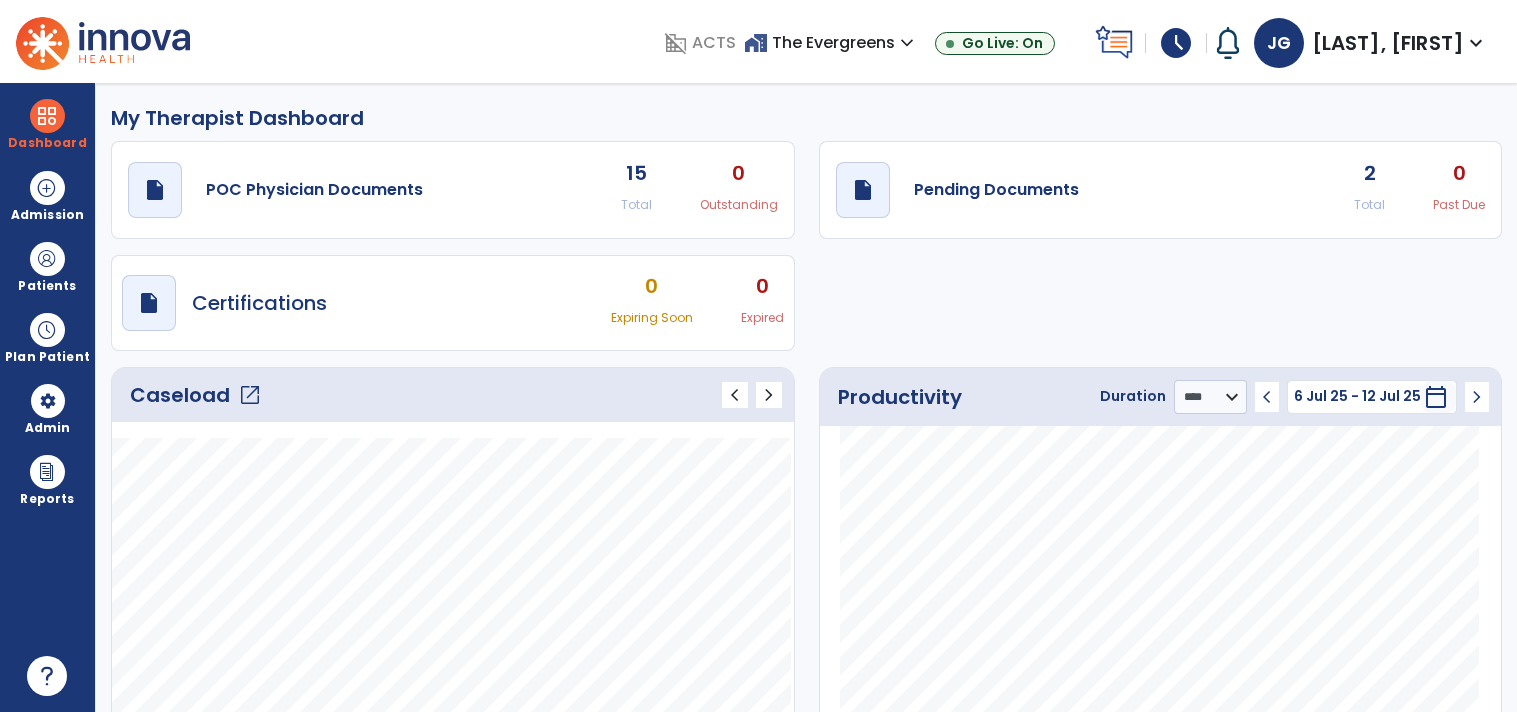 select on "****" 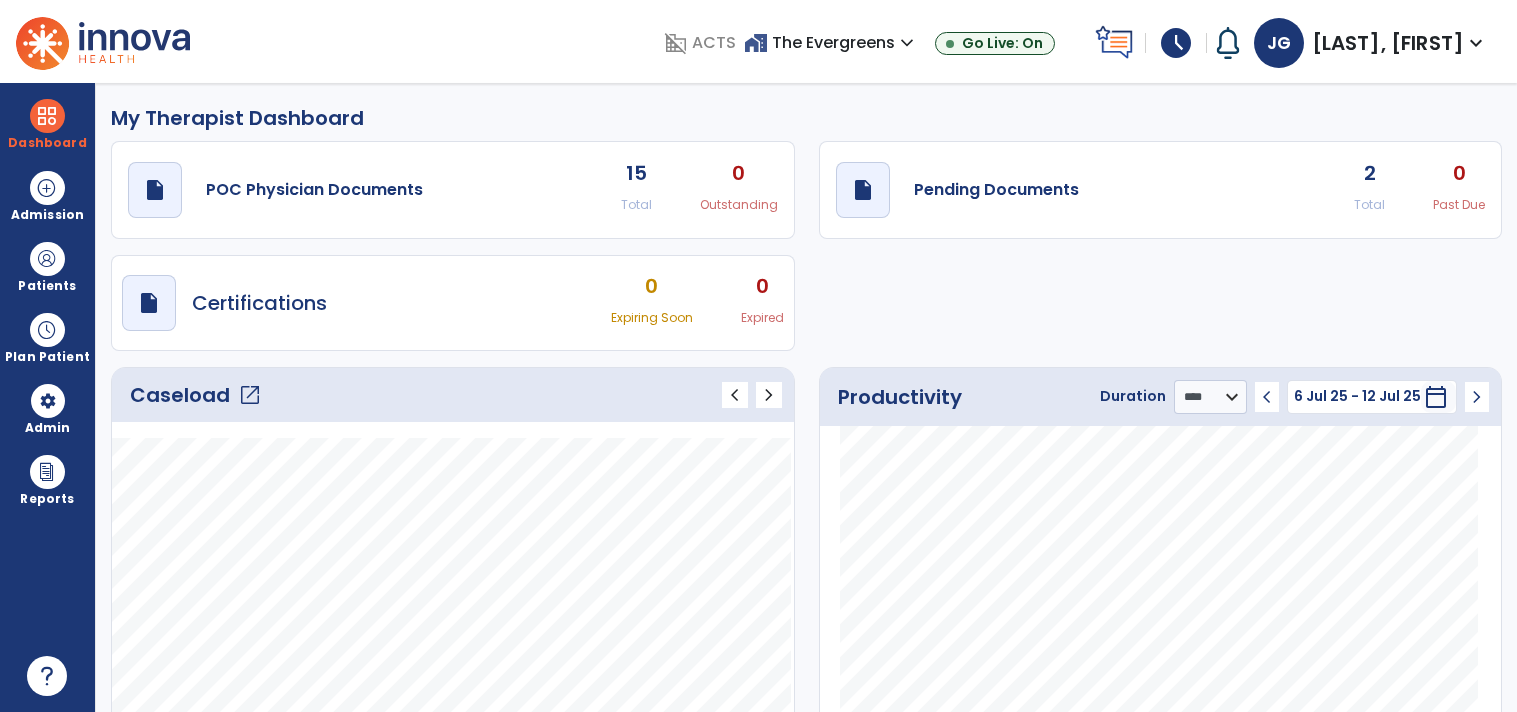 scroll, scrollTop: 0, scrollLeft: 0, axis: both 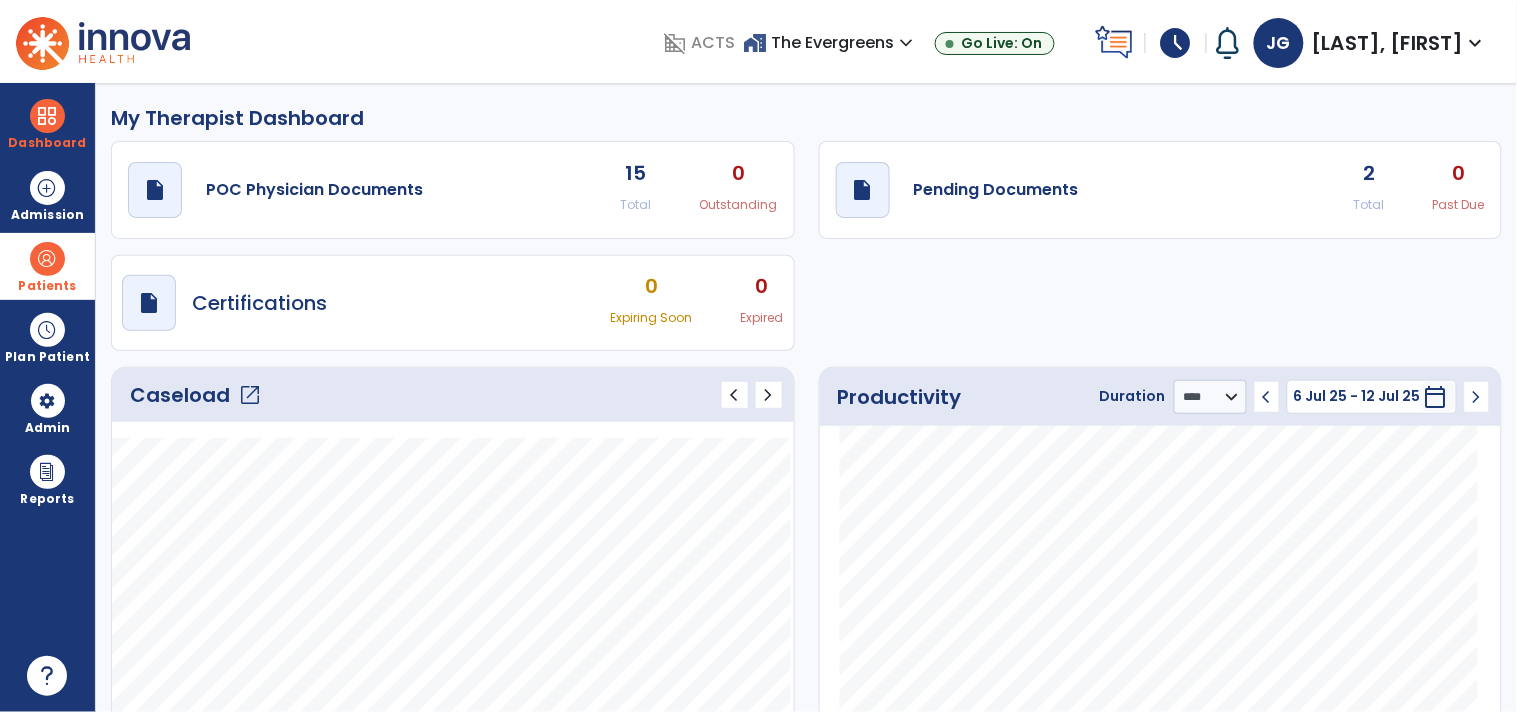 click at bounding box center [47, 259] 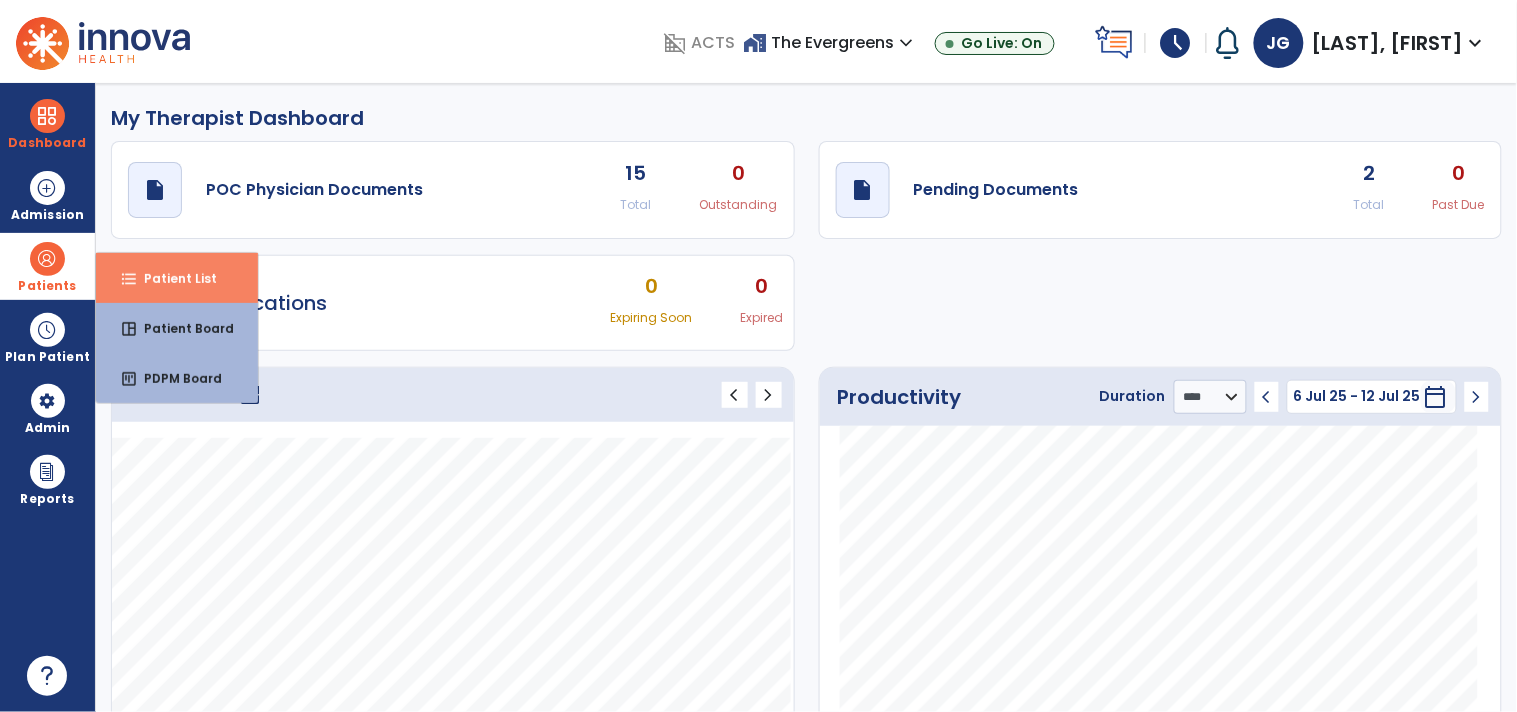click on "Patient List" at bounding box center (172, 278) 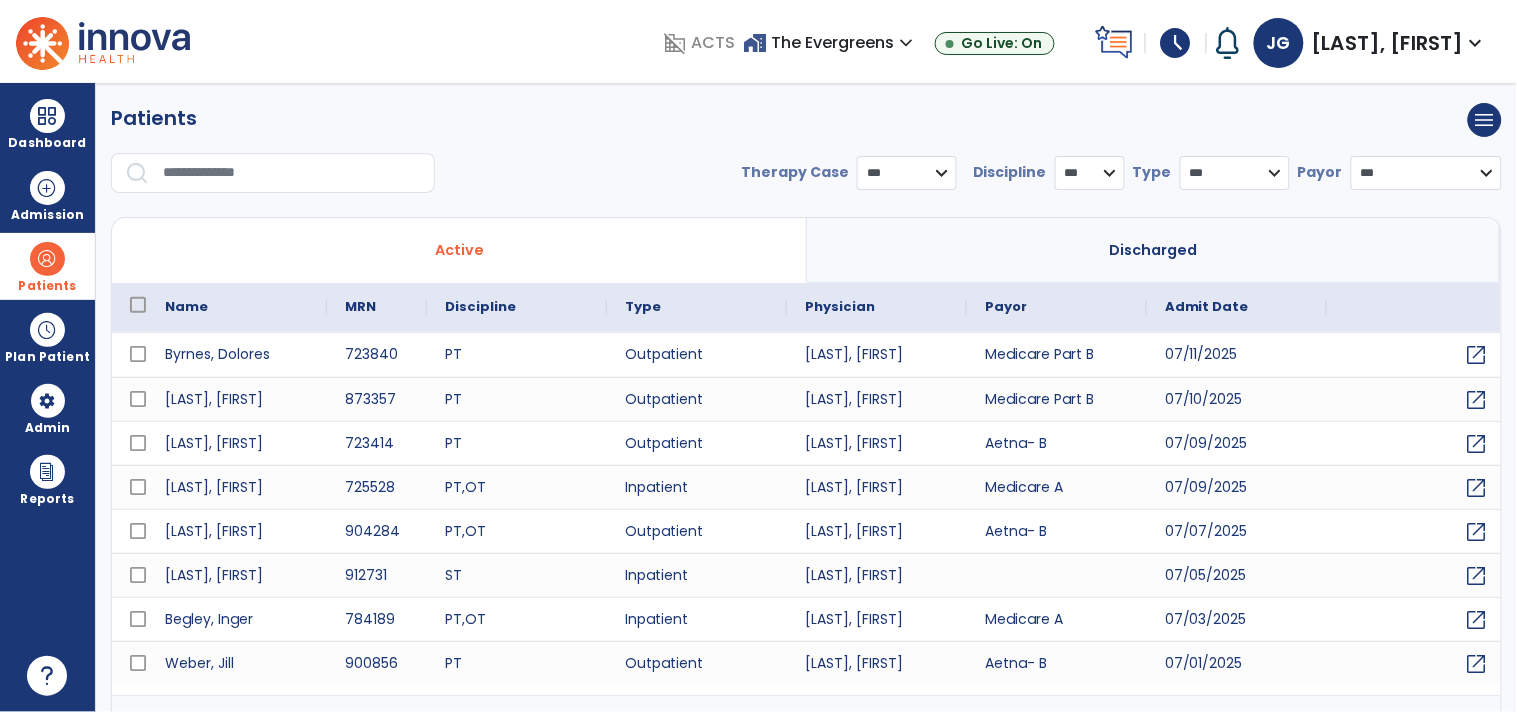 select on "***" 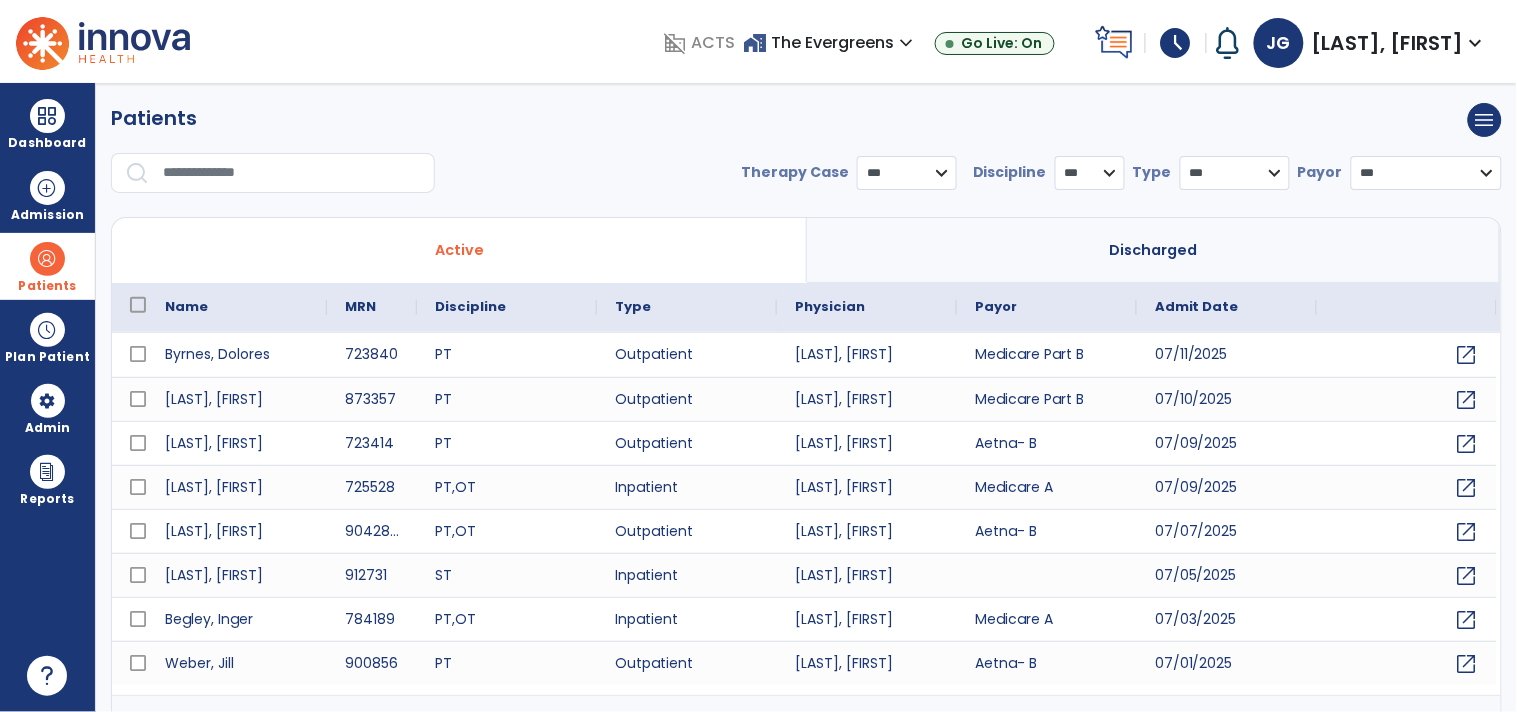click at bounding box center [292, 173] 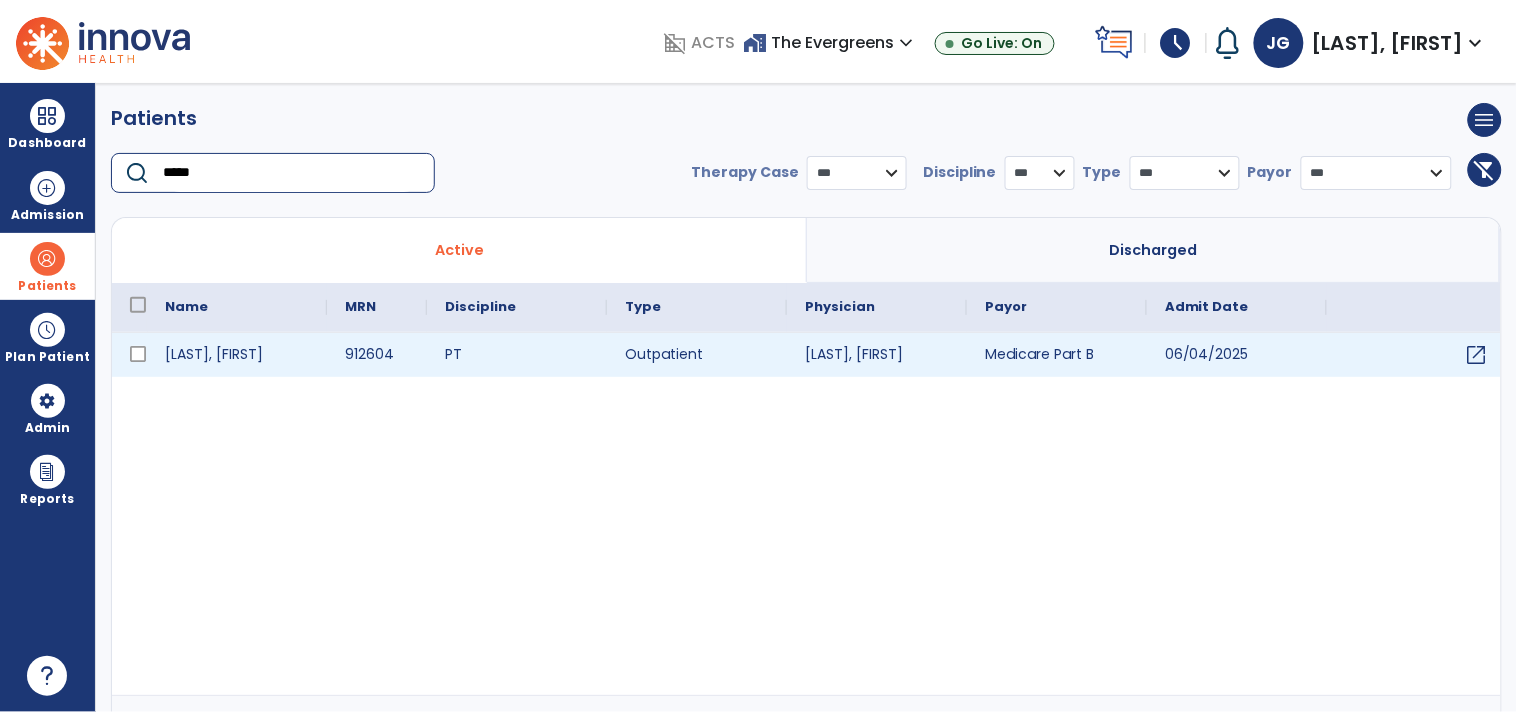 type on "*****" 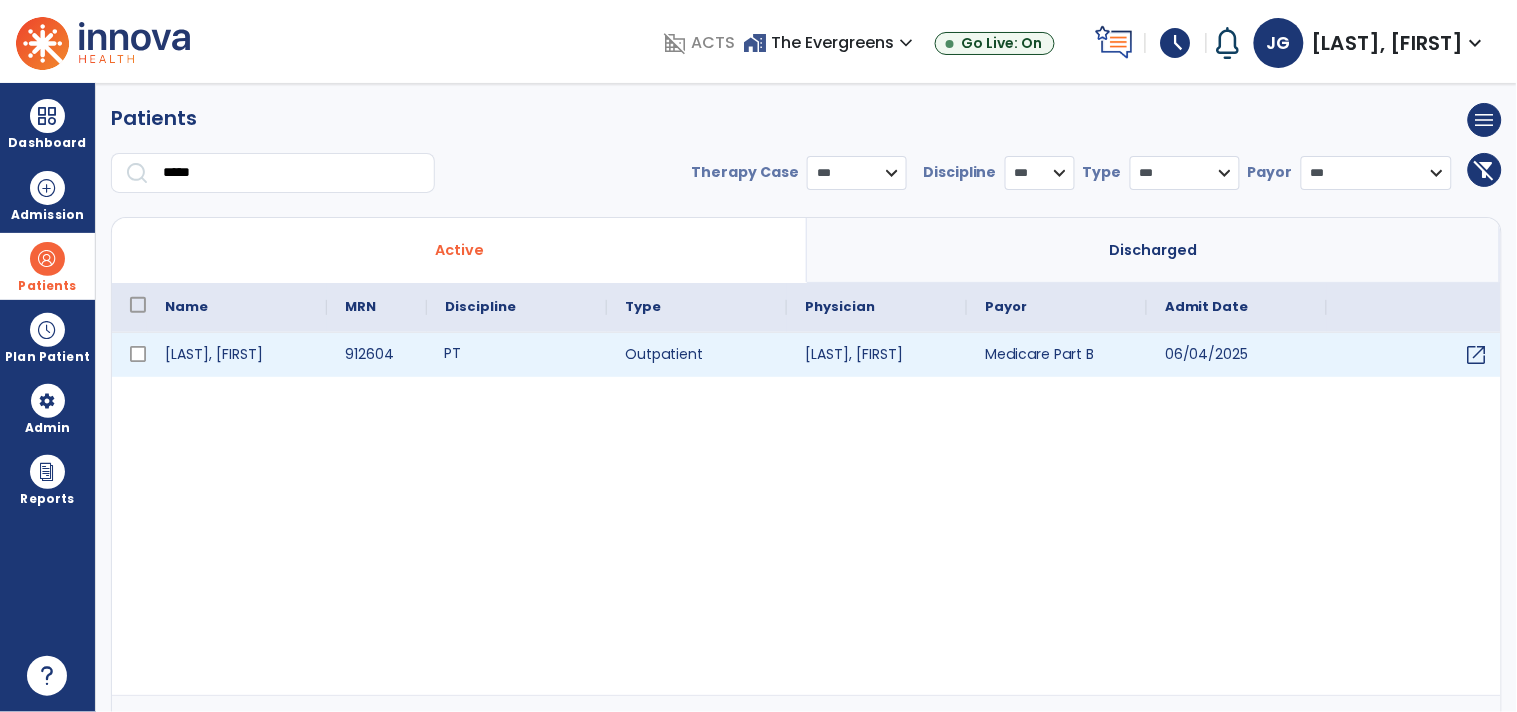 click on "PT" at bounding box center [517, 355] 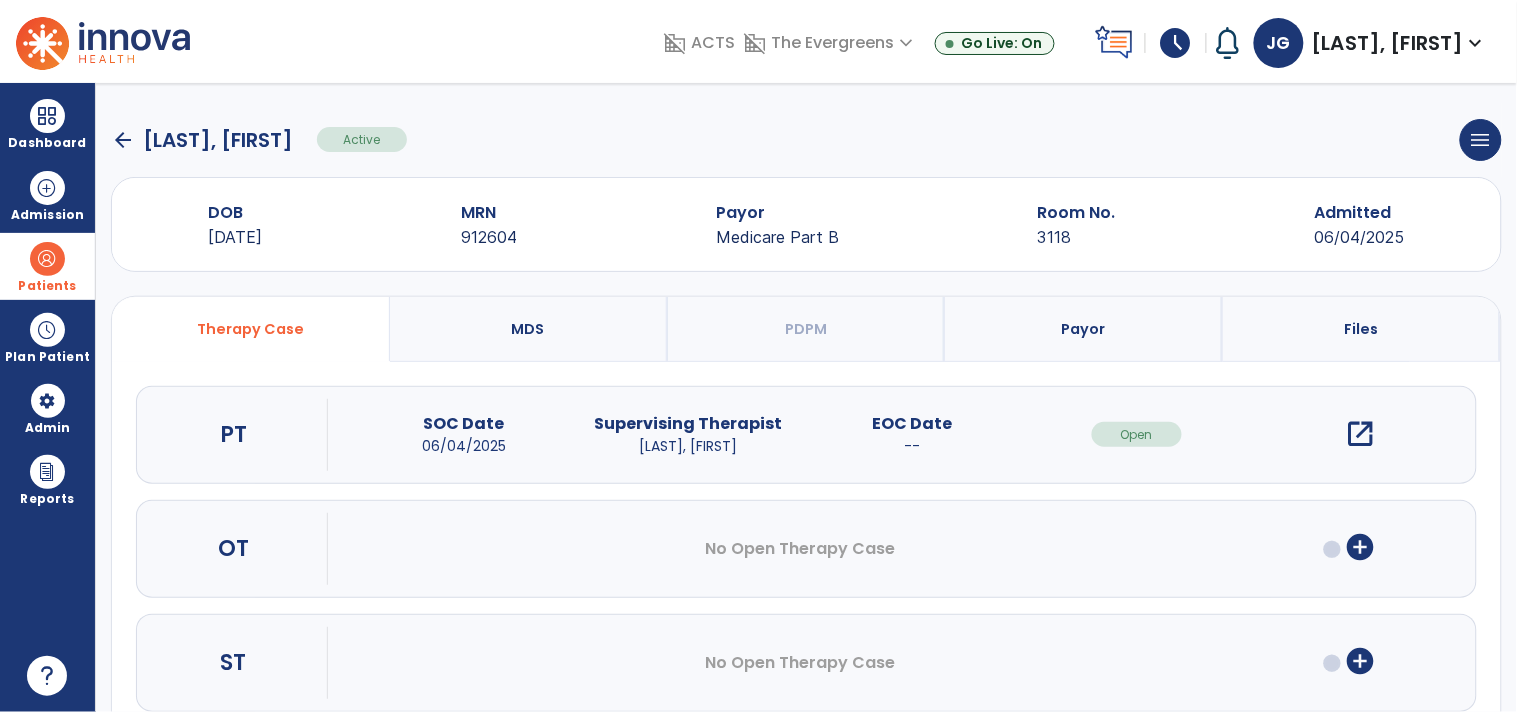 click on "open_in_new" at bounding box center [1361, 434] 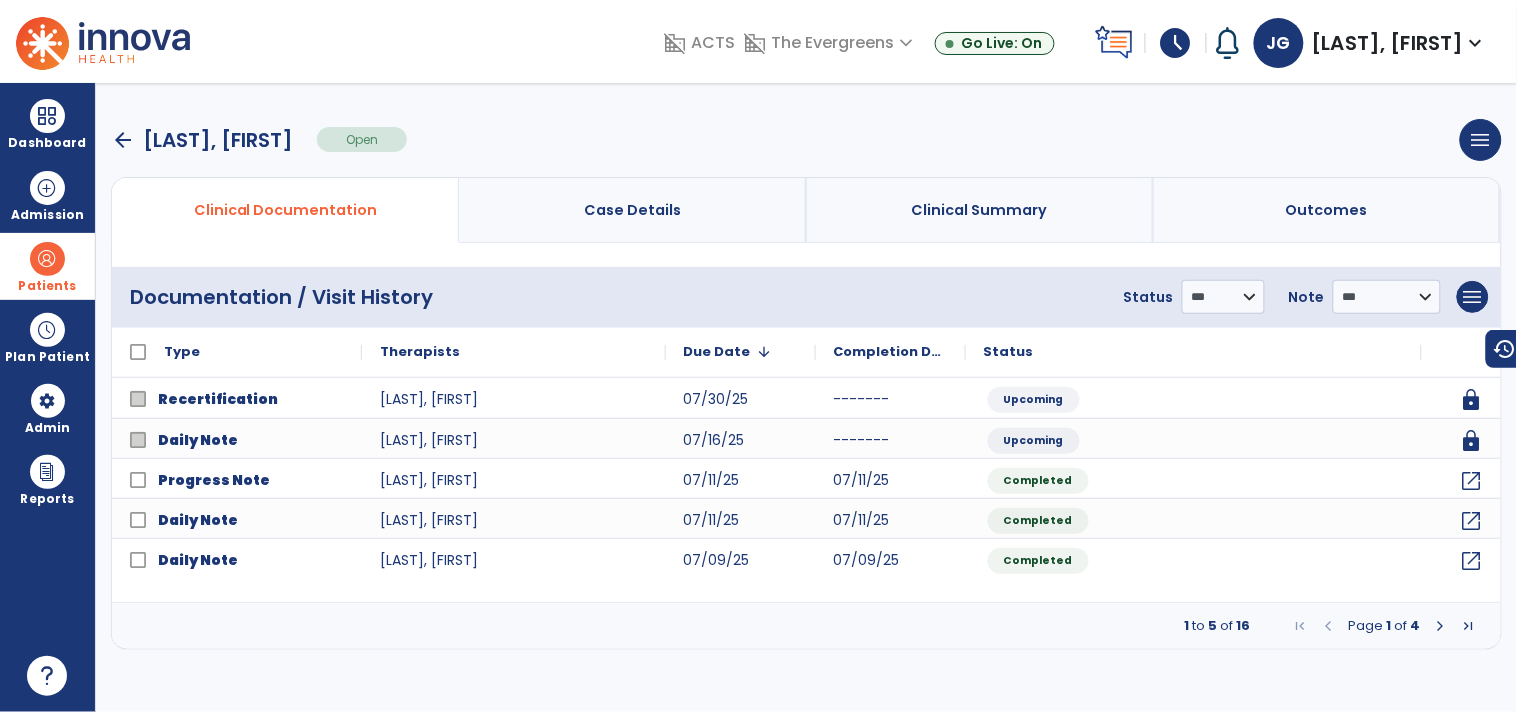 click on "**********" at bounding box center [806, 297] 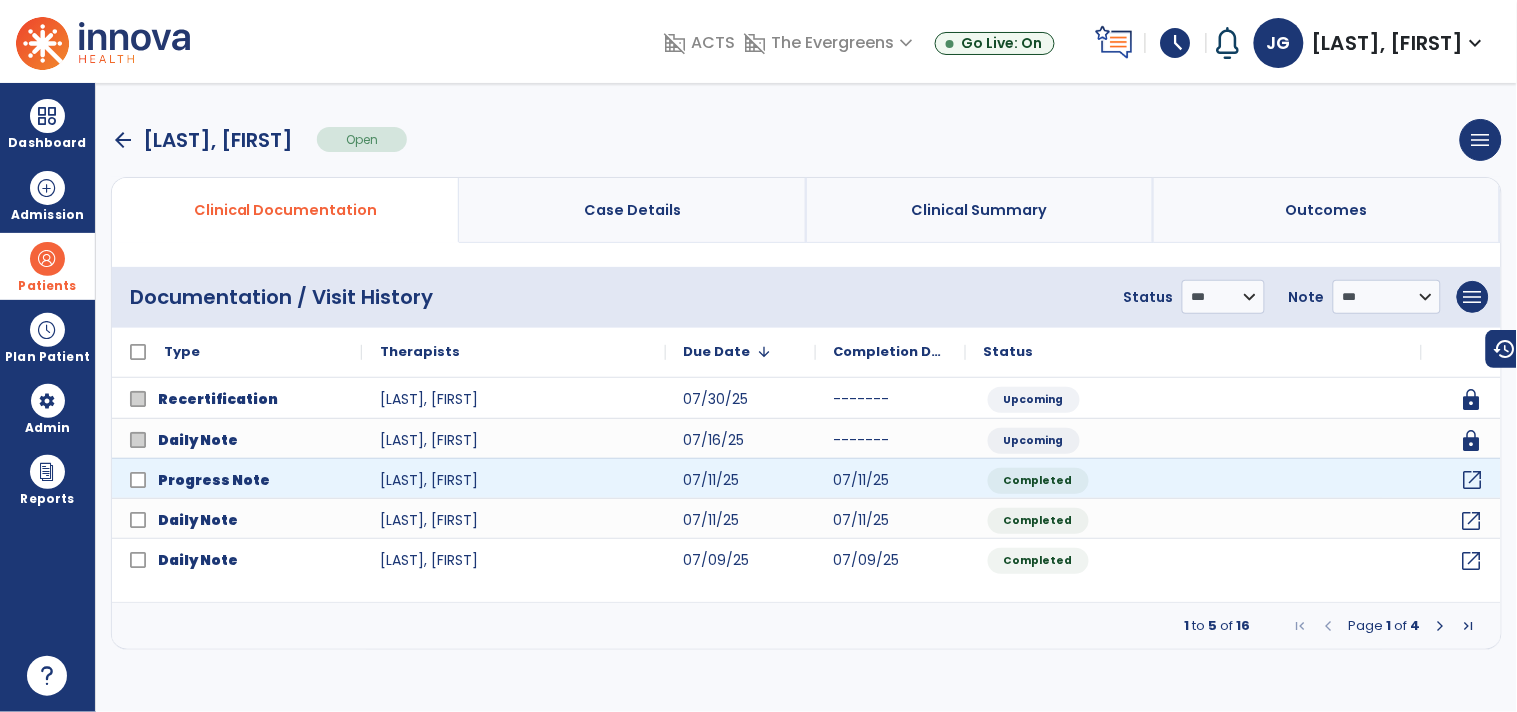 click on "open_in_new" 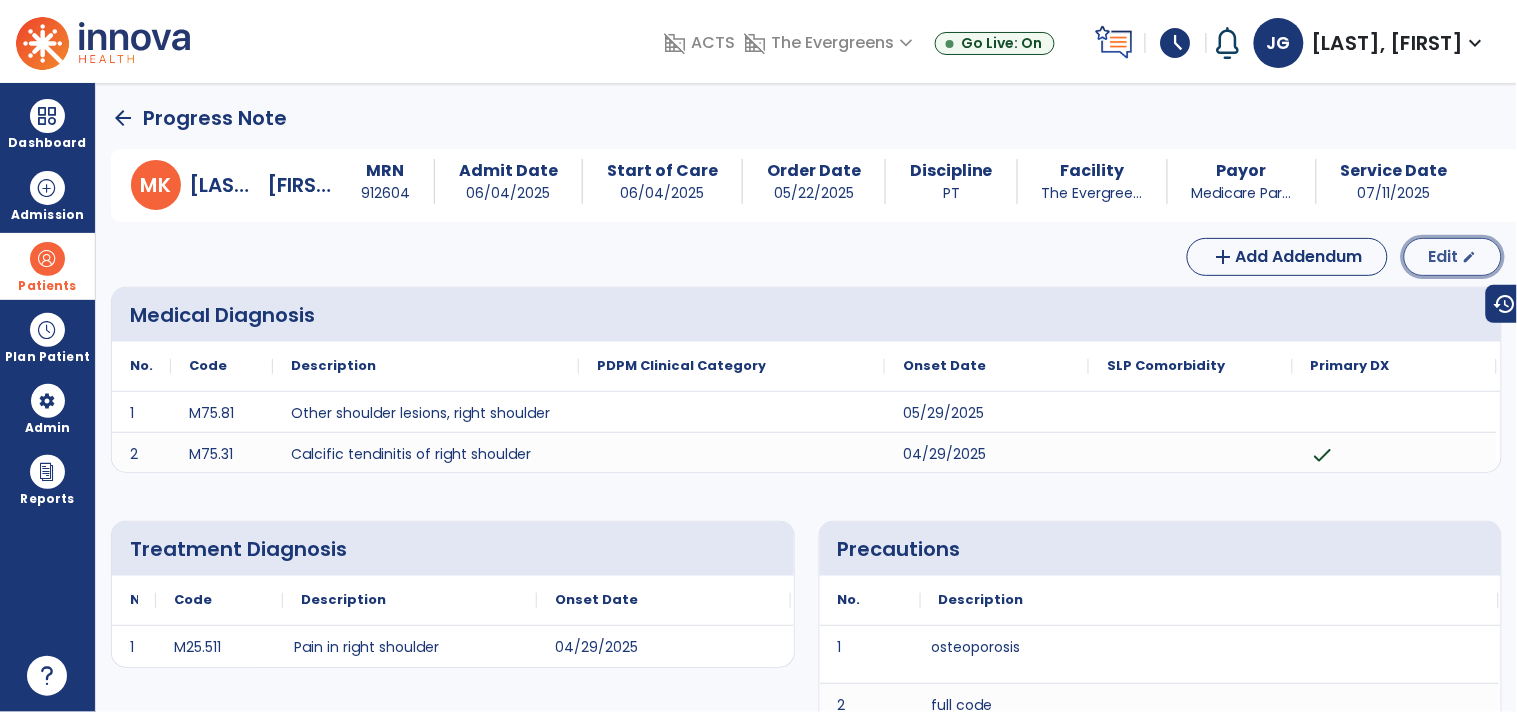 click on "Edit" 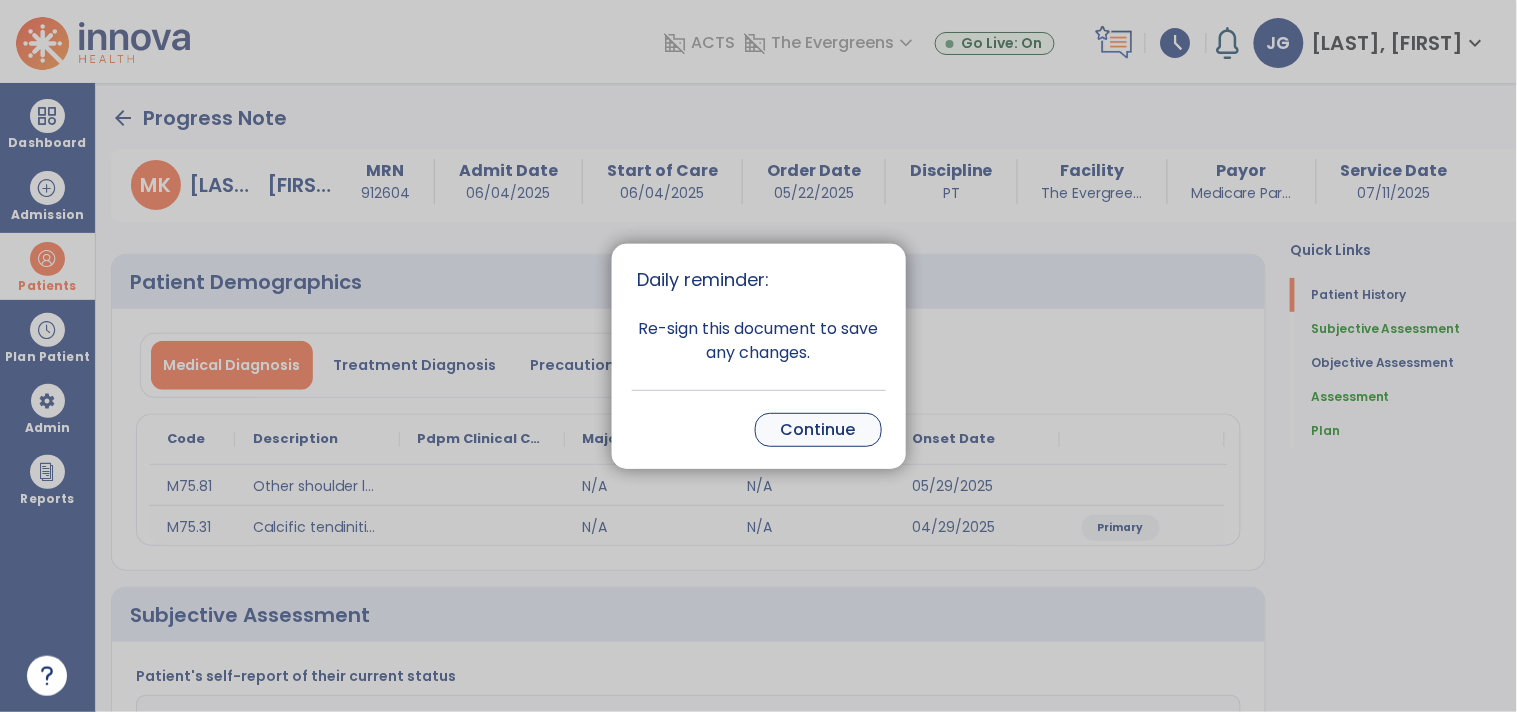 click on "Continue" at bounding box center [818, 430] 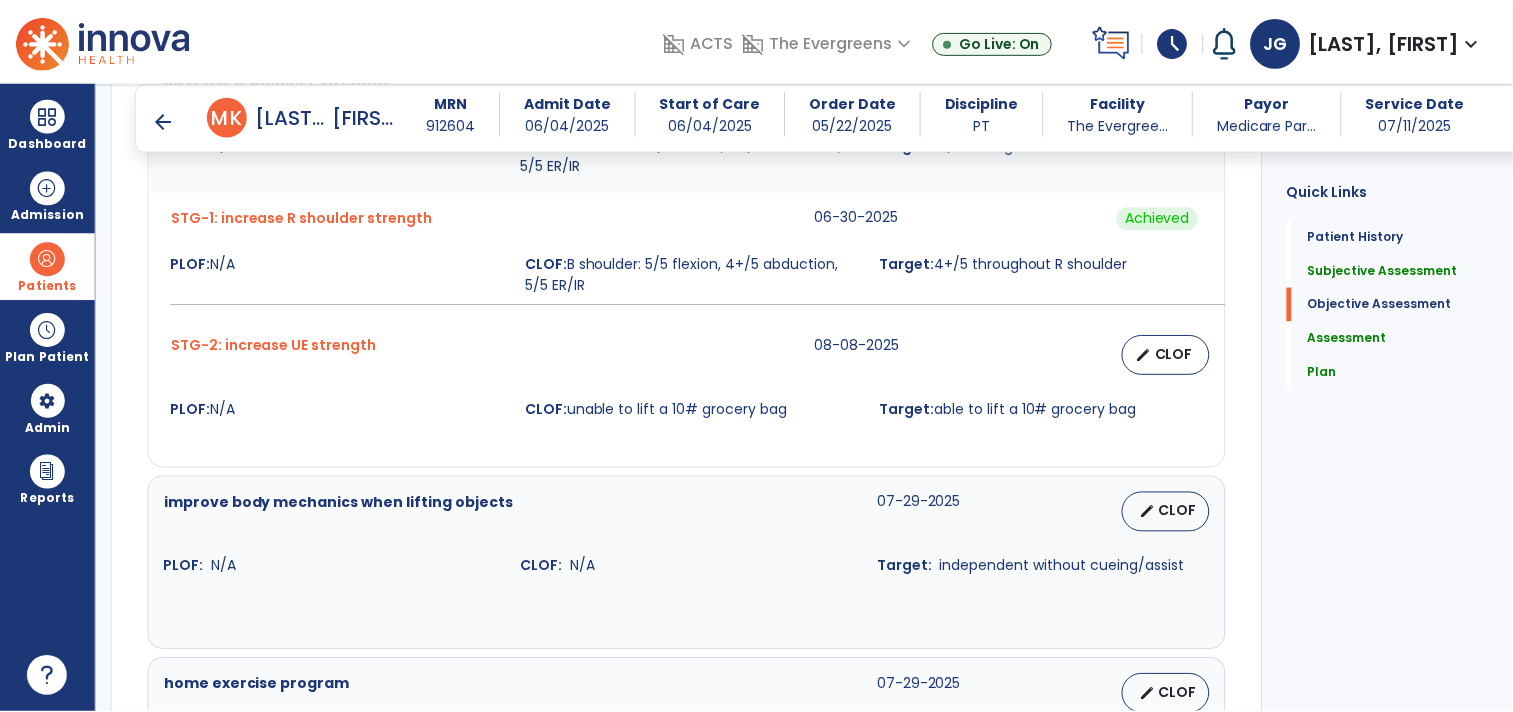 scroll, scrollTop: 1538, scrollLeft: 0, axis: vertical 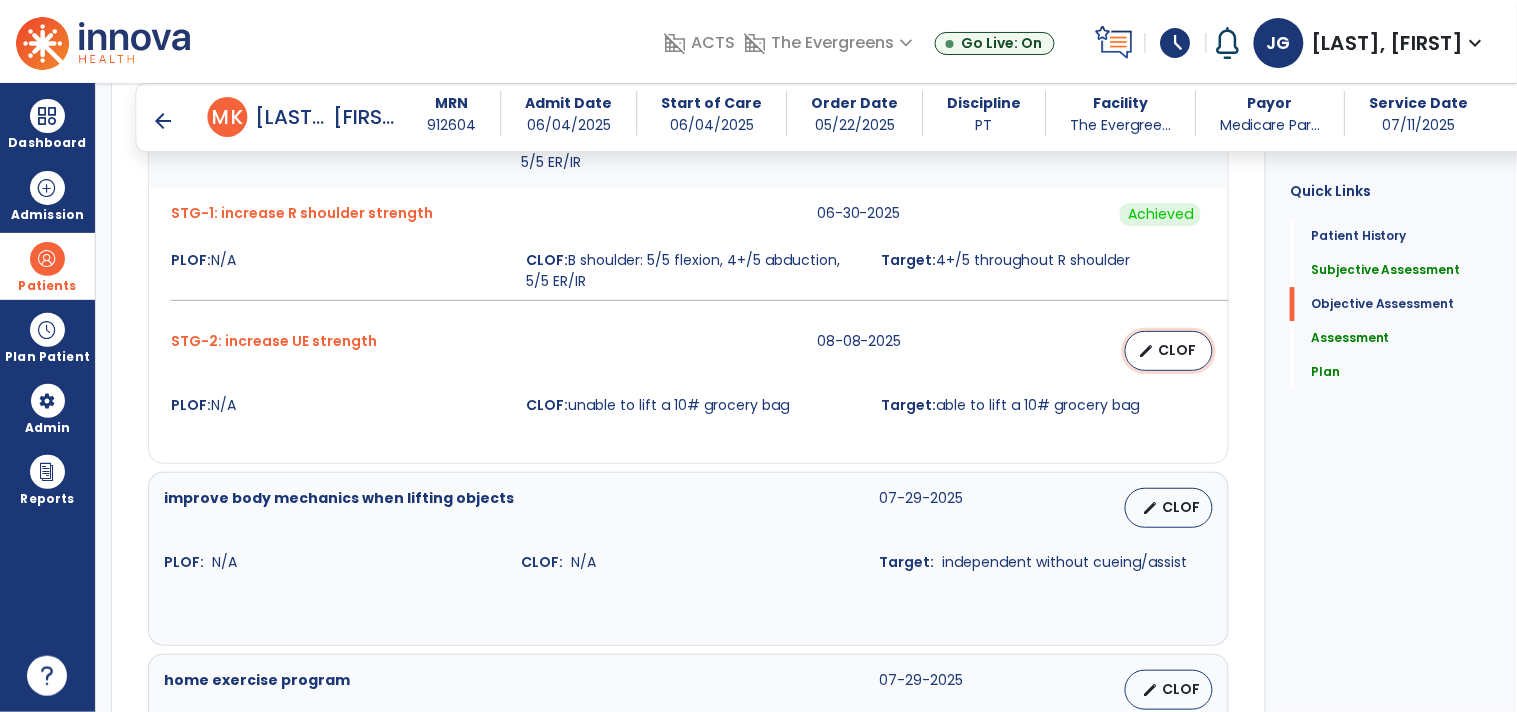 click on "CLOF" at bounding box center [1177, 350] 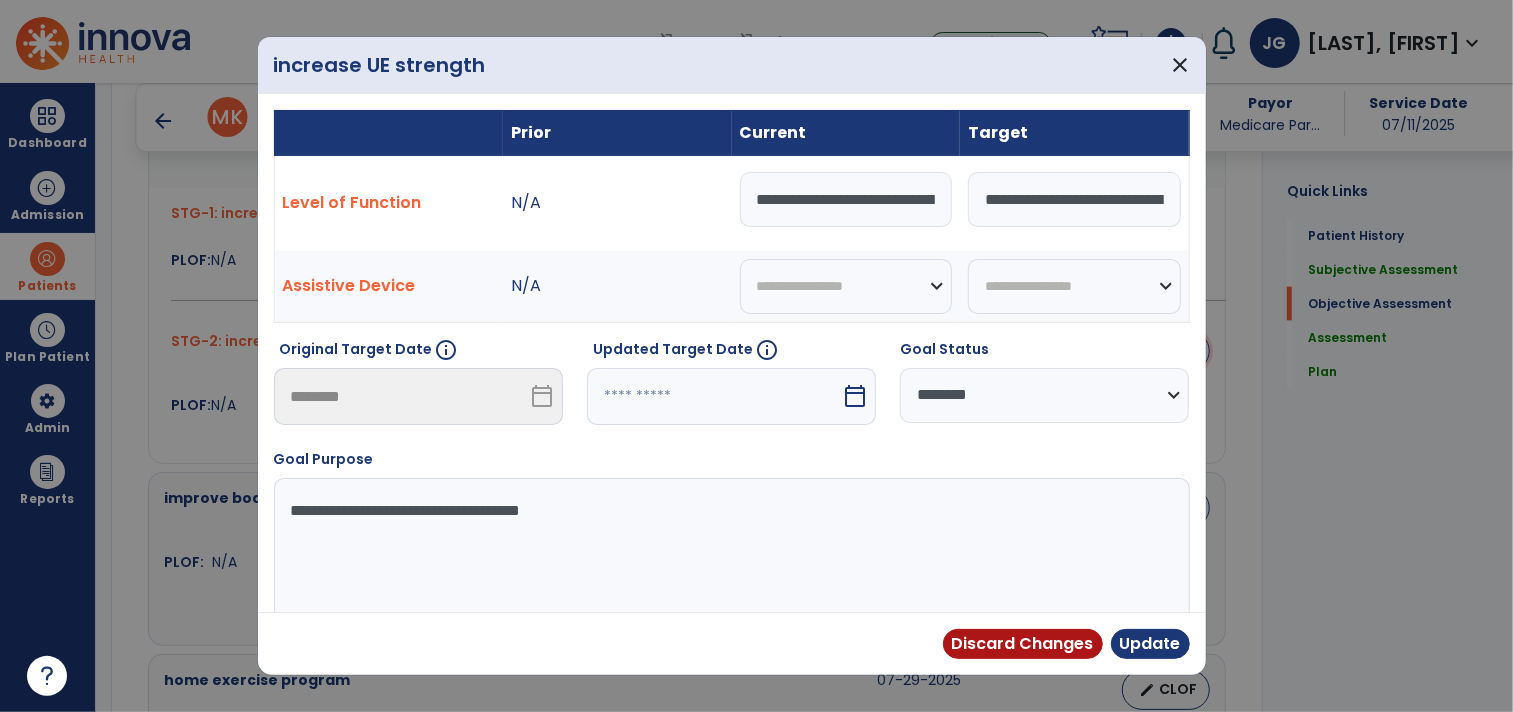 scroll, scrollTop: 1538, scrollLeft: 0, axis: vertical 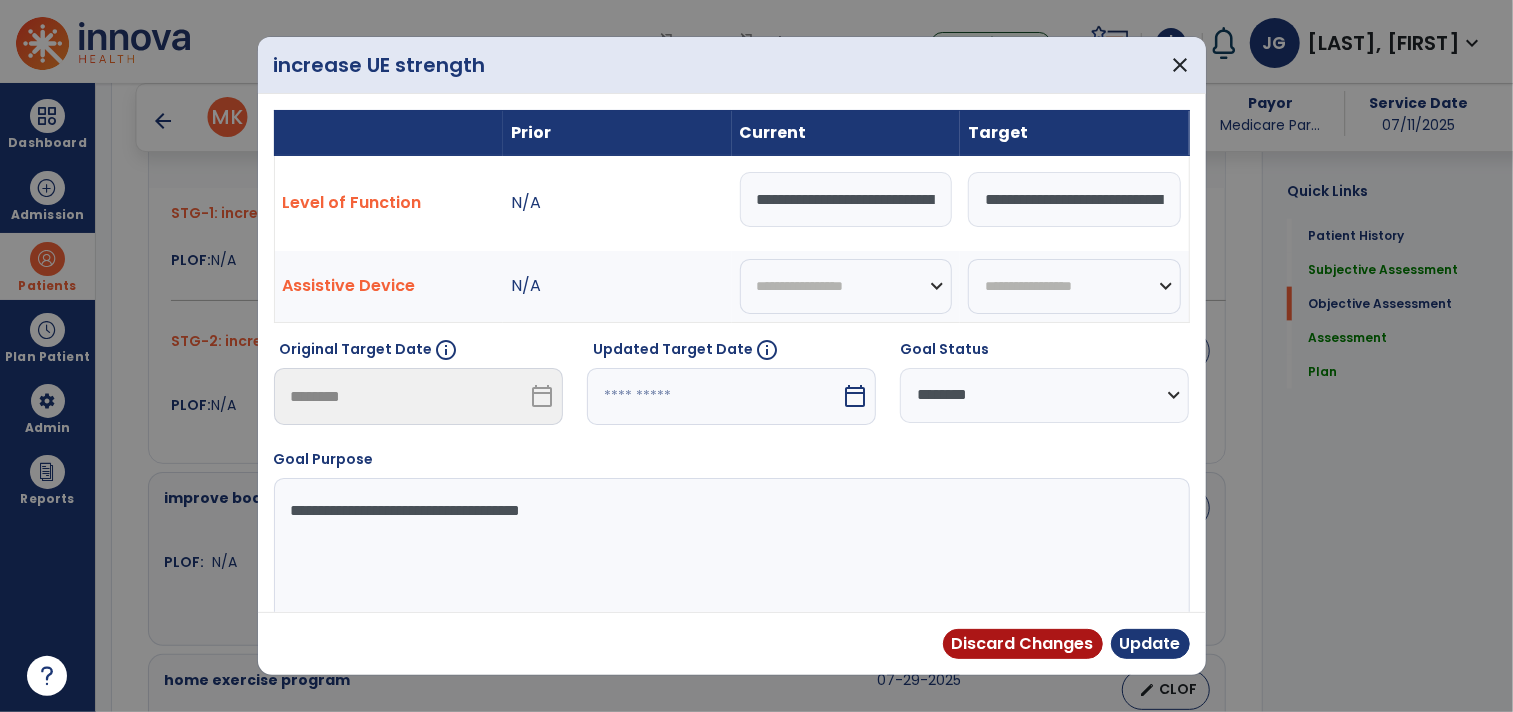 click on "**********" at bounding box center (729, 553) 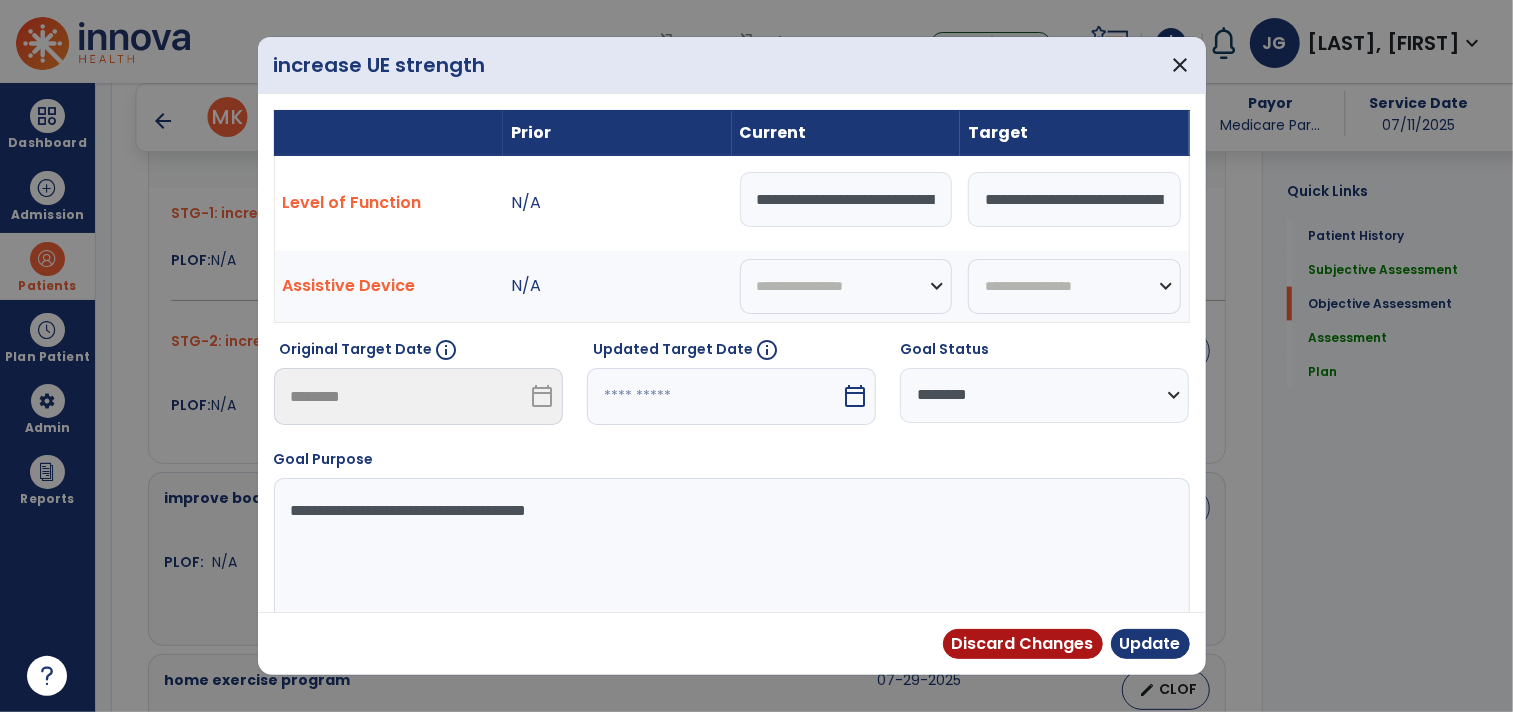click on "**********" at bounding box center [729, 553] 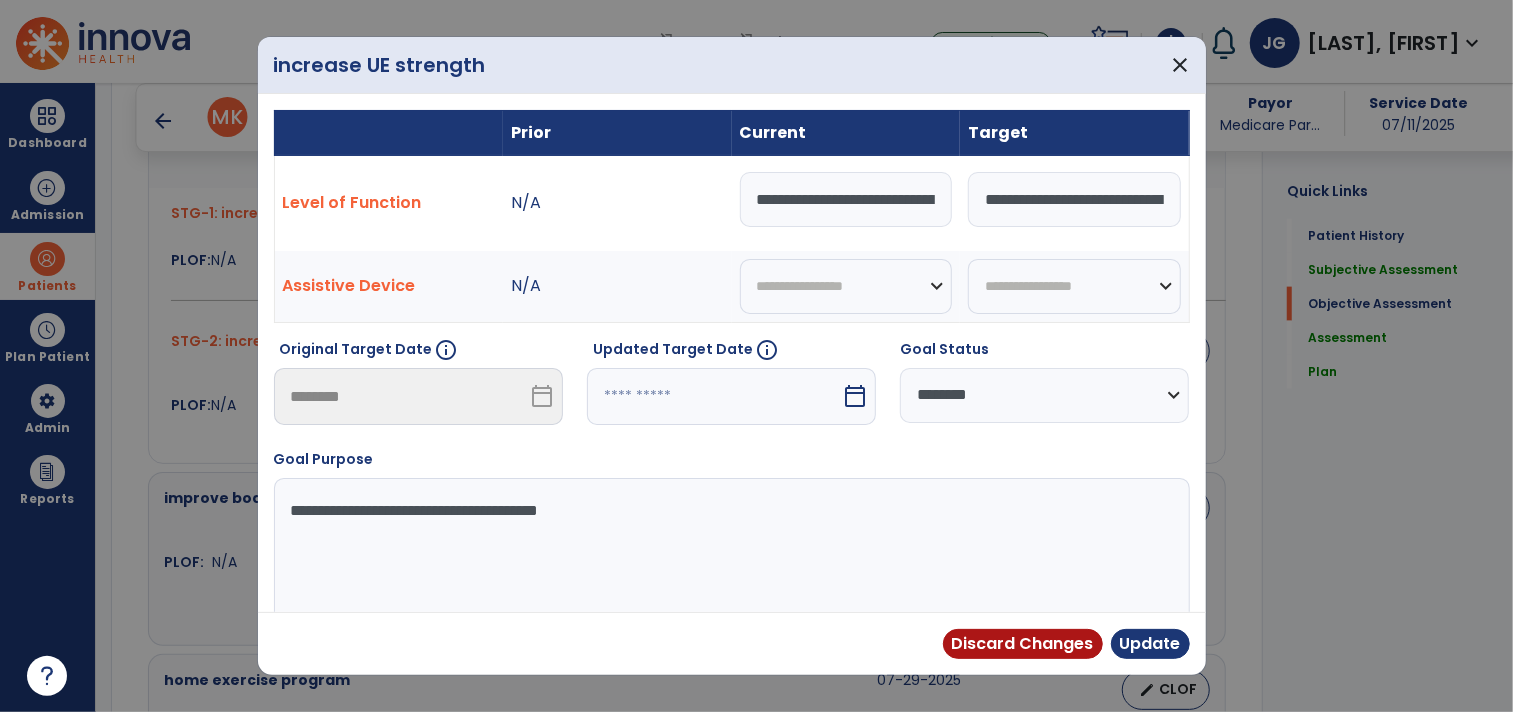 type on "**********" 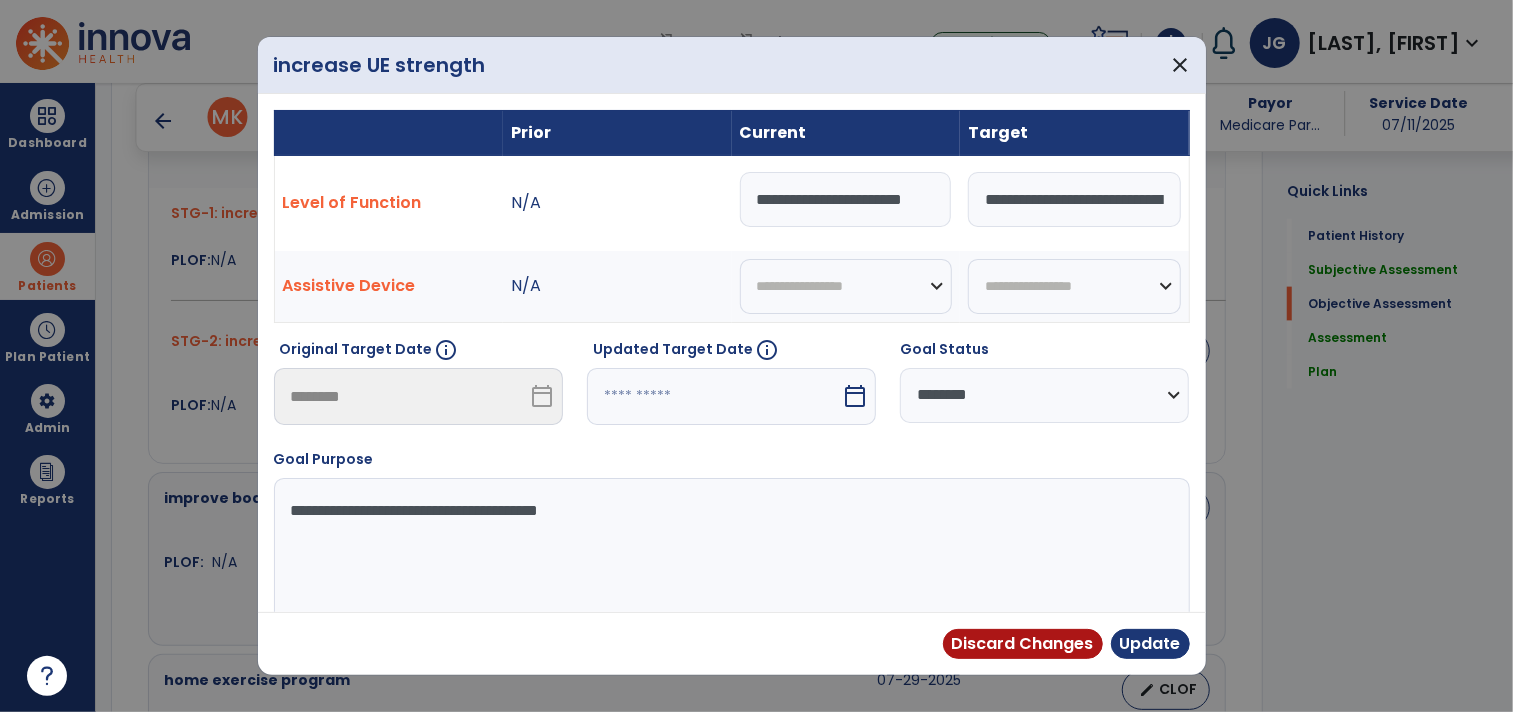 scroll, scrollTop: 0, scrollLeft: 11, axis: horizontal 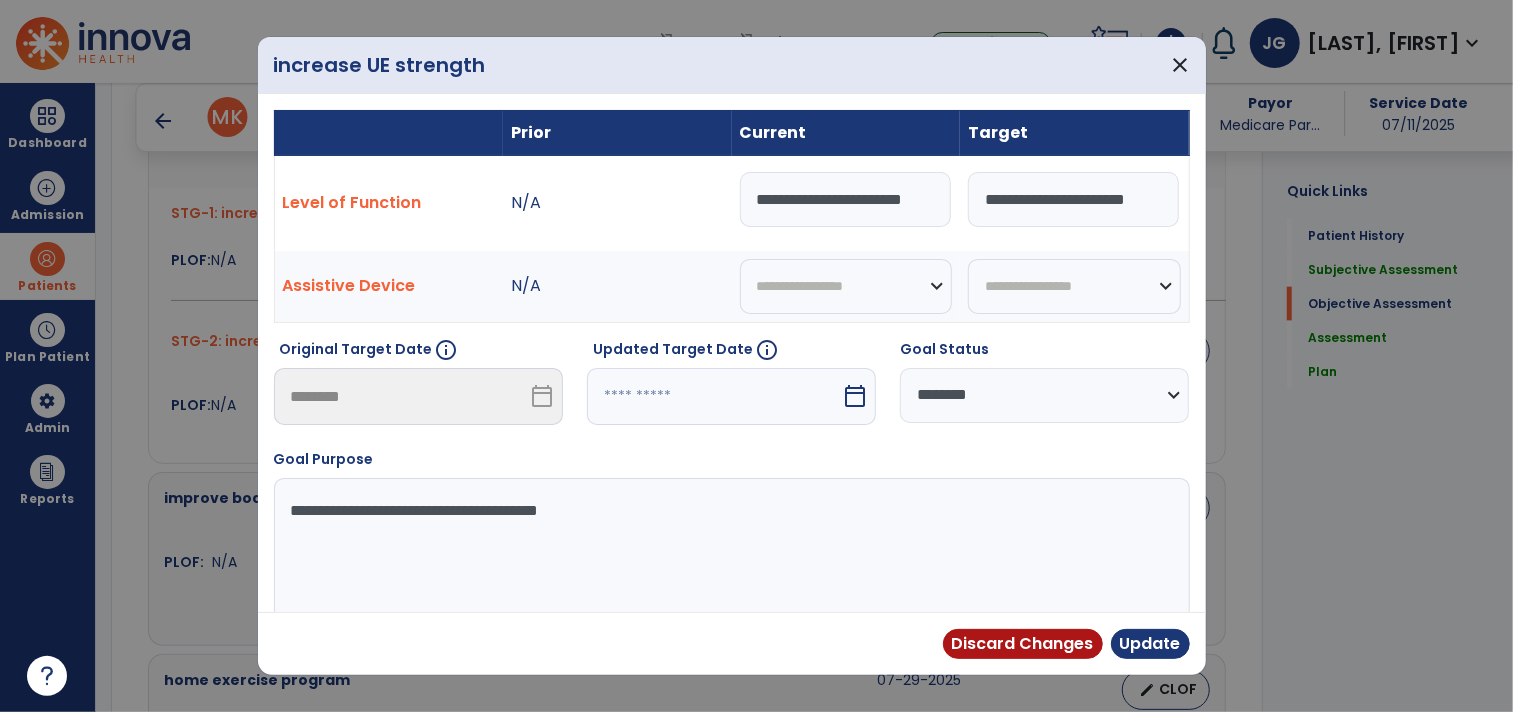 type on "**********" 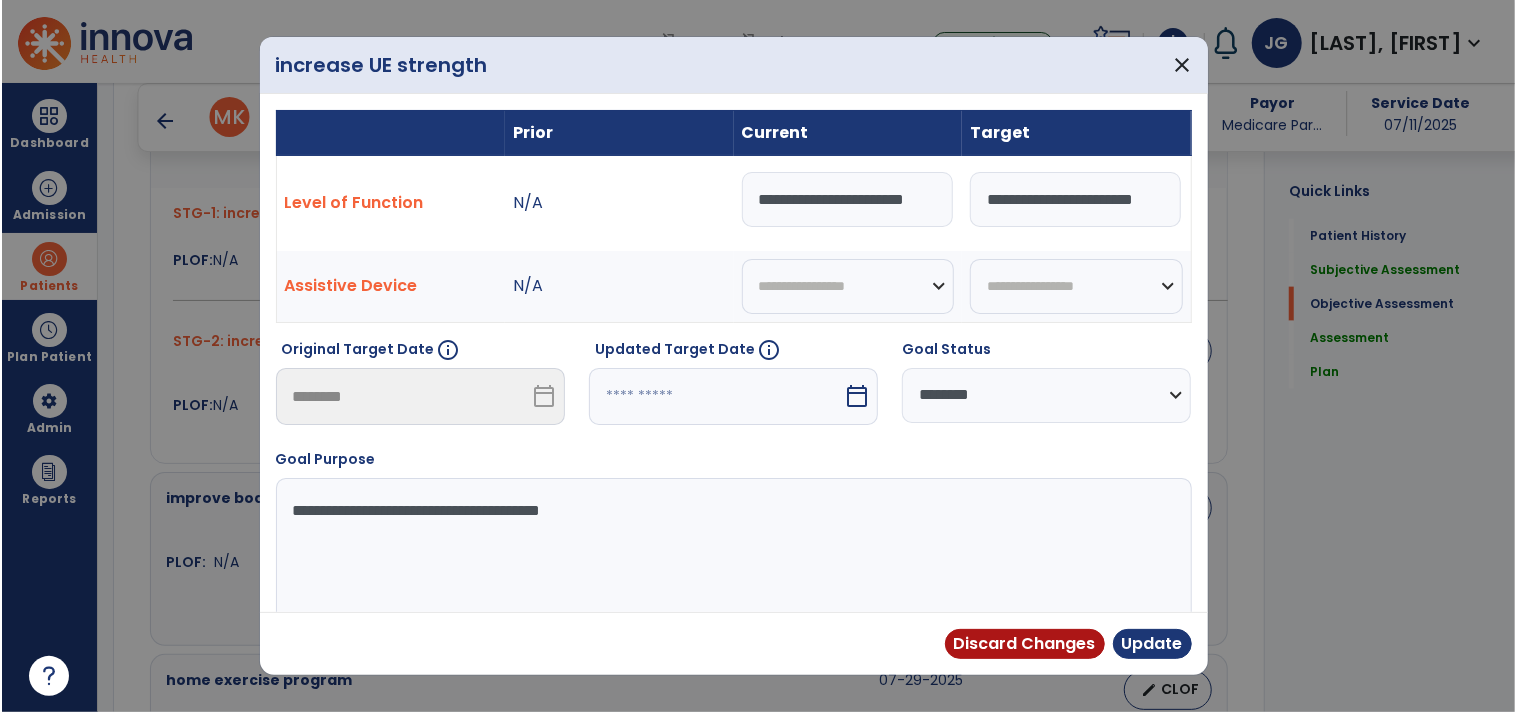 scroll, scrollTop: 0, scrollLeft: 2, axis: horizontal 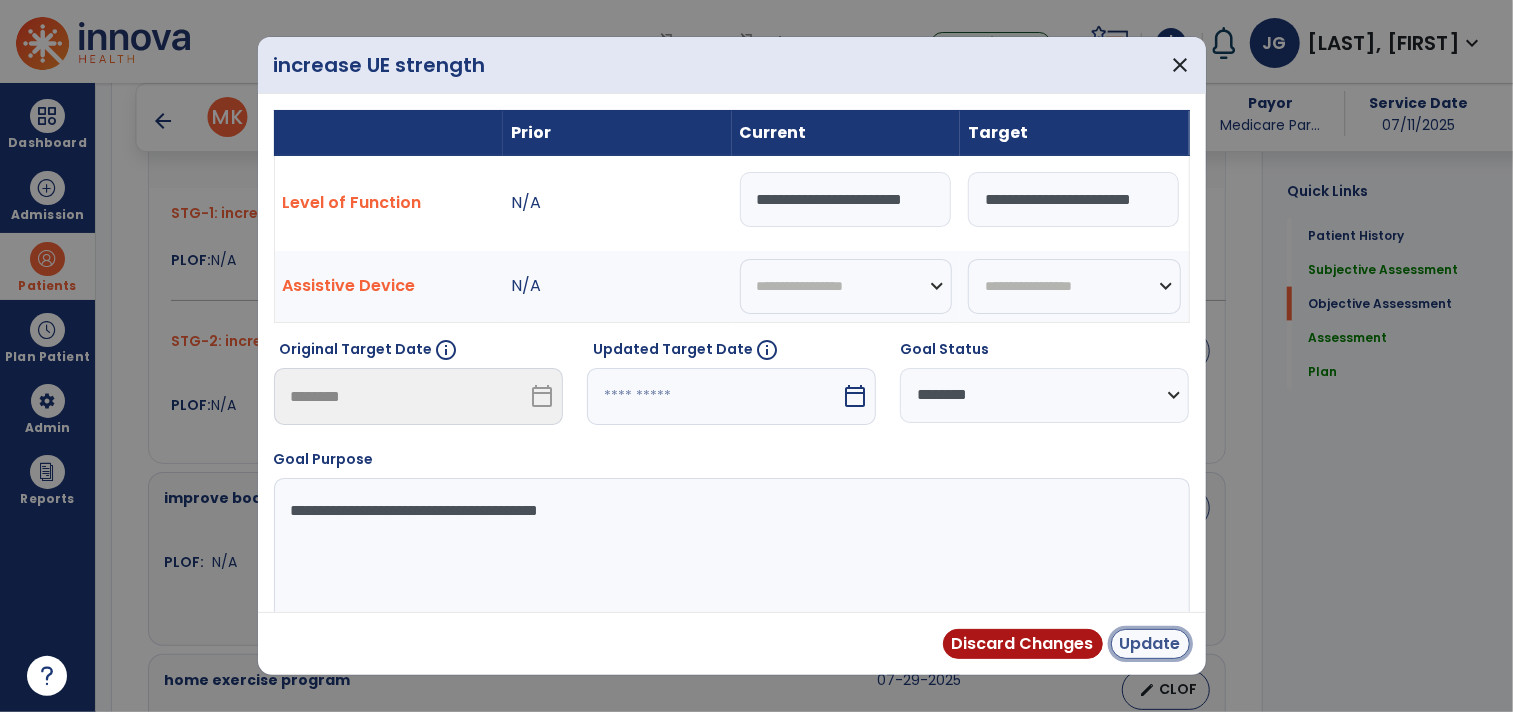 click on "Update" at bounding box center (1150, 644) 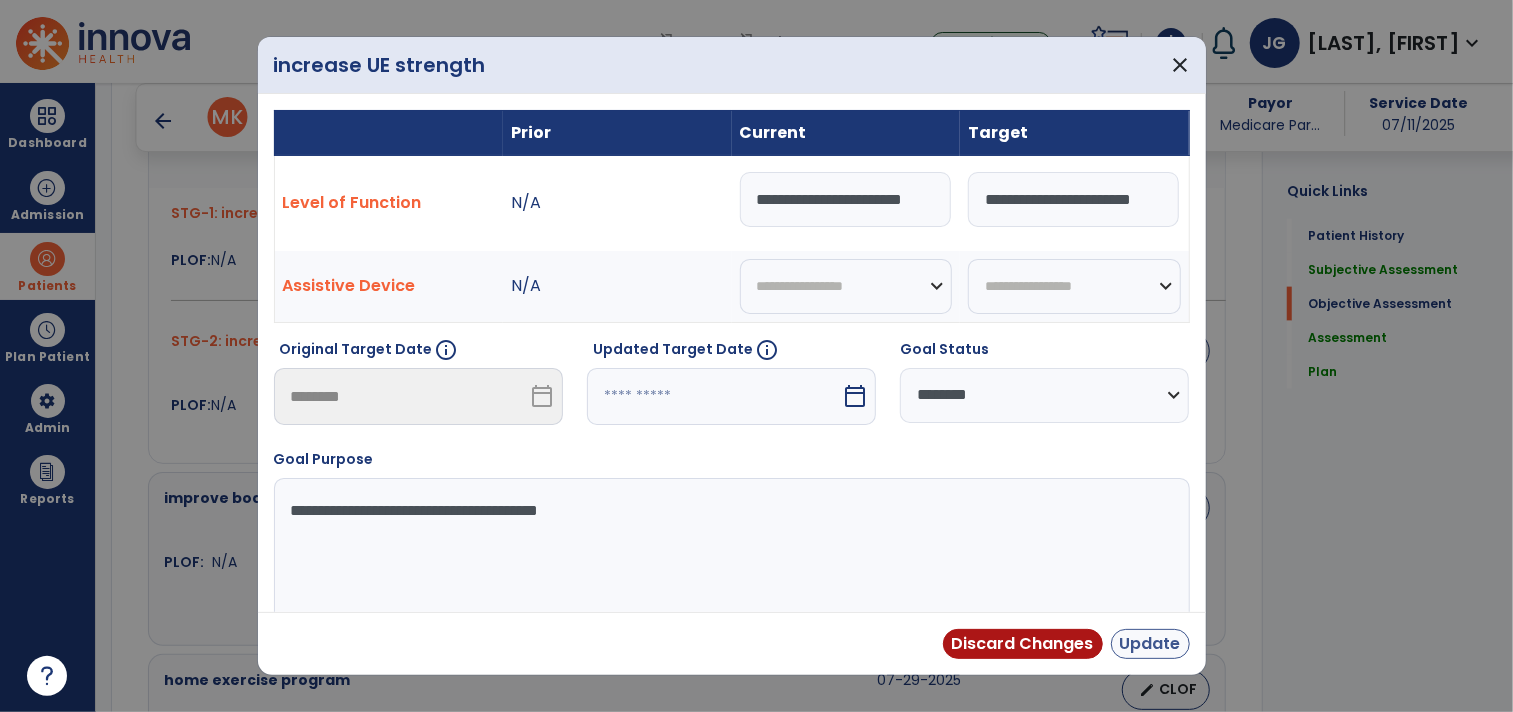 click on "reduce disability (DASH) 07-29-2025 edit CLOF PLOF: N/A CLOF: 11% disabled Target: 10% disabled reduce shoulder pain 07-29-2025 edit CLOF PLOF: N/A CLOF: 3/10 at worst Target: 0/10 increase R shoulder ROM 07-29-2025 edit CLOF PLOF: N/A CLOF: Flex 165, abd 180, ext 40, ER 65, IR 65 Target: AROM: flex 135, abd 165, ext 50, IR 70
STG-1: increase R shoulder ROM 06-30-2025 Achieved PLOF: N/A CLOF: Flex 165, abd 180, ext 40, ER 65, IR 65 Target: AROM: flex 125, abd 120, ext 45, IR 60
increase B shoulder strength 07-29-2025 edit CLOF PLOF: N/A CLOF: B shoulder: 5/5 flexion, 4+/5 abduction, 5/5 ER/IR Target: 5/5 throughout B shoulders STG-1: increase R shoulder strength
06-30-2025 Achieved PLOF: N/A CLOF: B shoulder: 5/5 flexion, 4+/5 abduction, 5/5 ER/IR Target: 4+/5 throughout R shoulder STG-2: increase UE strength 08-08-2025 edit CLOF PLOF: N/A CLOF: unable to lift a 10# grocery bag" 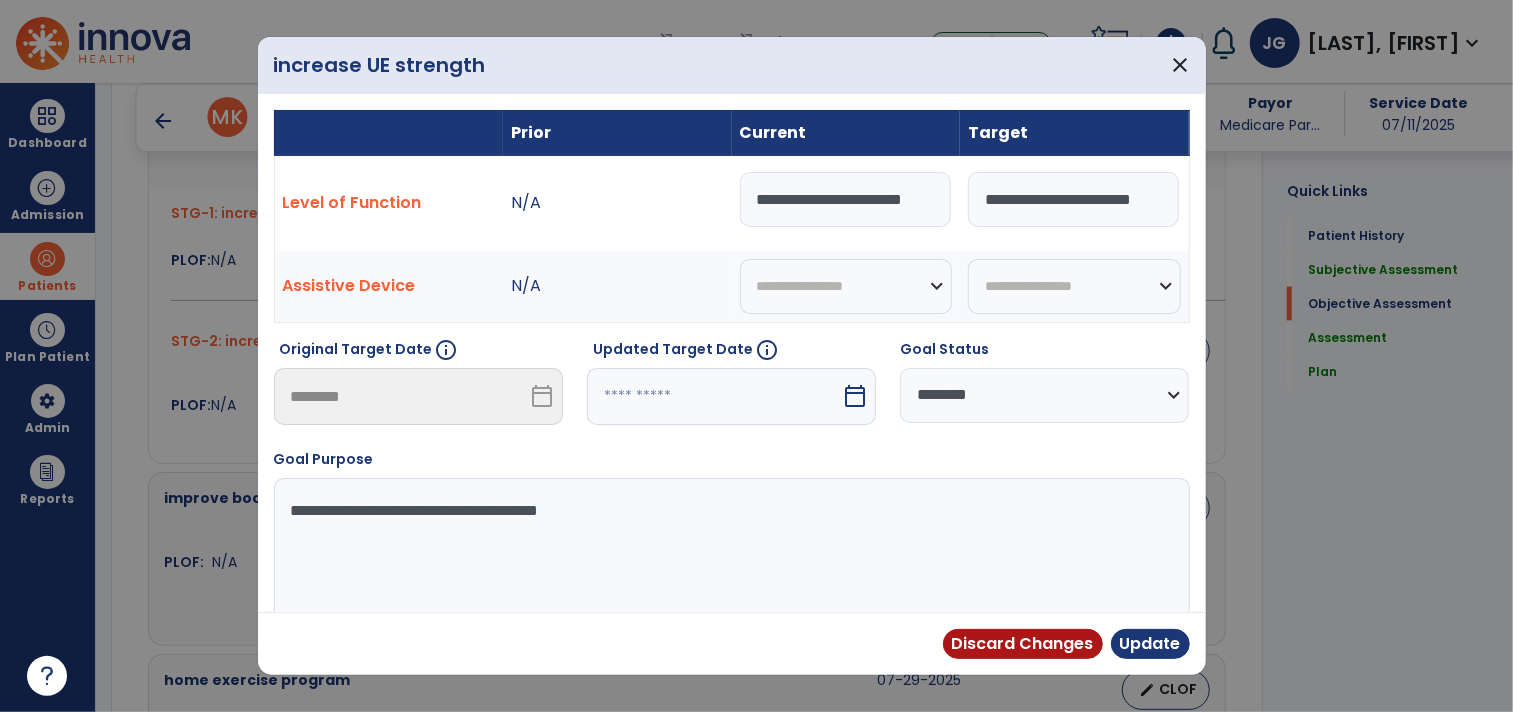 click on "reduce disability (DASH) 07-29-2025 edit CLOF PLOF: N/A CLOF: 11% disabled Target: 10% disabled reduce shoulder pain 07-29-2025 edit CLOF PLOF: N/A CLOF: 3/10 at worst Target: 0/10 increase R shoulder ROM 07-29-2025 edit CLOF PLOF: N/A CLOF: Flex 165, abd 180, ext 40, ER 65, IR 65 Target: AROM: flex 135, abd 165, ext 50, IR 70
STG-1: increase R shoulder ROM 06-30-2025 Achieved PLOF: N/A CLOF: Flex 165, abd 180, ext 40, ER 65, IR 65 Target: AROM: flex 125, abd 120, ext 45, IR 60
increase B shoulder strength 07-29-2025 edit CLOF PLOF: N/A CLOF: B shoulder: 5/5 flexion, 4+/5 abduction, 5/5 ER/IR Target: 5/5 throughout B shoulders STG-1: increase R shoulder strength
06-30-2025 Achieved PLOF: N/A CLOF: B shoulder: 5/5 flexion, 4+/5 abduction, 5/5 ER/IR Target: 4+/5 throughout R shoulder STG-2: increase UE strength 08-08-2025 edit CLOF PLOF: N/A CLOF: unable to lift a 10# grocery bag" 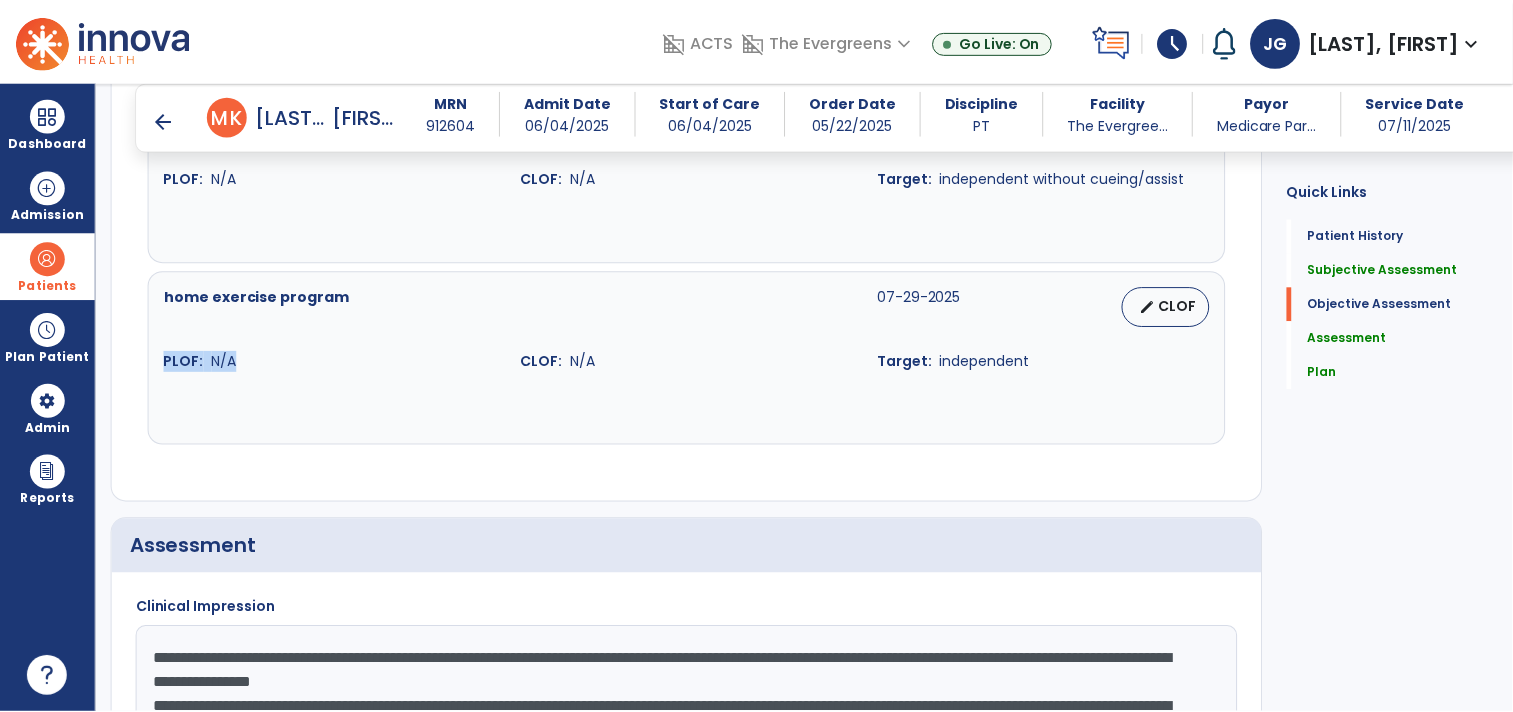 scroll, scrollTop: 2377, scrollLeft: 0, axis: vertical 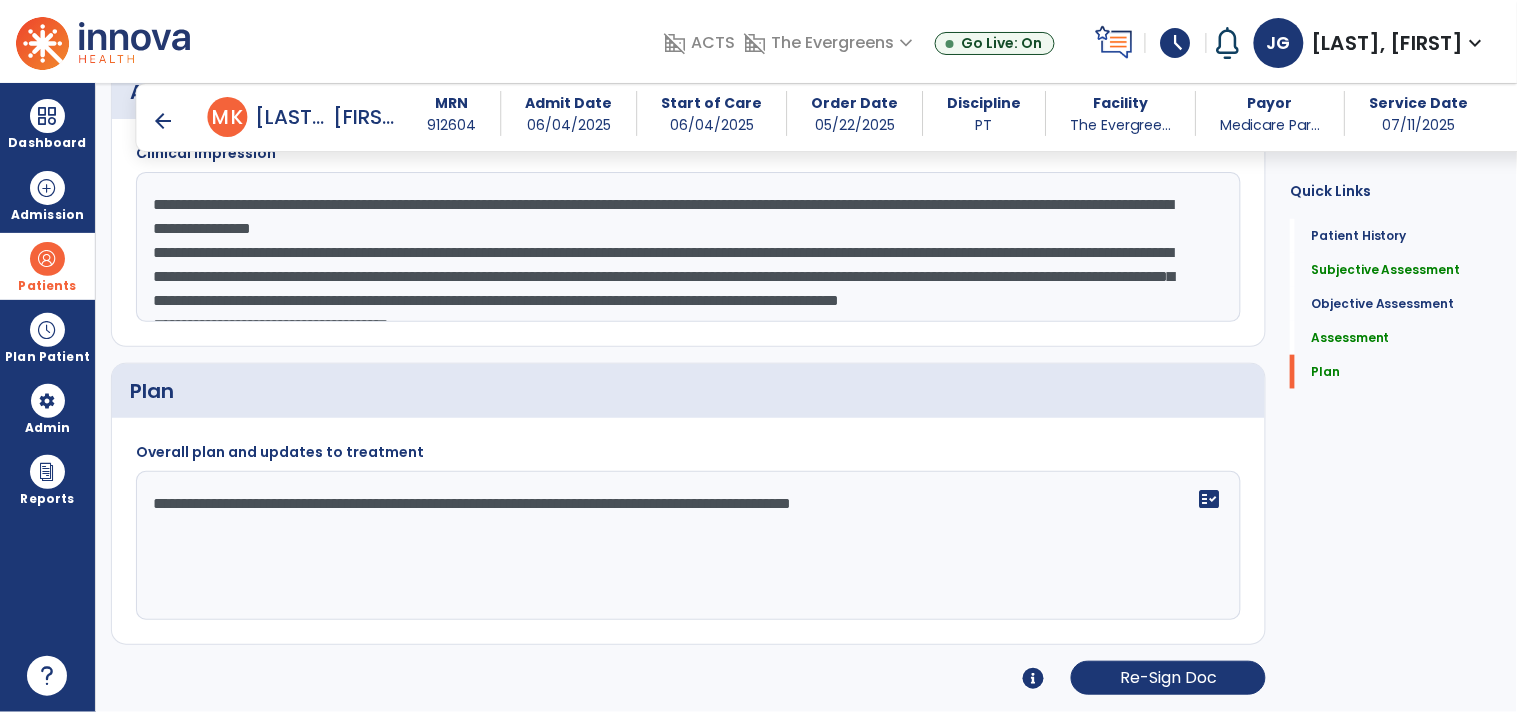 drag, startPoint x: 685, startPoint y: 494, endPoint x: 980, endPoint y: 525, distance: 296.62433 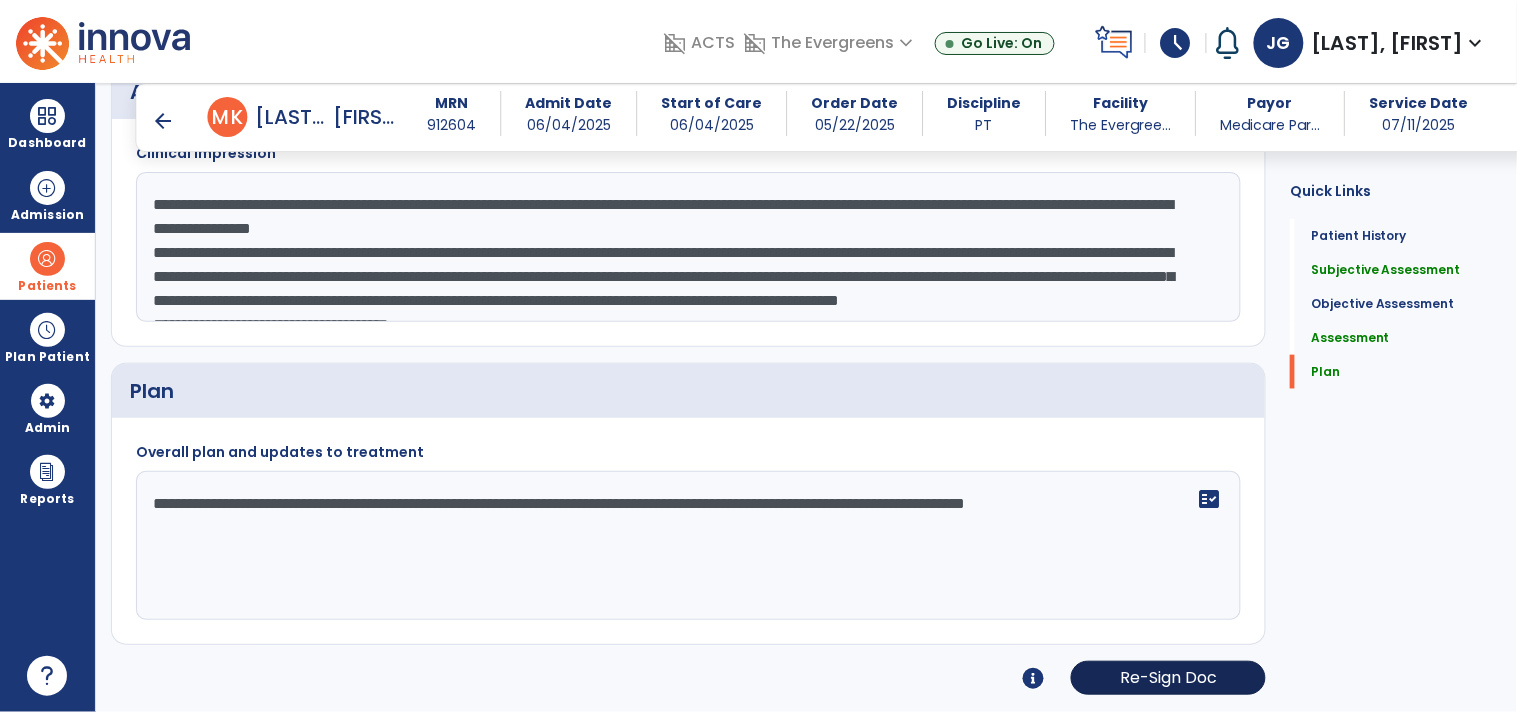 type on "**********" 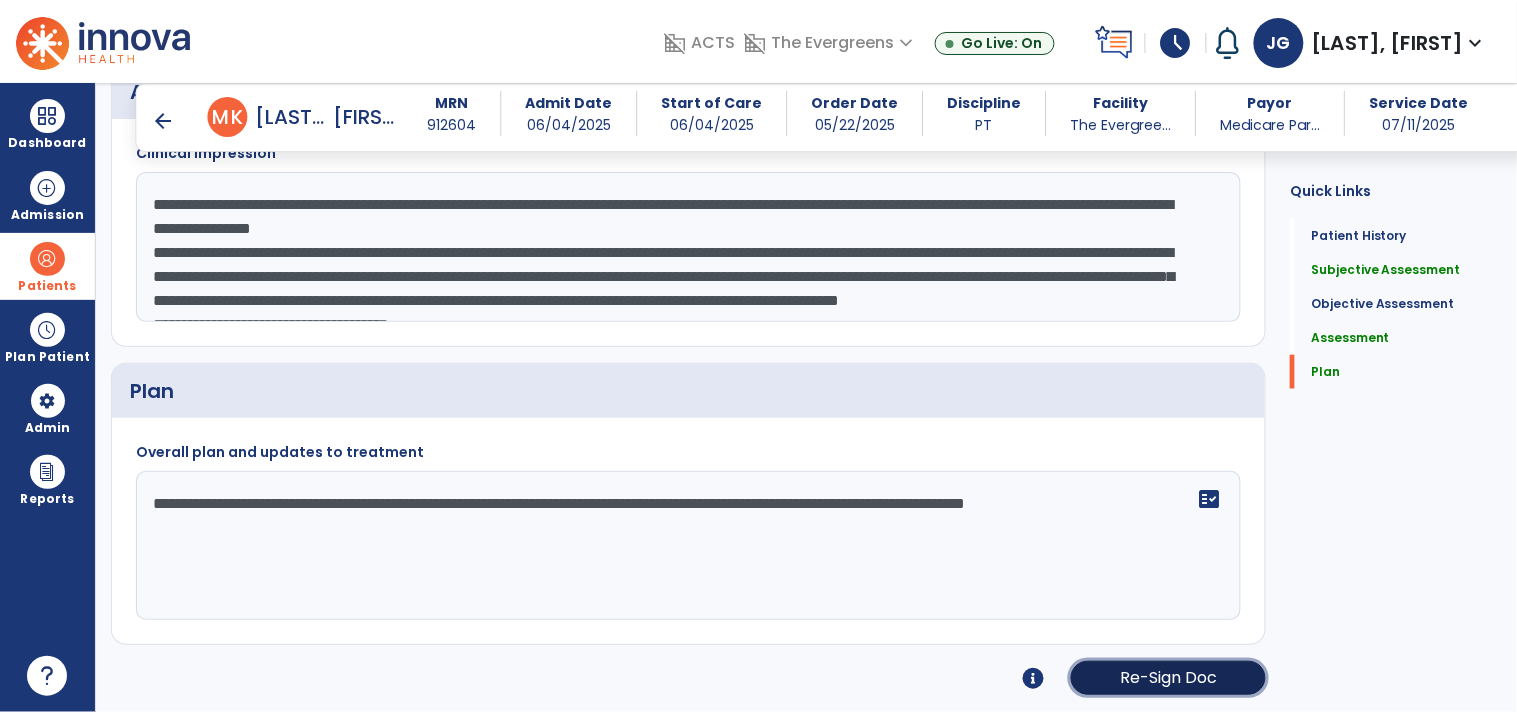 click on "Re-Sign Doc" 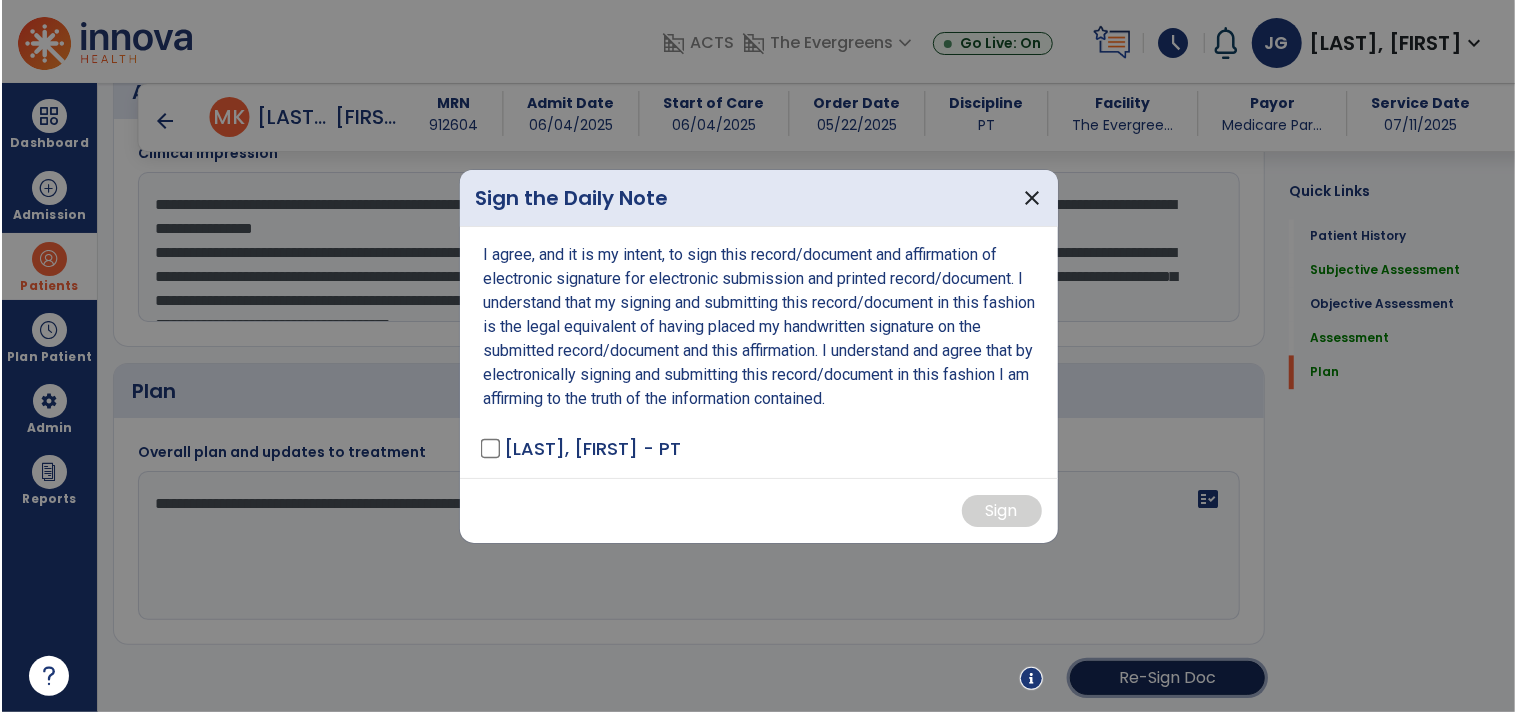 scroll, scrollTop: 2377, scrollLeft: 0, axis: vertical 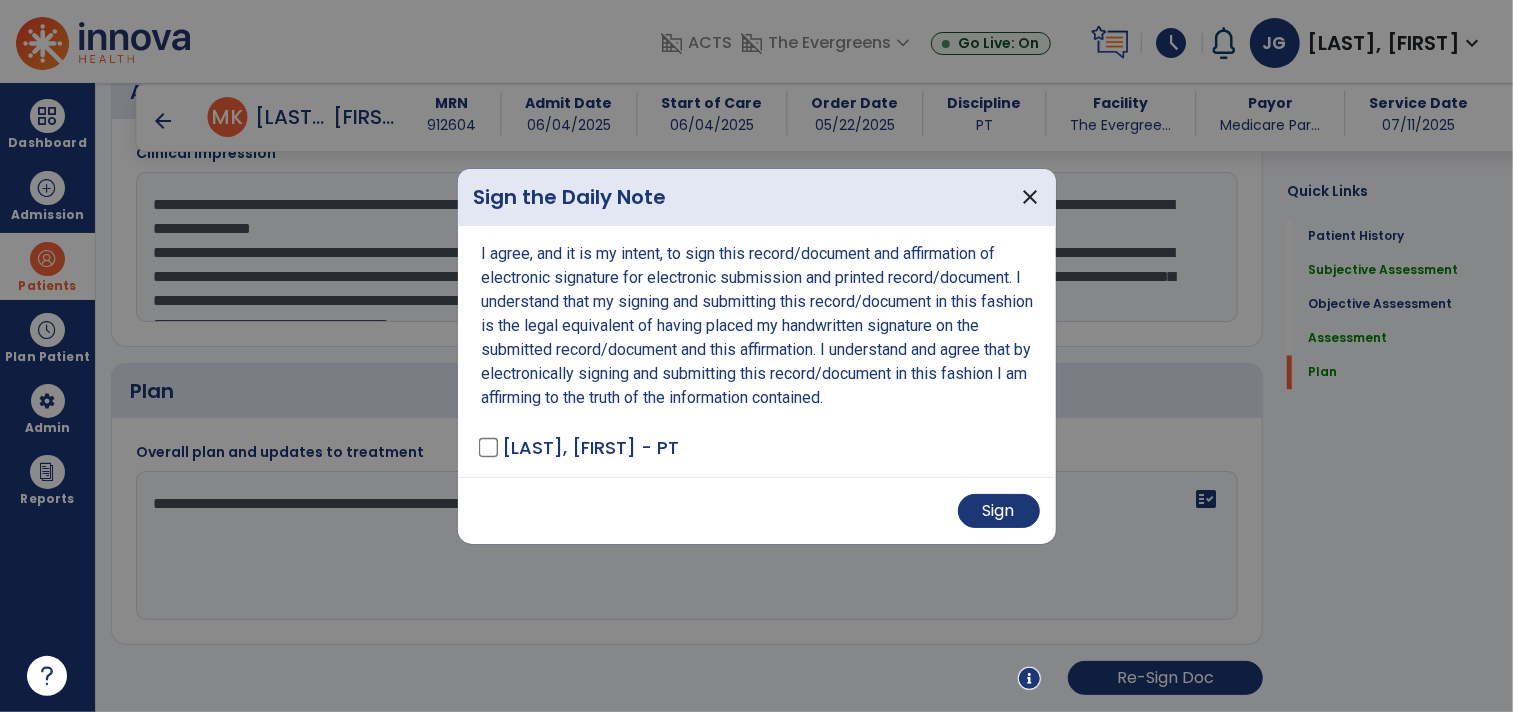 click on "Sign" at bounding box center [757, 510] 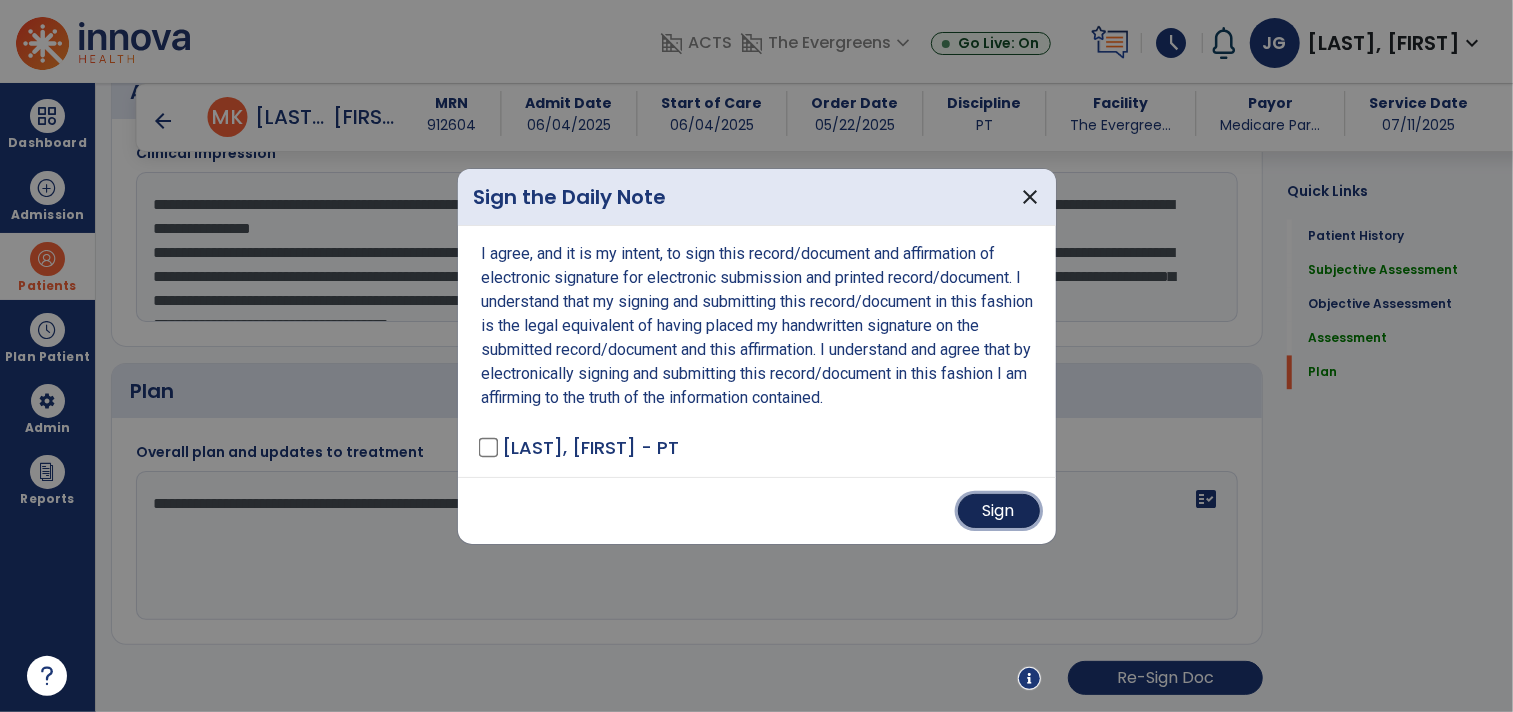 click on "Sign" at bounding box center [999, 511] 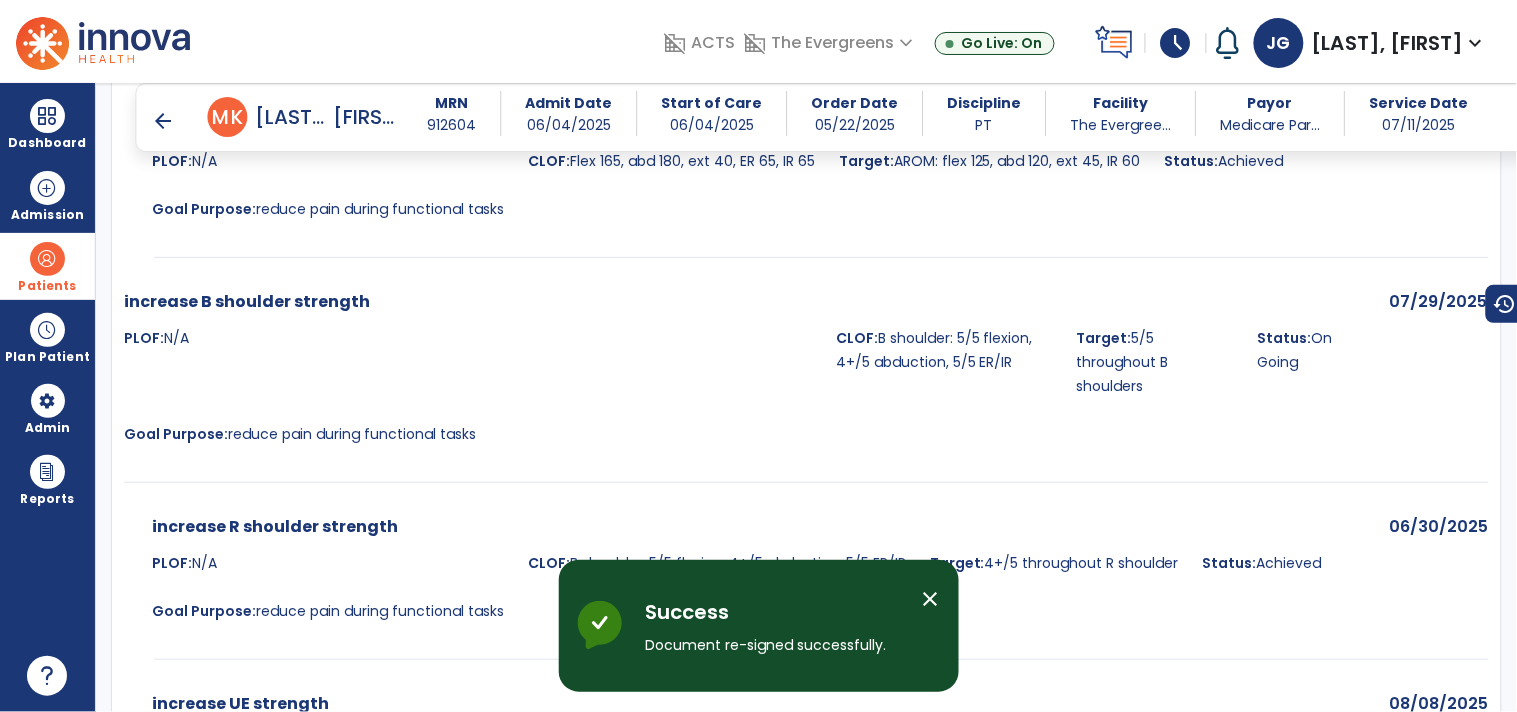 scroll, scrollTop: 3141, scrollLeft: 0, axis: vertical 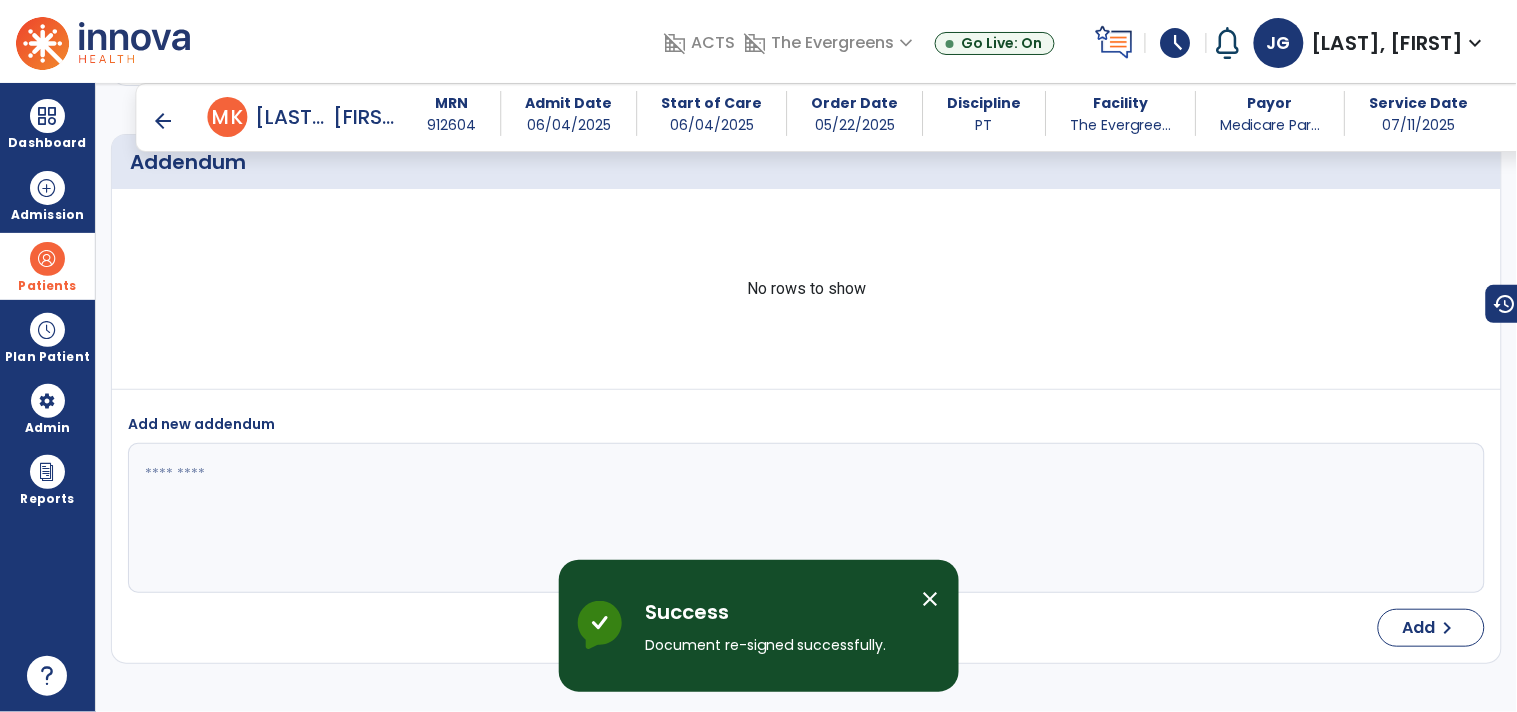 drag, startPoint x: 971, startPoint y: 241, endPoint x: 1152, endPoint y: -67, distance: 357.2464 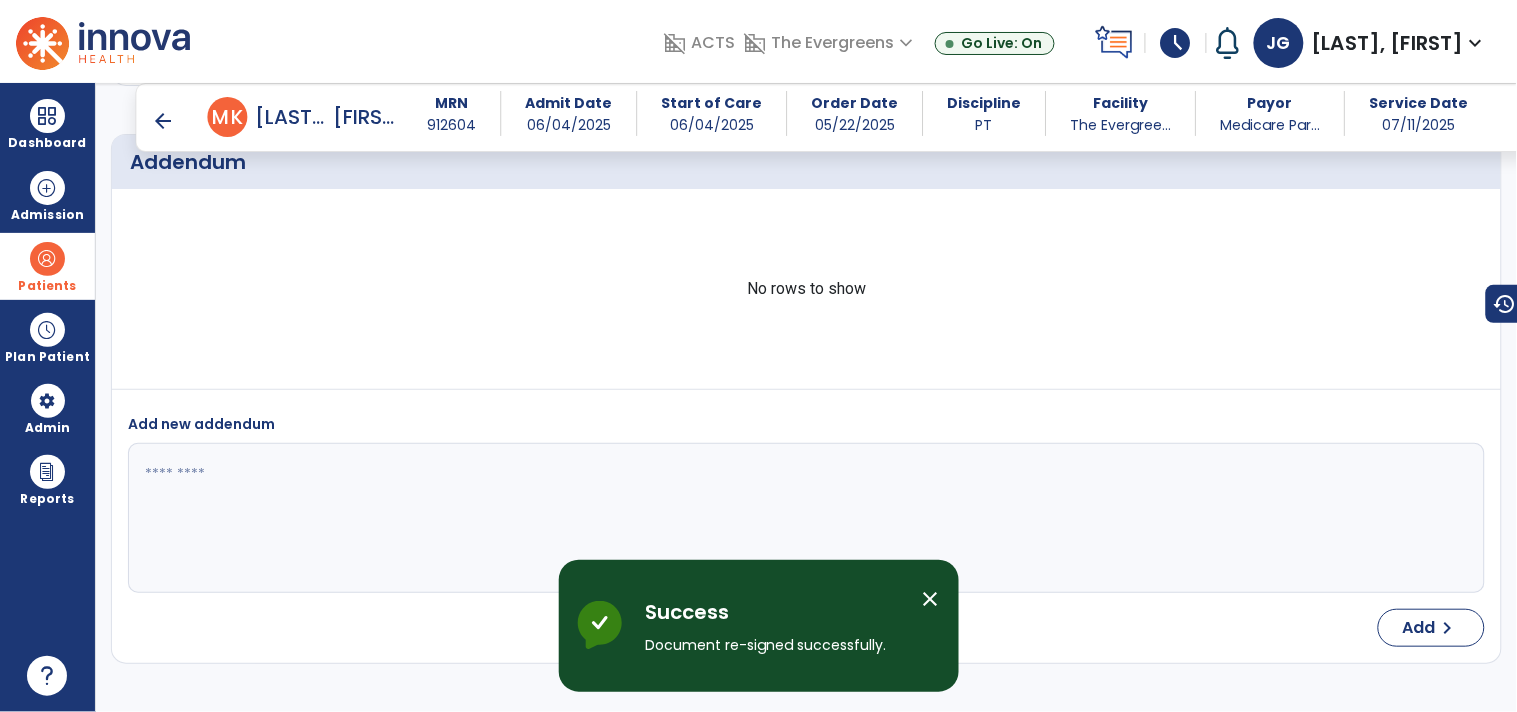 click on "domain_disabled   ACTS   domain_disabled   The Evergreens   expand_more   Sandbox   The Evergreens  Go Live: On schedule My Time:   Friday, Jul 11    ***** stop  Stop   Open your timecard  arrow_right Notifications  No Notifications yet   JG   [LAST], [FIRST]   expand_more   home   Home   person   Profile   manage_accounts   Admin   help   Help   logout   Log out  Dashboard  dashboard  Therapist Dashboard  view_quilt  Operations Dashboard Admission Patients  format_list_bulleted  Patient List  space_dashboard  Patient Board  insert_chart  PDPM Board Plan Patient  event_note  Planner  content_paste_go  Scheduler  content_paste_go  Whiteboard Admin  manage_accounts  Users Reports  export_notes  Billing Exports  note_alt  EOM Report  event_note  Minutes By Payor  inbox_customize  Service Log  playlist_add_check  Triple Check Report  arrow_back   Progress Note   arrow_back      M  K  Mills,   Kitty  MRN 912604 Admit Date 06/04/2025 Start of Care 06/04/2025 Order Date 05/22/2025 Discipline PT 1" at bounding box center [758, 356] 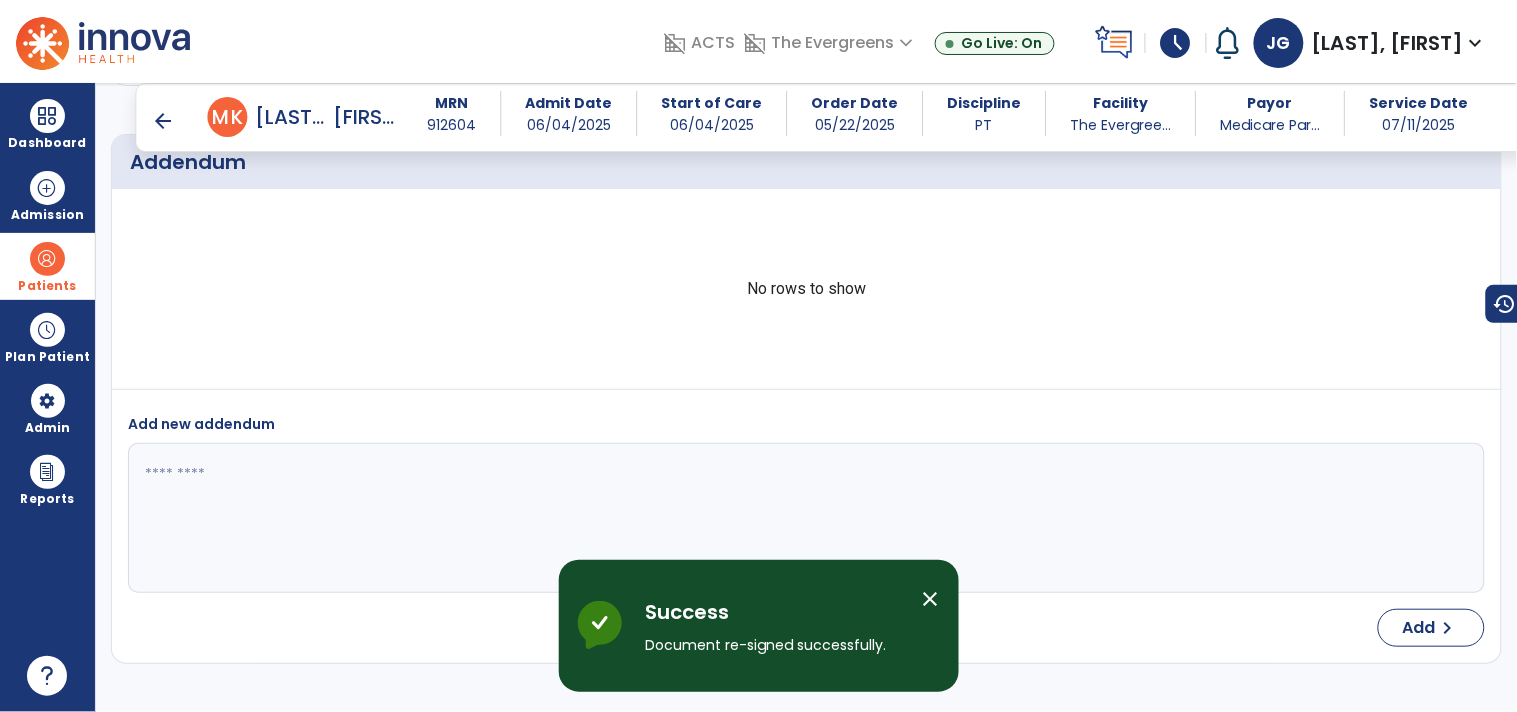 click on "close" at bounding box center (931, 599) 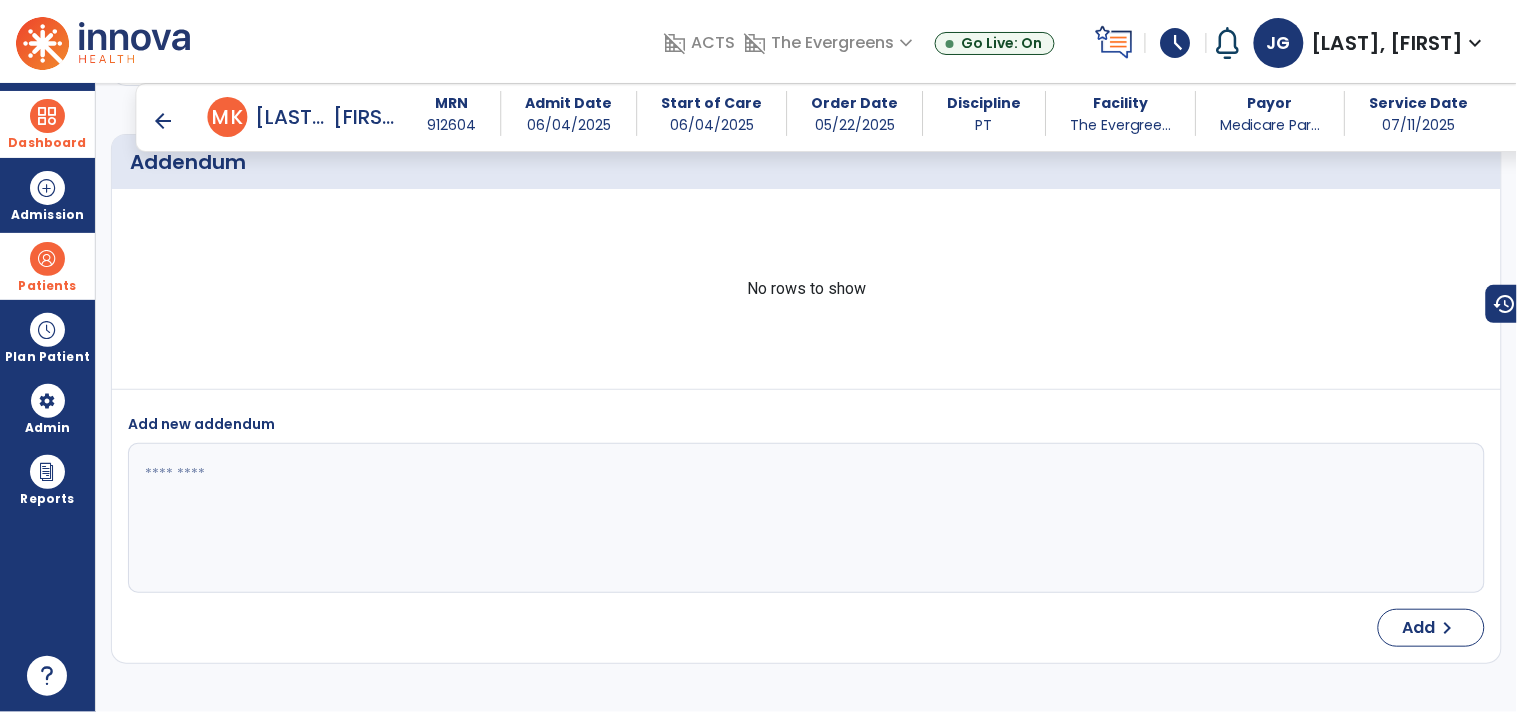 click on "Dashboard" at bounding box center [47, 143] 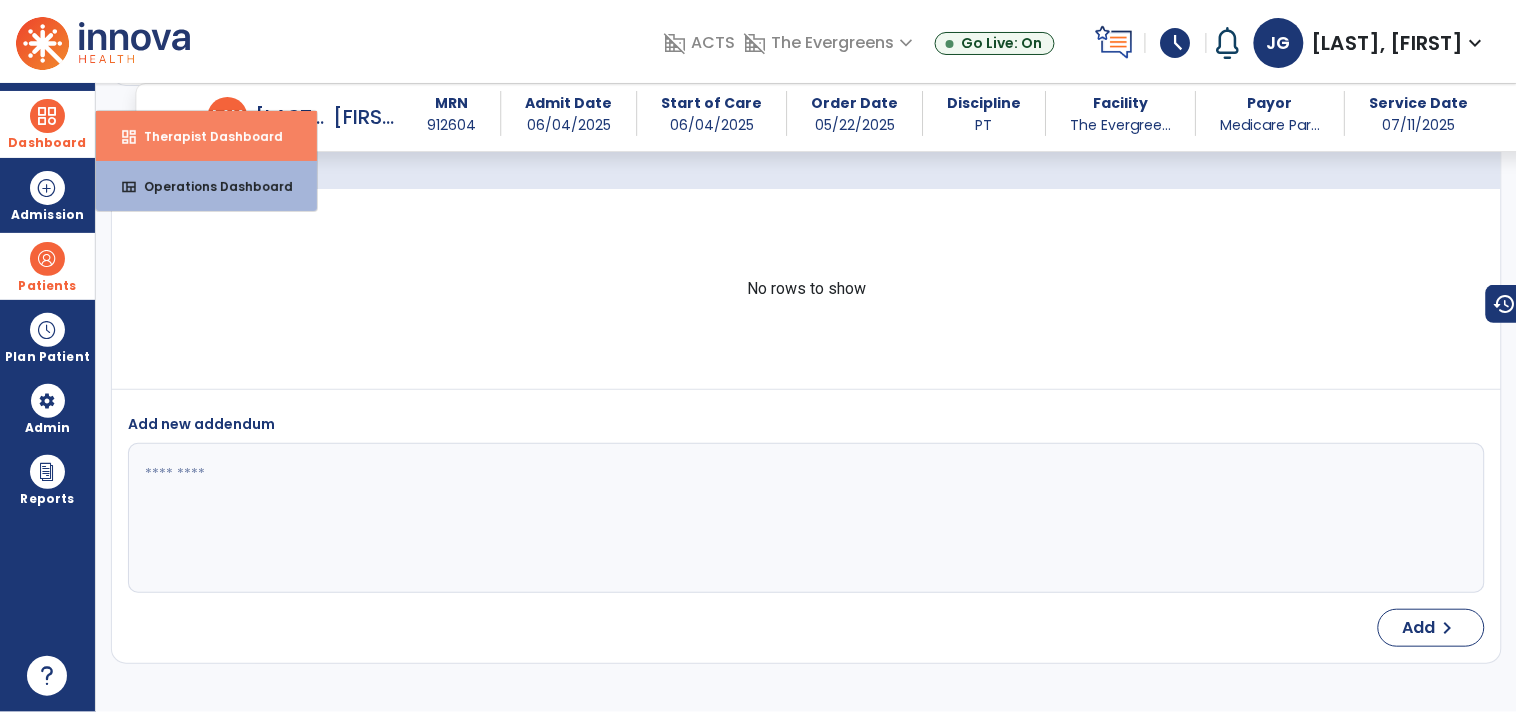 click on "dashboard  Therapist Dashboard" at bounding box center [206, 136] 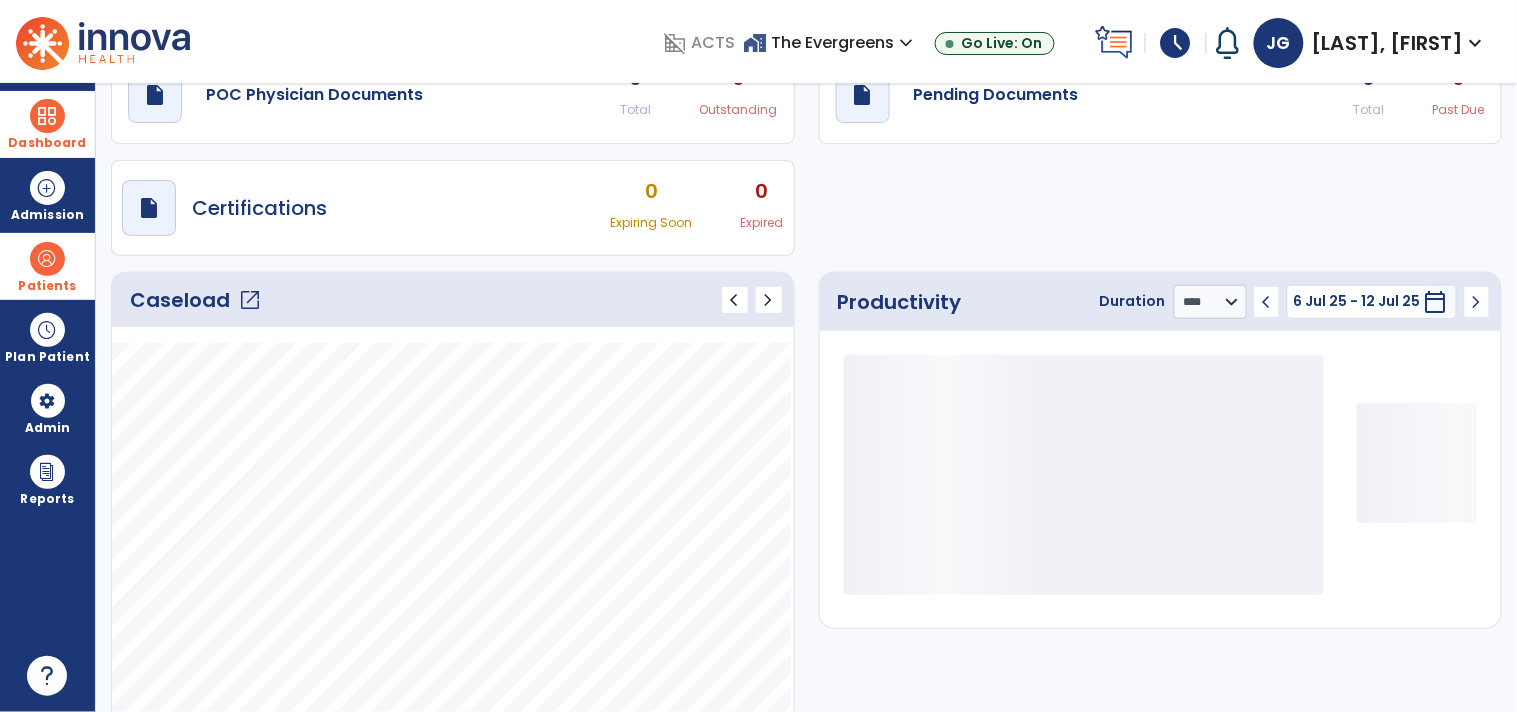 scroll, scrollTop: 95, scrollLeft: 0, axis: vertical 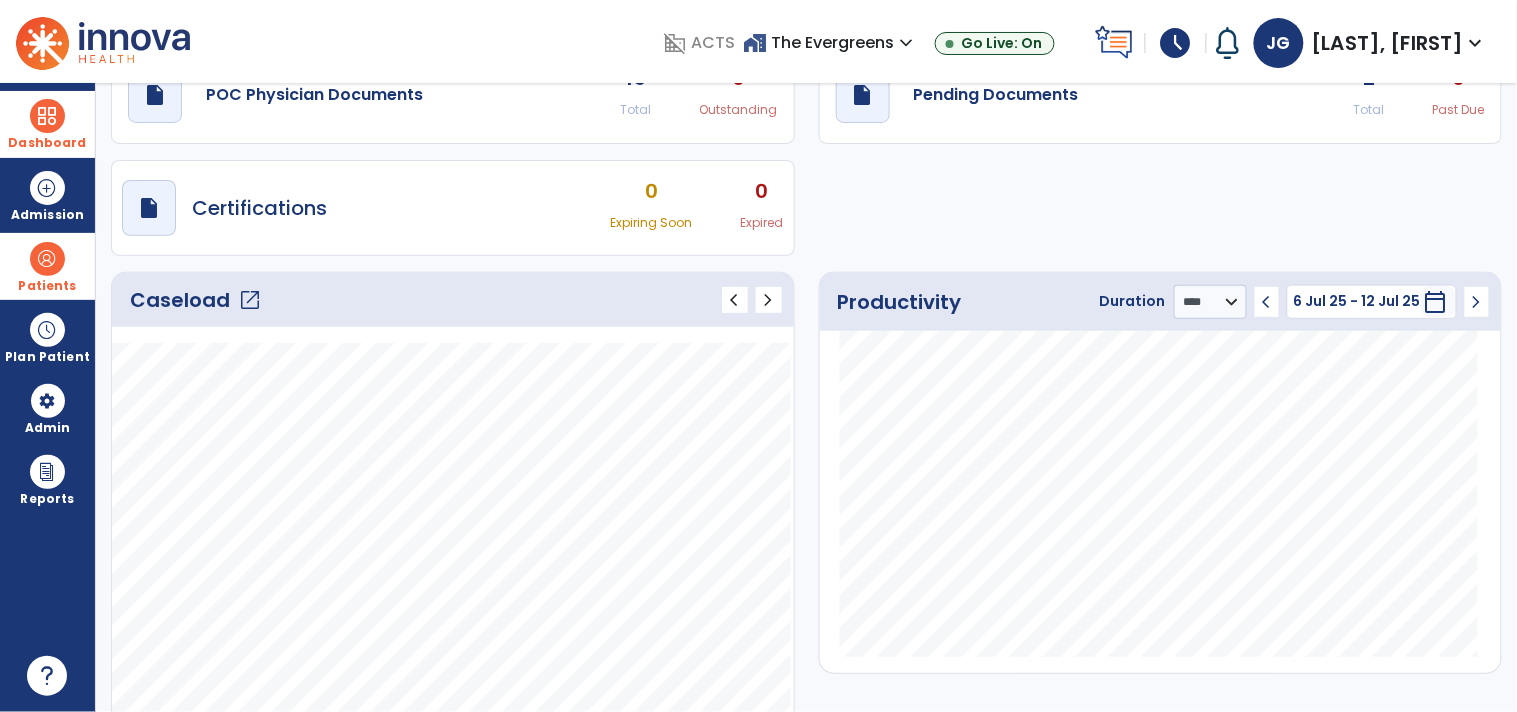 click on "2 Total 0 Past Due" 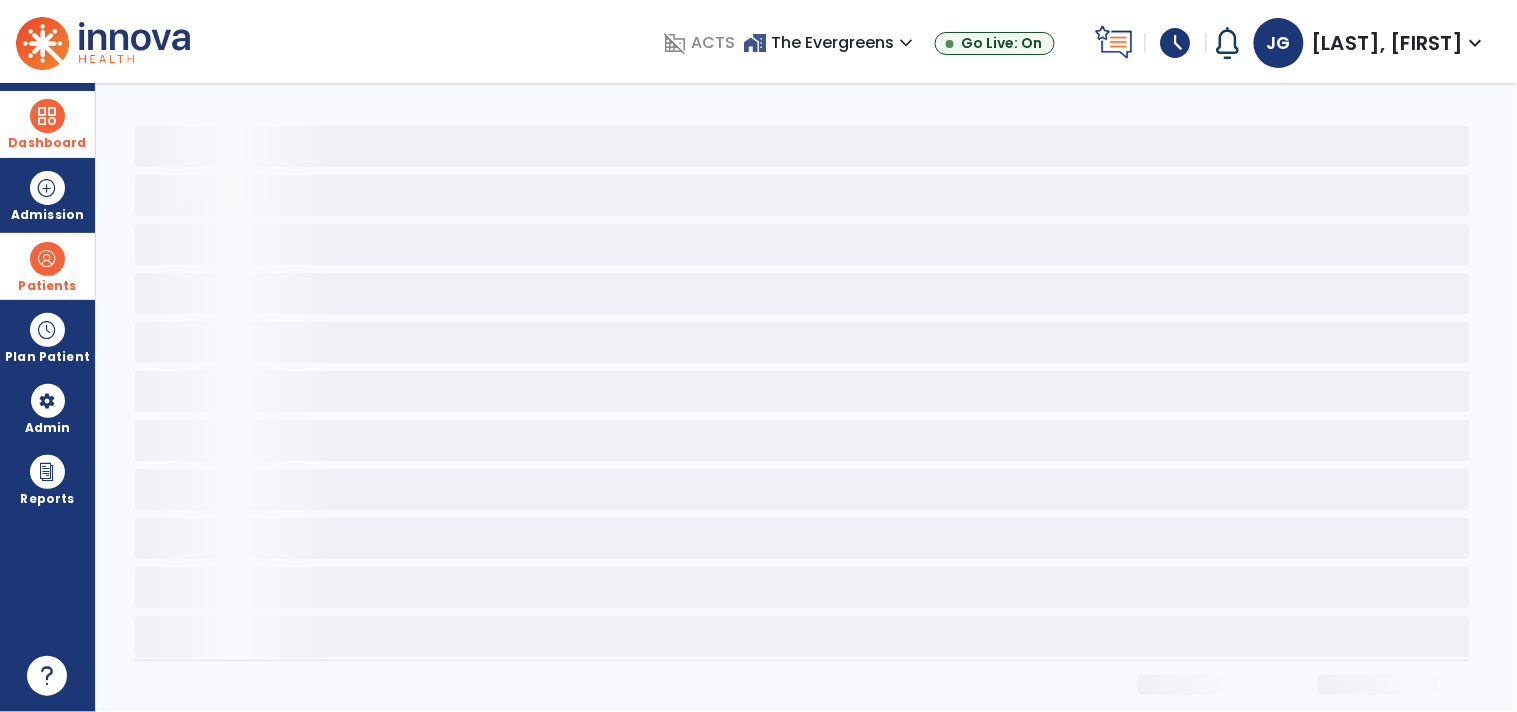 scroll, scrollTop: 0, scrollLeft: 0, axis: both 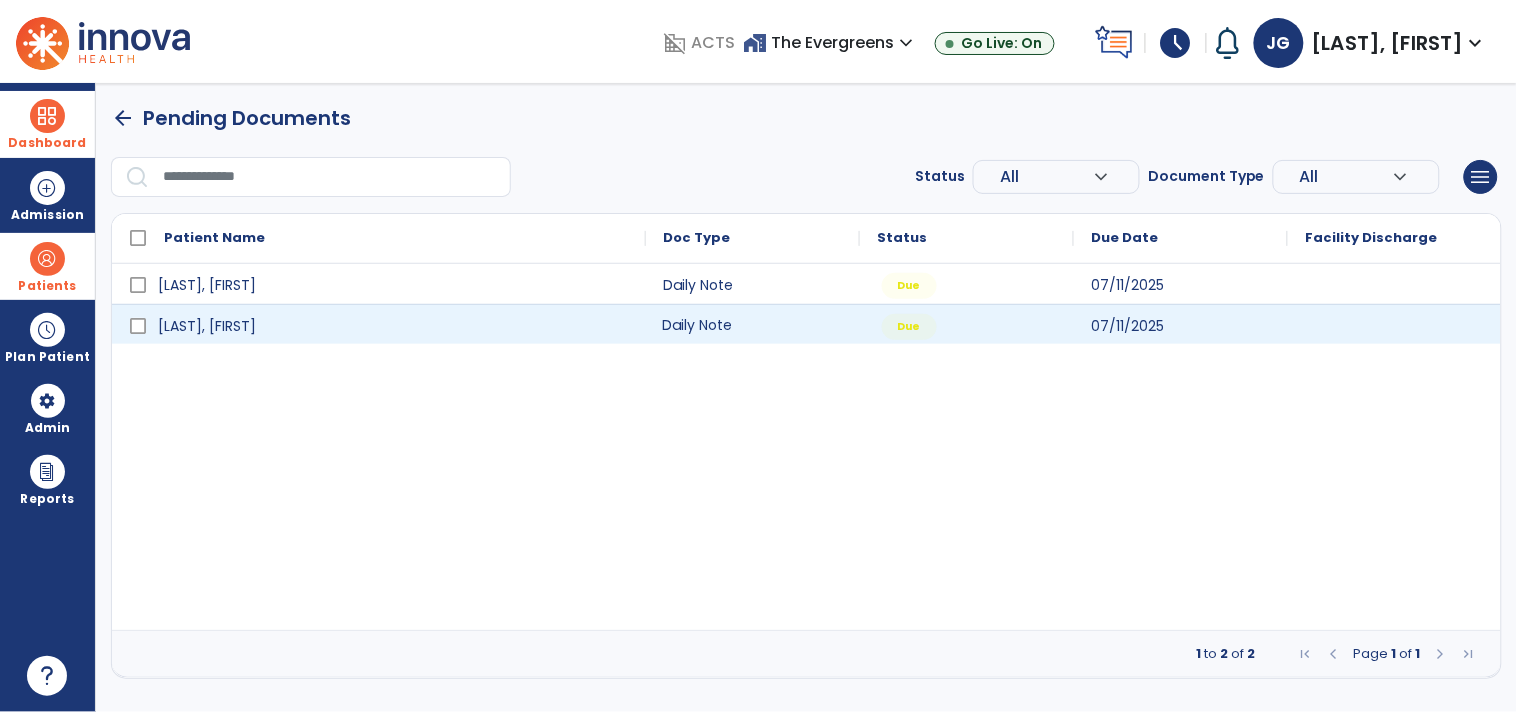 click on "Daily Note" at bounding box center (753, 324) 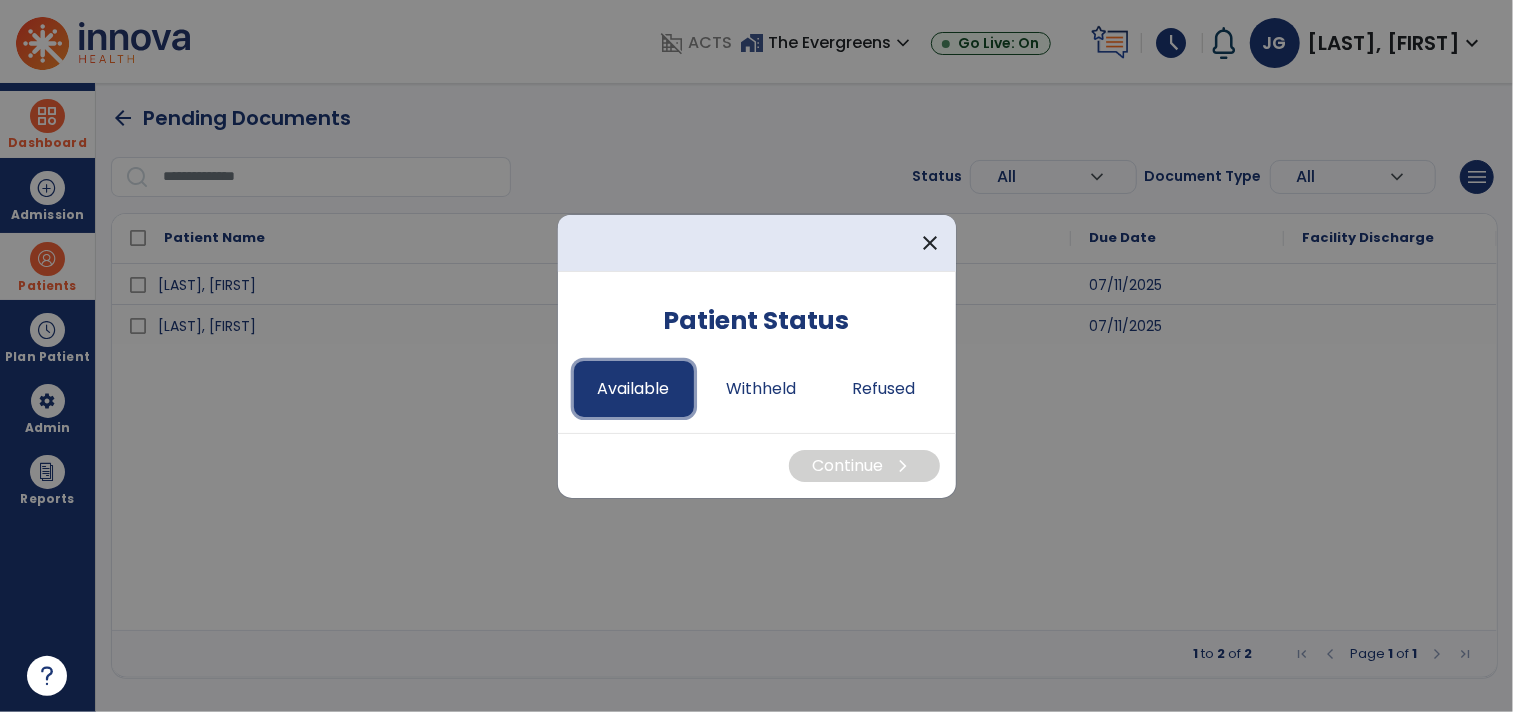 click on "Available" at bounding box center (634, 389) 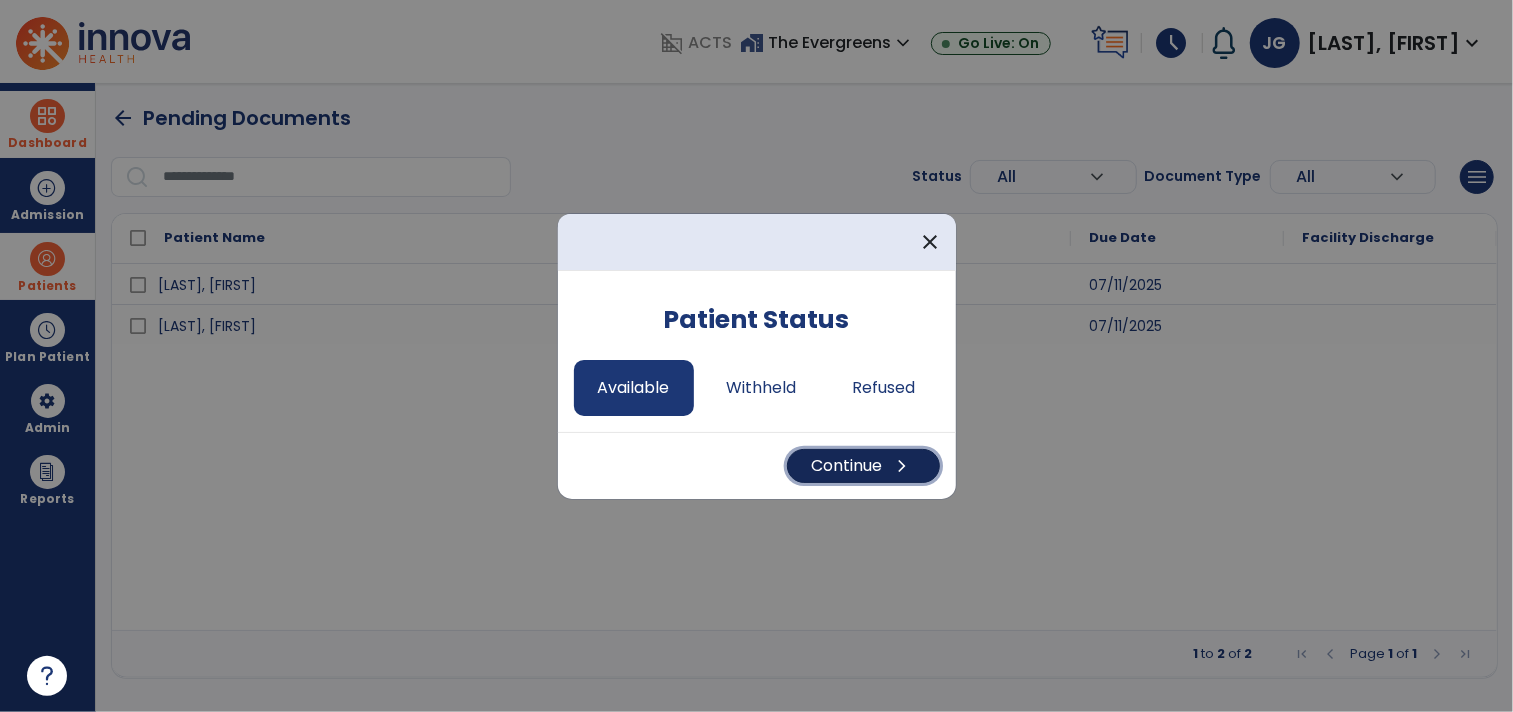 click on "Continue   chevron_right" at bounding box center [863, 466] 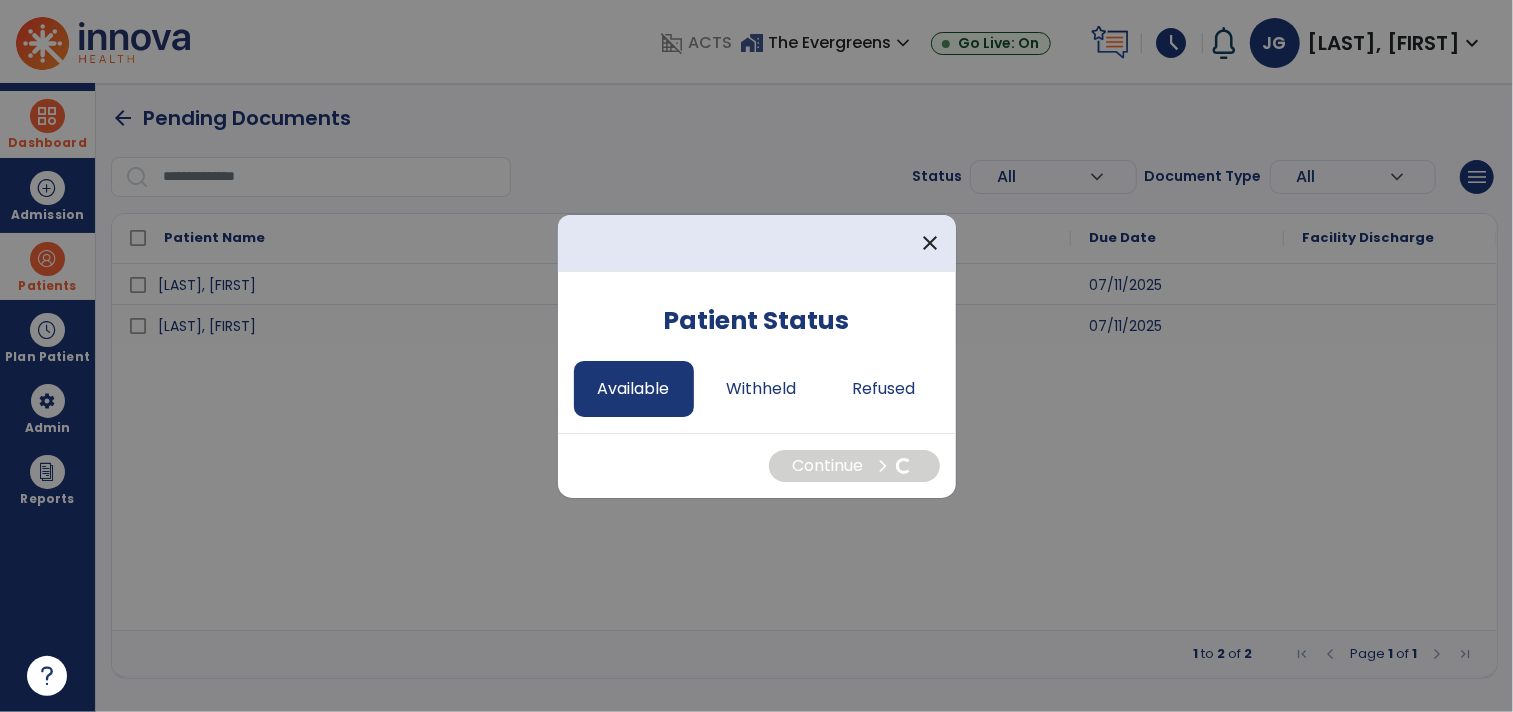select on "*" 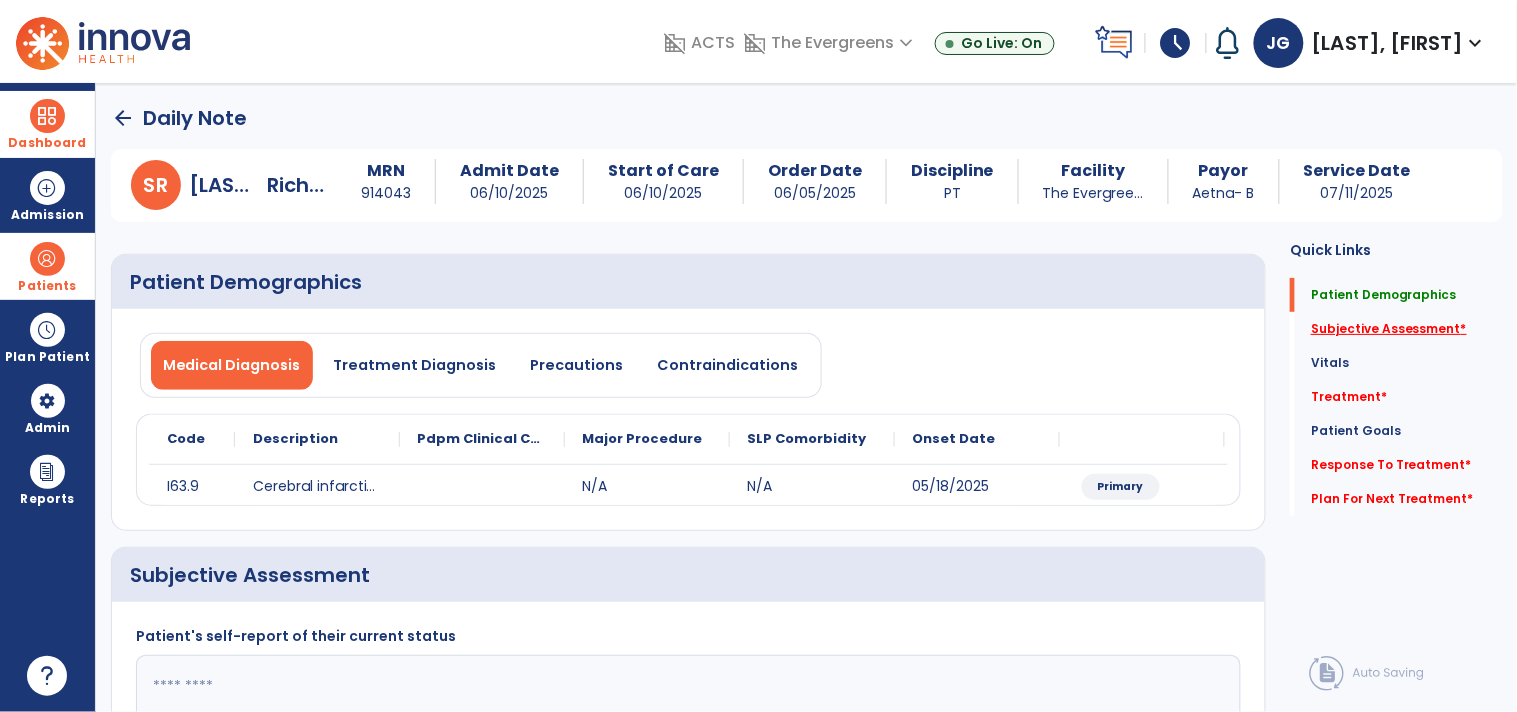 click on "Subjective Assessment   *" 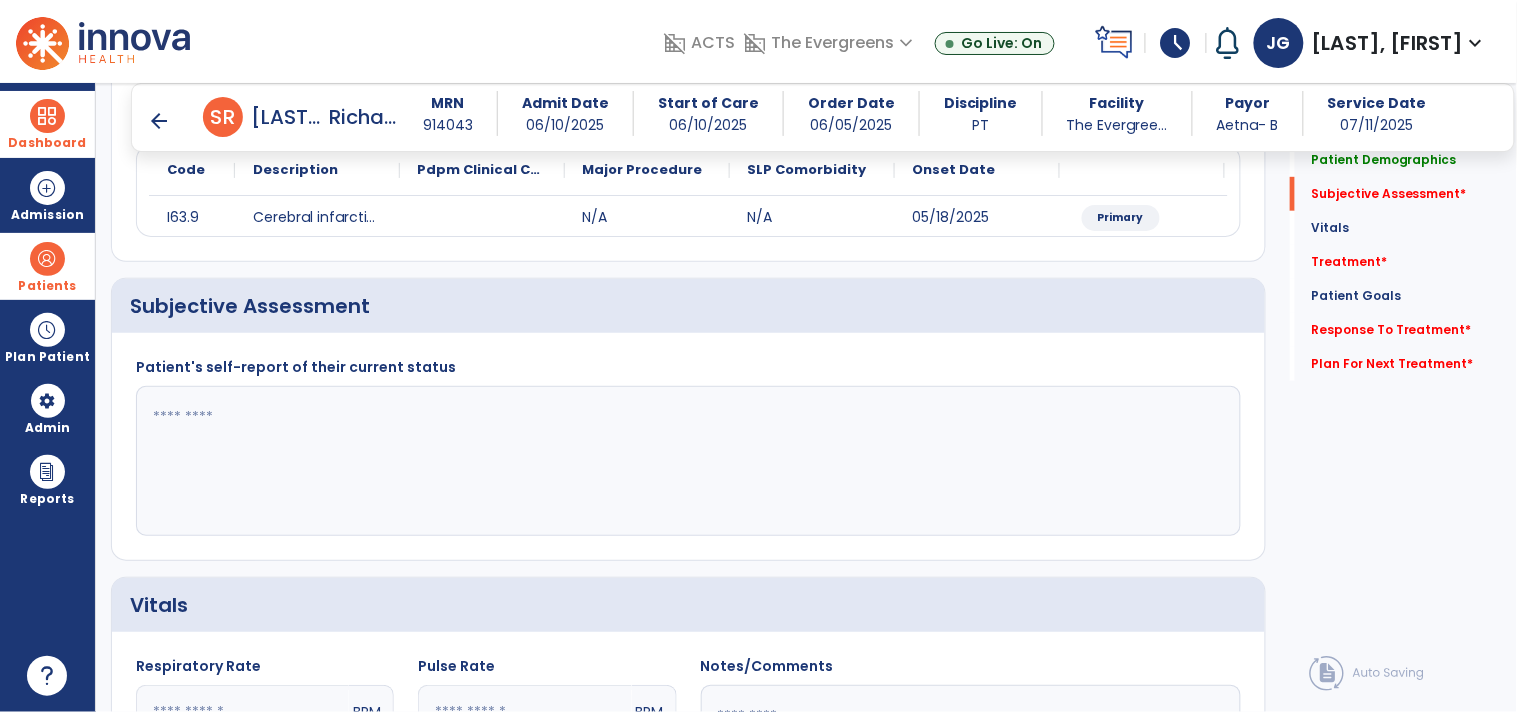 scroll, scrollTop: 291, scrollLeft: 0, axis: vertical 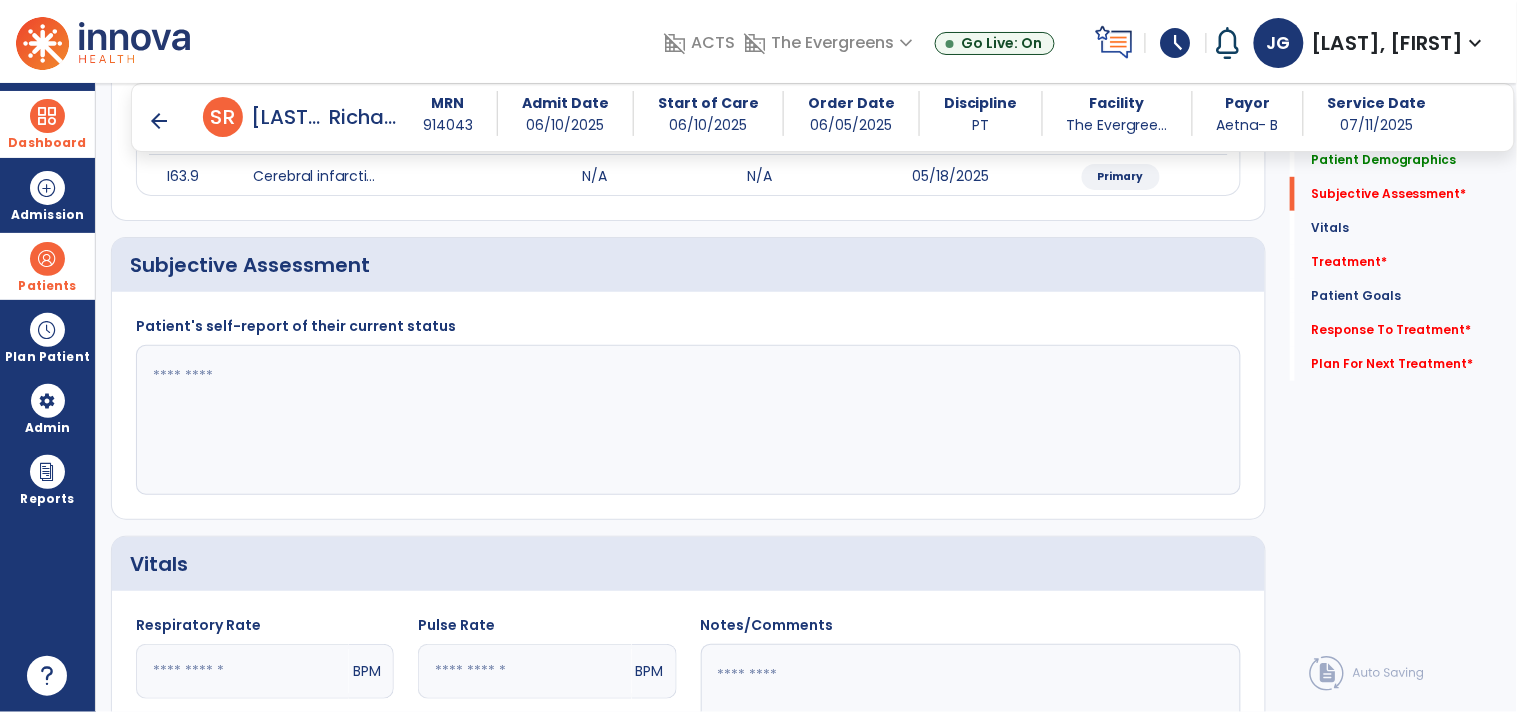 click 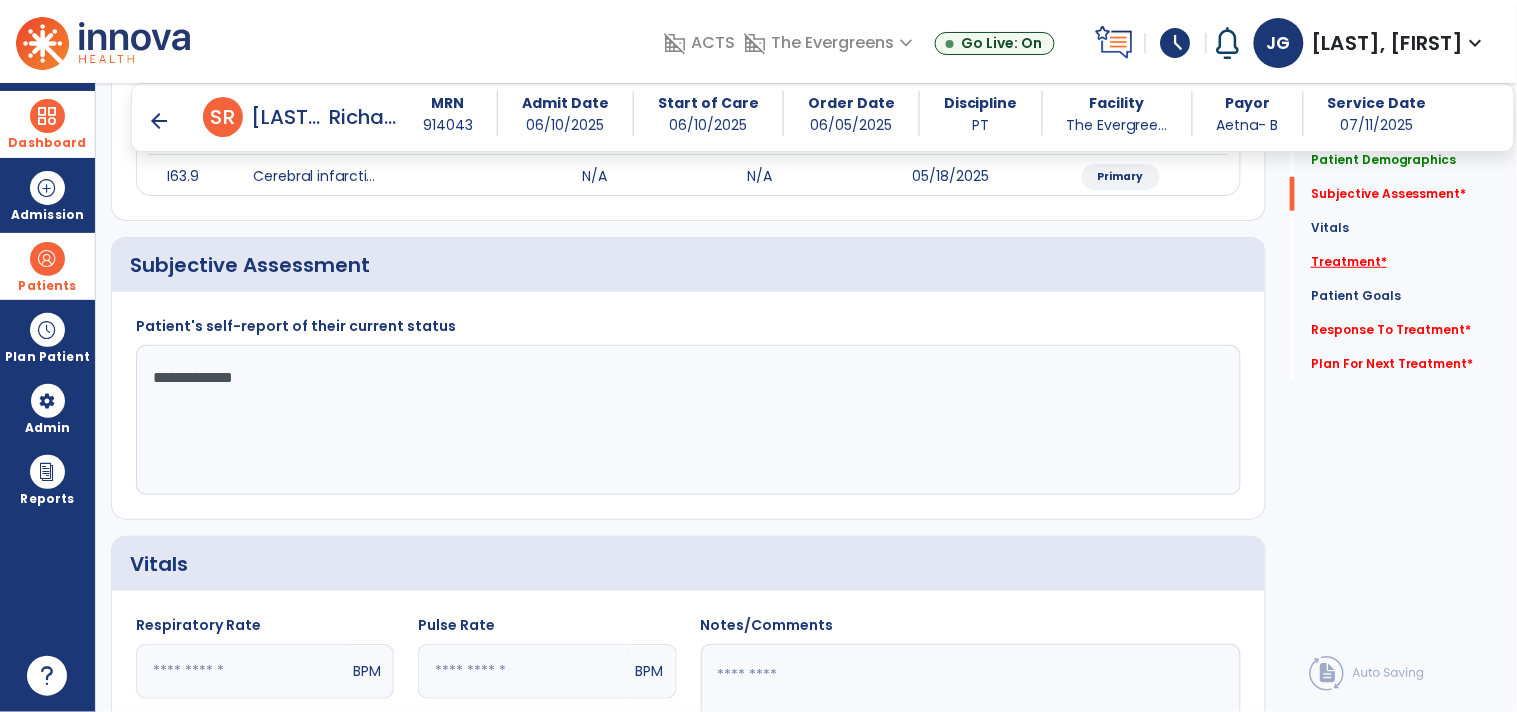type on "**********" 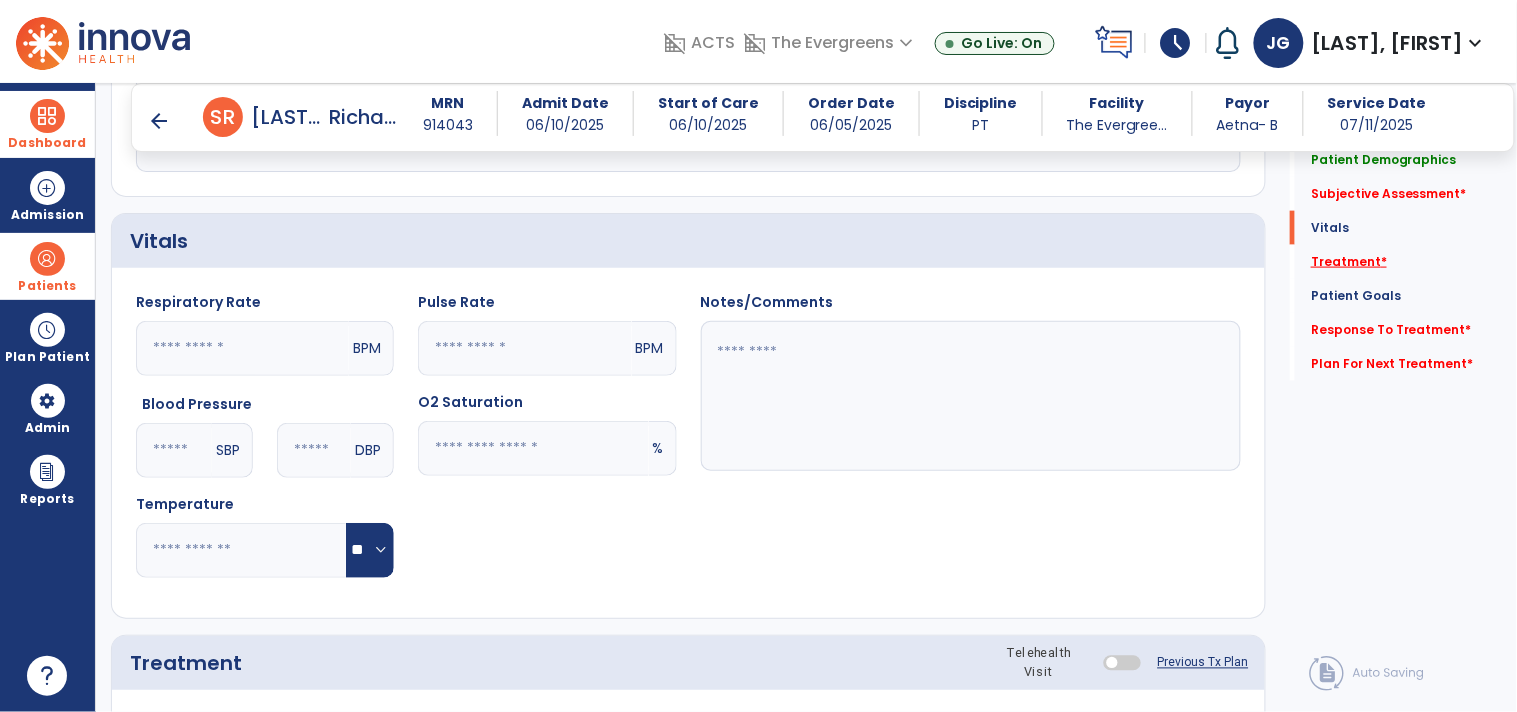scroll, scrollTop: 981, scrollLeft: 0, axis: vertical 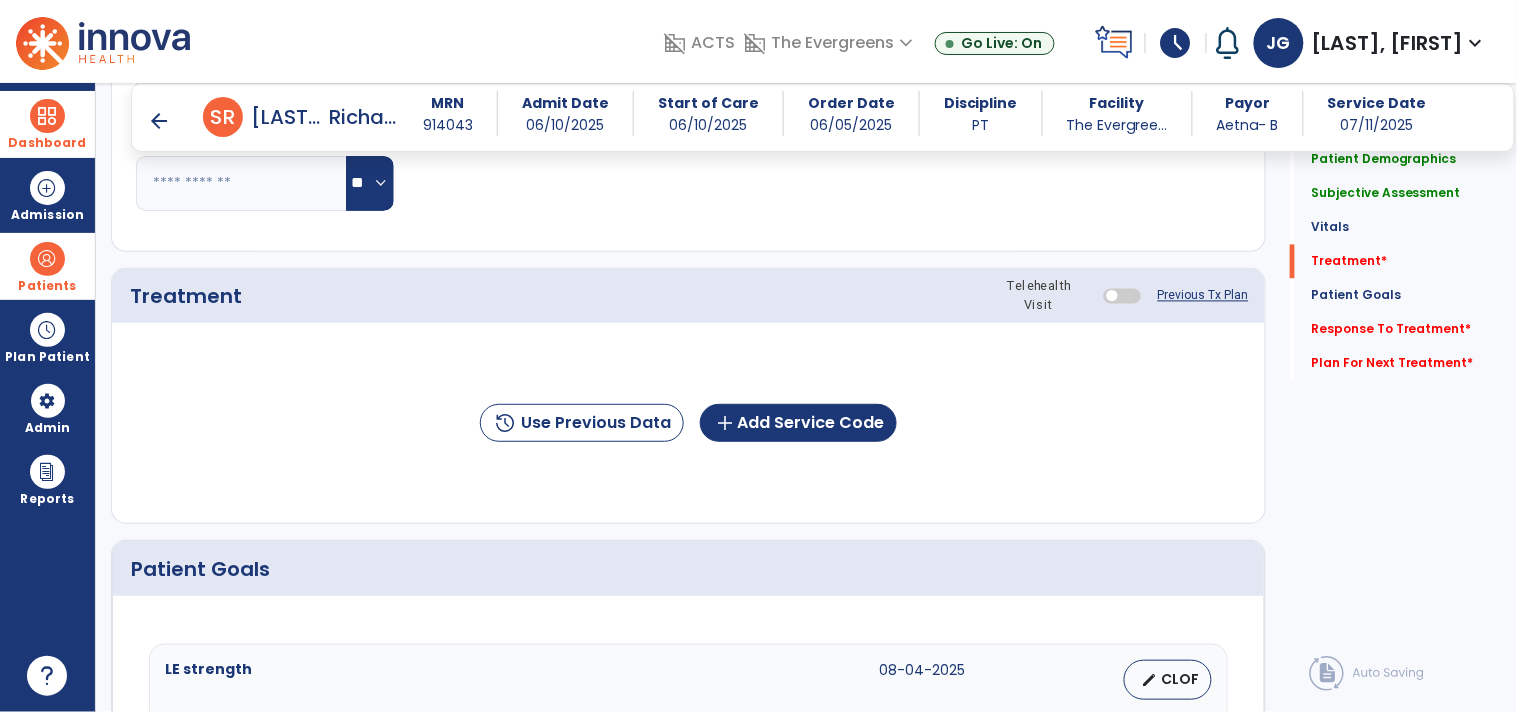 click at bounding box center (47, 259) 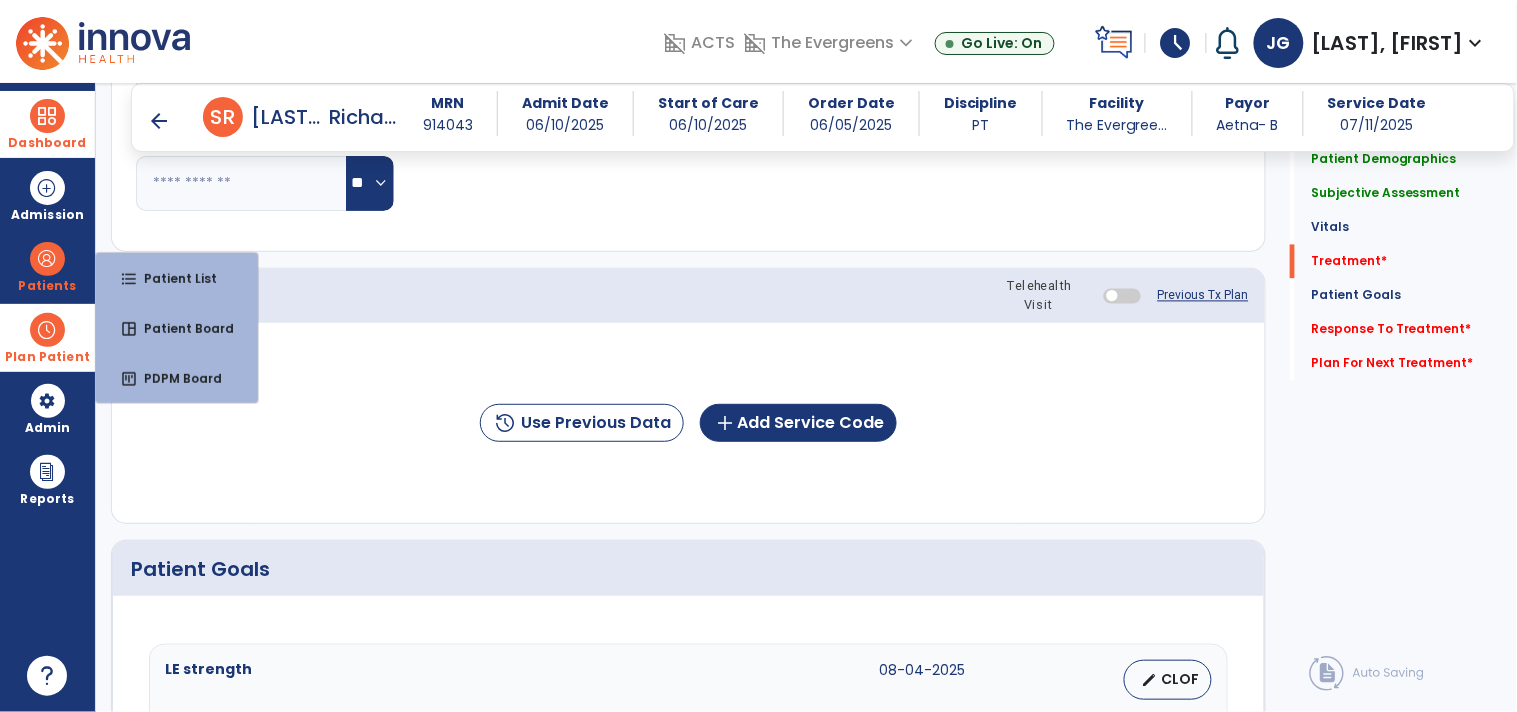 click at bounding box center (47, 330) 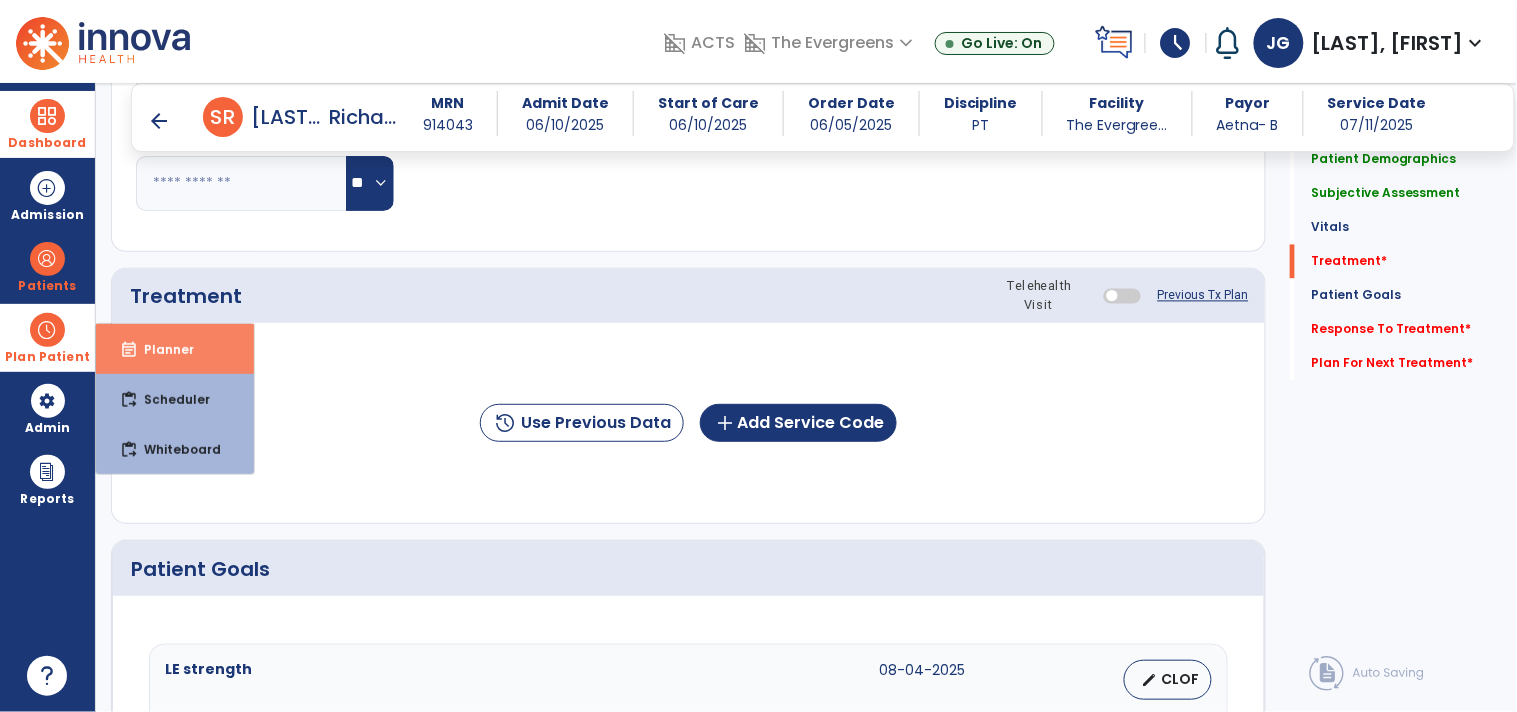 click on "event_note  Planner" at bounding box center (175, 349) 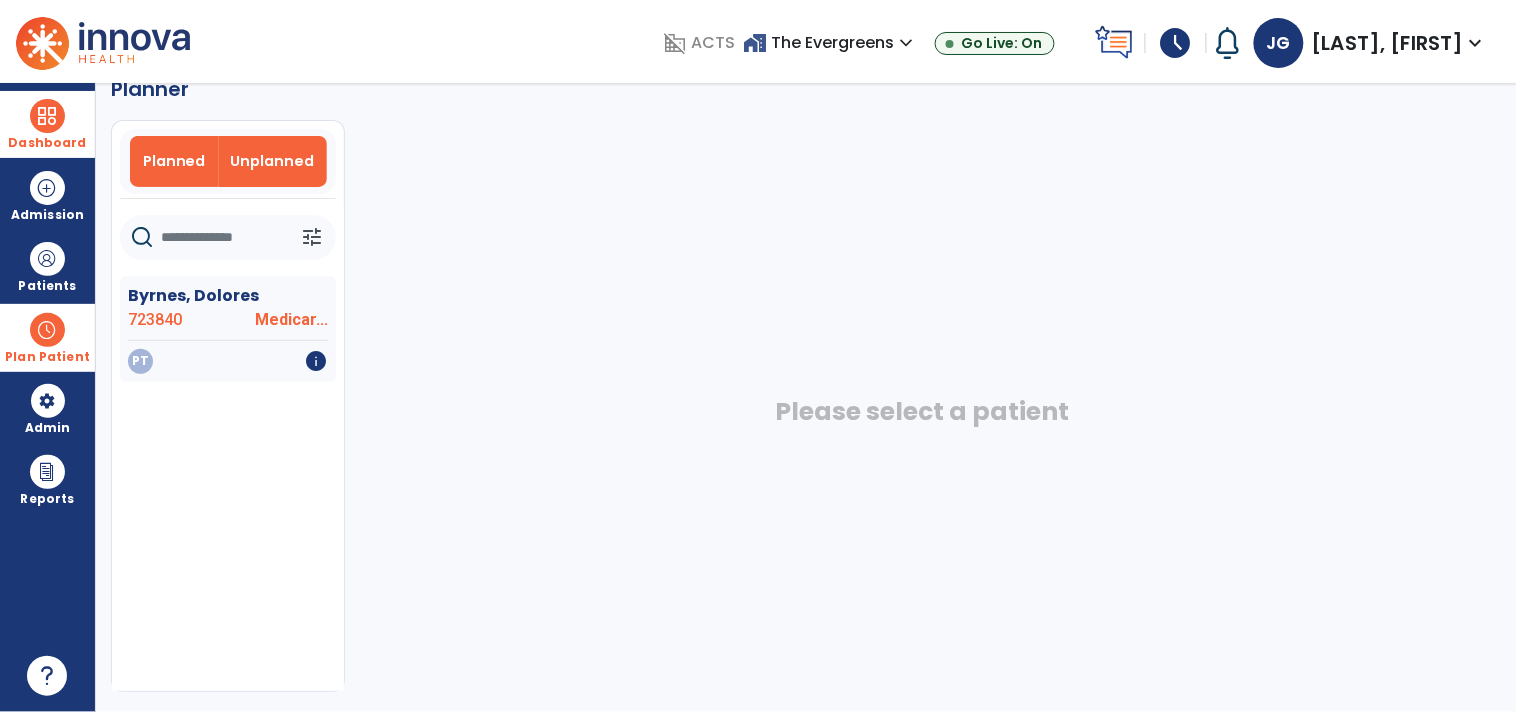 click on "Planned" at bounding box center [174, 161] 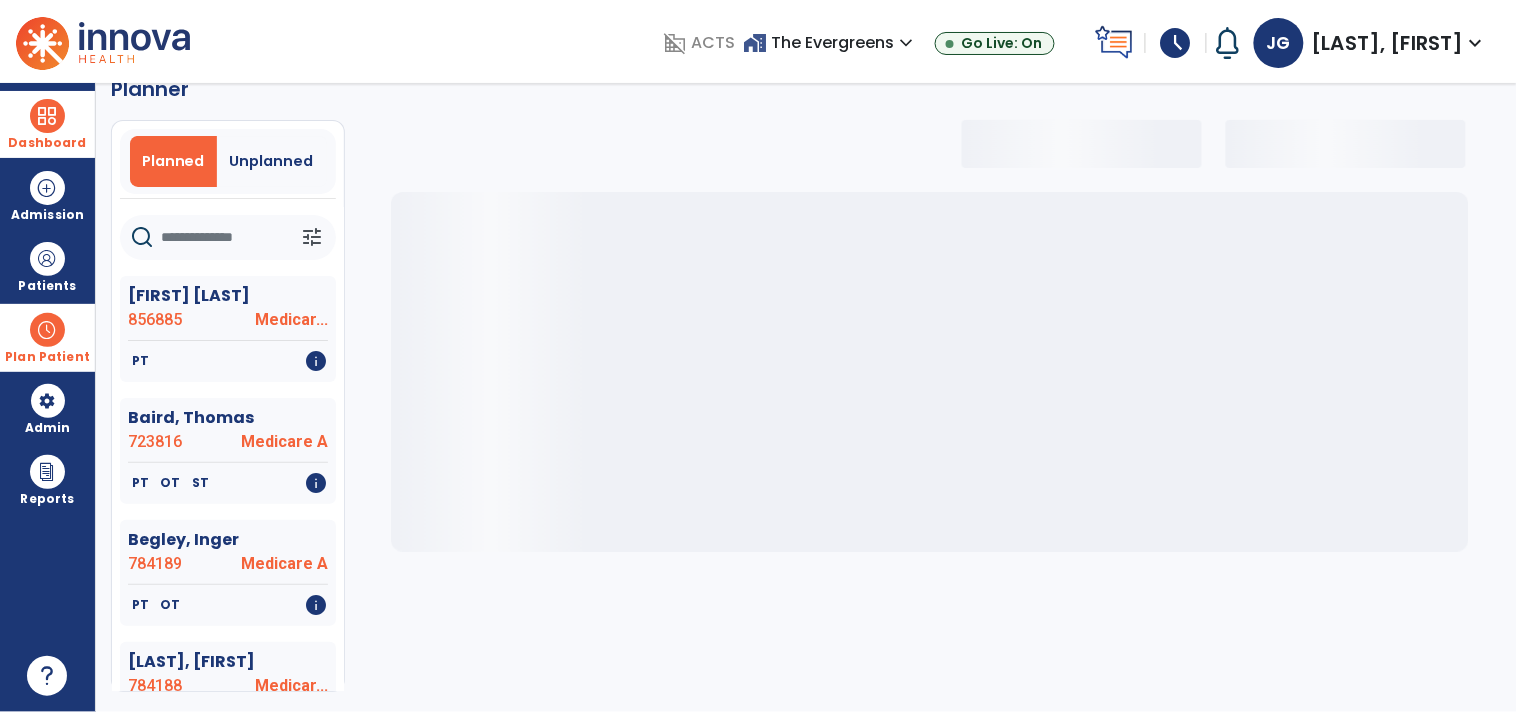 select on "***" 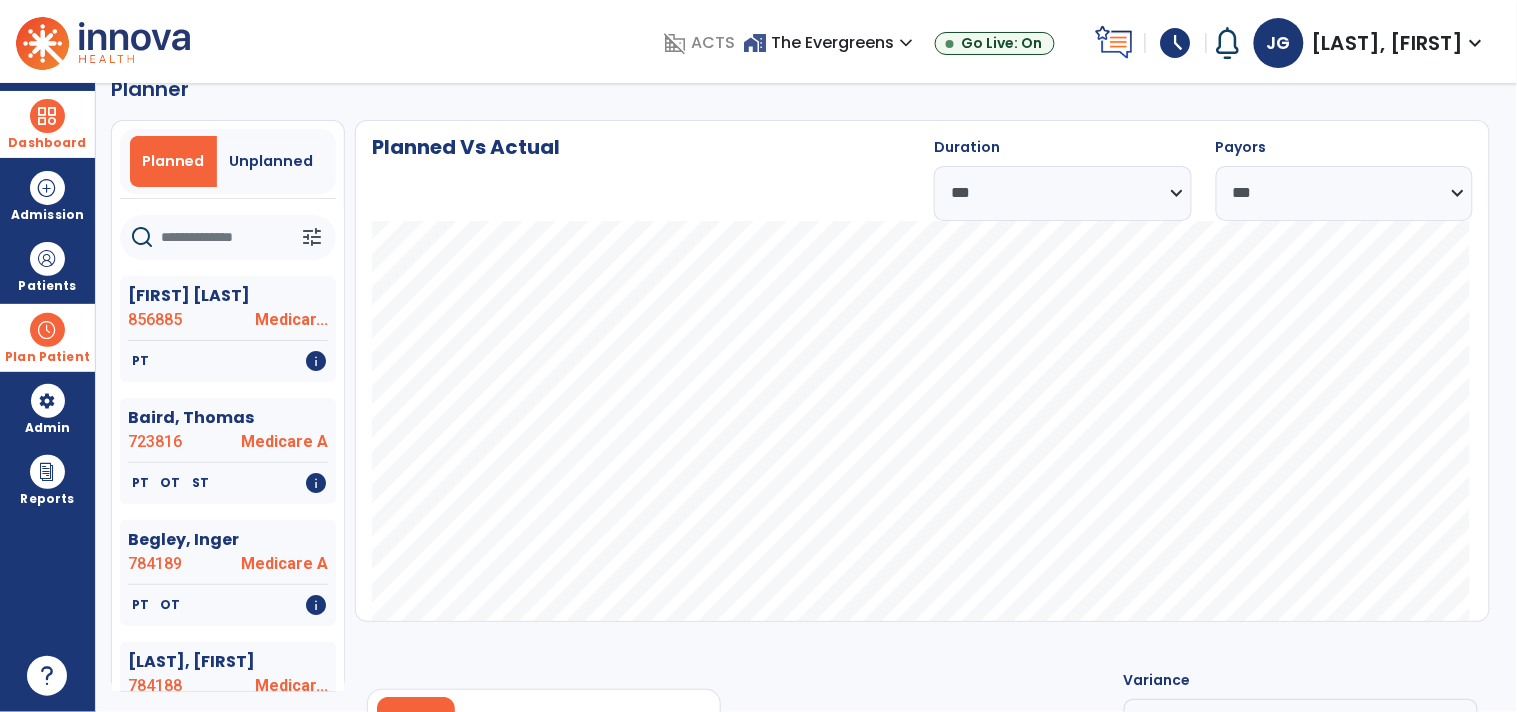 click 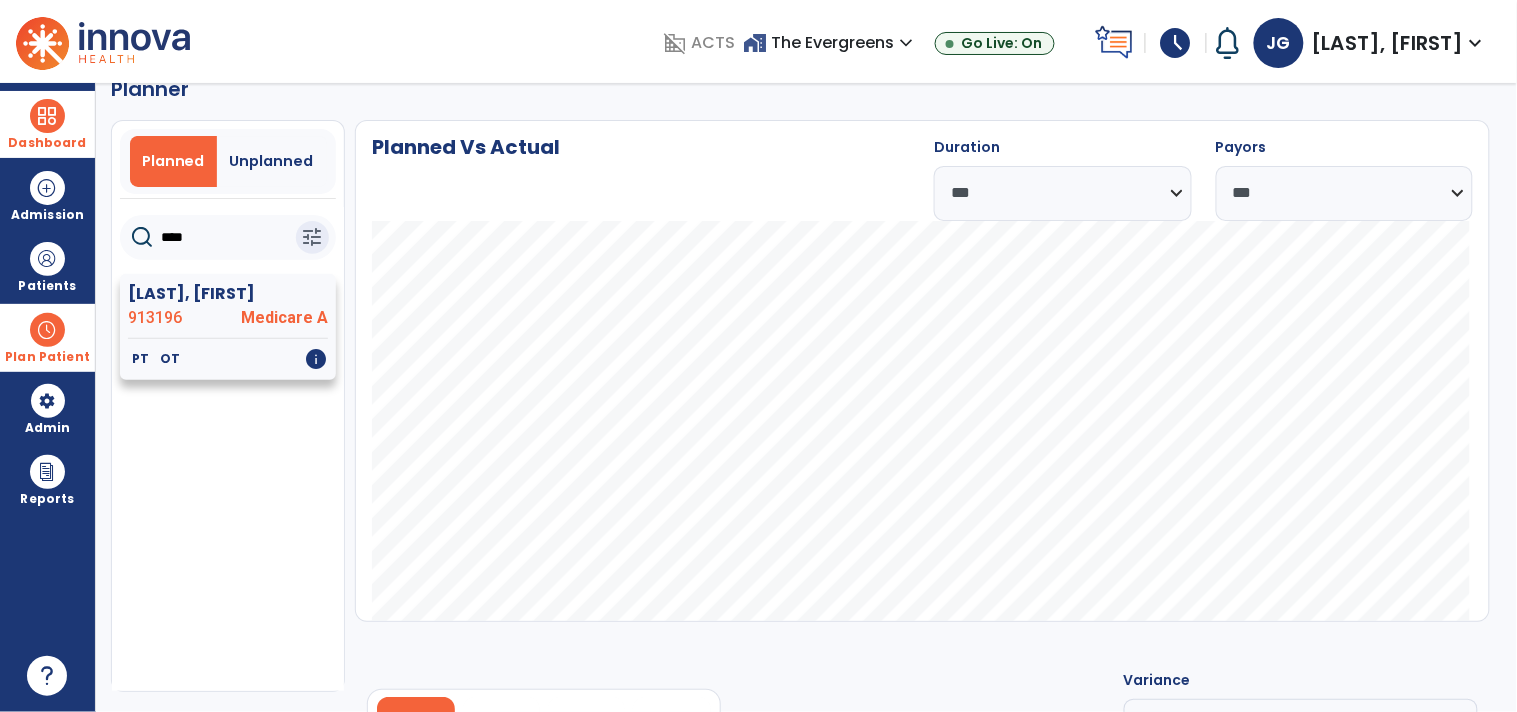 click on "913196" 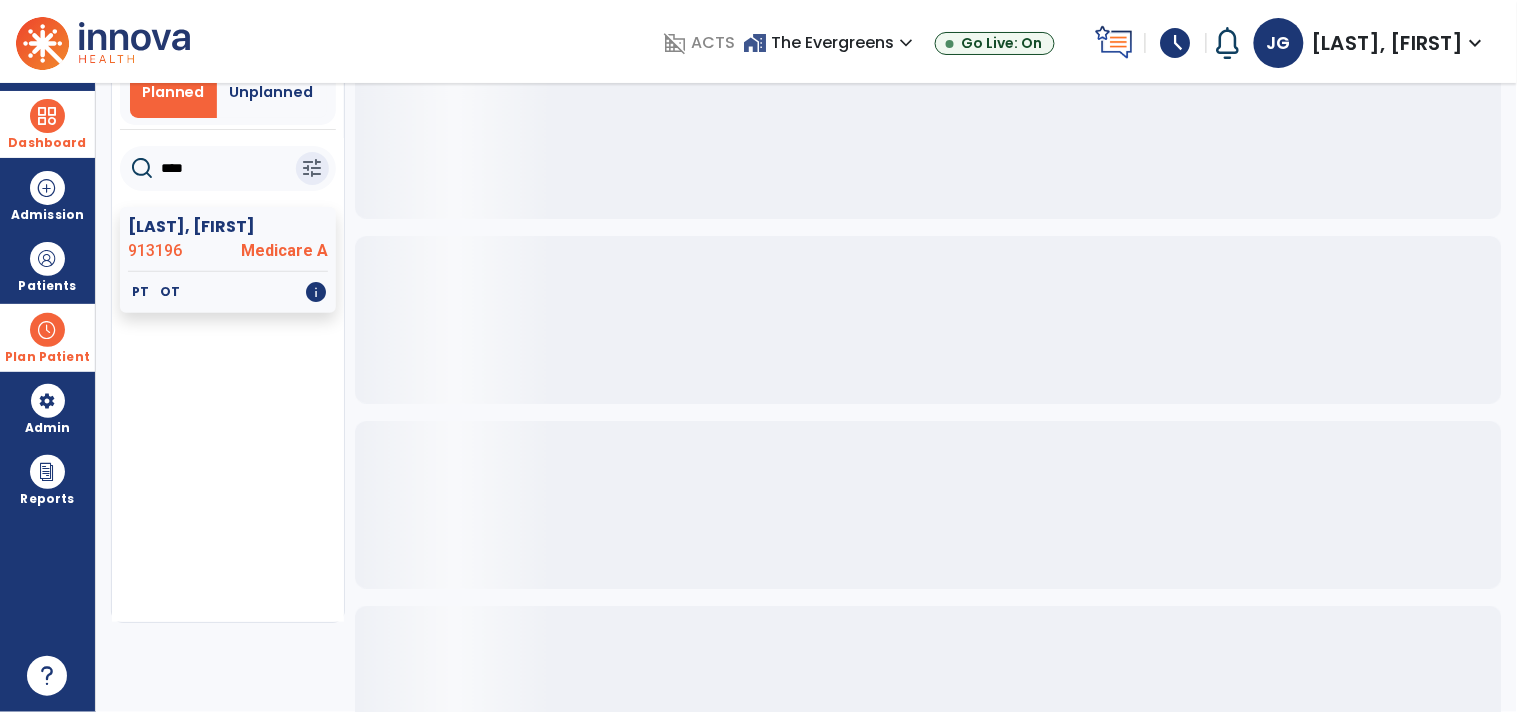 scroll, scrollTop: 102, scrollLeft: 0, axis: vertical 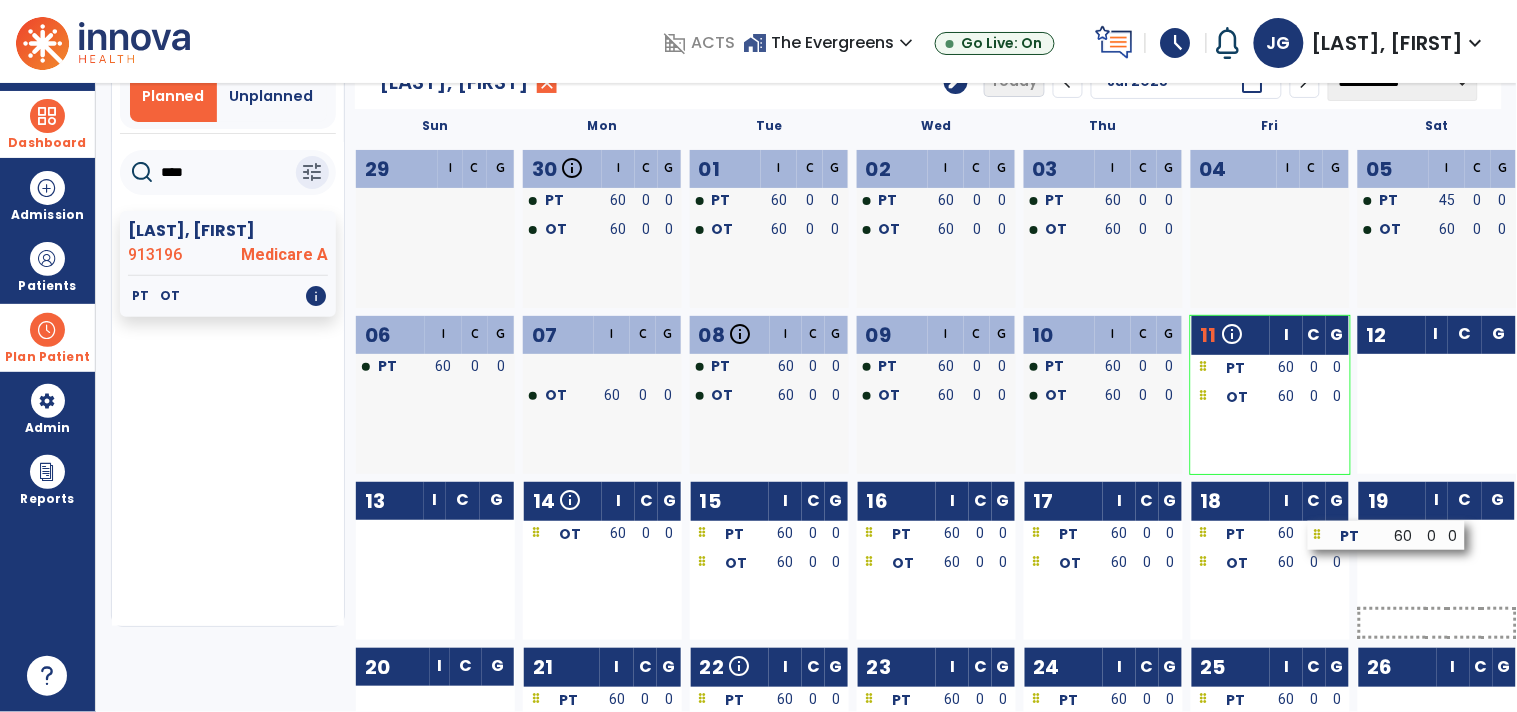 drag, startPoint x: 648, startPoint y: 542, endPoint x: 1433, endPoint y: 544, distance: 785.00256 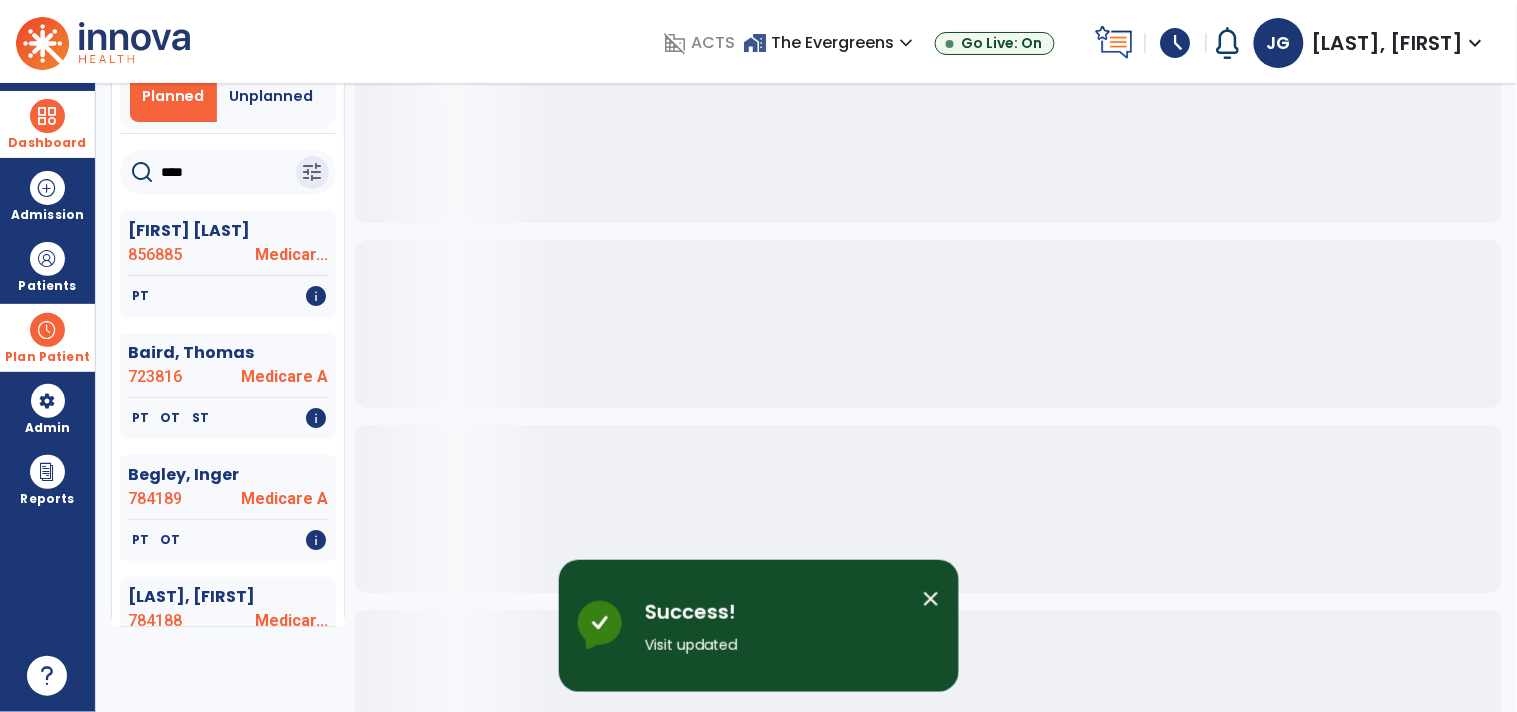 scroll, scrollTop: 245, scrollLeft: 0, axis: vertical 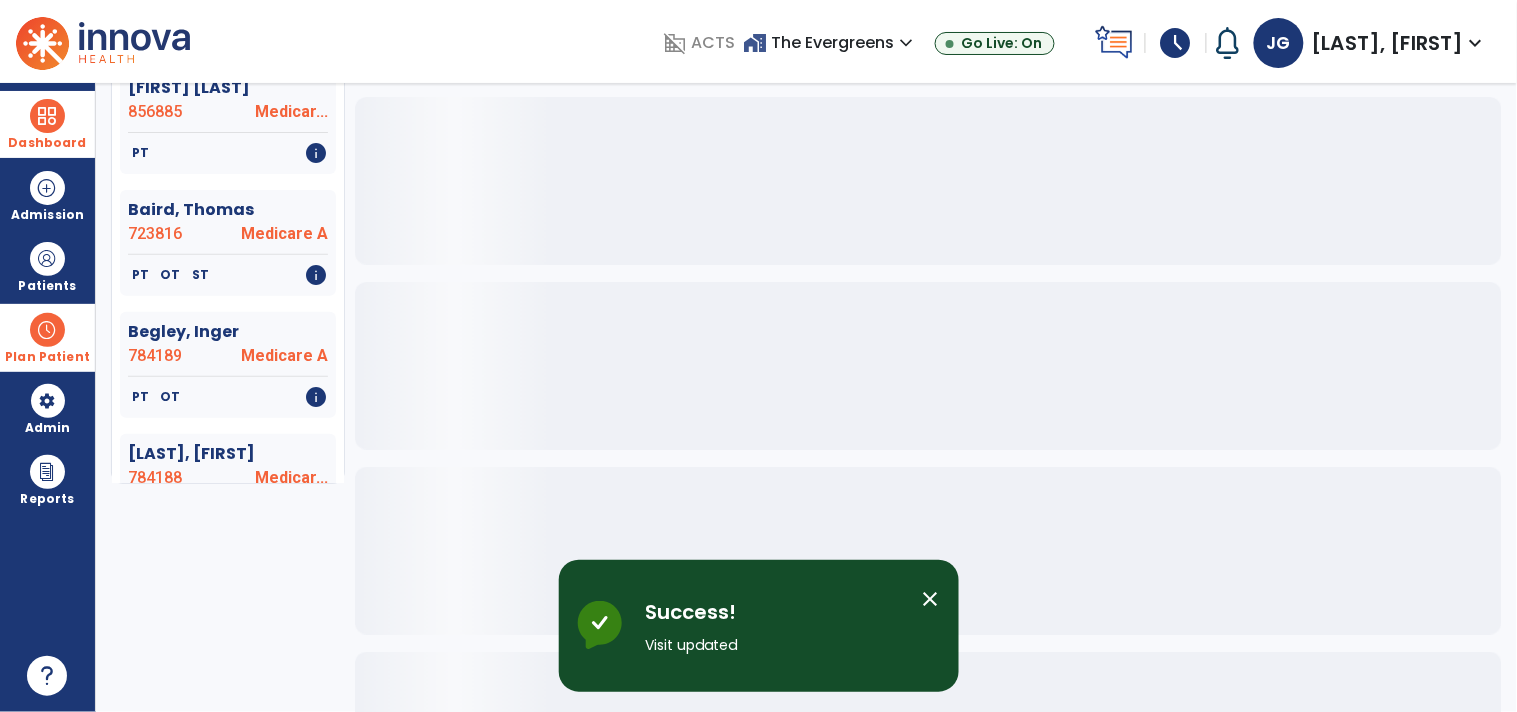 click on "close" at bounding box center [931, 599] 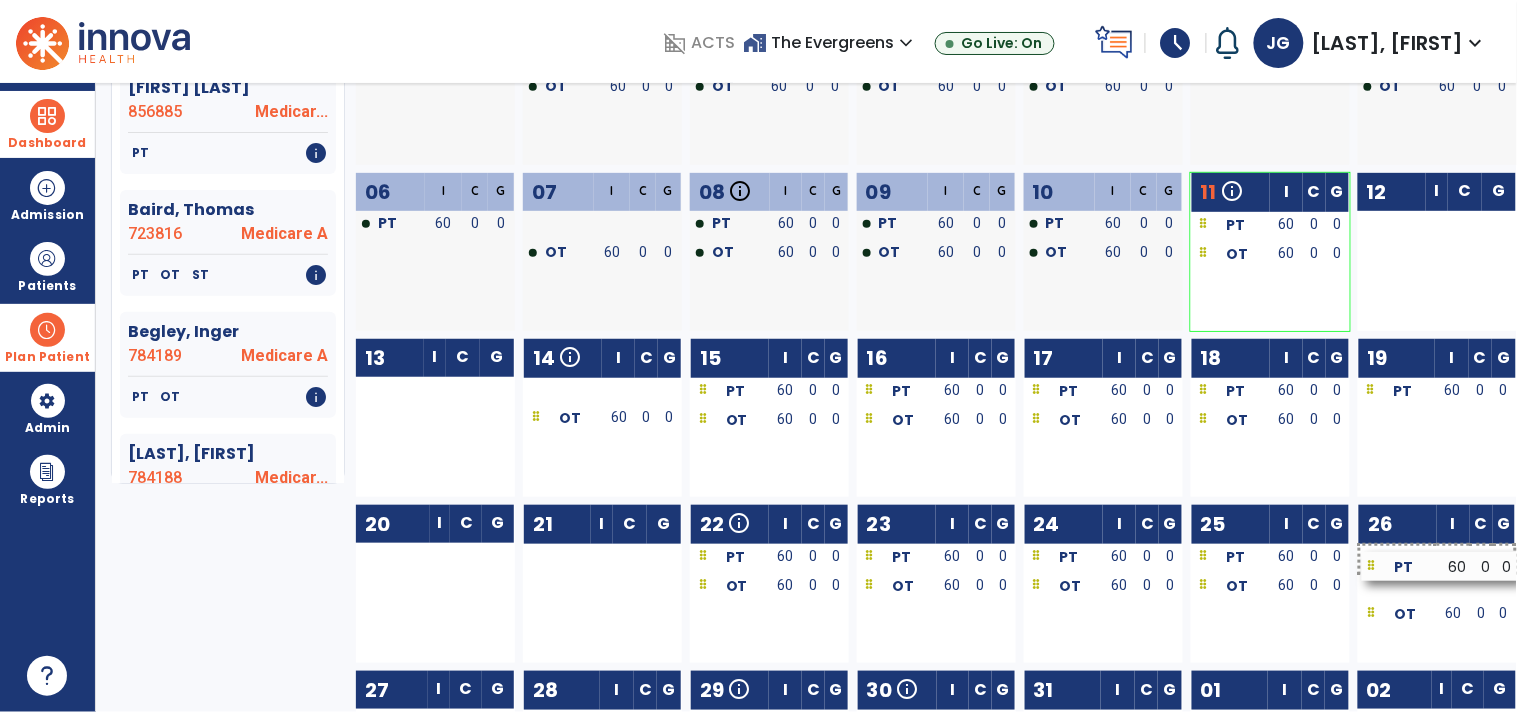 drag, startPoint x: 576, startPoint y: 547, endPoint x: 1415, endPoint y: 556, distance: 839.0483 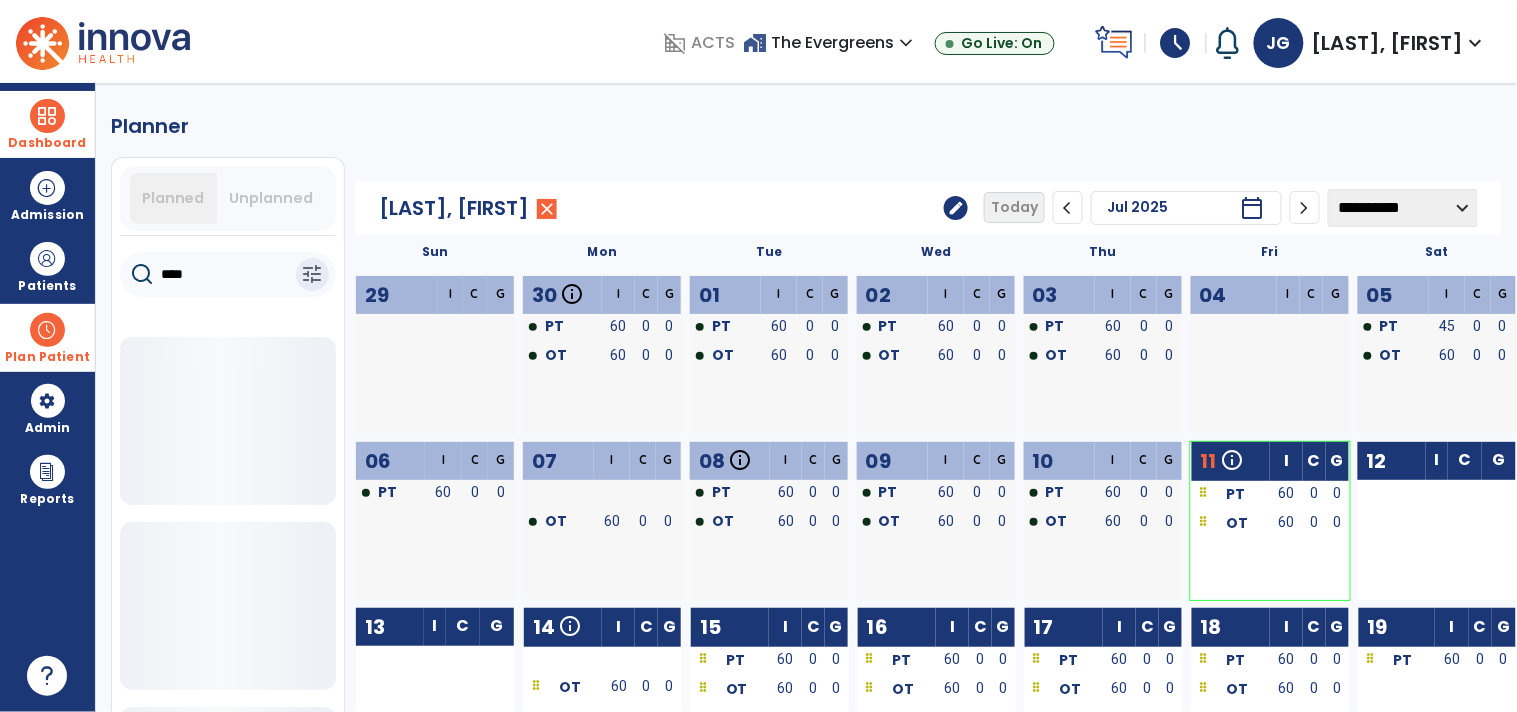 scroll, scrollTop: 153, scrollLeft: 0, axis: vertical 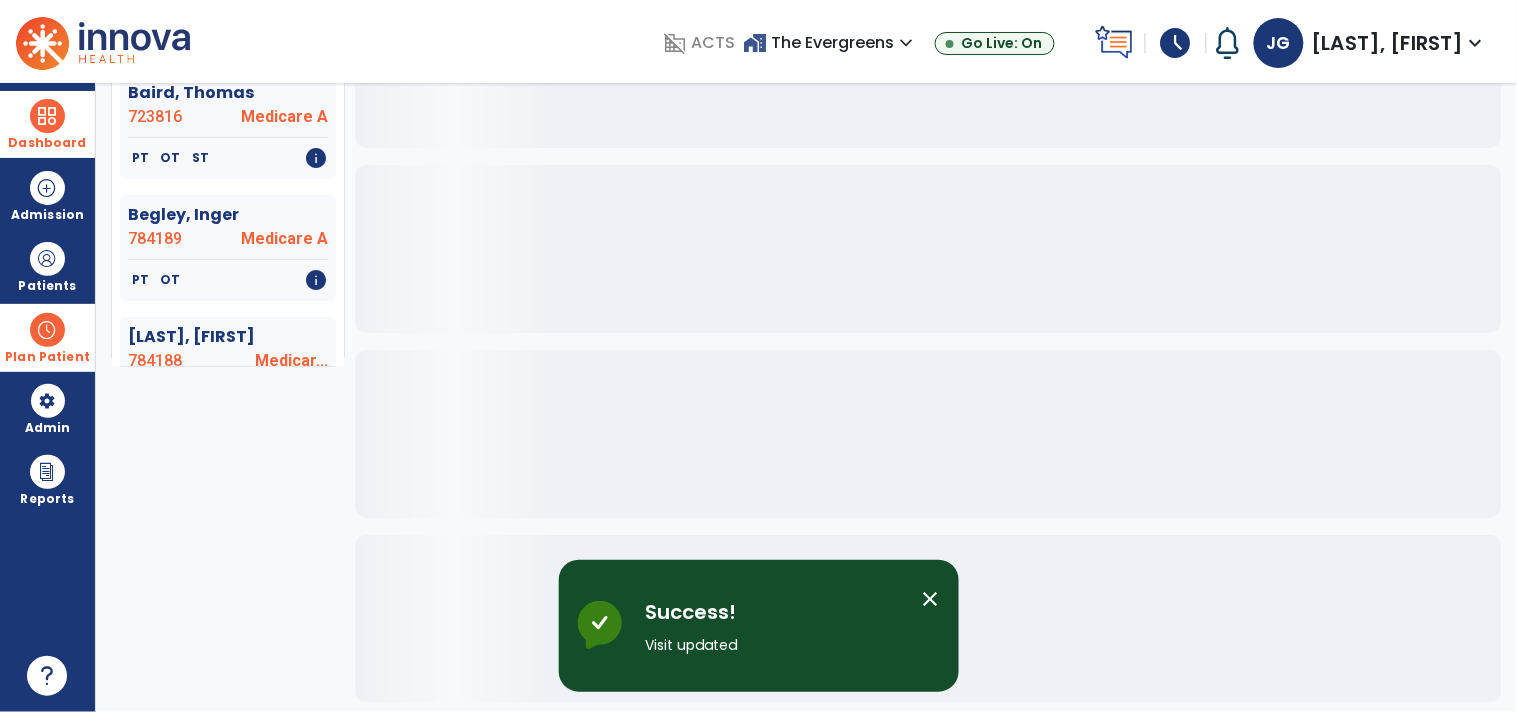 click on "close" at bounding box center [931, 599] 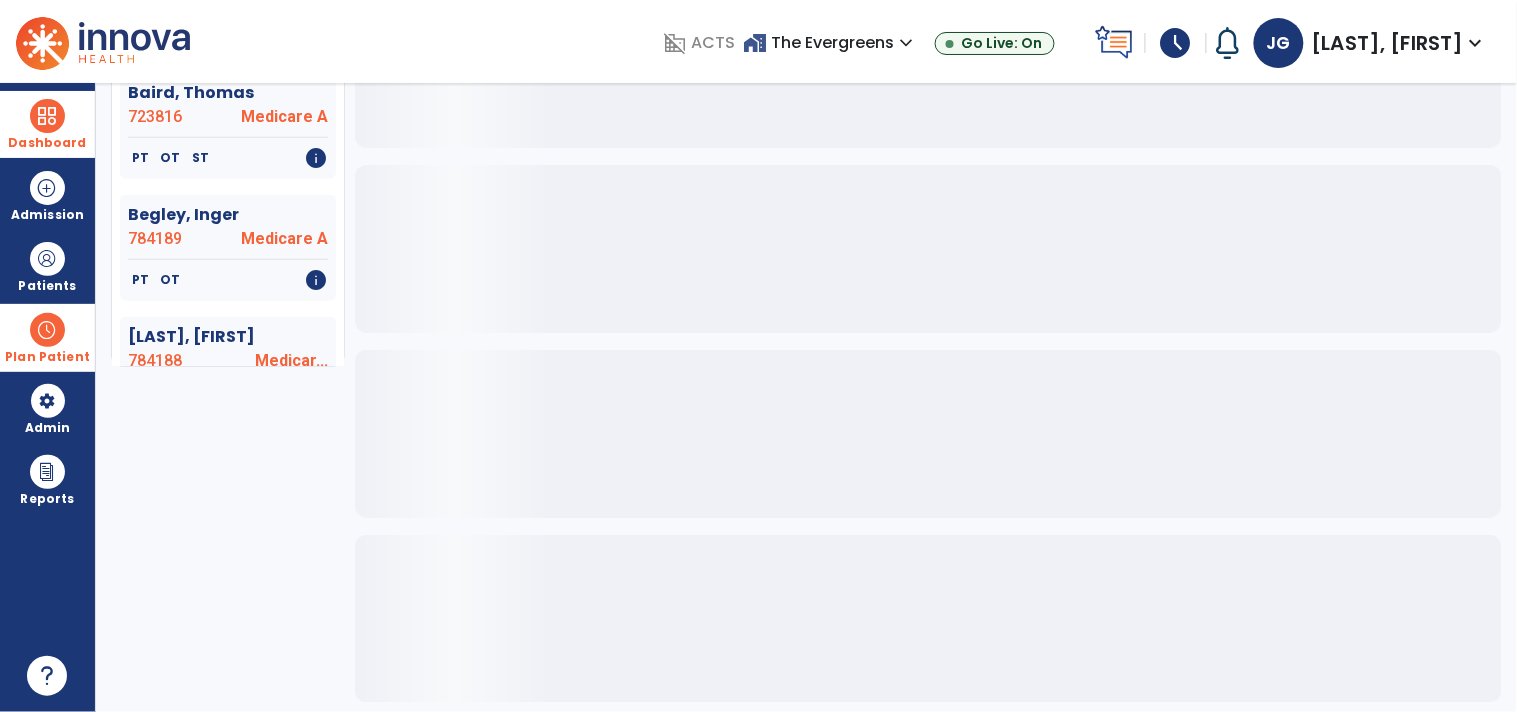 scroll, scrollTop: 365, scrollLeft: 0, axis: vertical 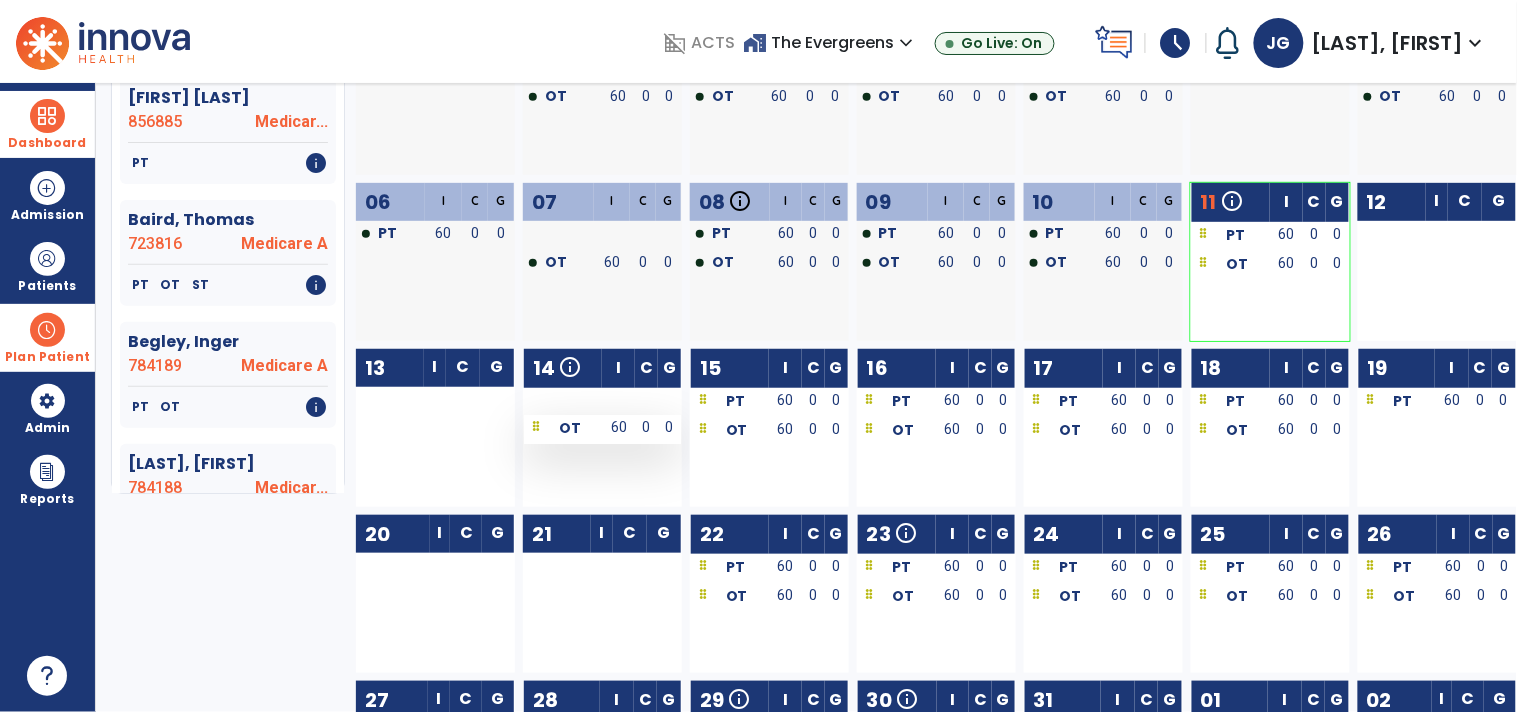 click on "60" at bounding box center (618, 427) 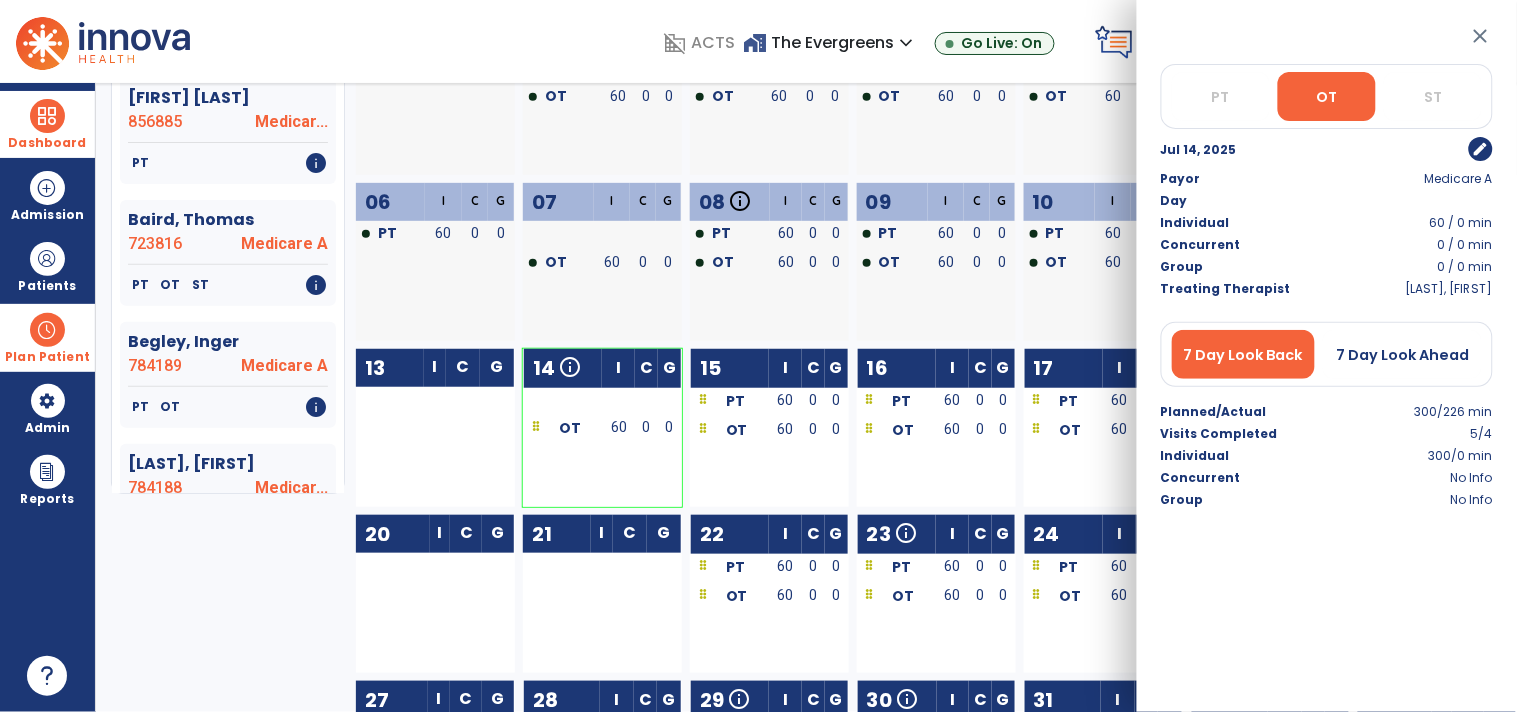 click on "02 I C G PT 60 0 0 OT 60 0 0" 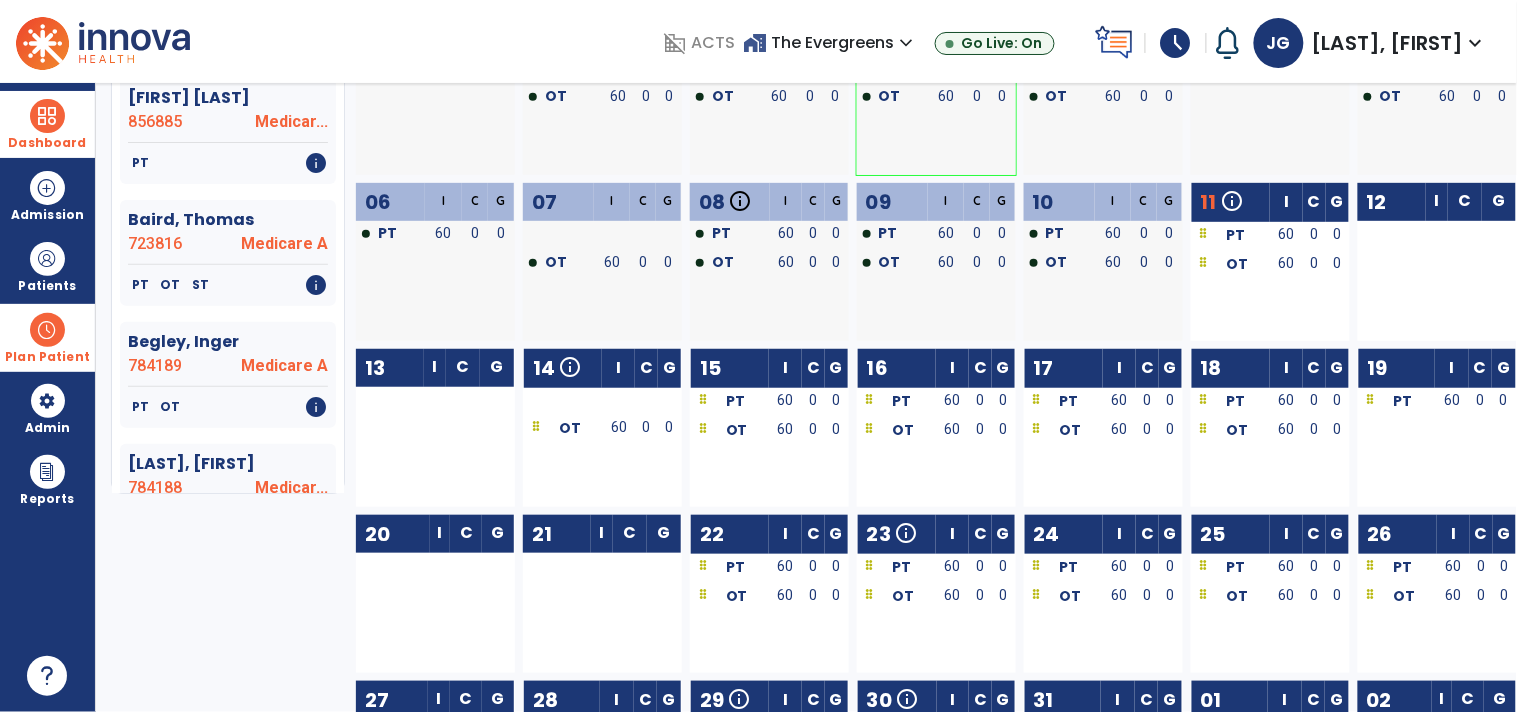 scroll, scrollTop: 0, scrollLeft: 0, axis: both 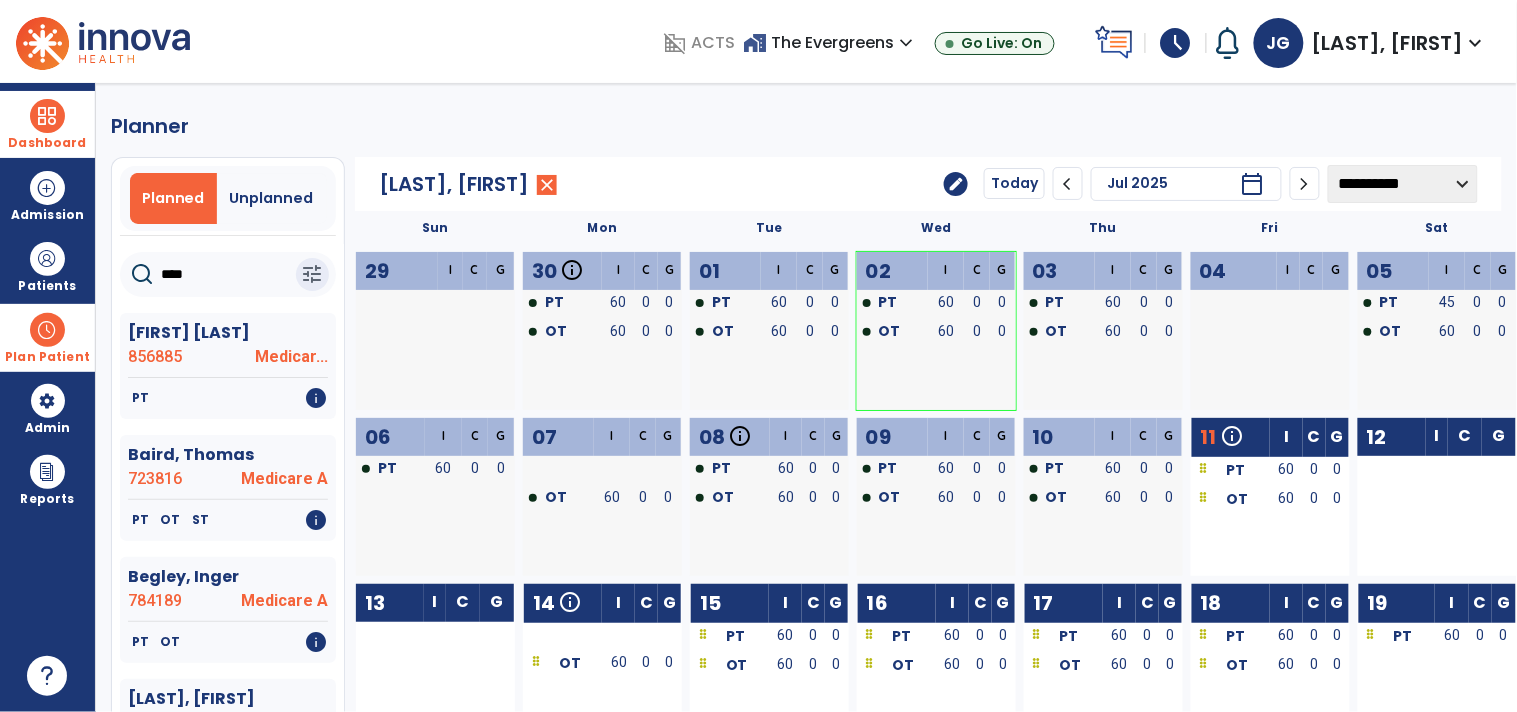 click on "****" 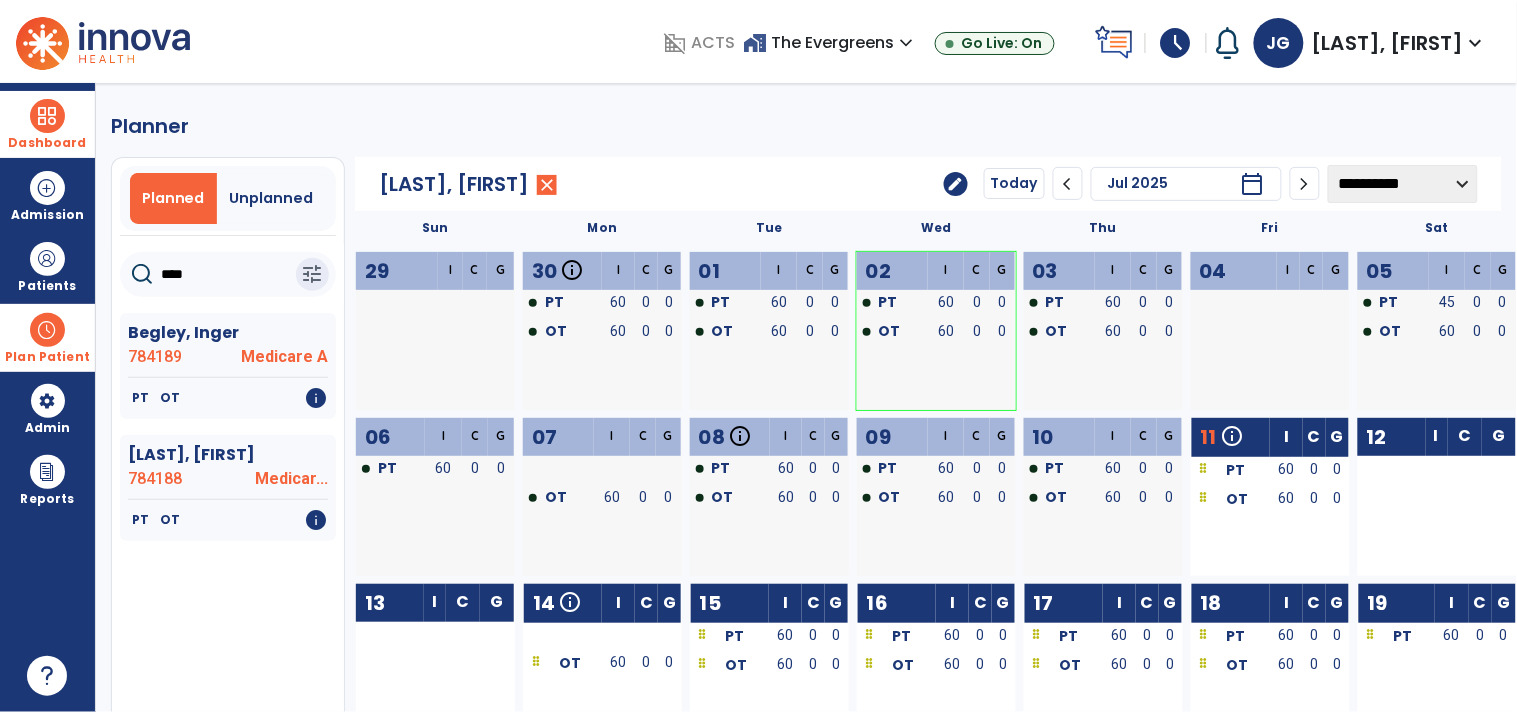 click on "****" 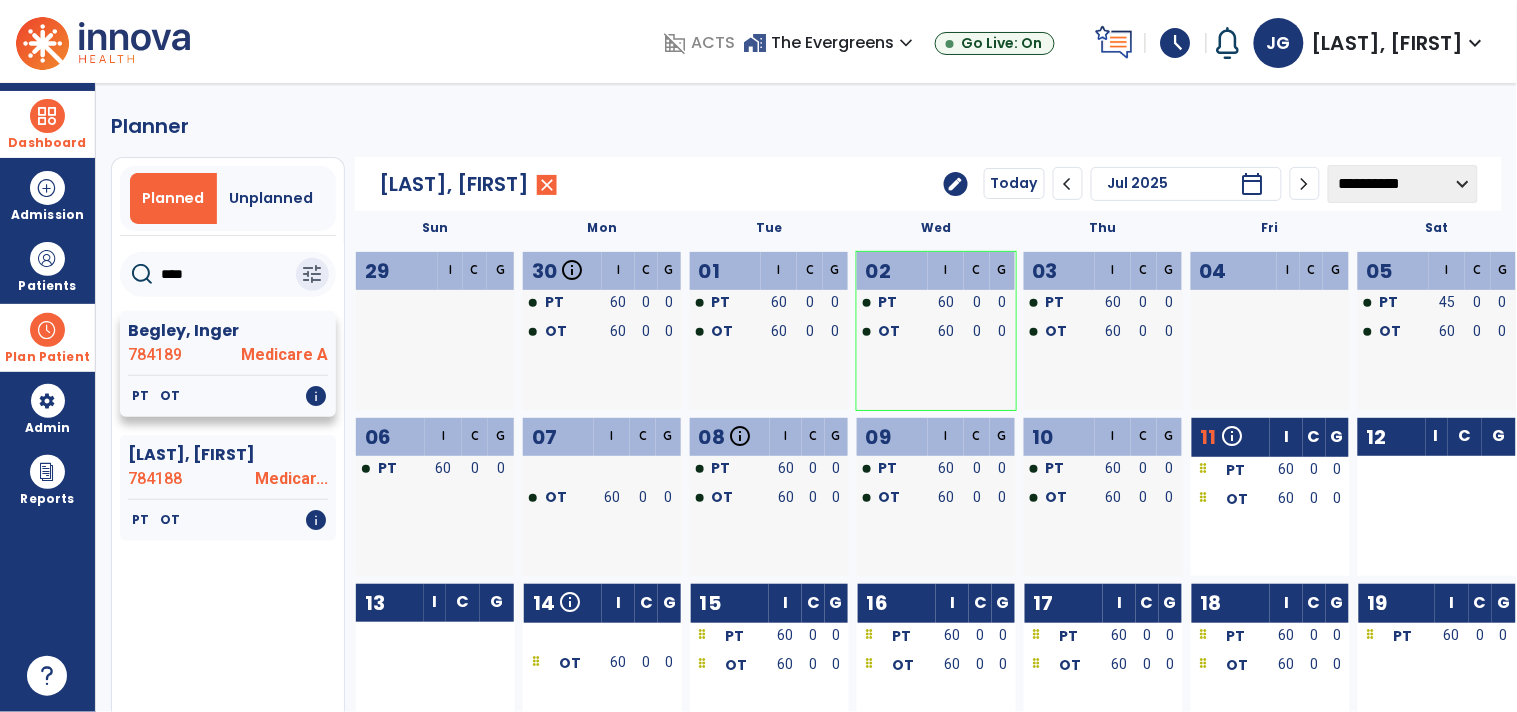 click on "784189" 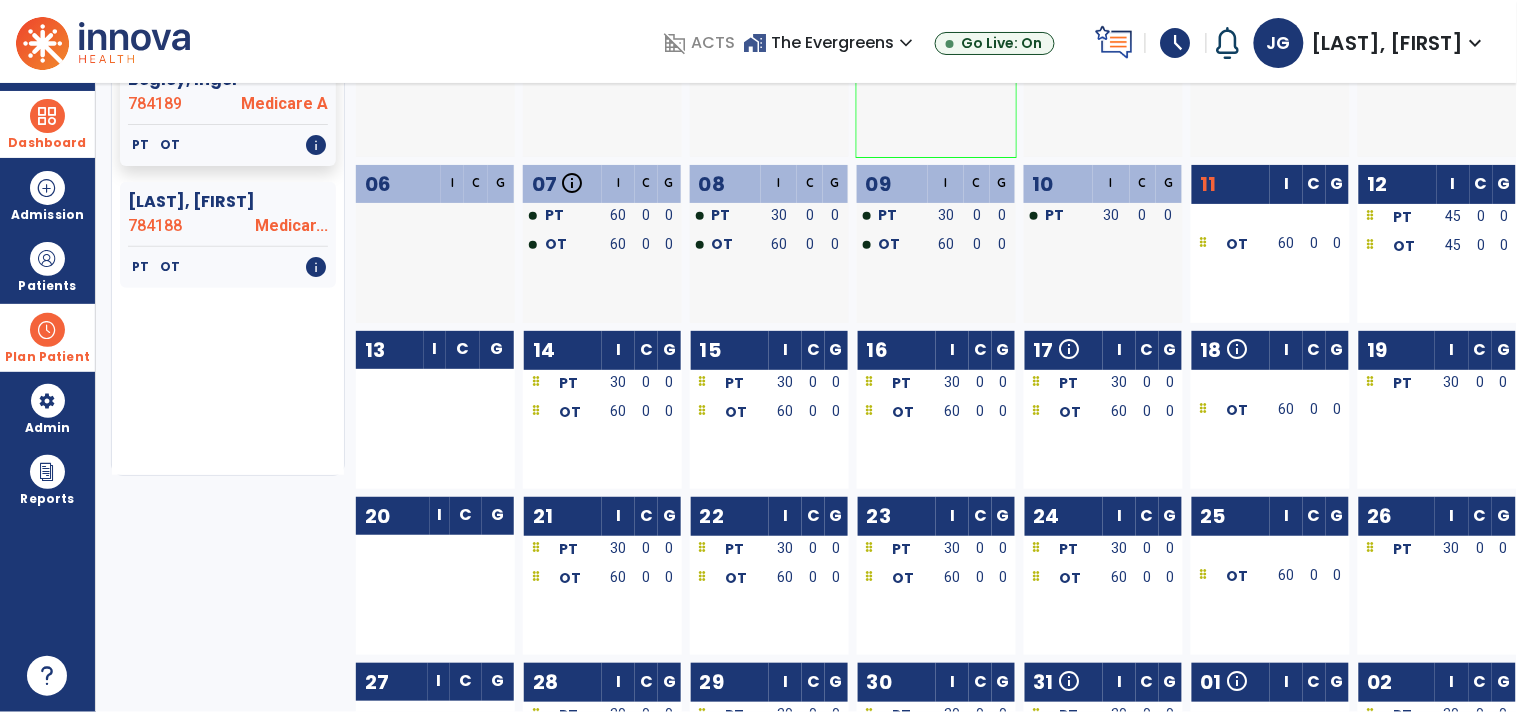 scroll, scrollTop: 258, scrollLeft: 0, axis: vertical 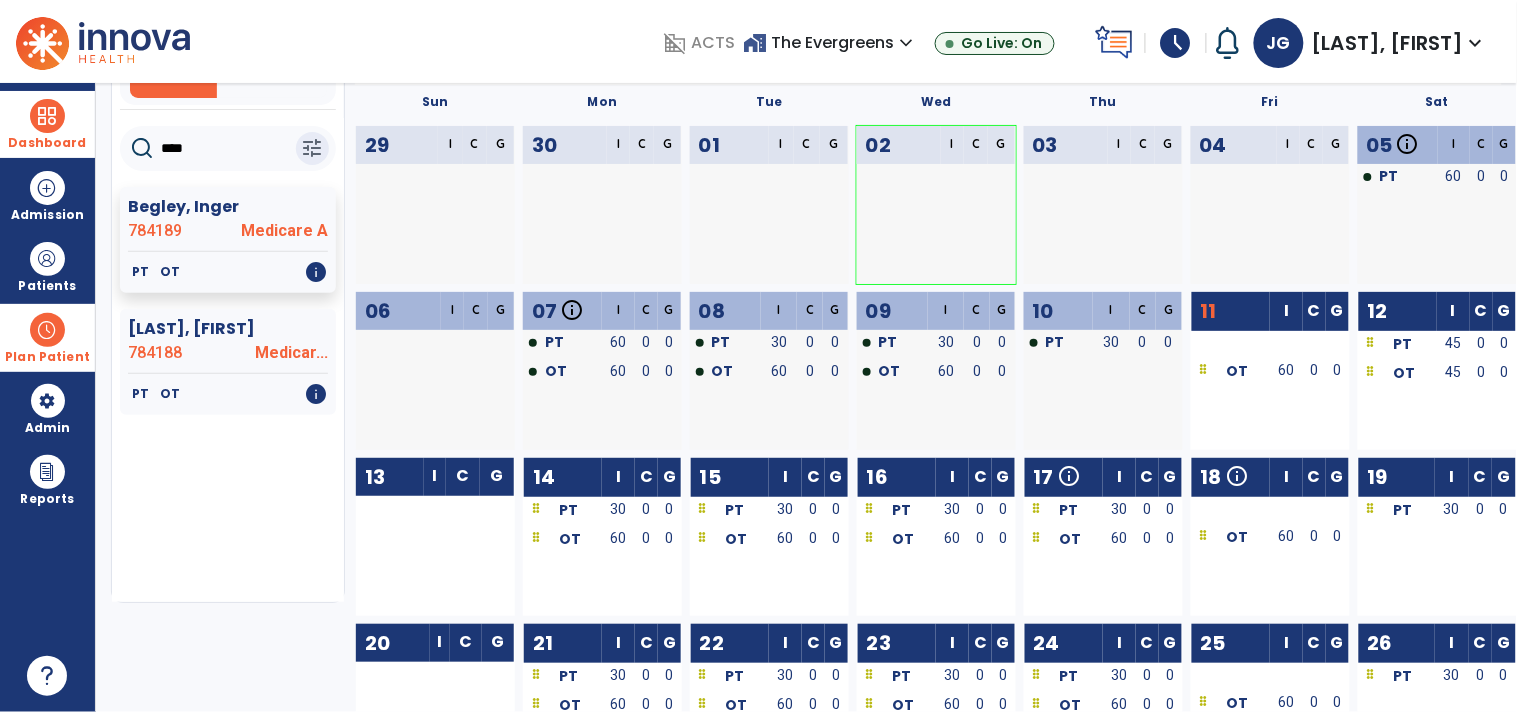 click on "****" 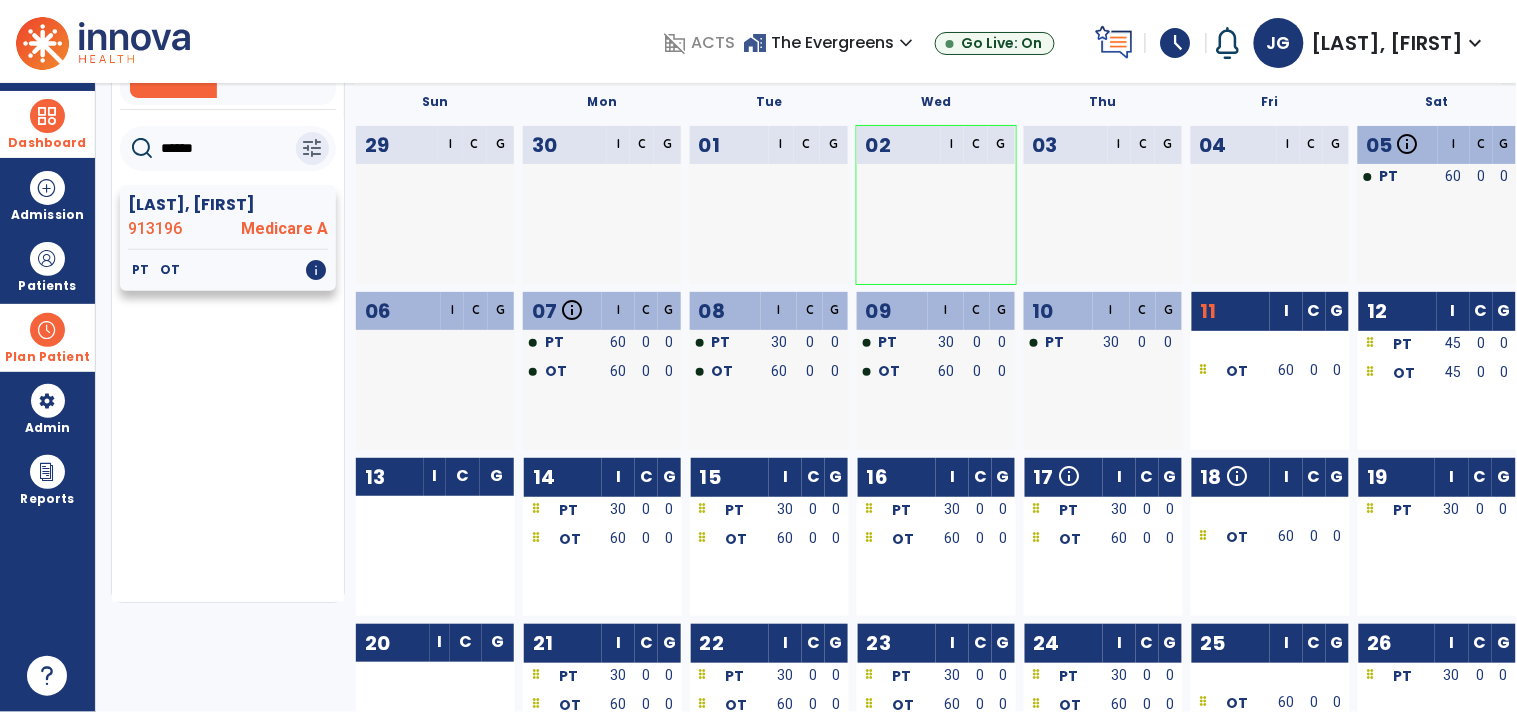 click on "[LAST], [FIRST]" 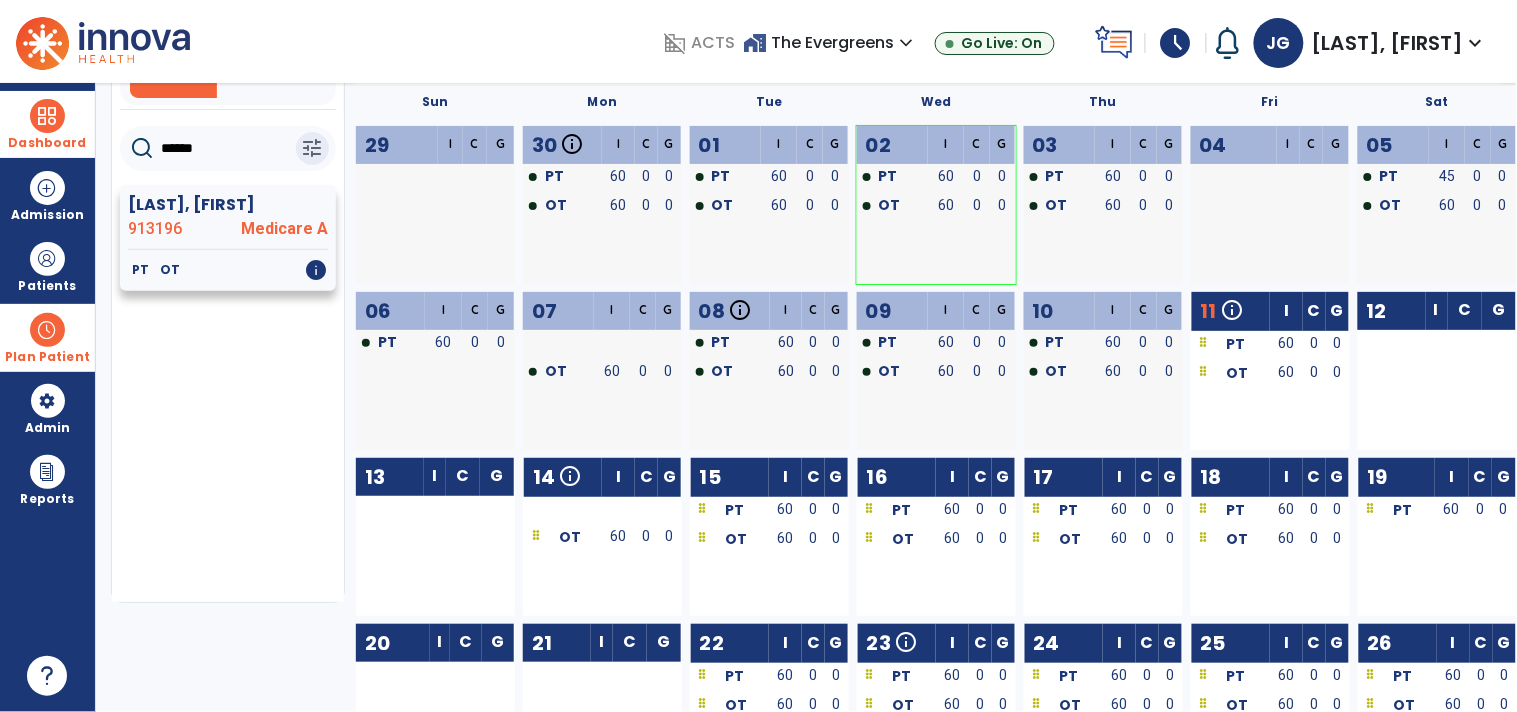 click on "PT   OT   info" 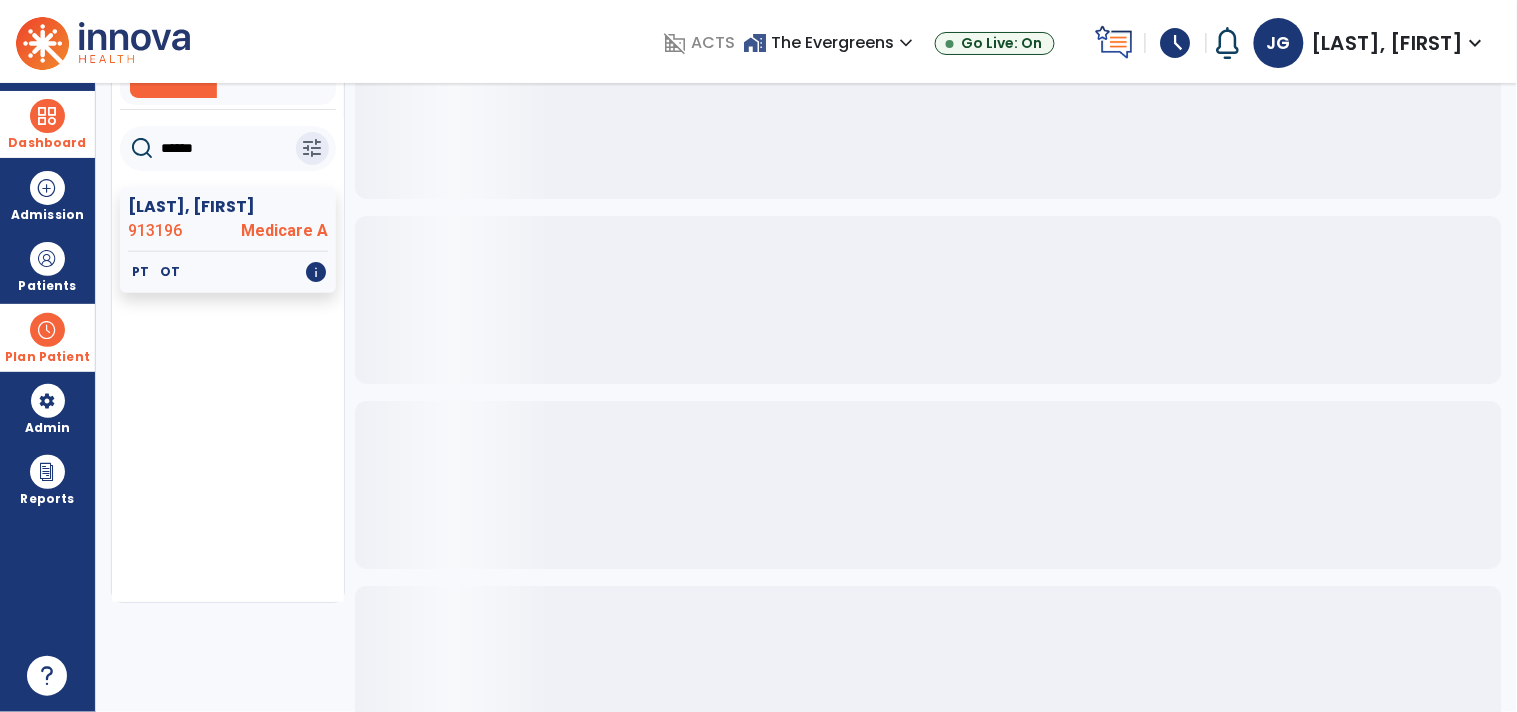 click on "******" 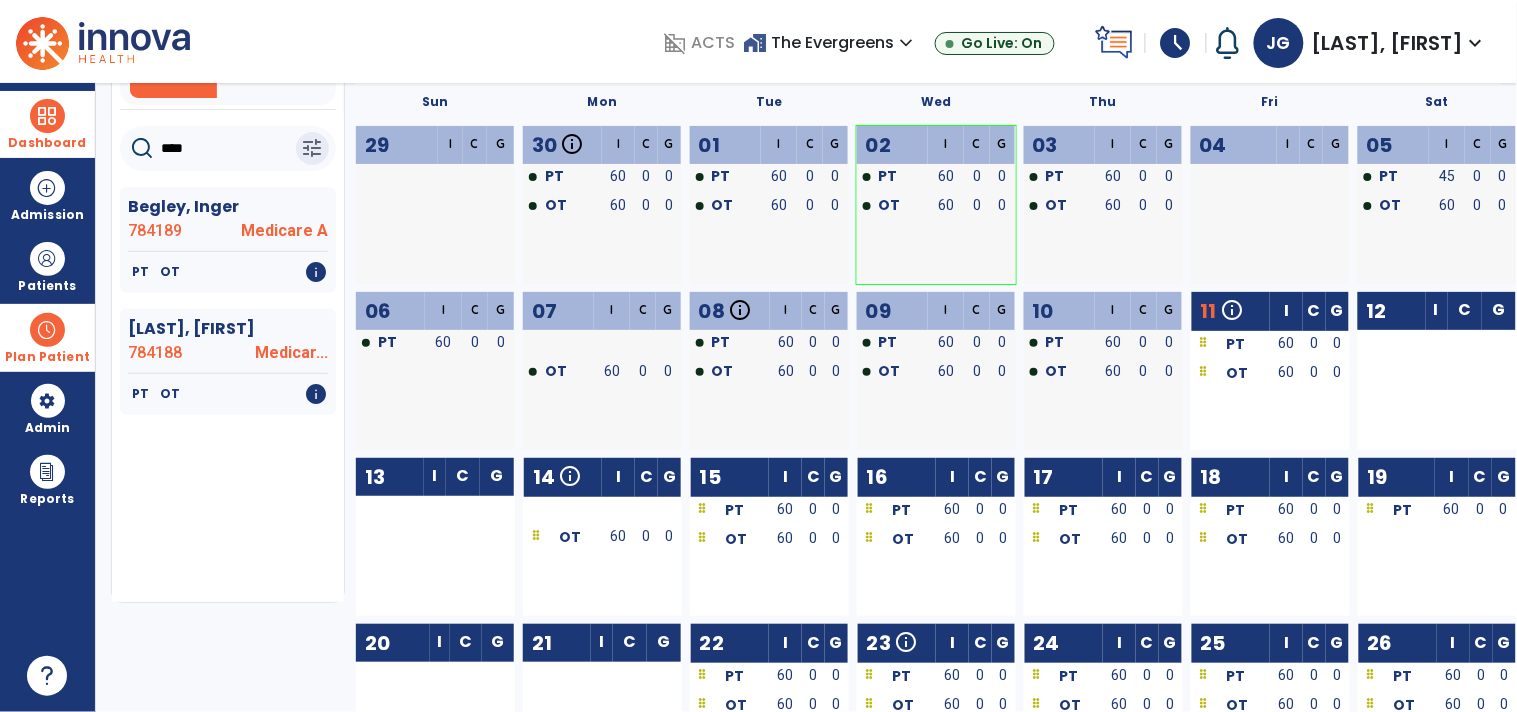 type on "****" 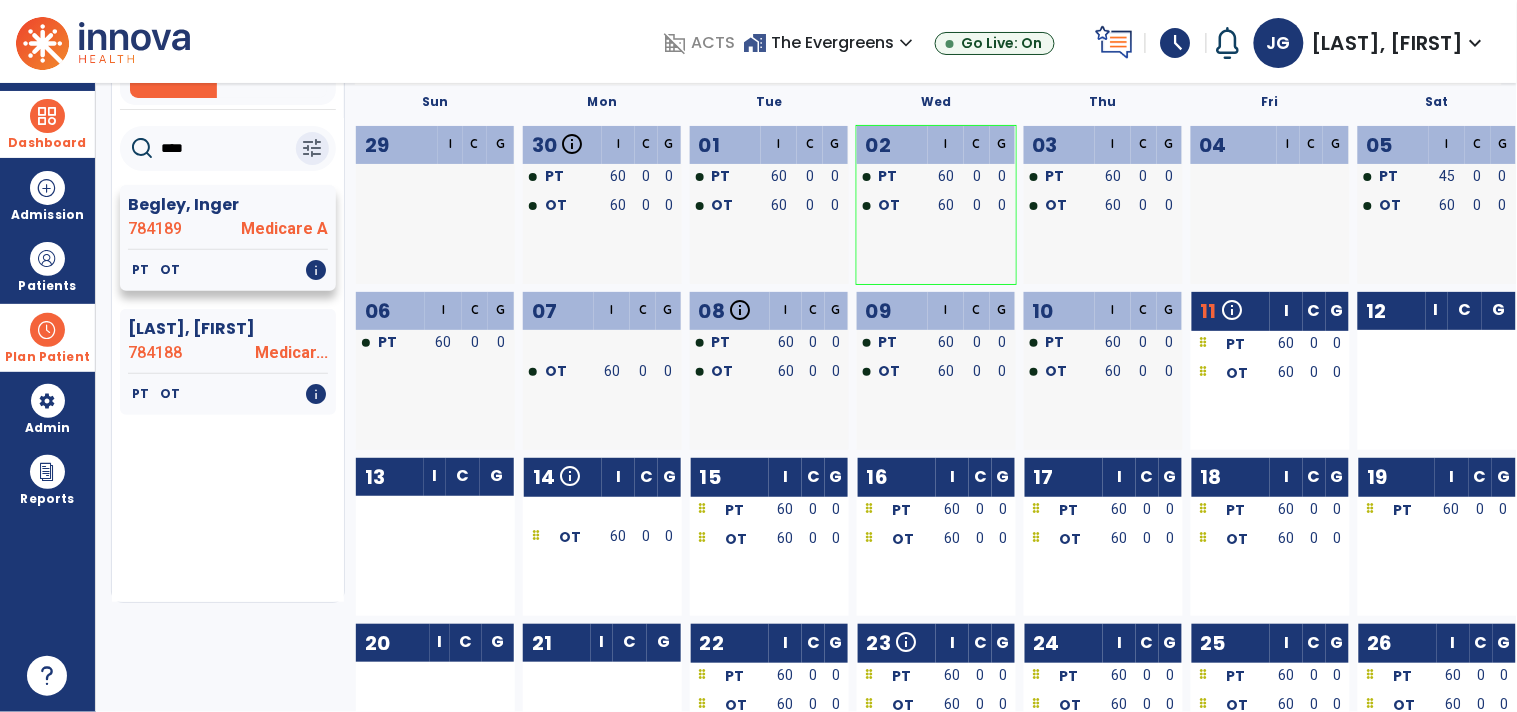 click on "784189" 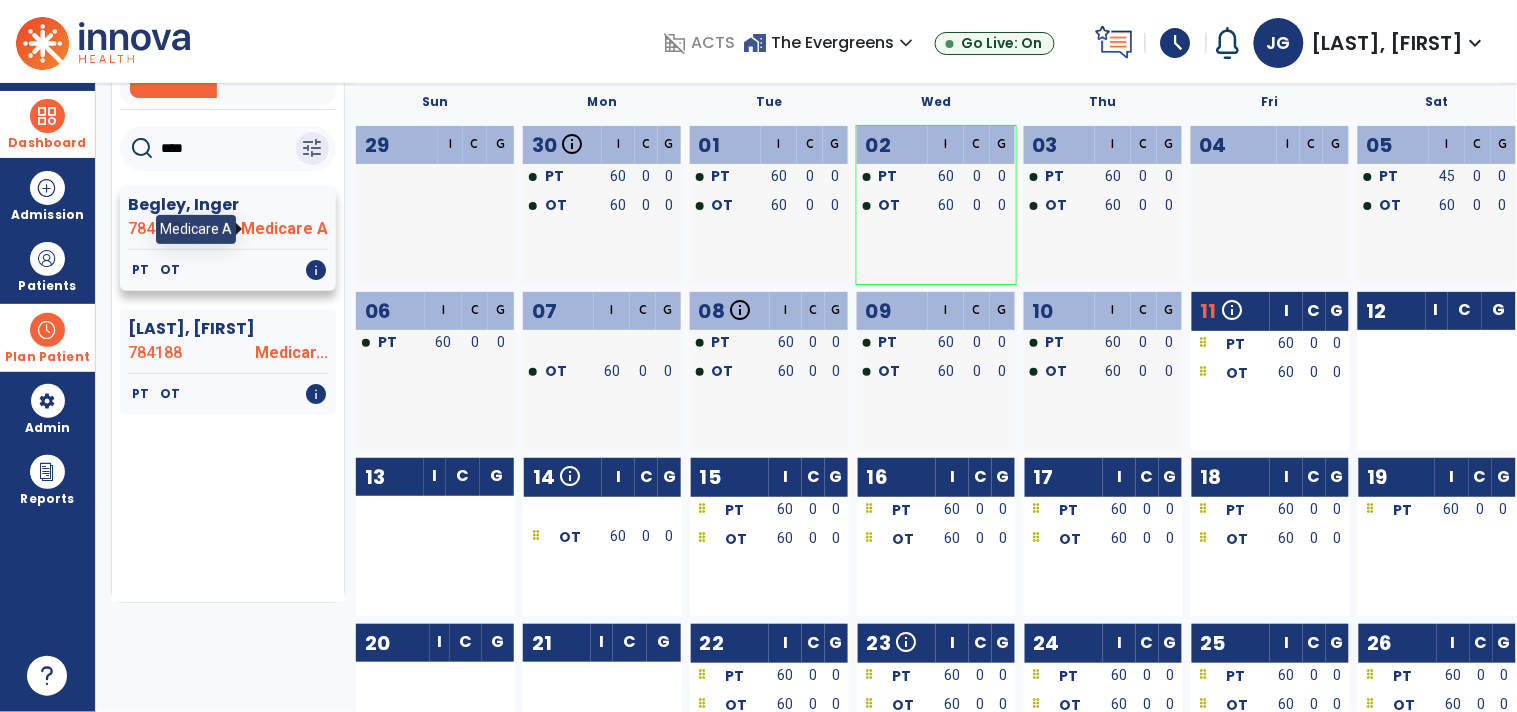 click on "Medicare A" 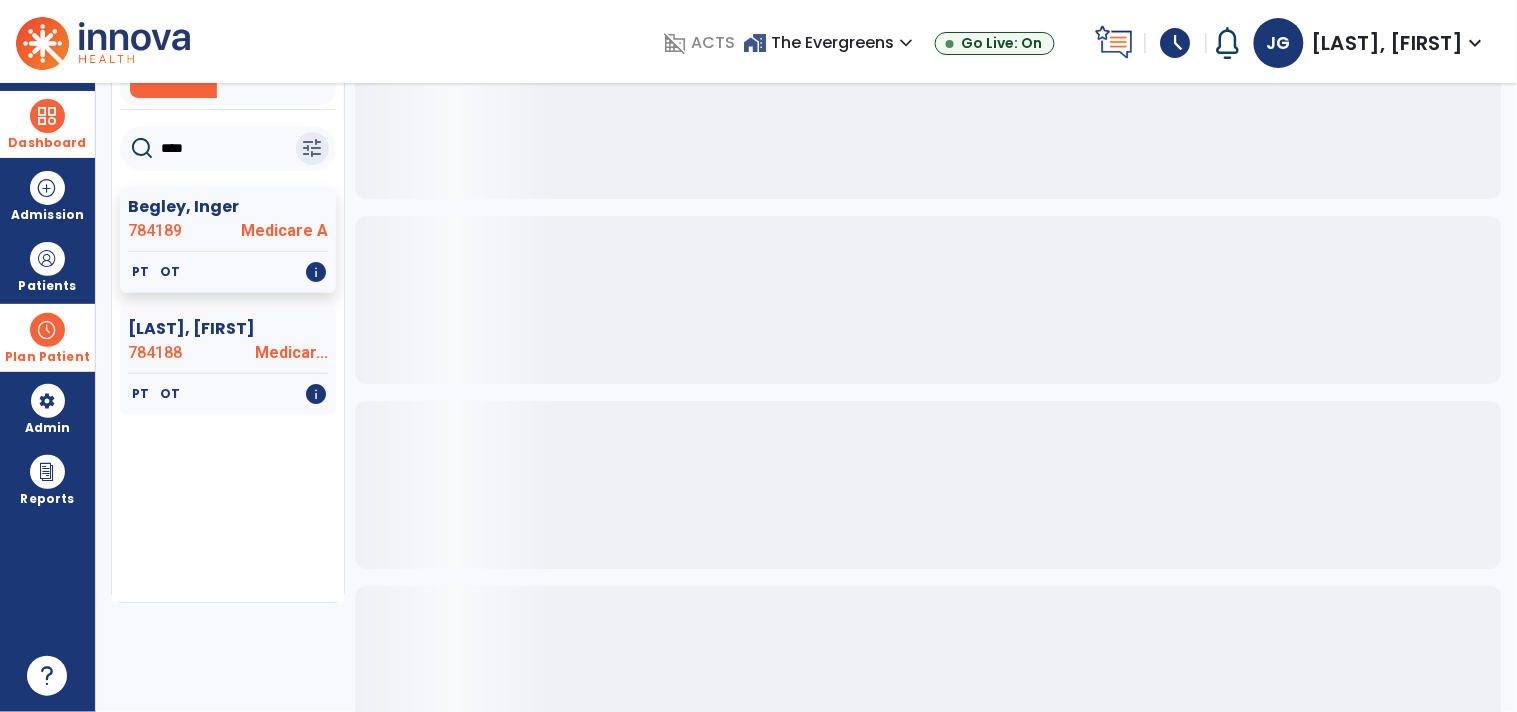 scroll, scrollTop: 0, scrollLeft: 0, axis: both 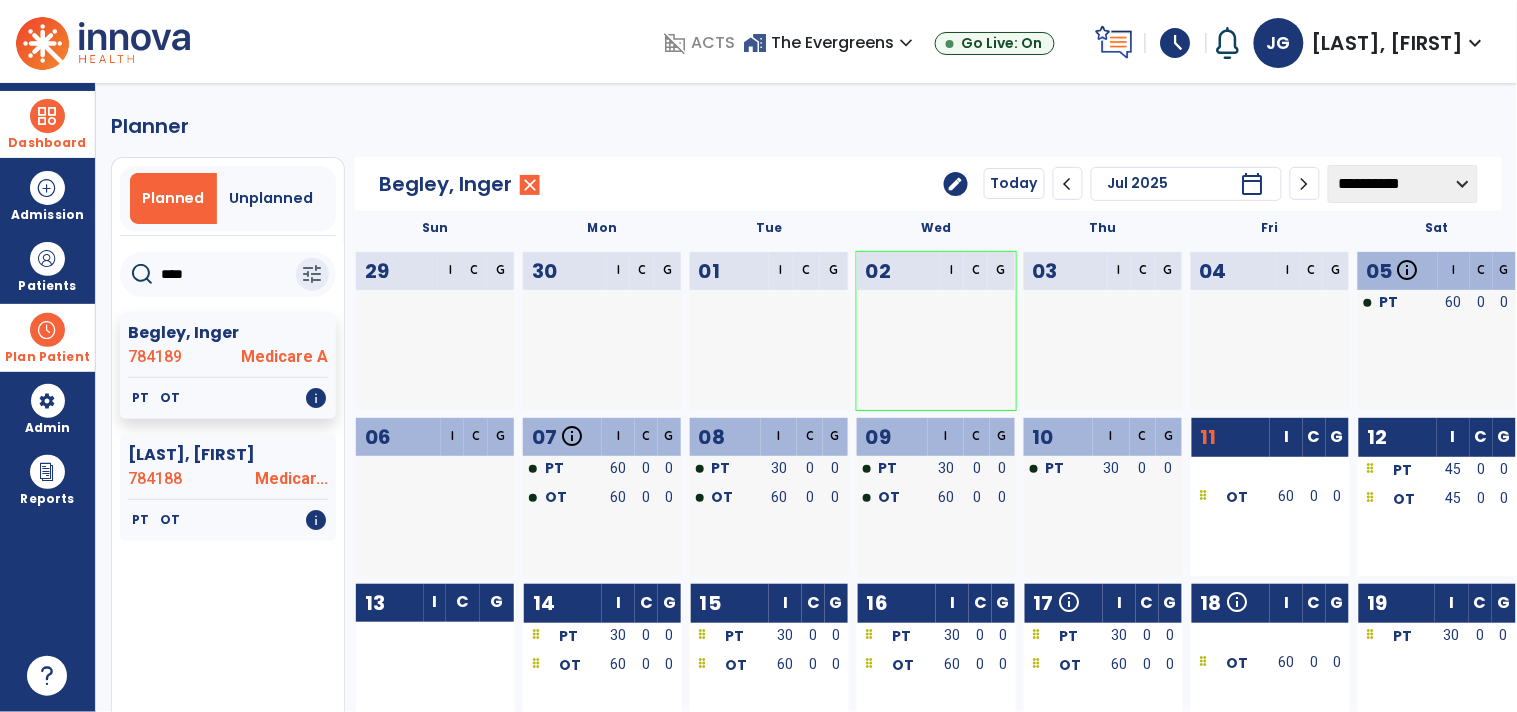 click on "Dashboard" at bounding box center (47, 143) 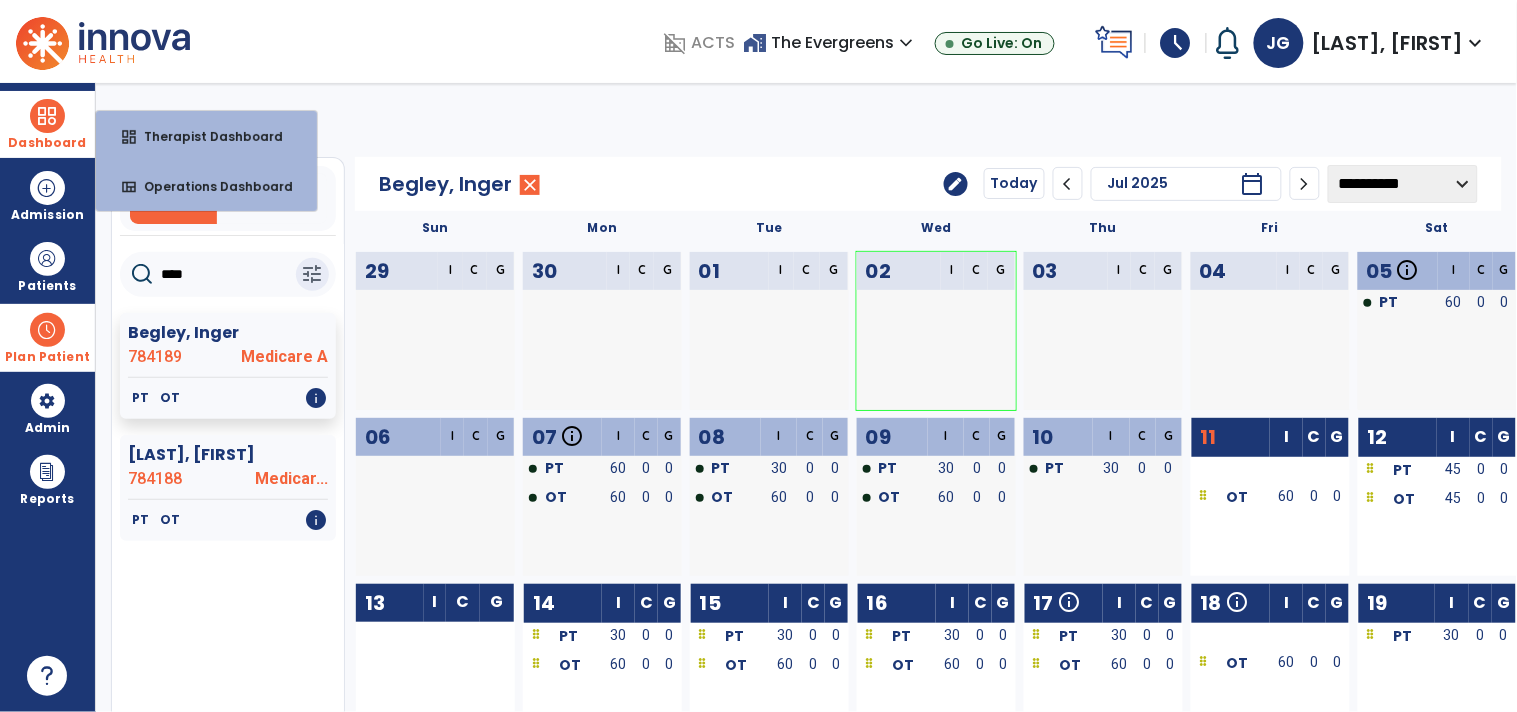 click on "Dashboard  dashboard  Therapist Dashboard  view_quilt  Operations Dashboard" at bounding box center (47, 124) 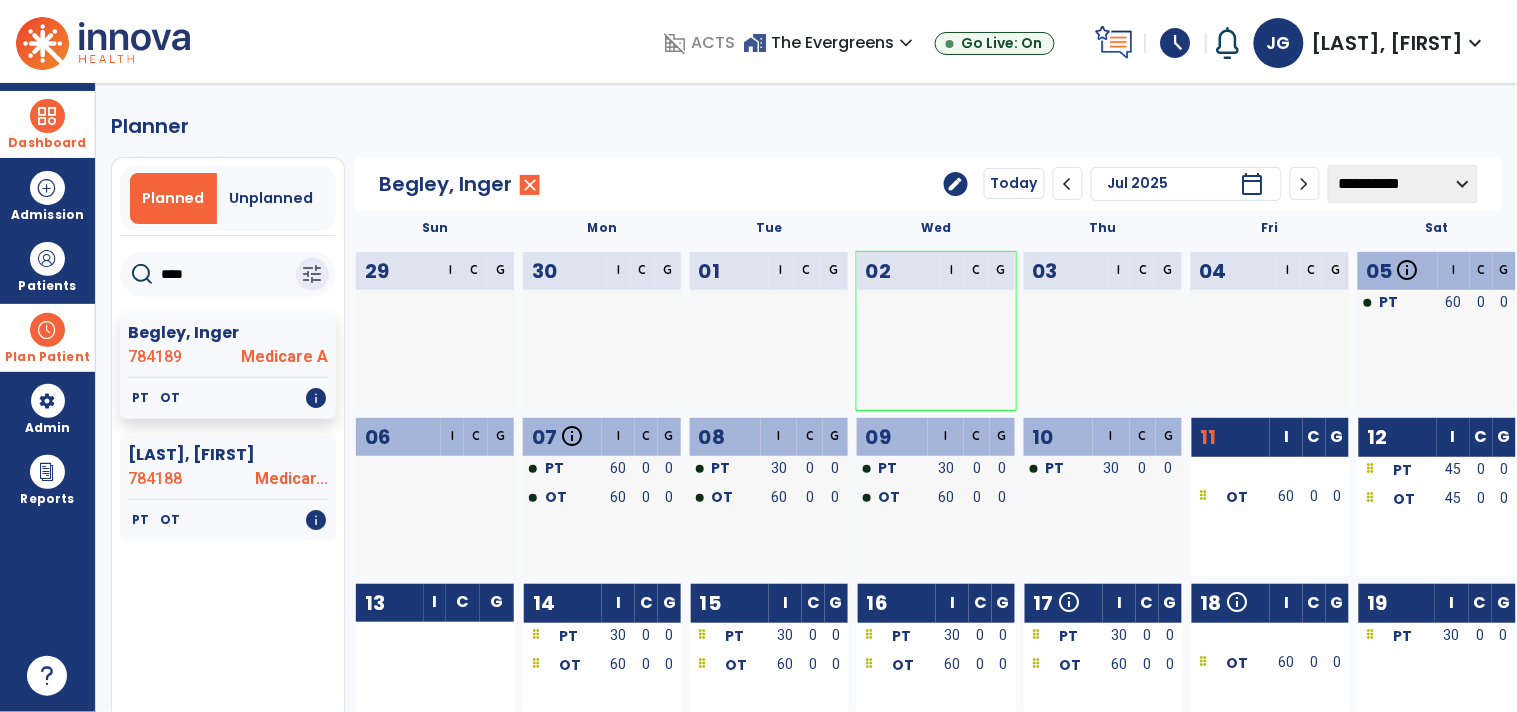 click on "Dashboard" at bounding box center [47, 124] 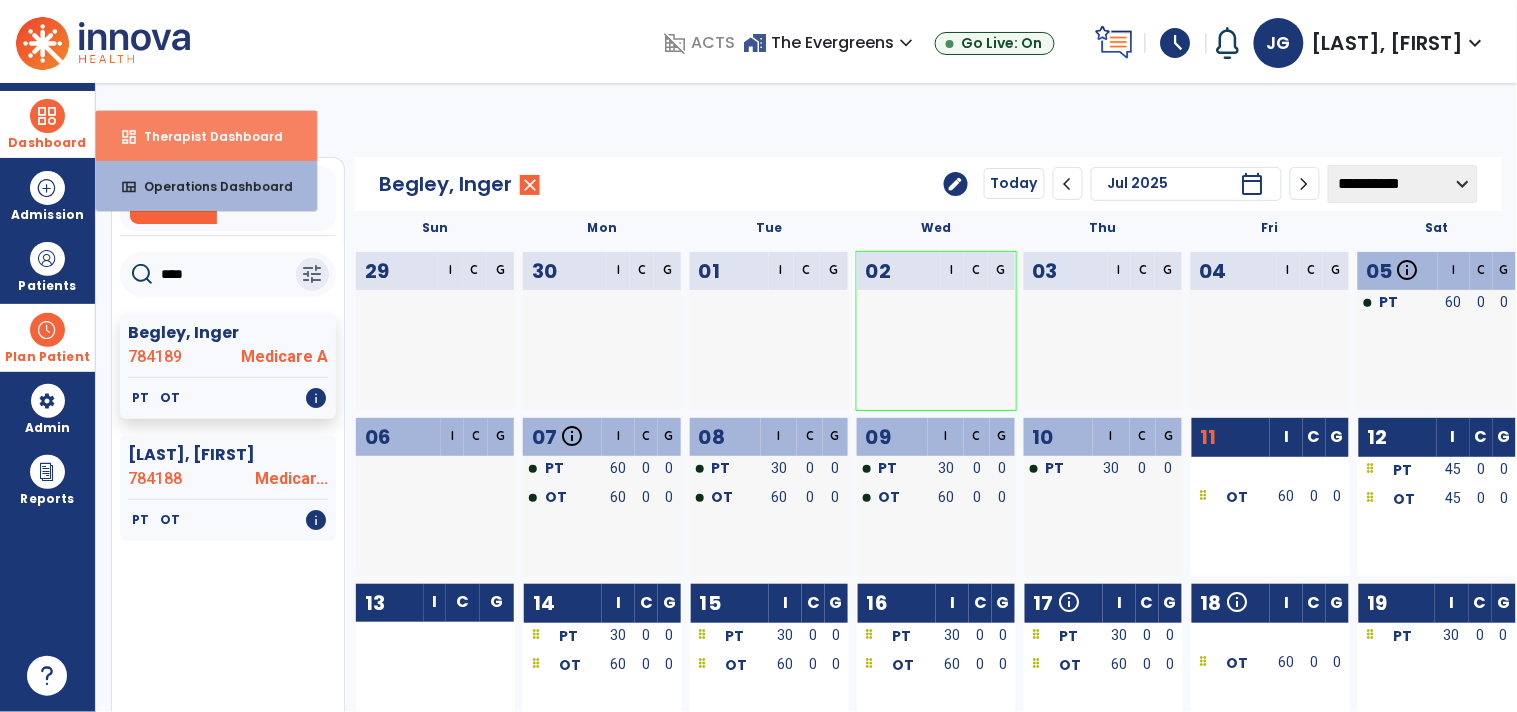 click on "dashboard  Therapist Dashboard" at bounding box center [206, 136] 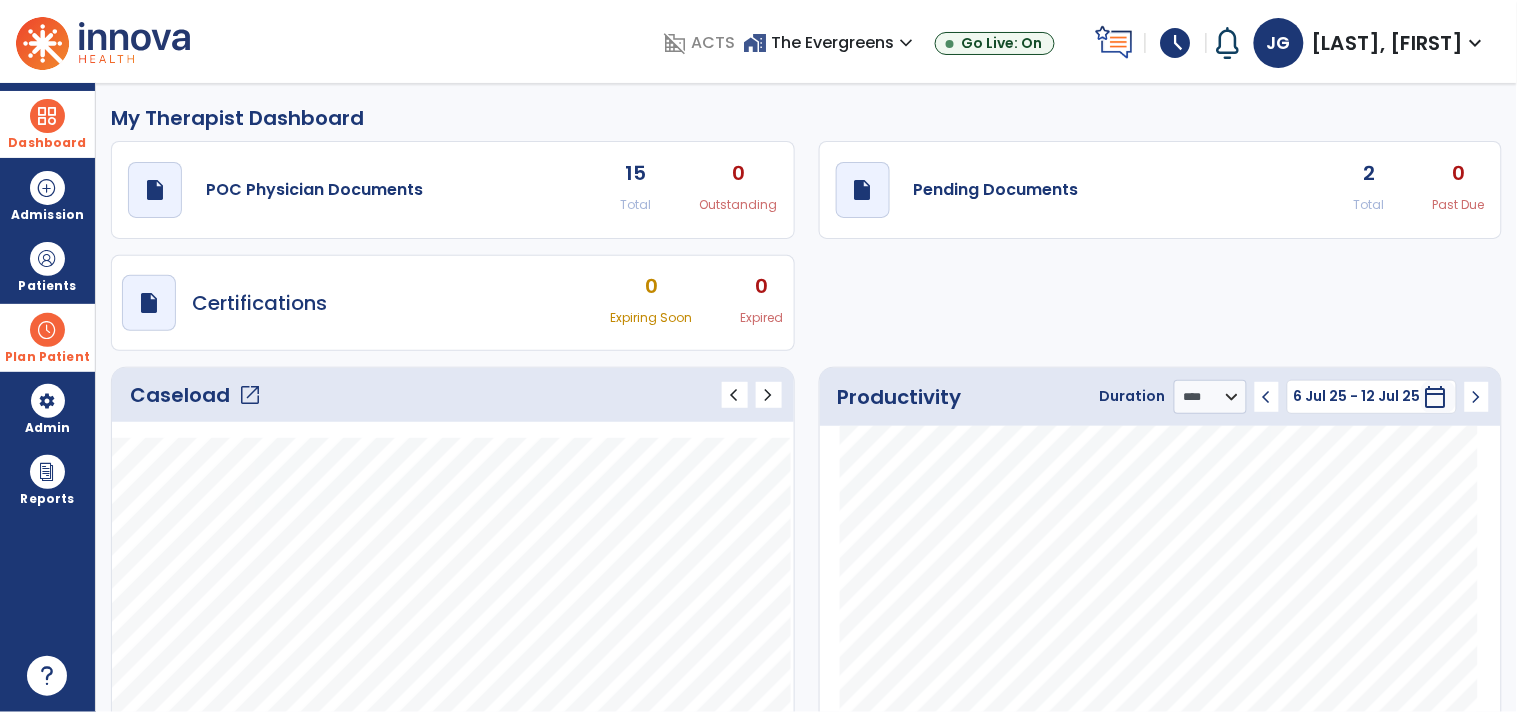 click on "schedule" at bounding box center [1176, 43] 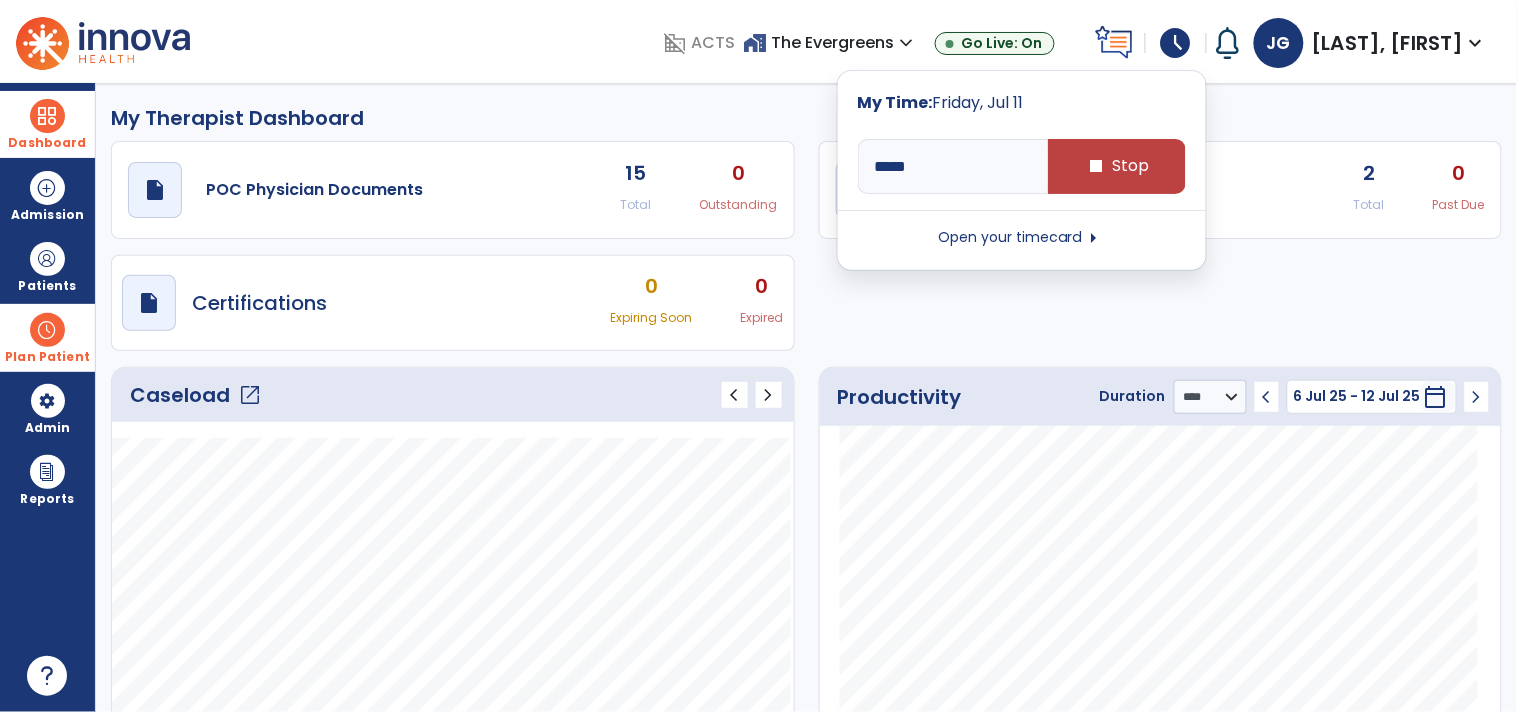 click on "Open your timecard  arrow_right" at bounding box center (1022, 238) 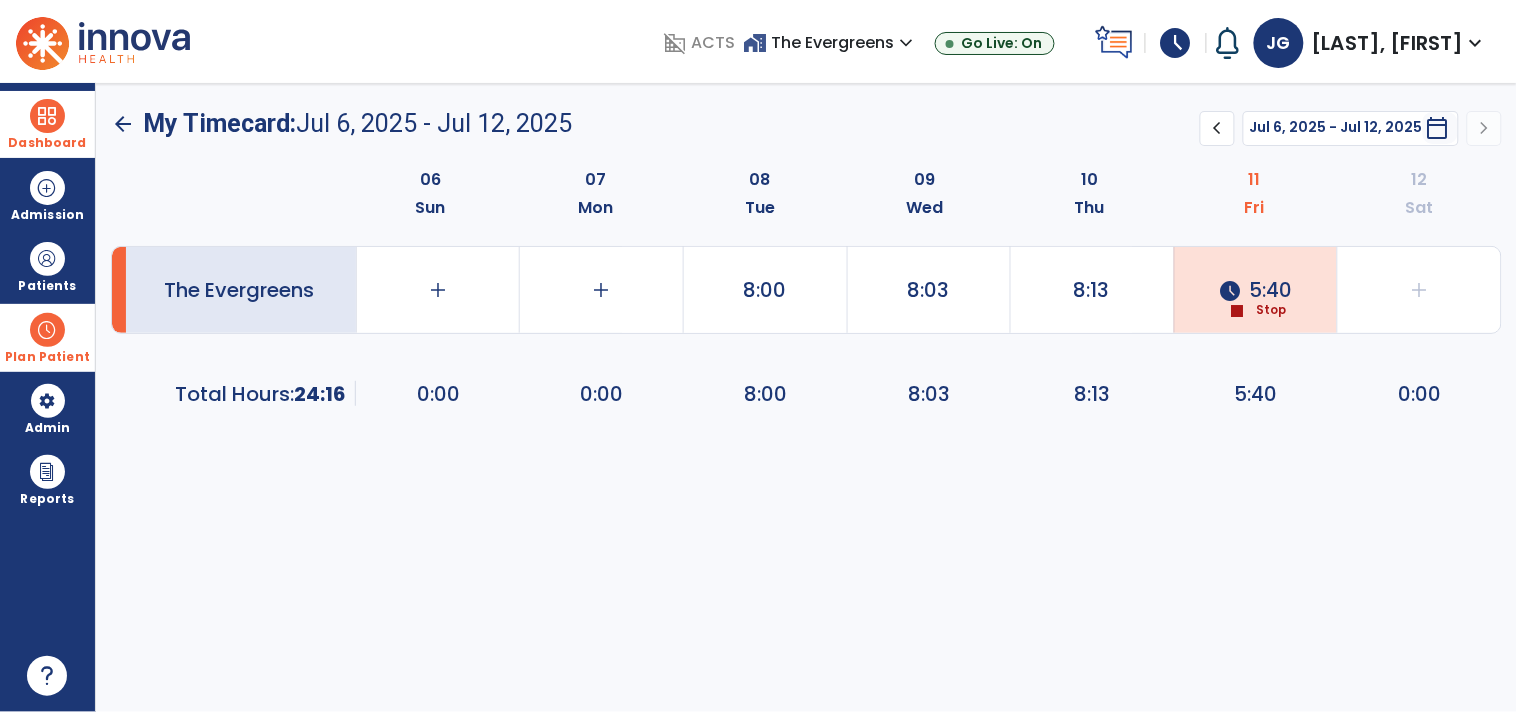 click on "schedule  5:40  stop  Stop" 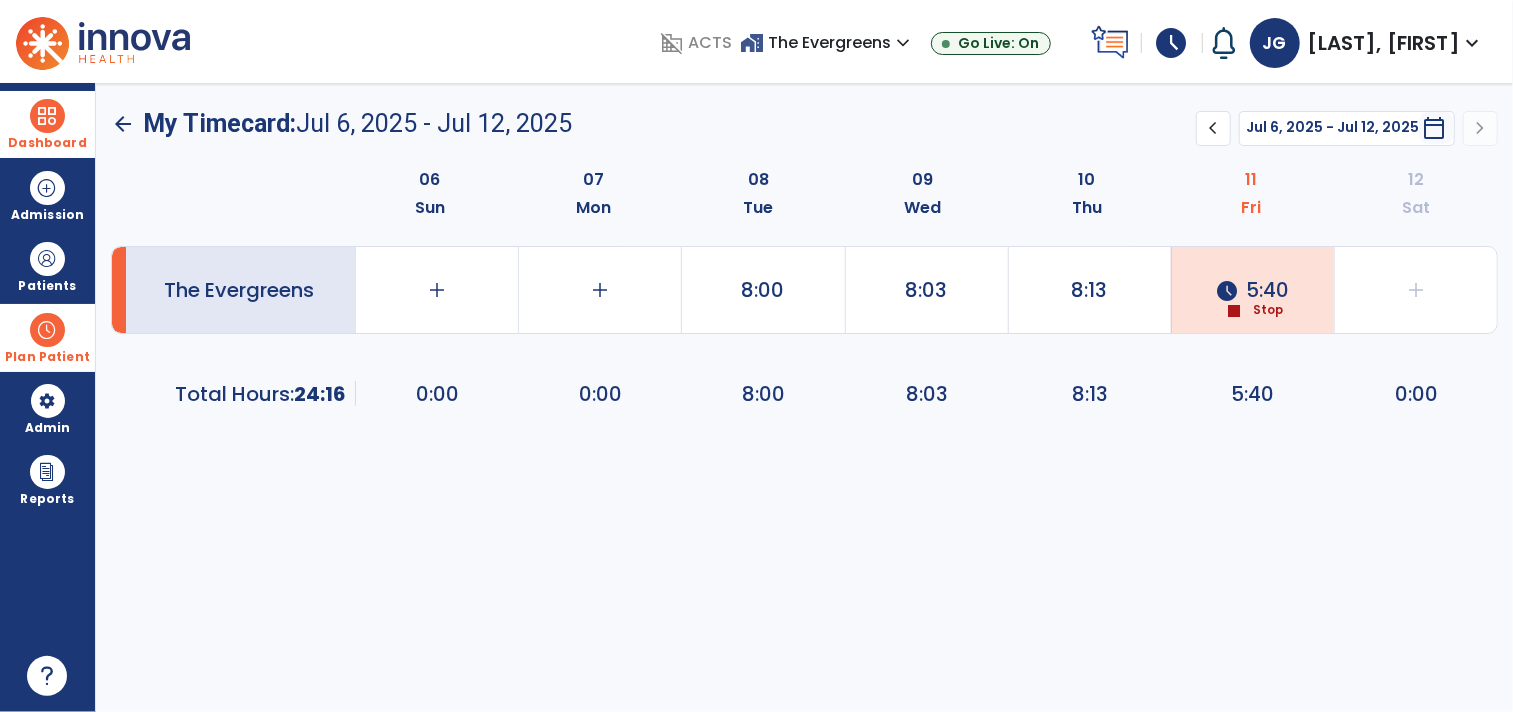 select on "**********" 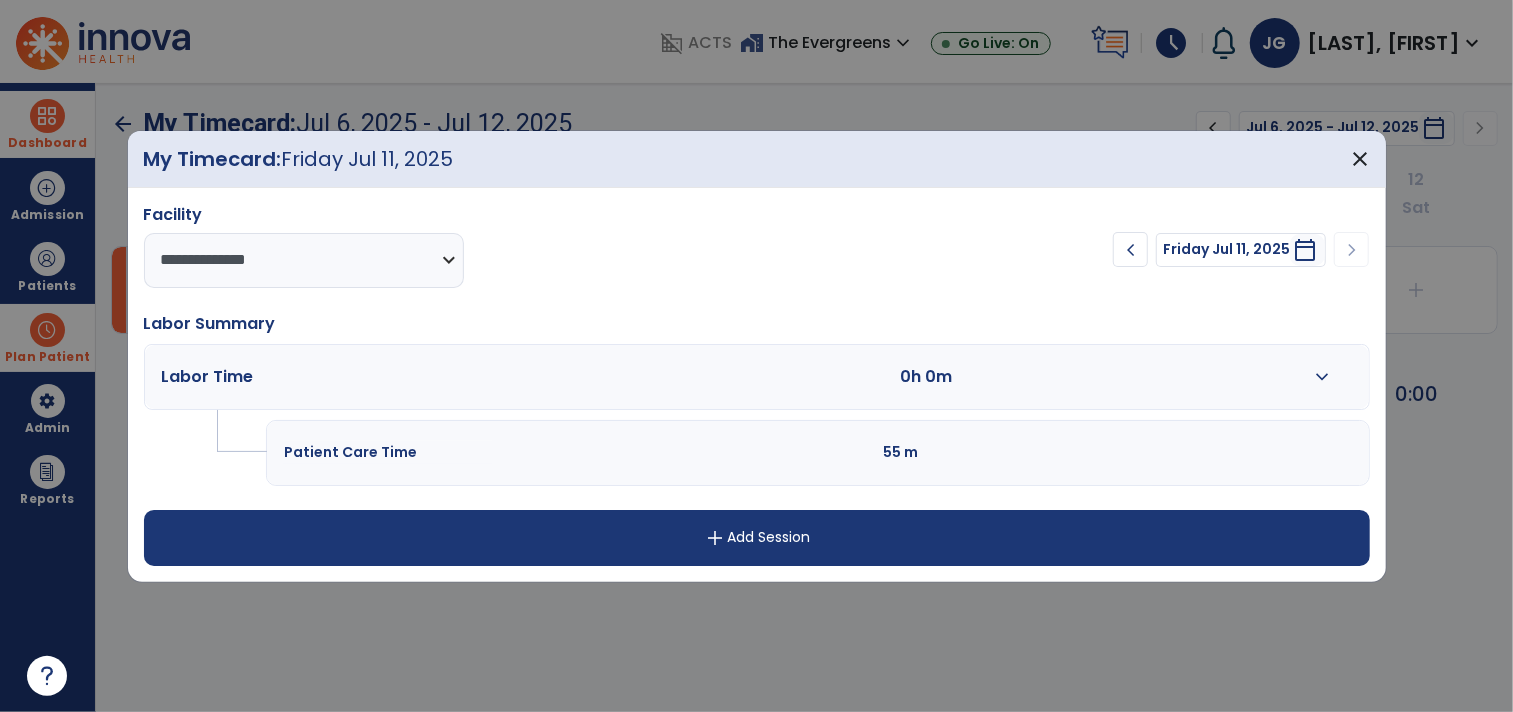 click at bounding box center [1144, 377] 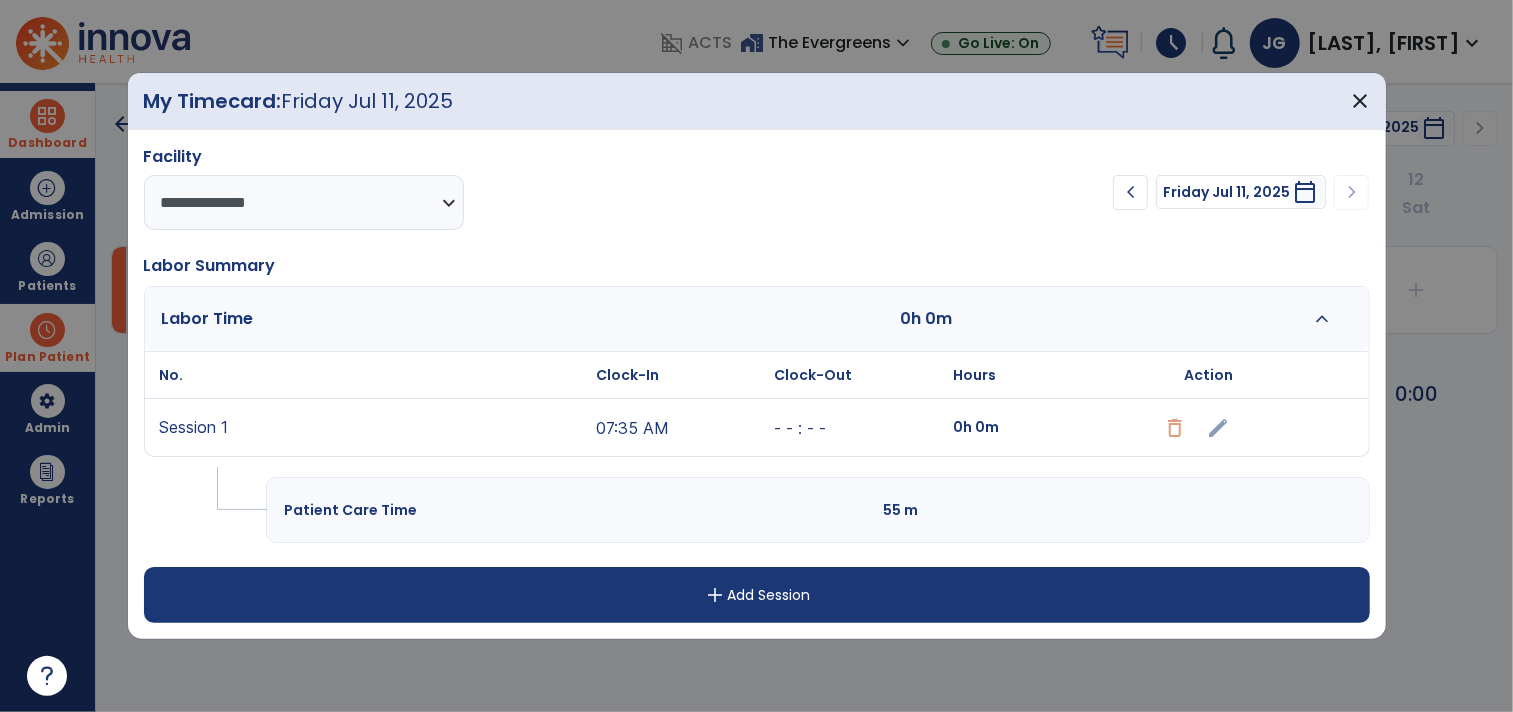 click on "add  Add Session" at bounding box center [757, 595] 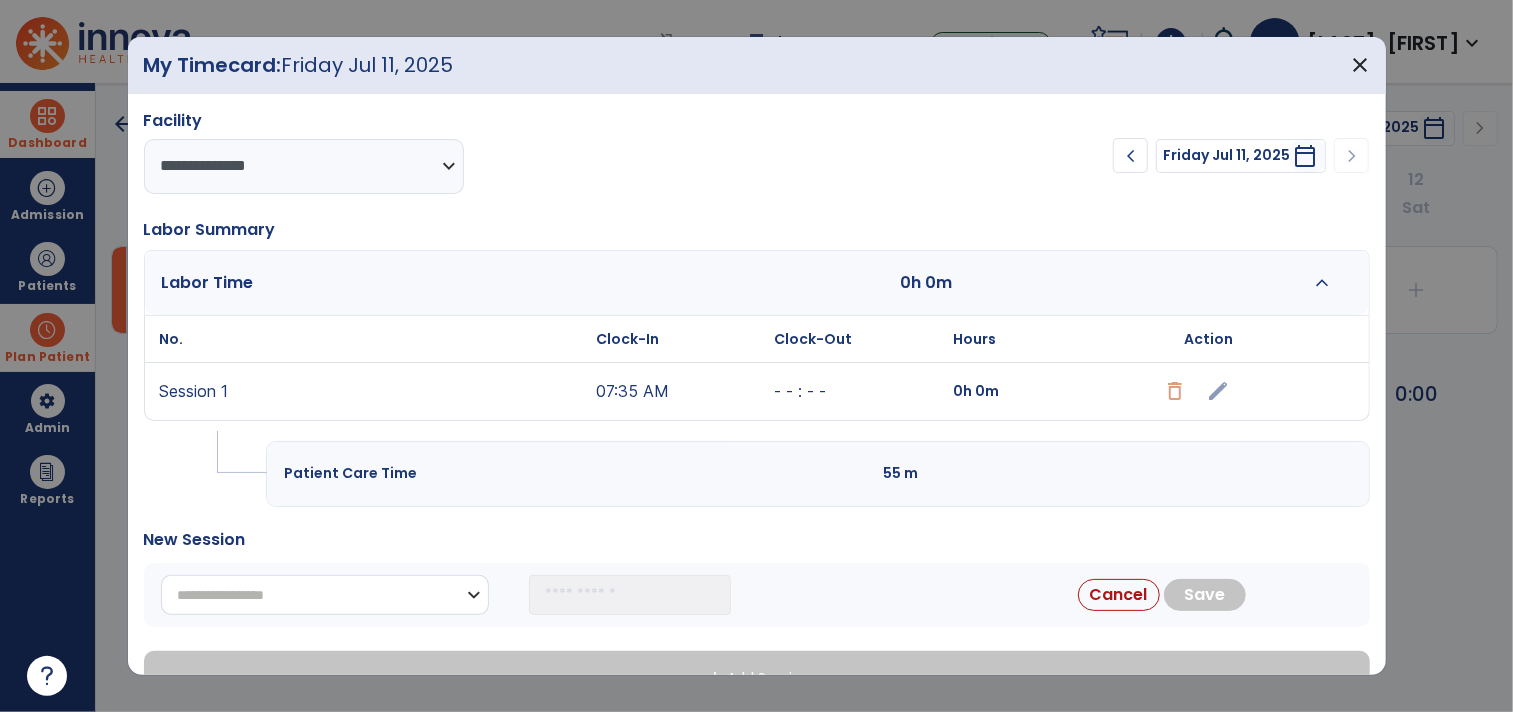 click on "**********" at bounding box center [325, 595] 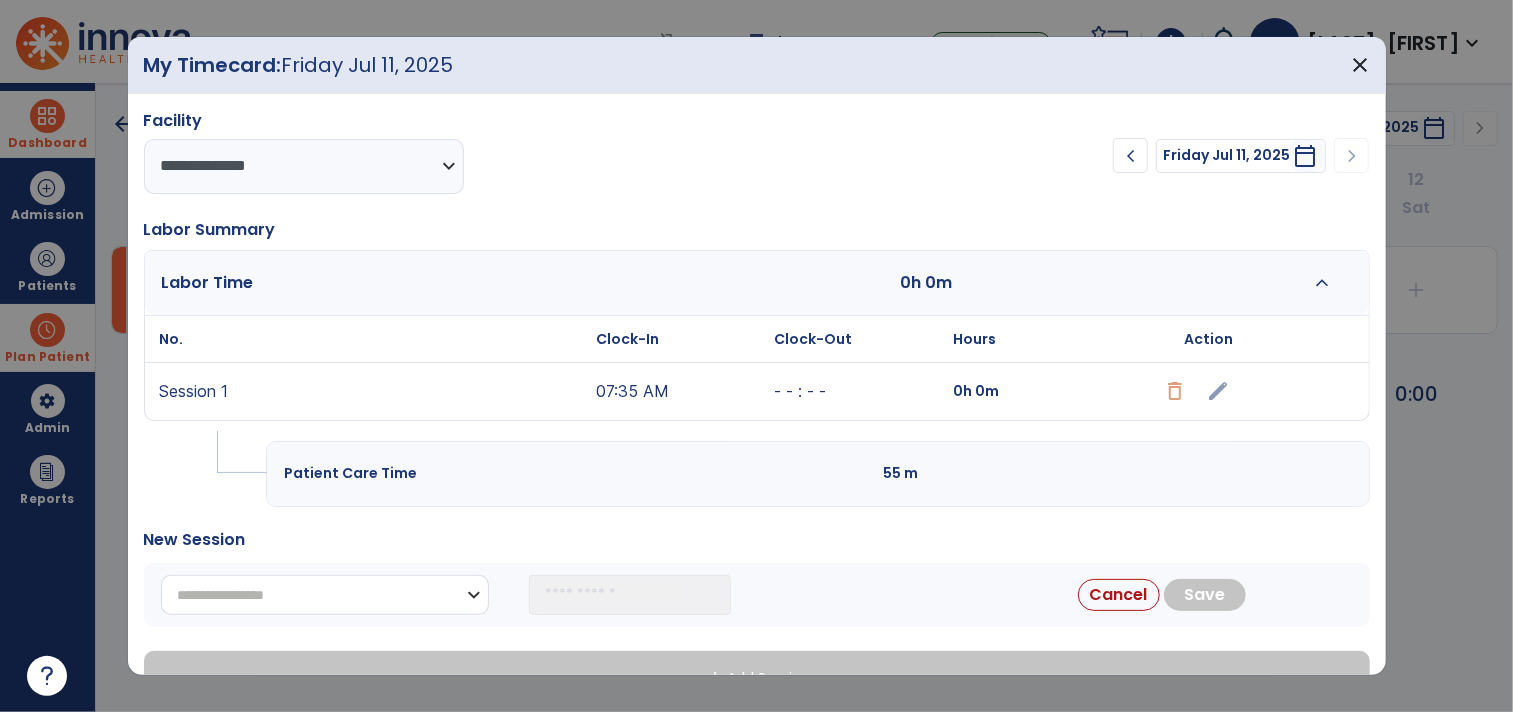 select on "**********" 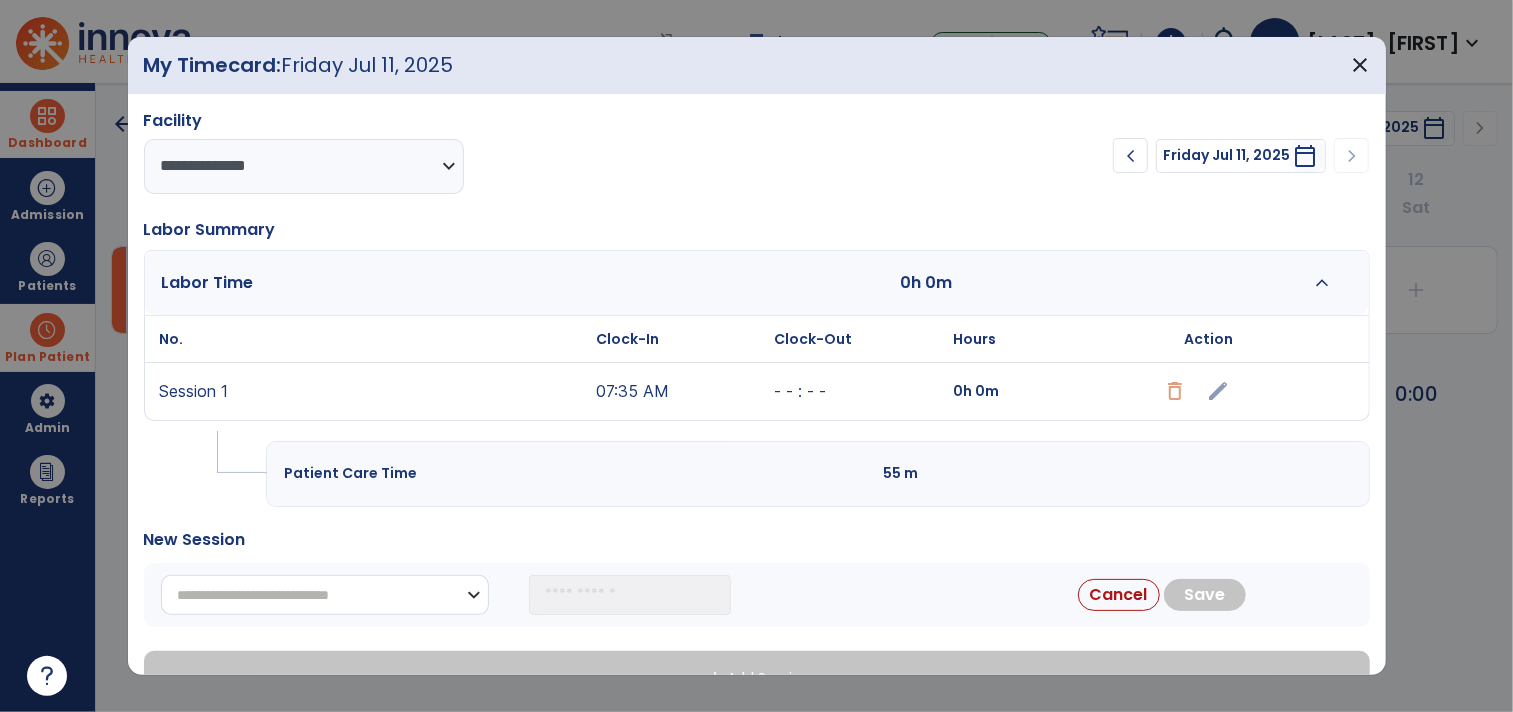 click on "**********" at bounding box center [325, 595] 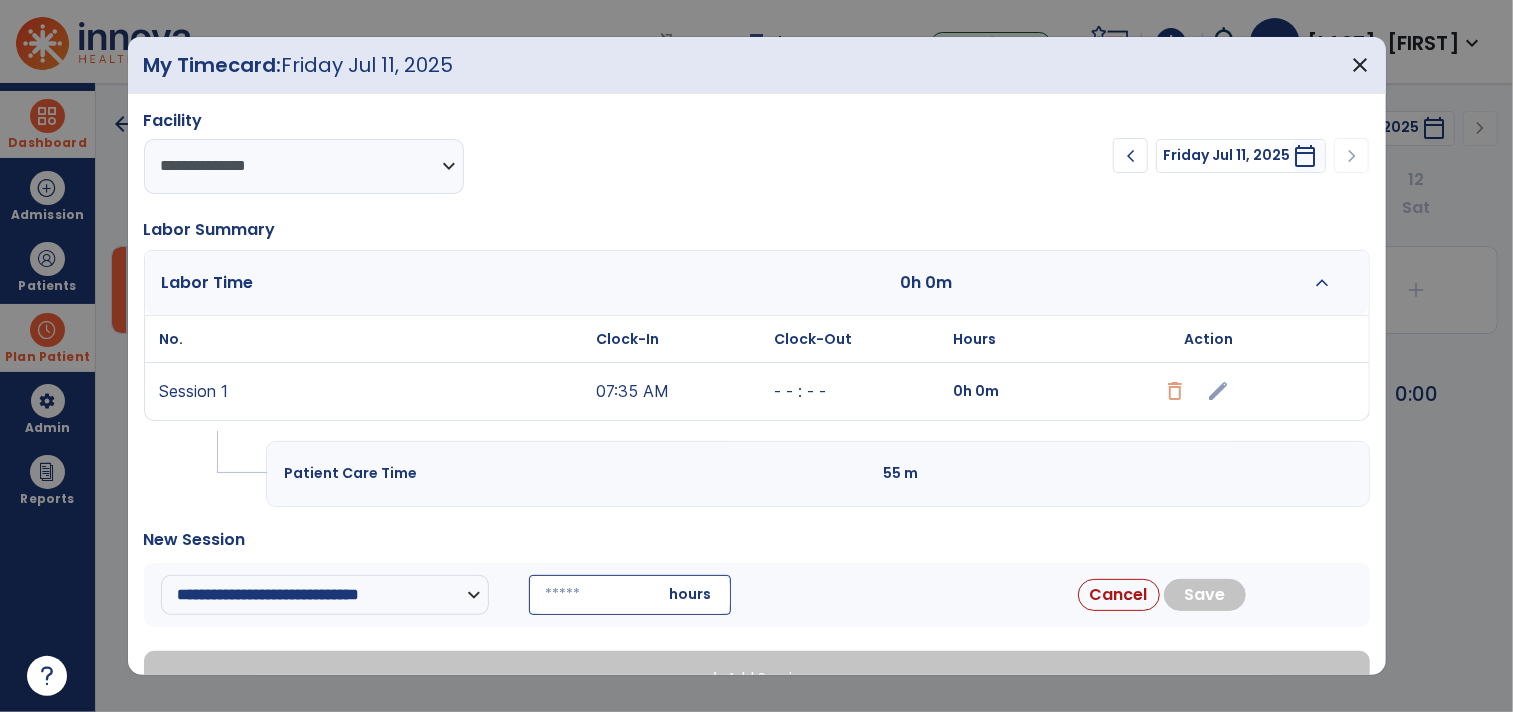 click at bounding box center [630, 595] 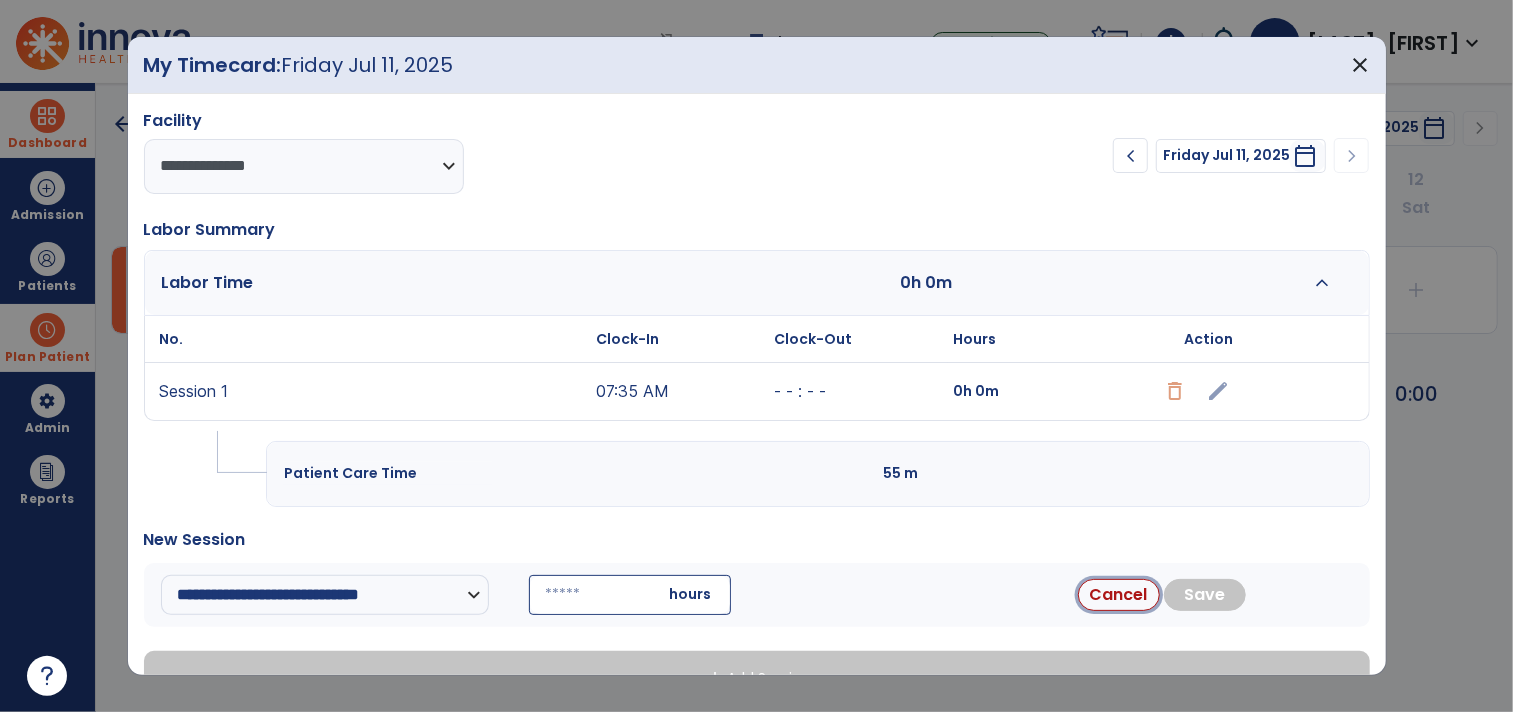 type 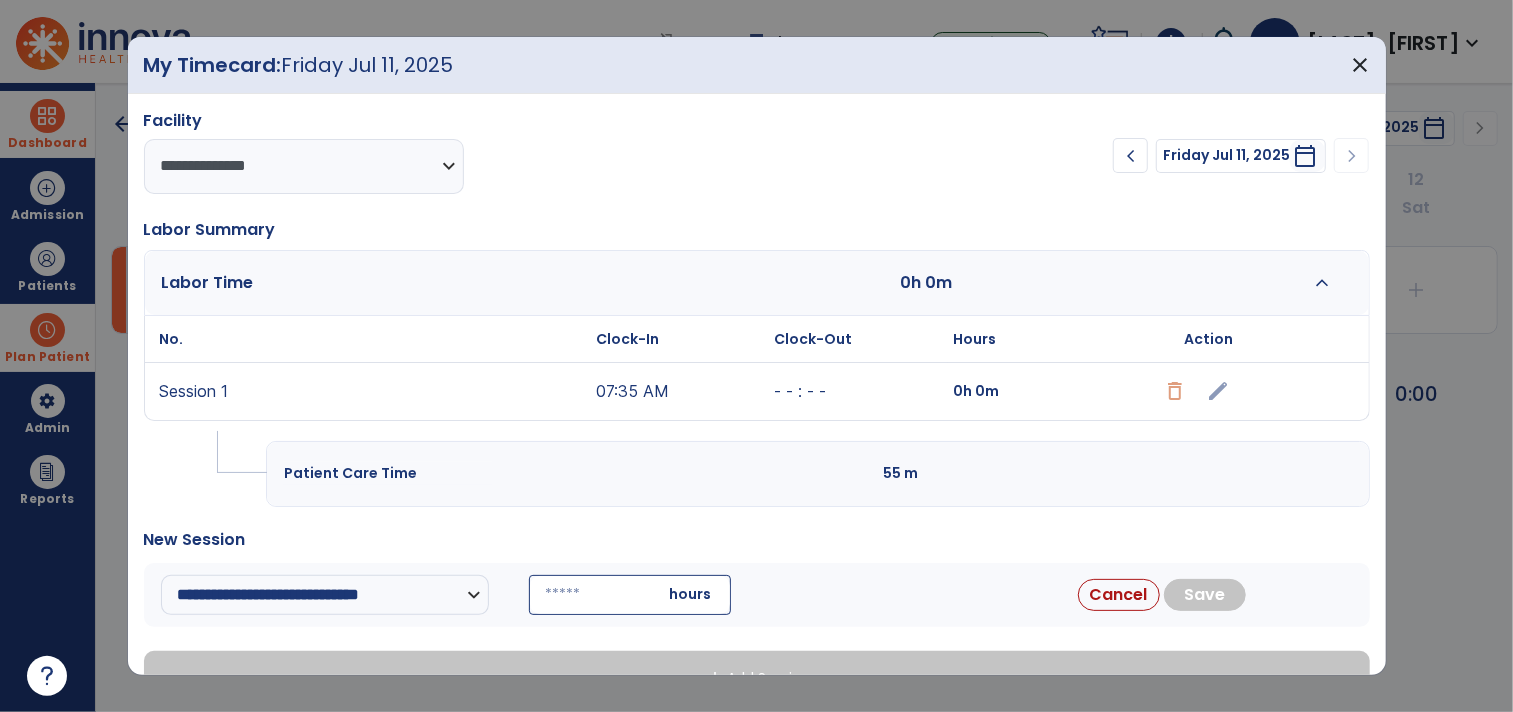 click at bounding box center [630, 595] 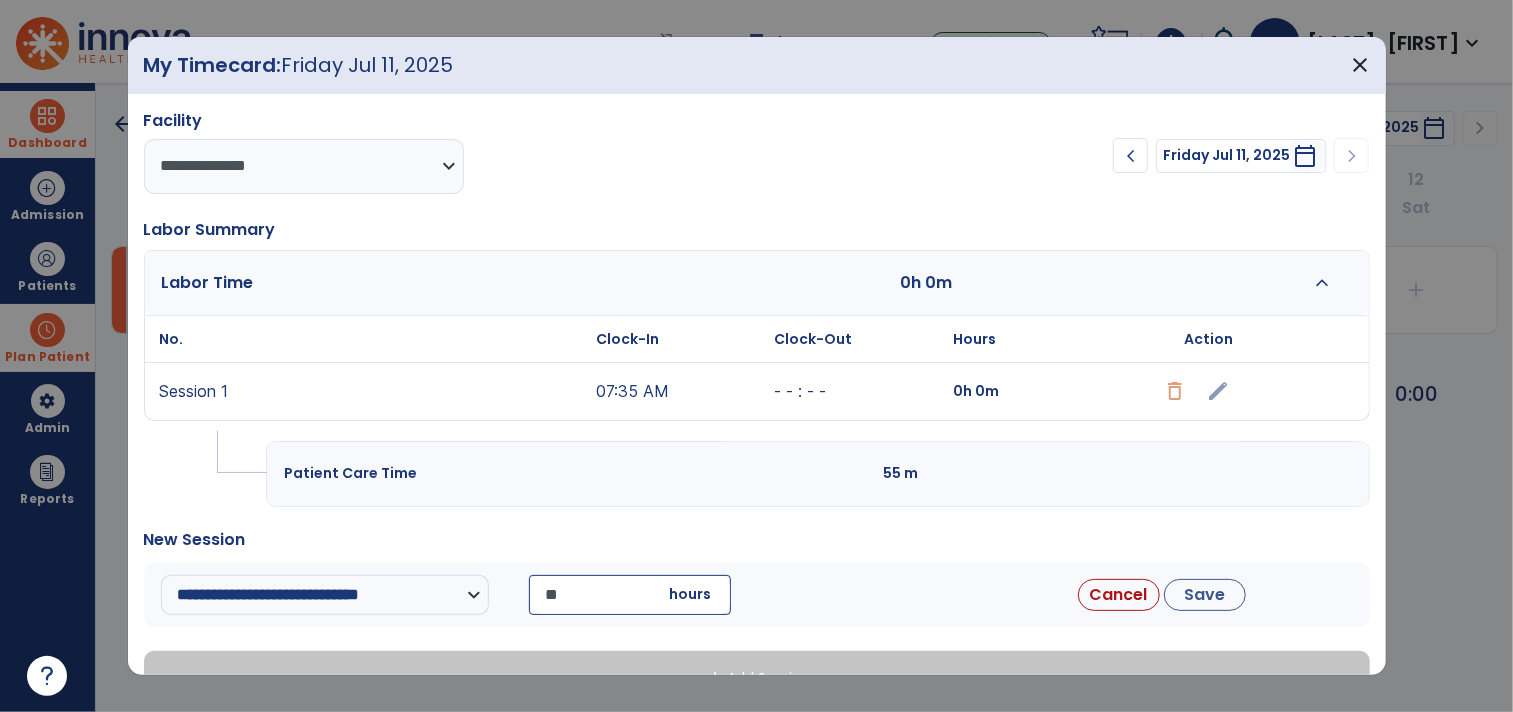 click on "**" at bounding box center [630, 595] 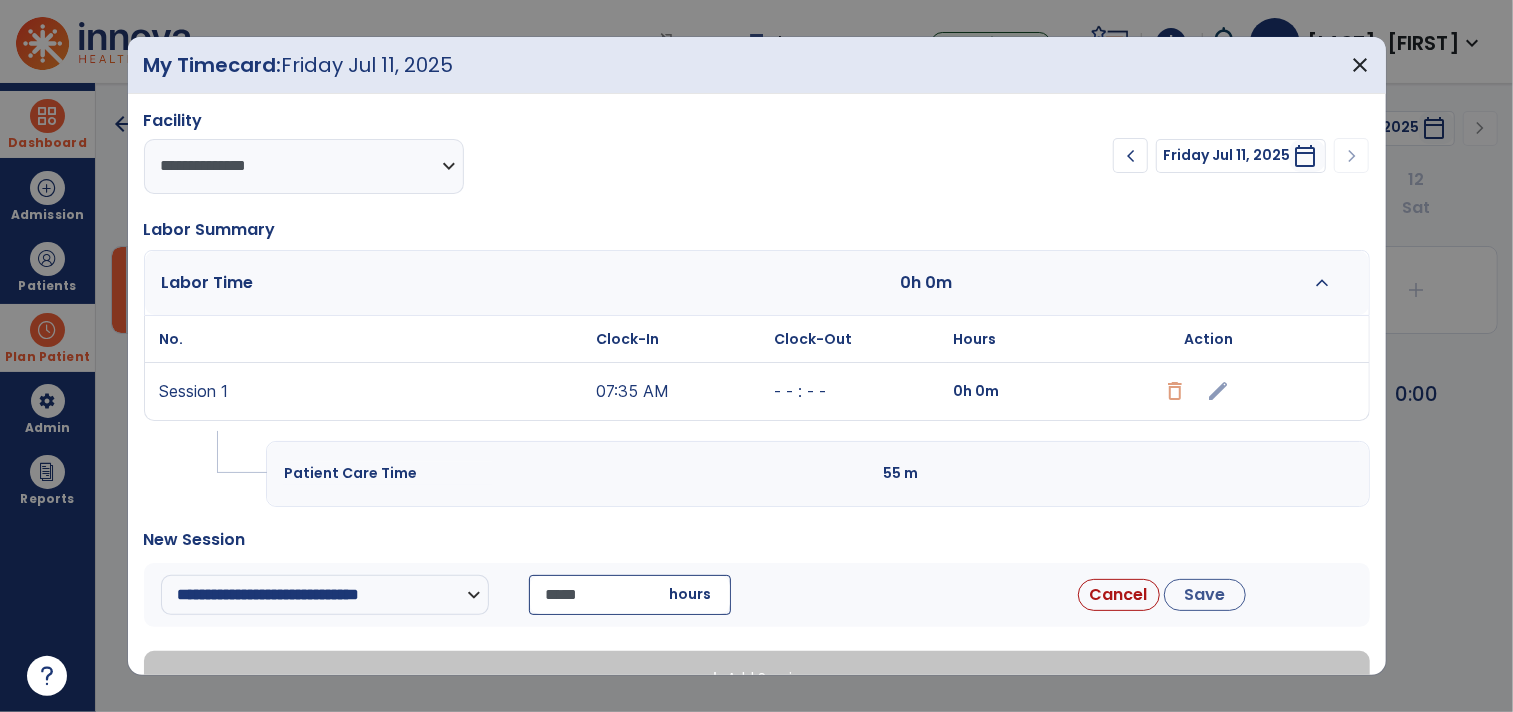 type on "*****" 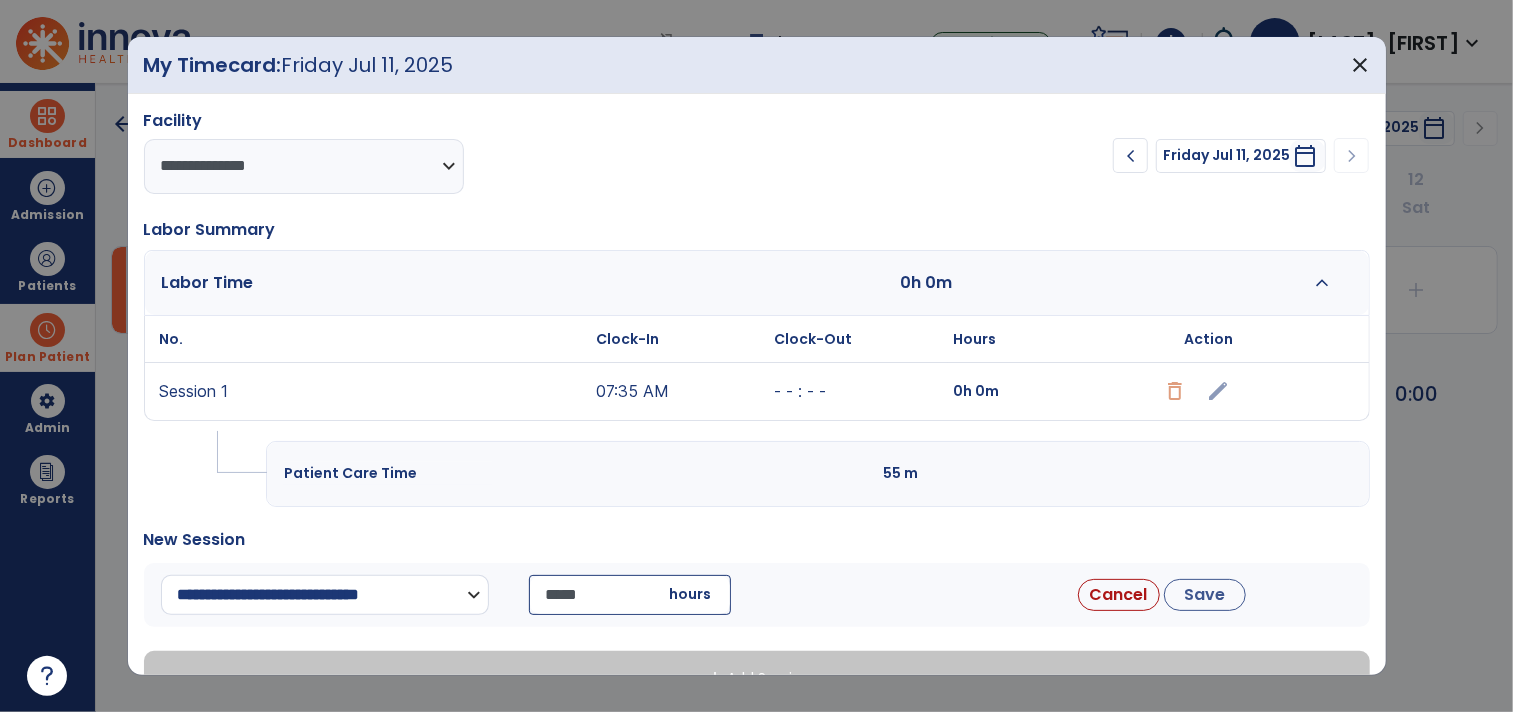 click on "**********" at bounding box center (325, 595) 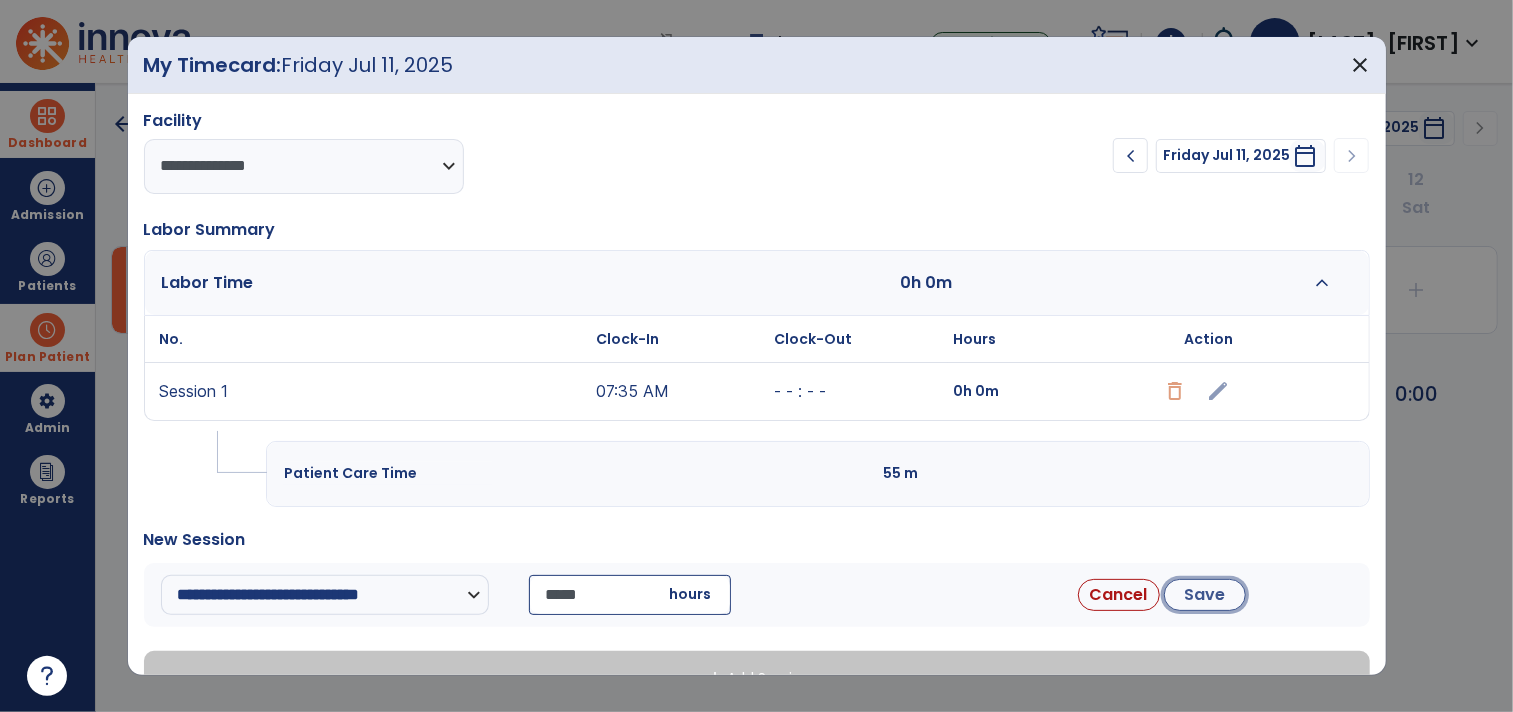 click on "Save" at bounding box center [1205, 595] 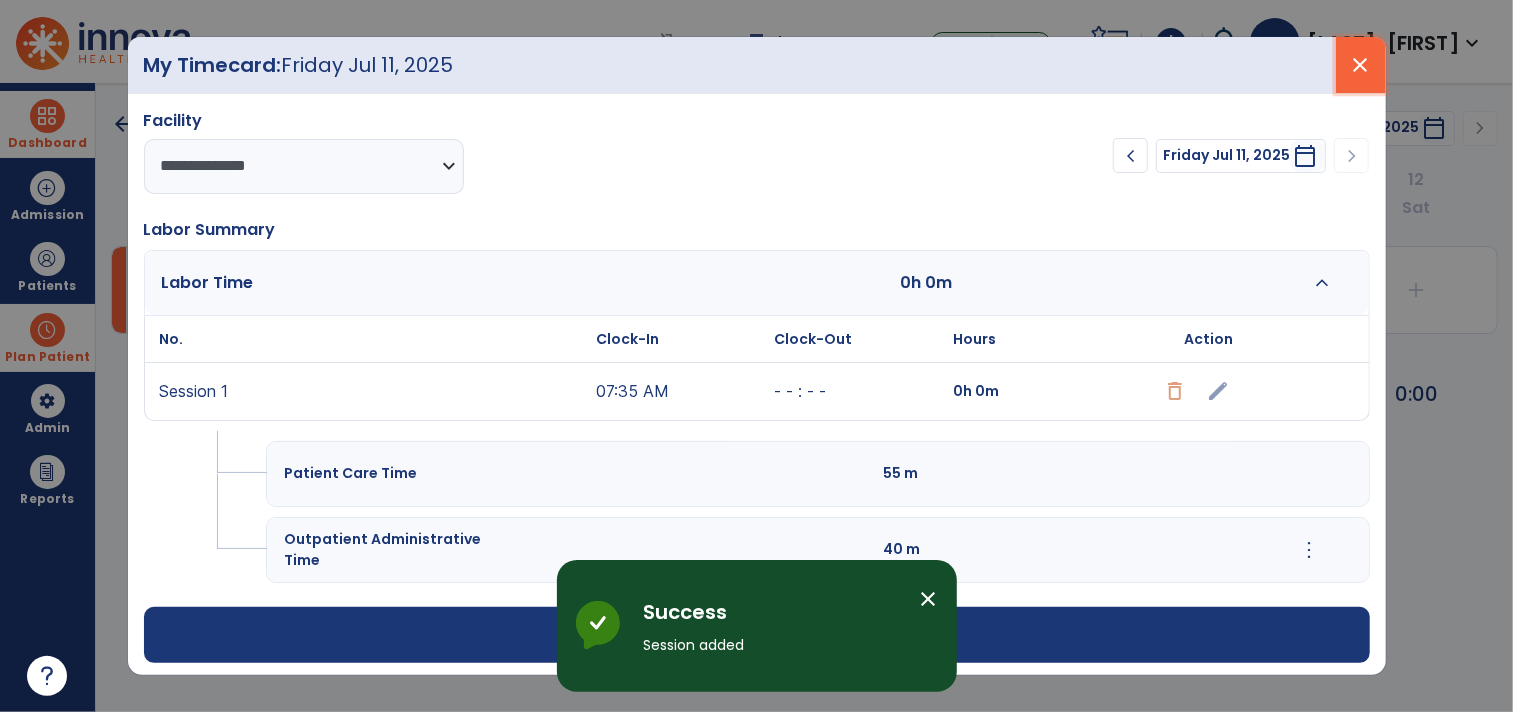 click on "close" at bounding box center (1361, 65) 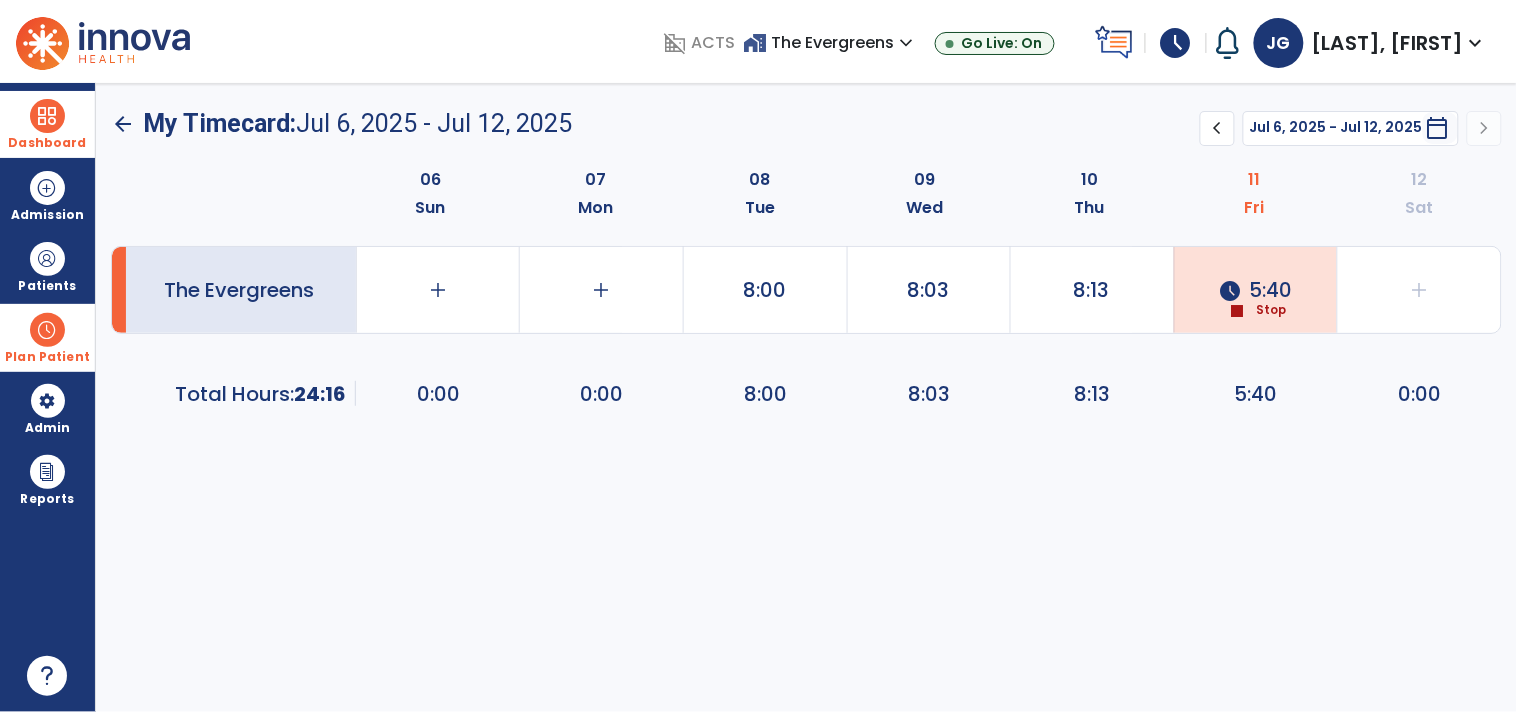 click at bounding box center (47, 116) 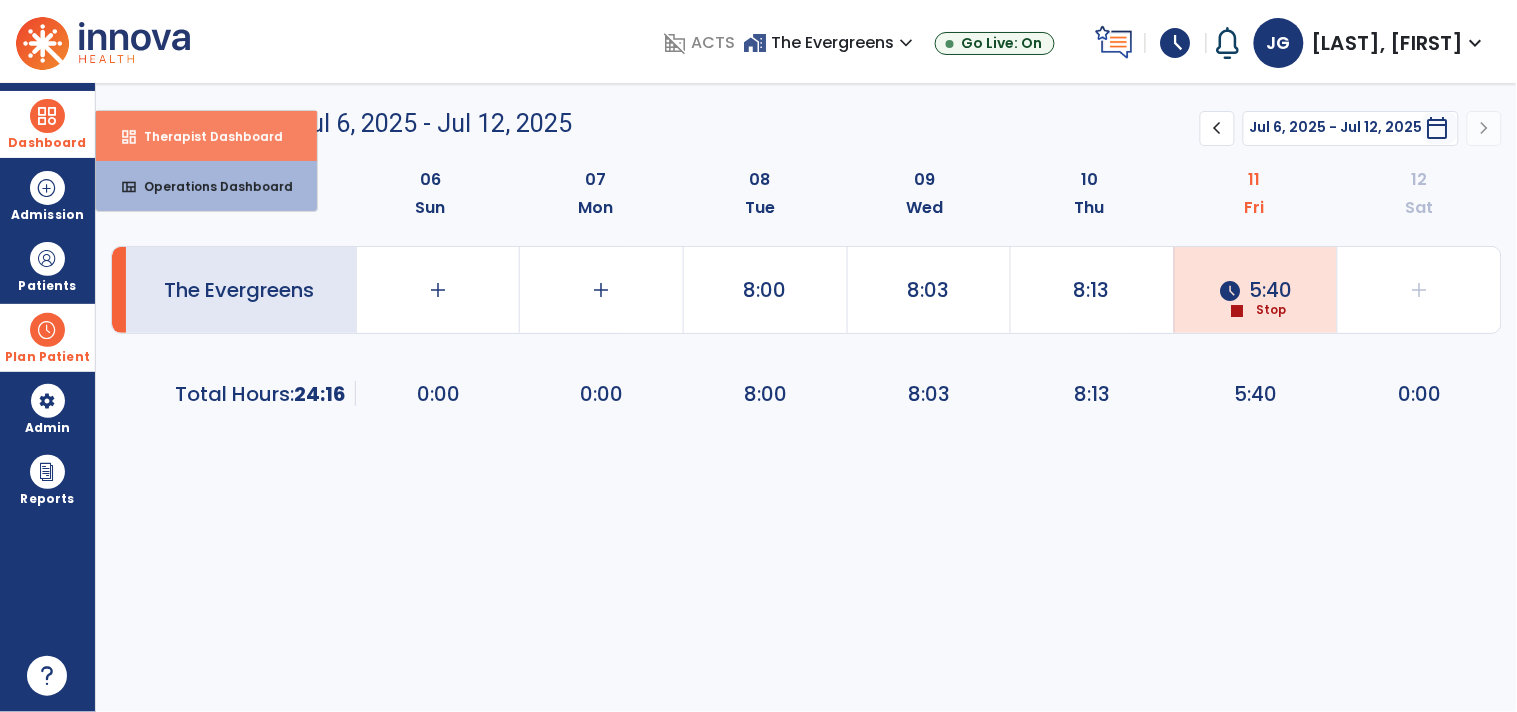 click on "Therapist Dashboard" at bounding box center [205, 136] 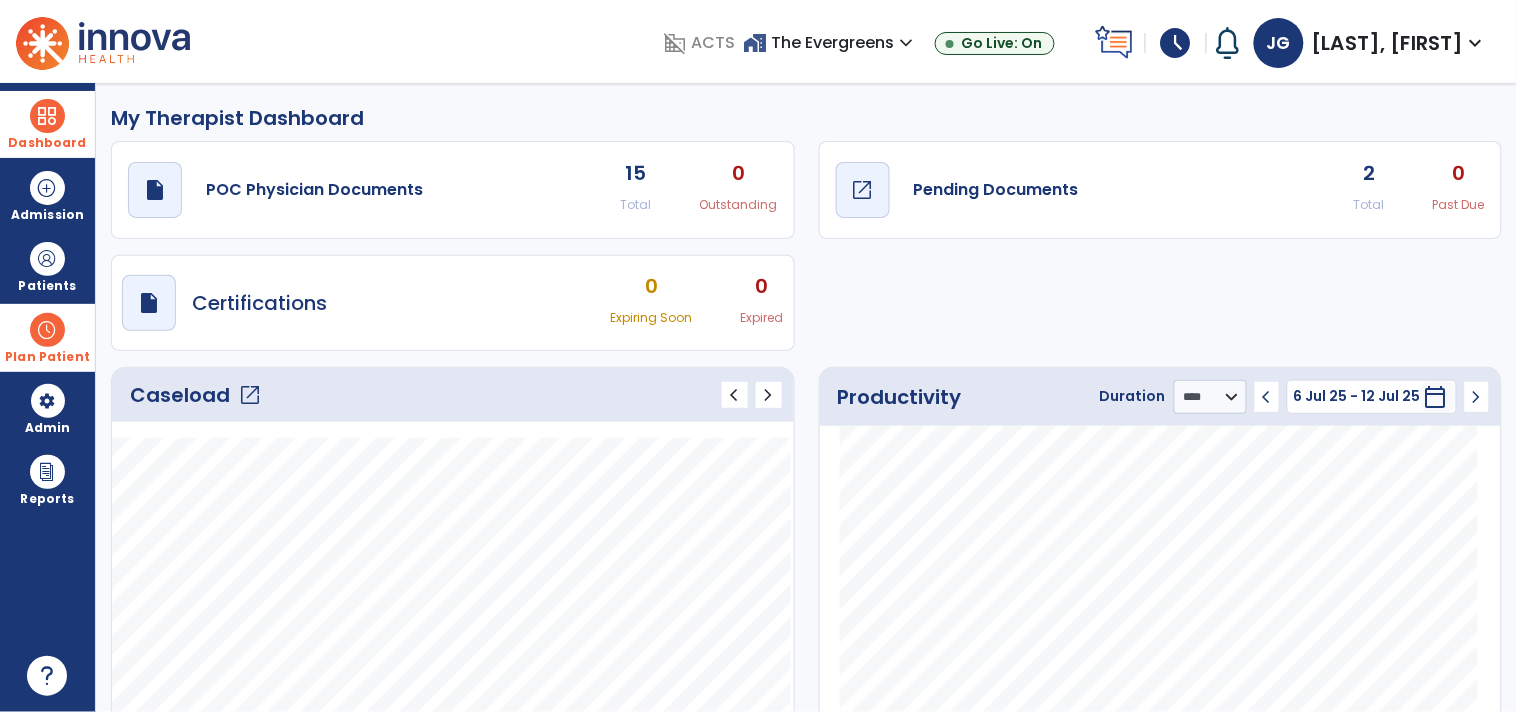 click on "Pending Documents" 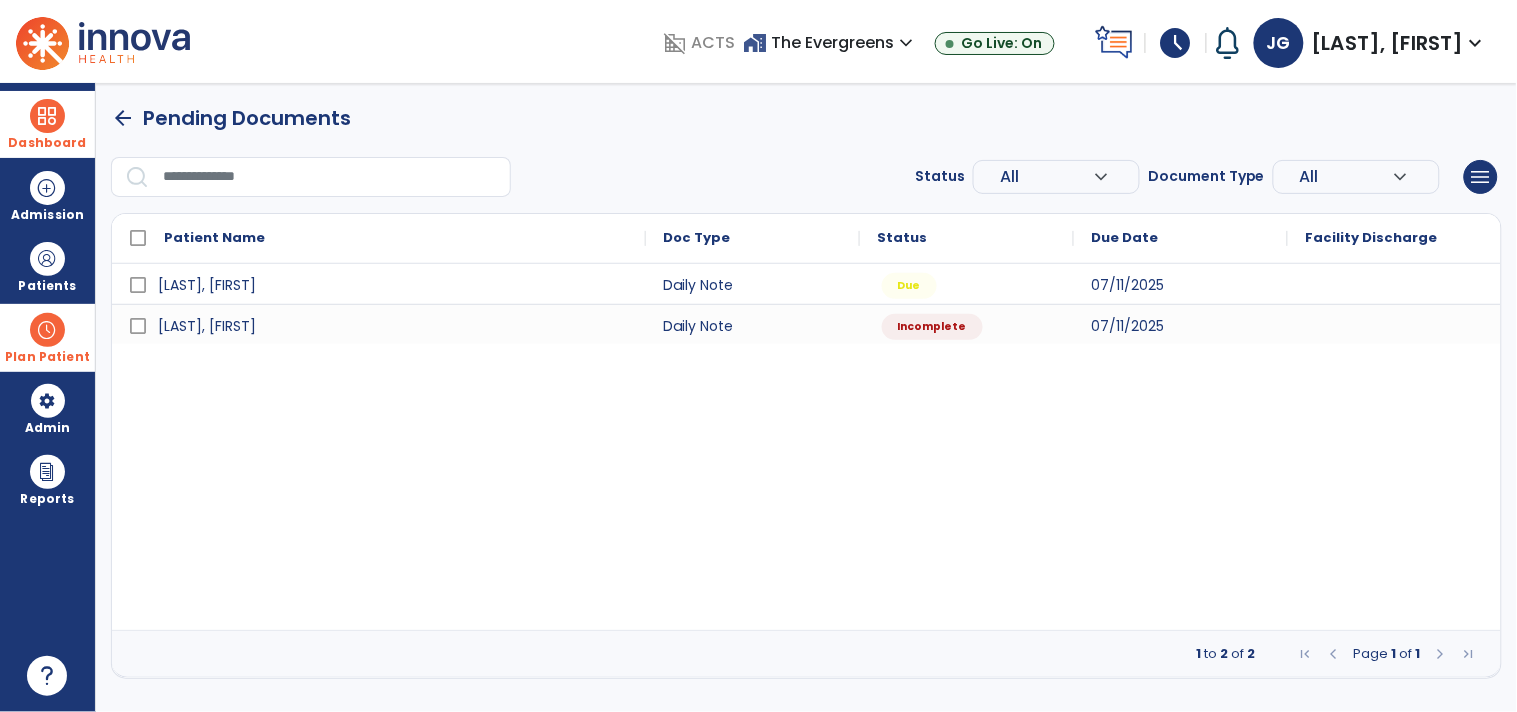 click on "schedule" at bounding box center (1176, 43) 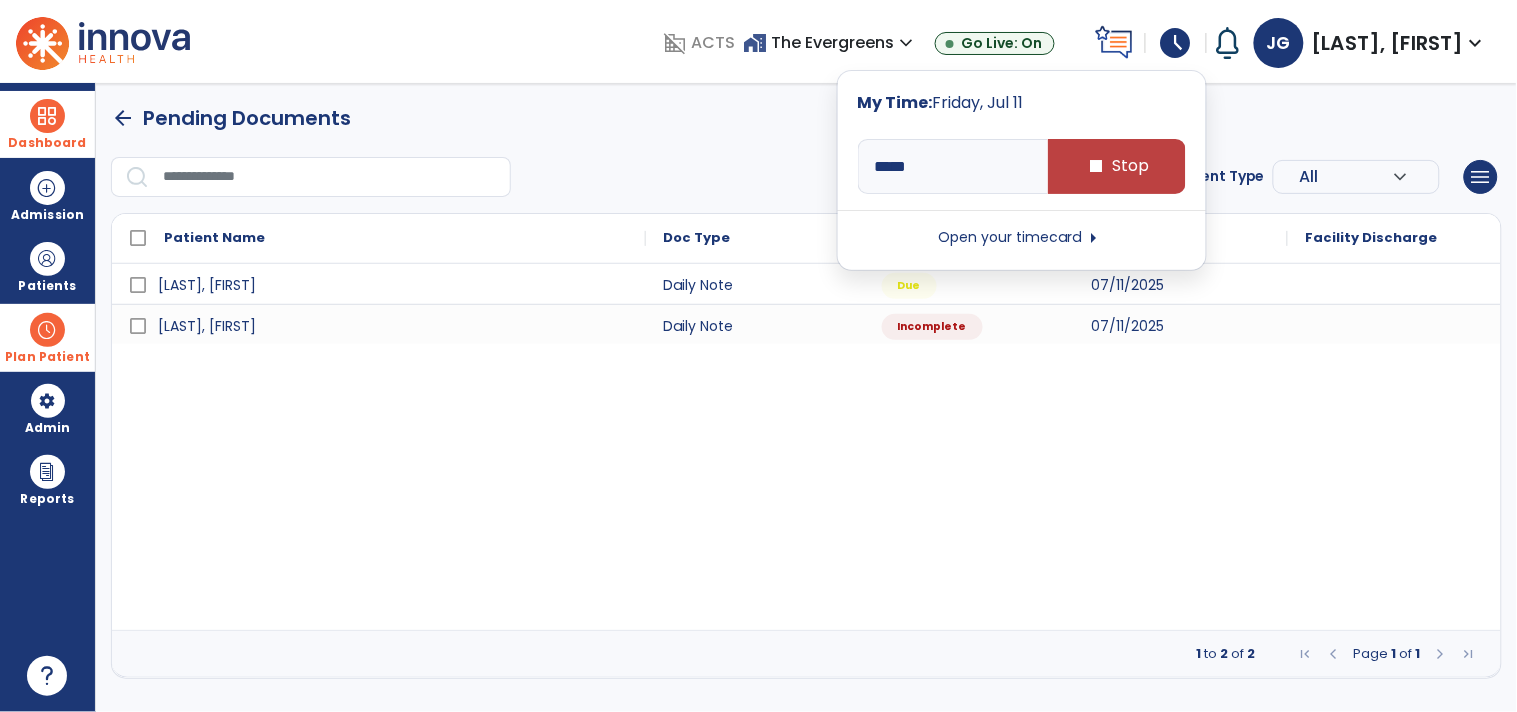 click on "Open your timecard  arrow_right" at bounding box center (1022, 238) 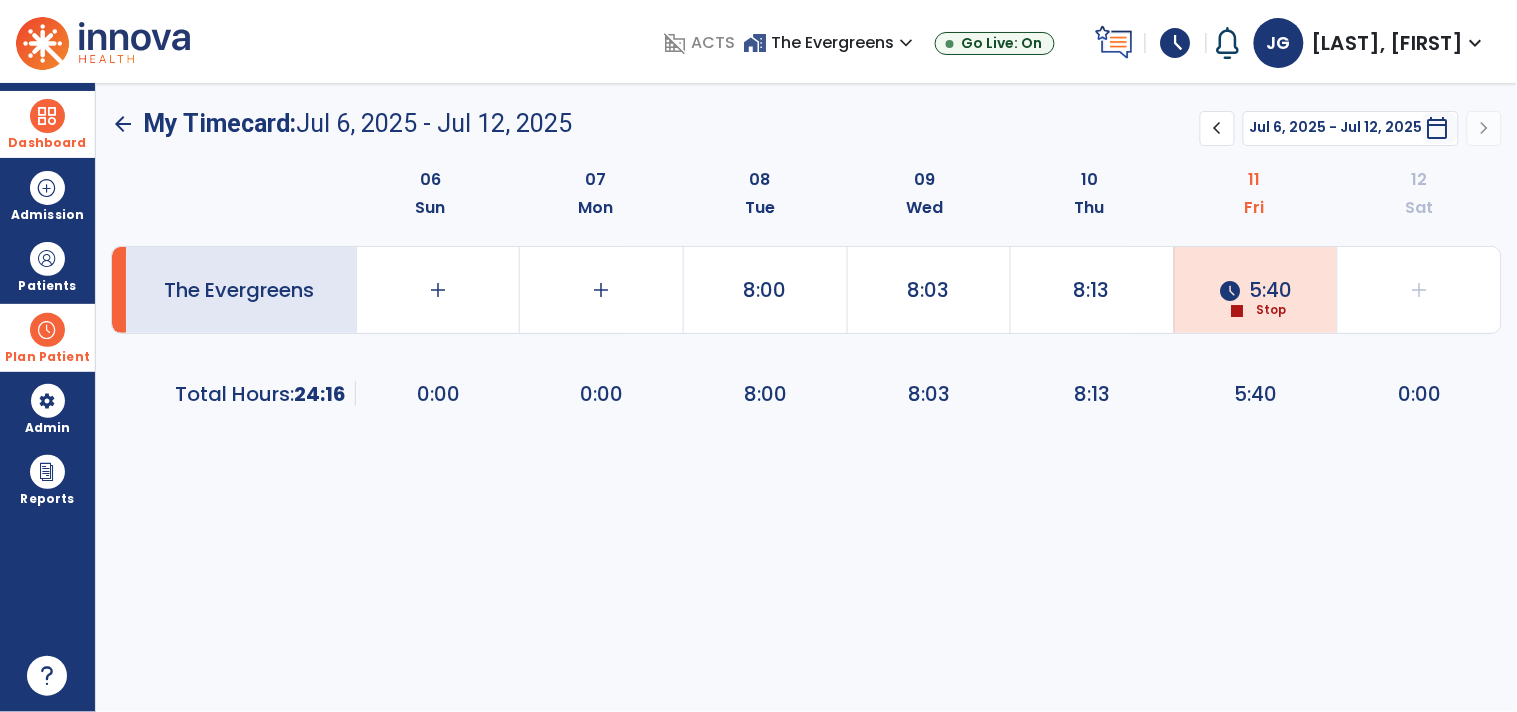 click on "Dashboard" at bounding box center [47, 124] 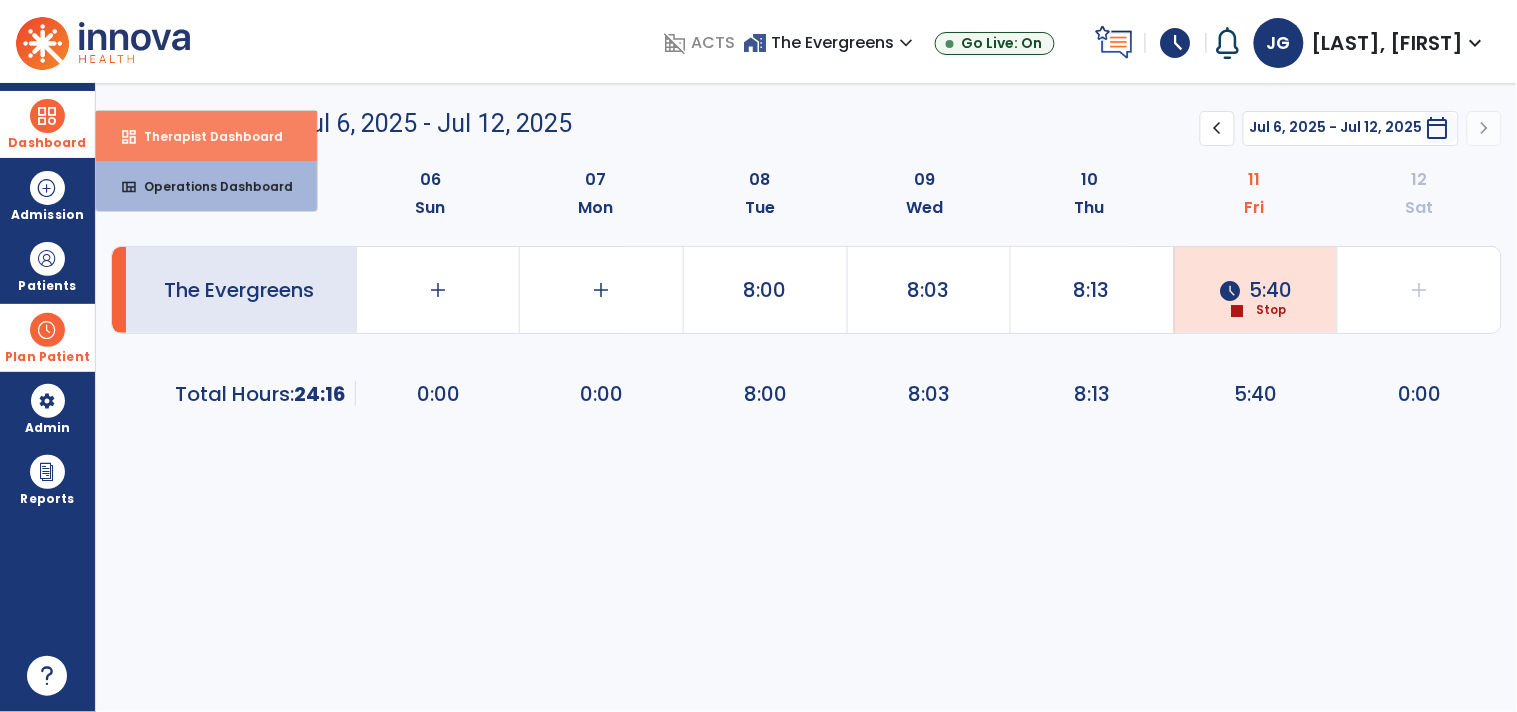 click on "dashboard  Therapist Dashboard" at bounding box center (206, 136) 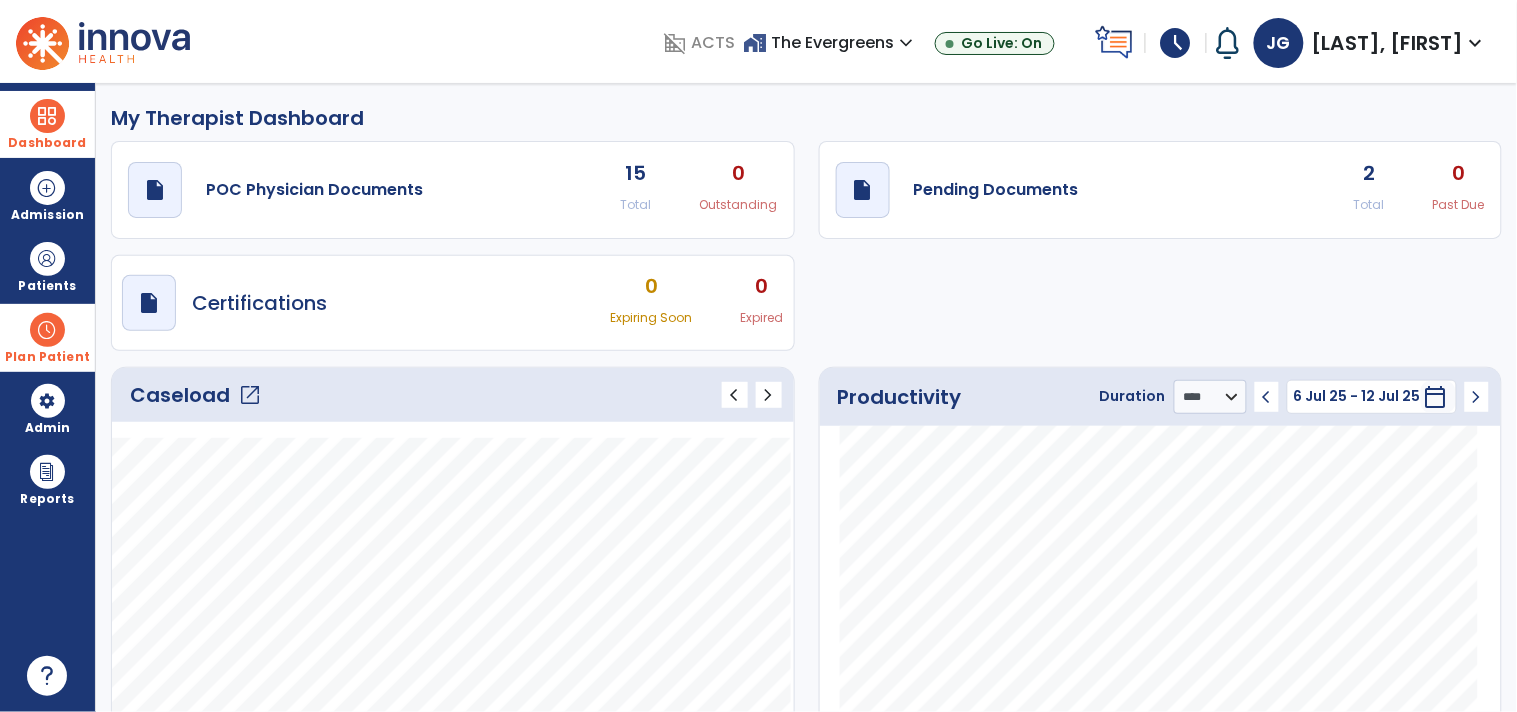 click on "draft   open_in_new  Pending Documents 2 Total 0 Past Due" 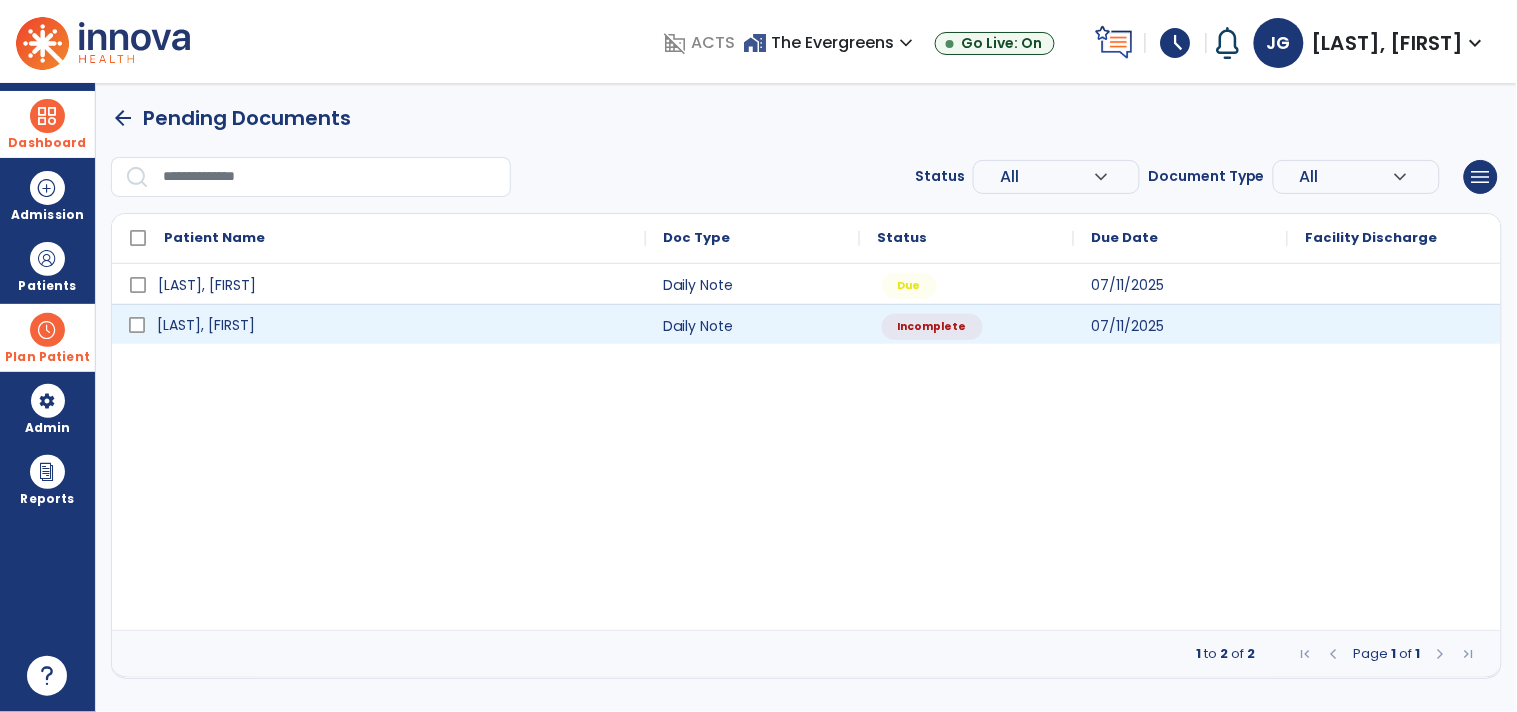 click on "[LAST], [FIRST]" at bounding box center [393, 325] 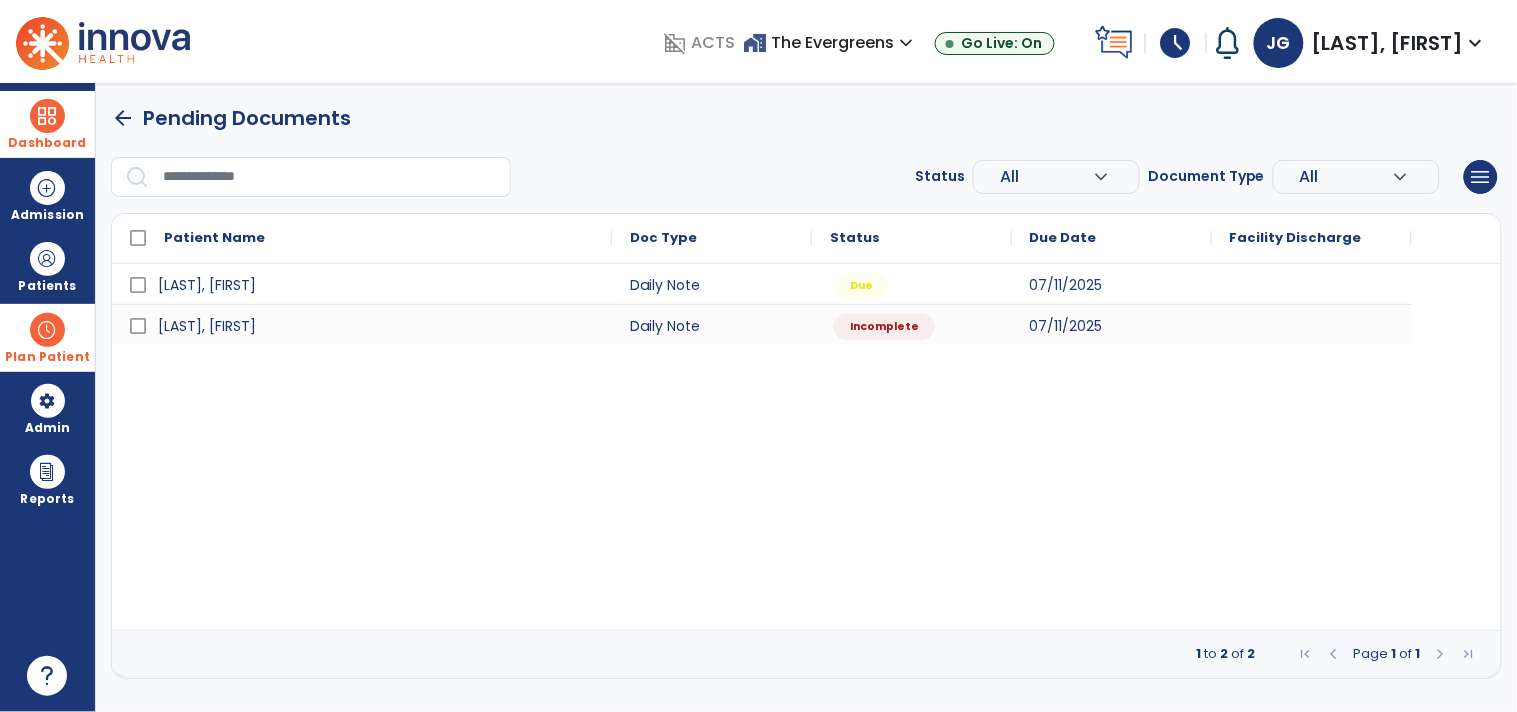 select on "*" 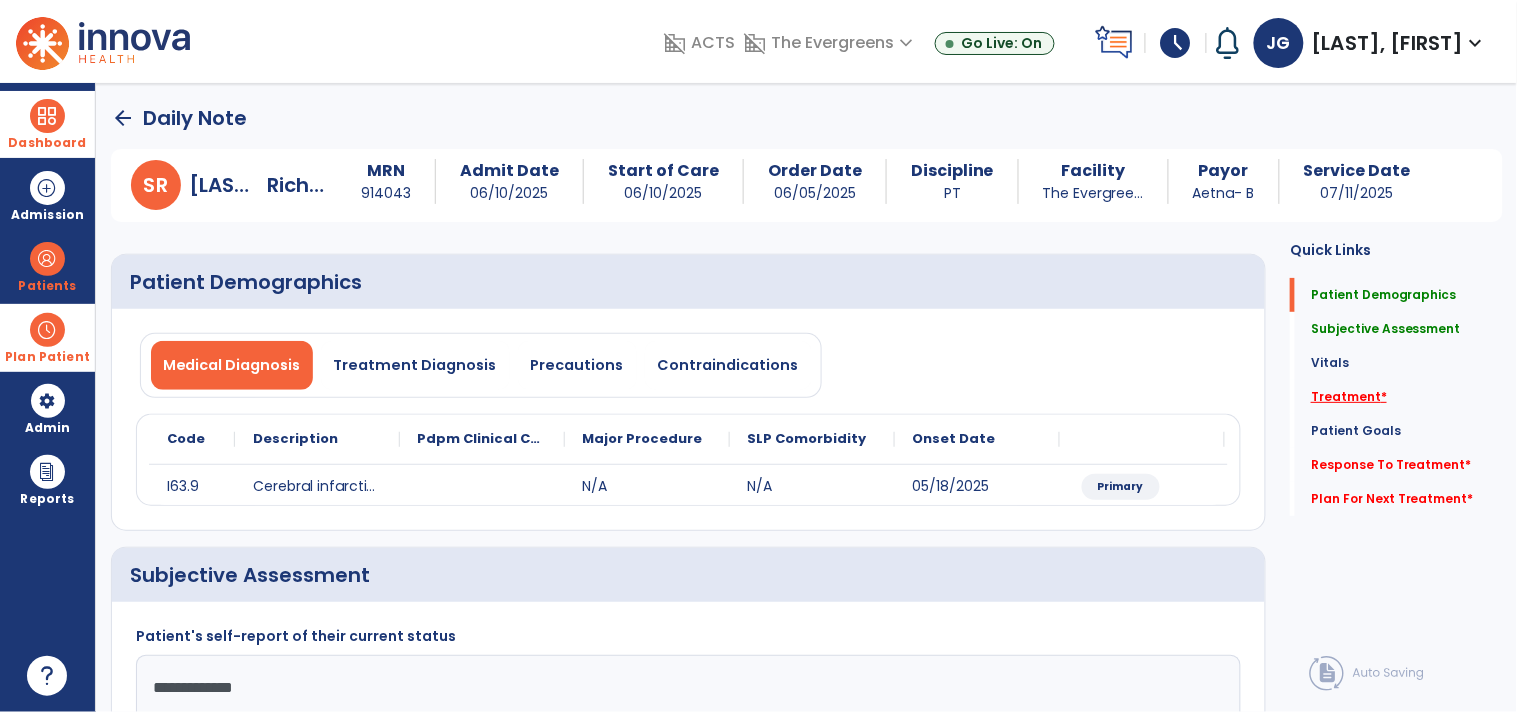 click on "Treatment   *" 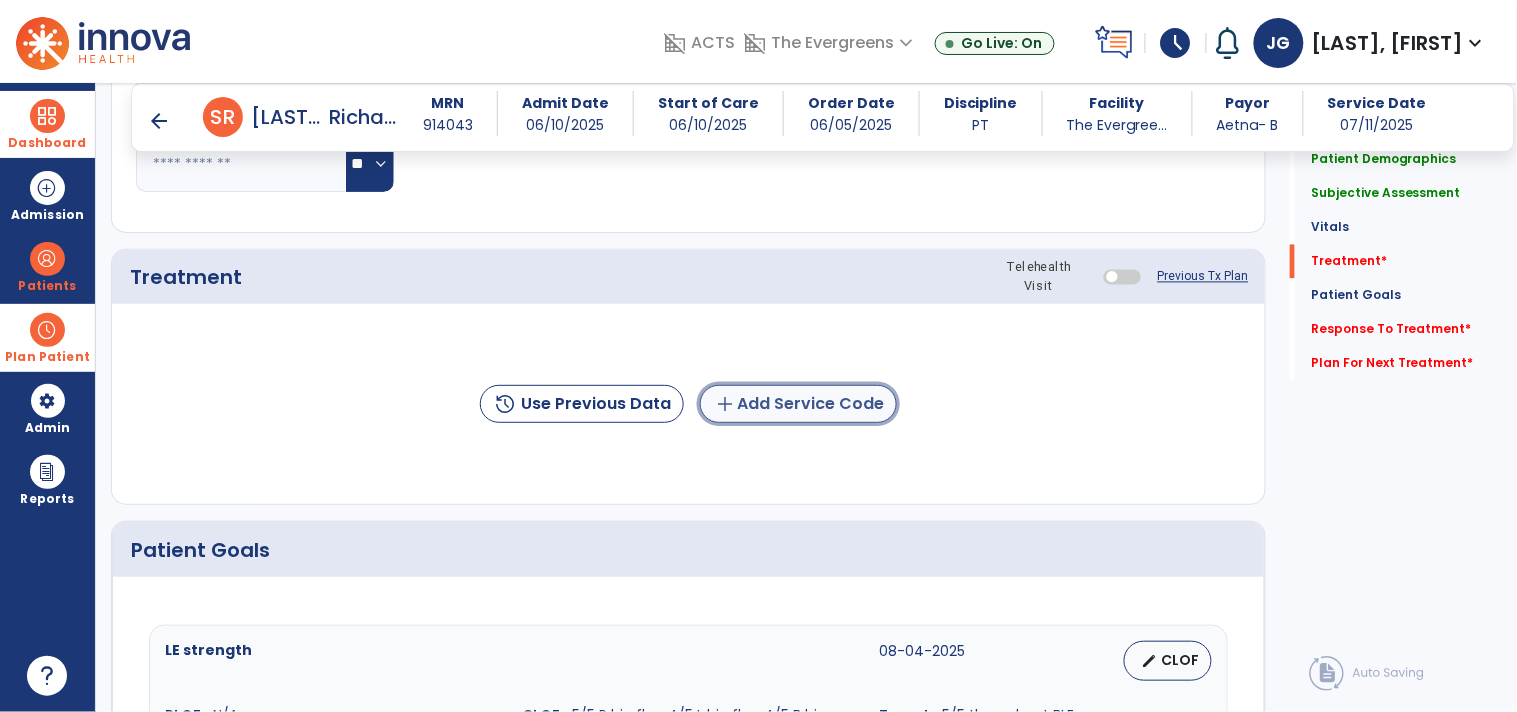 click on "add  Add Service Code" 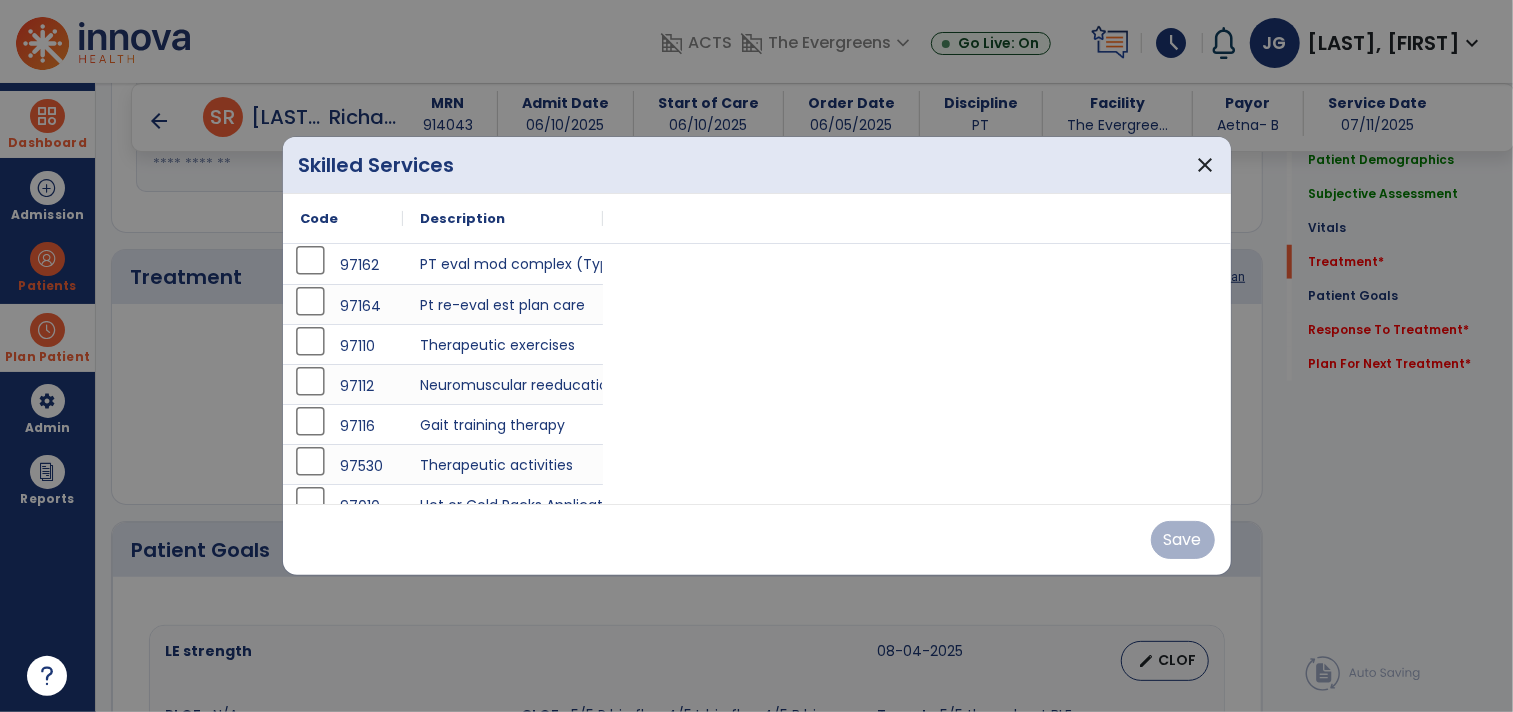 scroll, scrollTop: 1000, scrollLeft: 0, axis: vertical 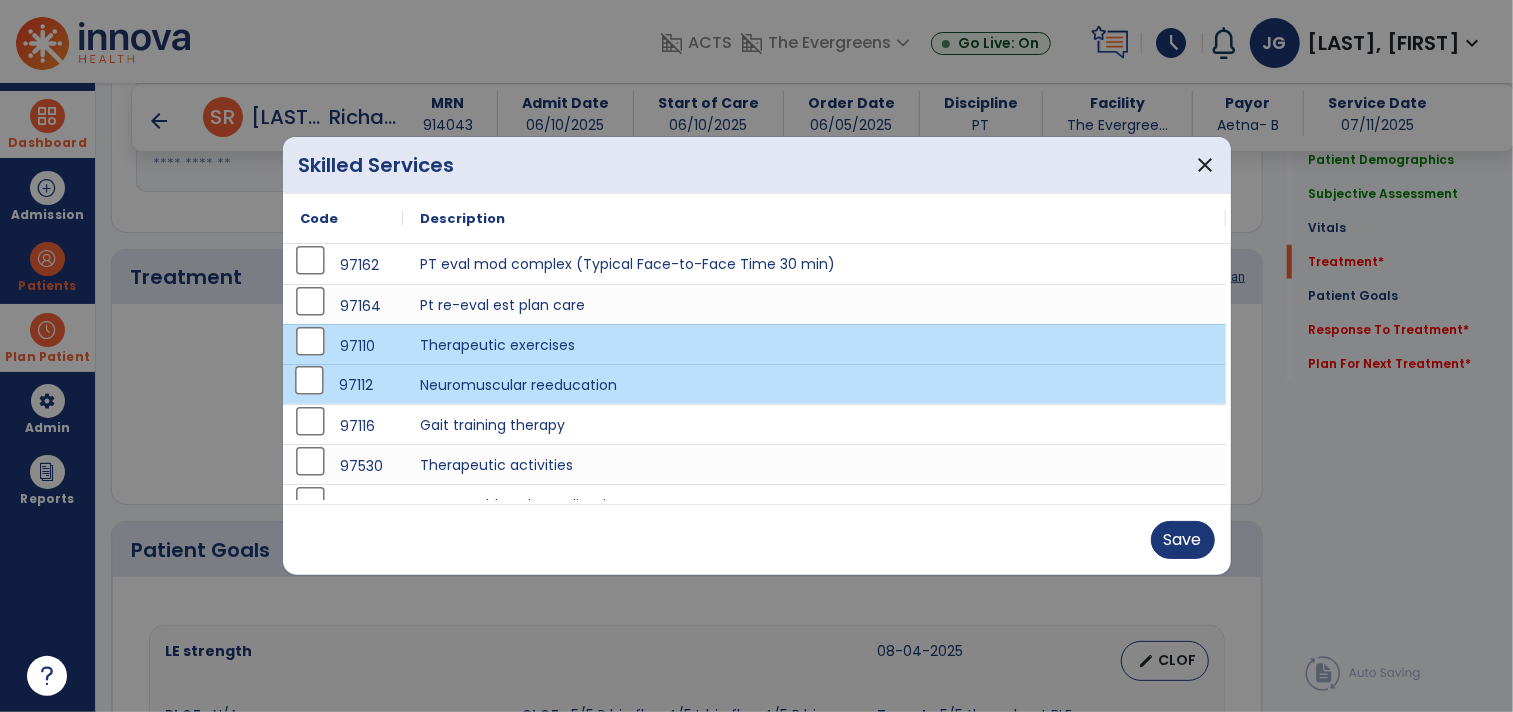 click on "Save" at bounding box center [757, 539] 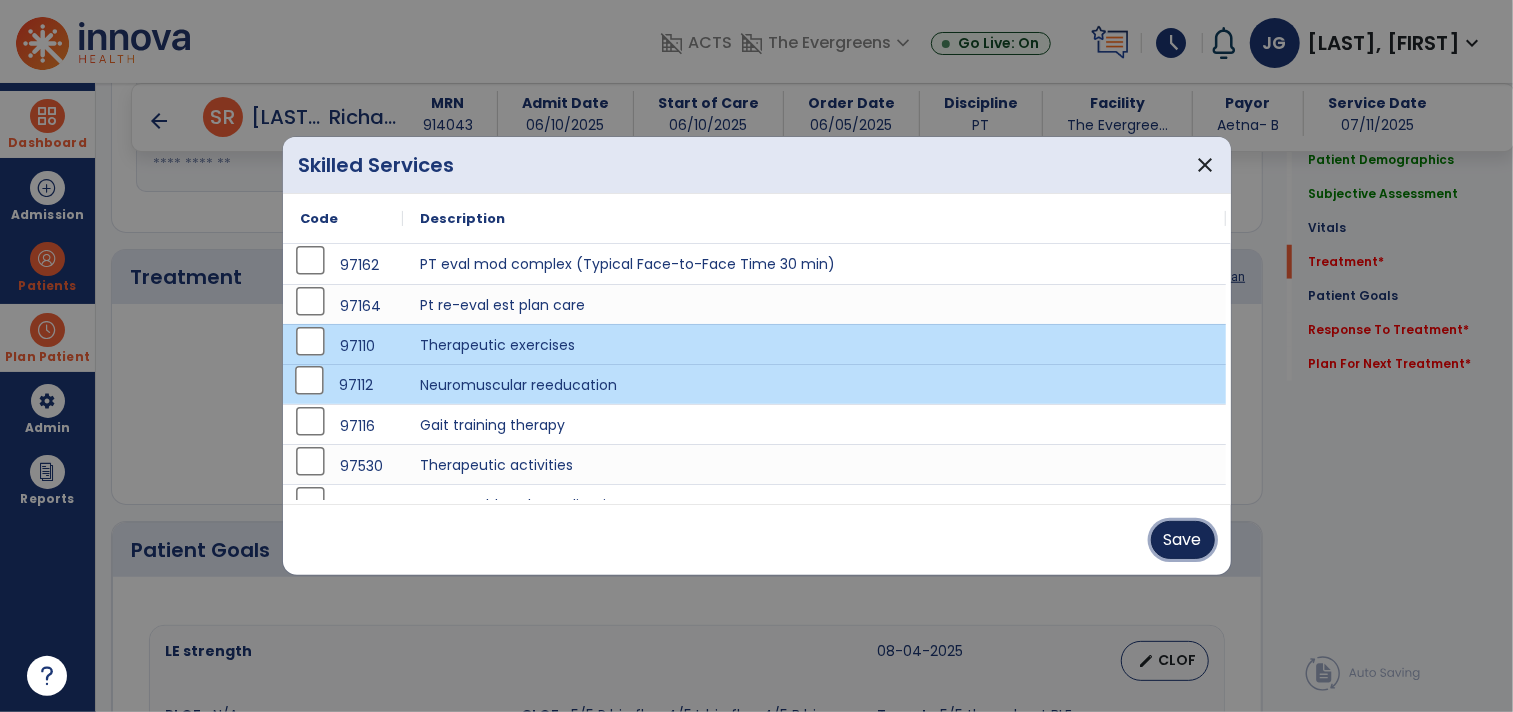 click on "Save" at bounding box center (1183, 540) 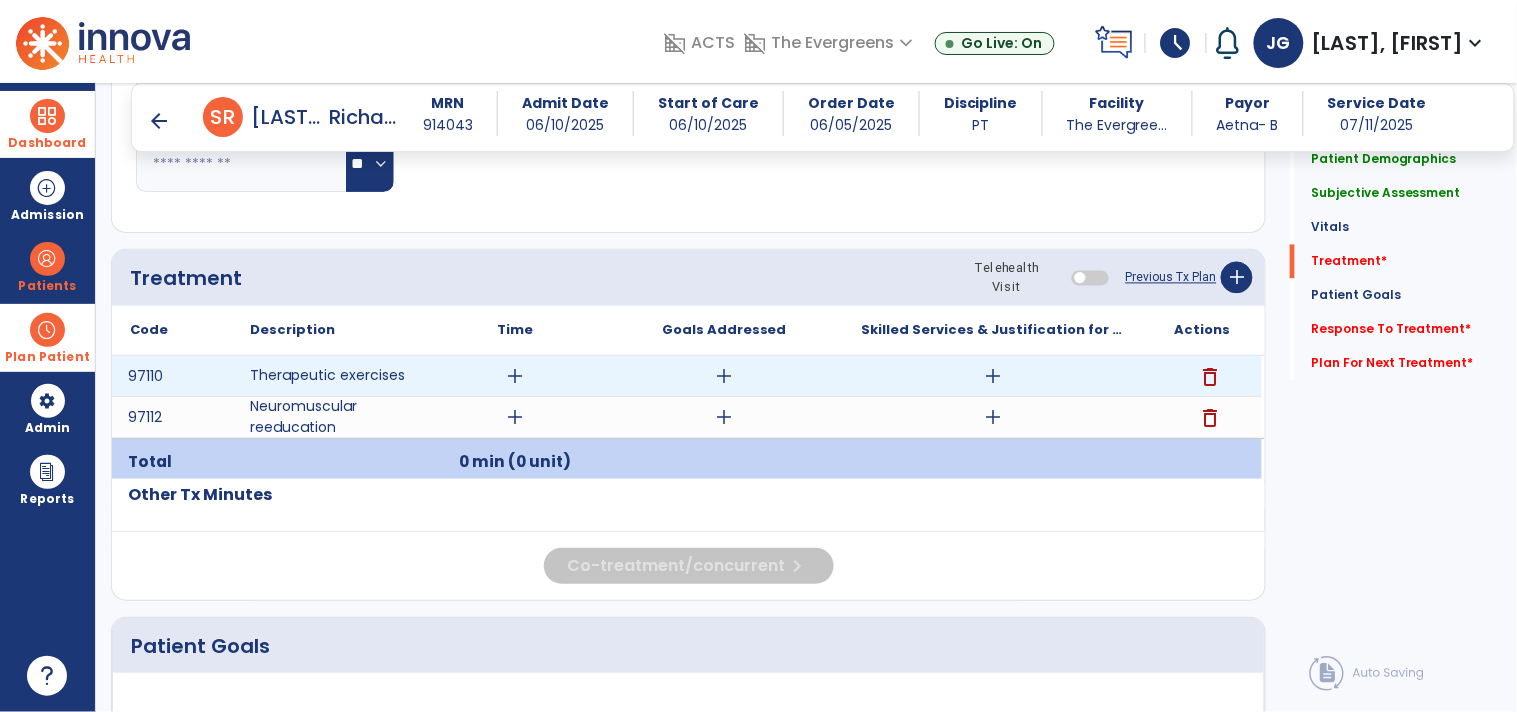 click on "add" at bounding box center [993, 376] 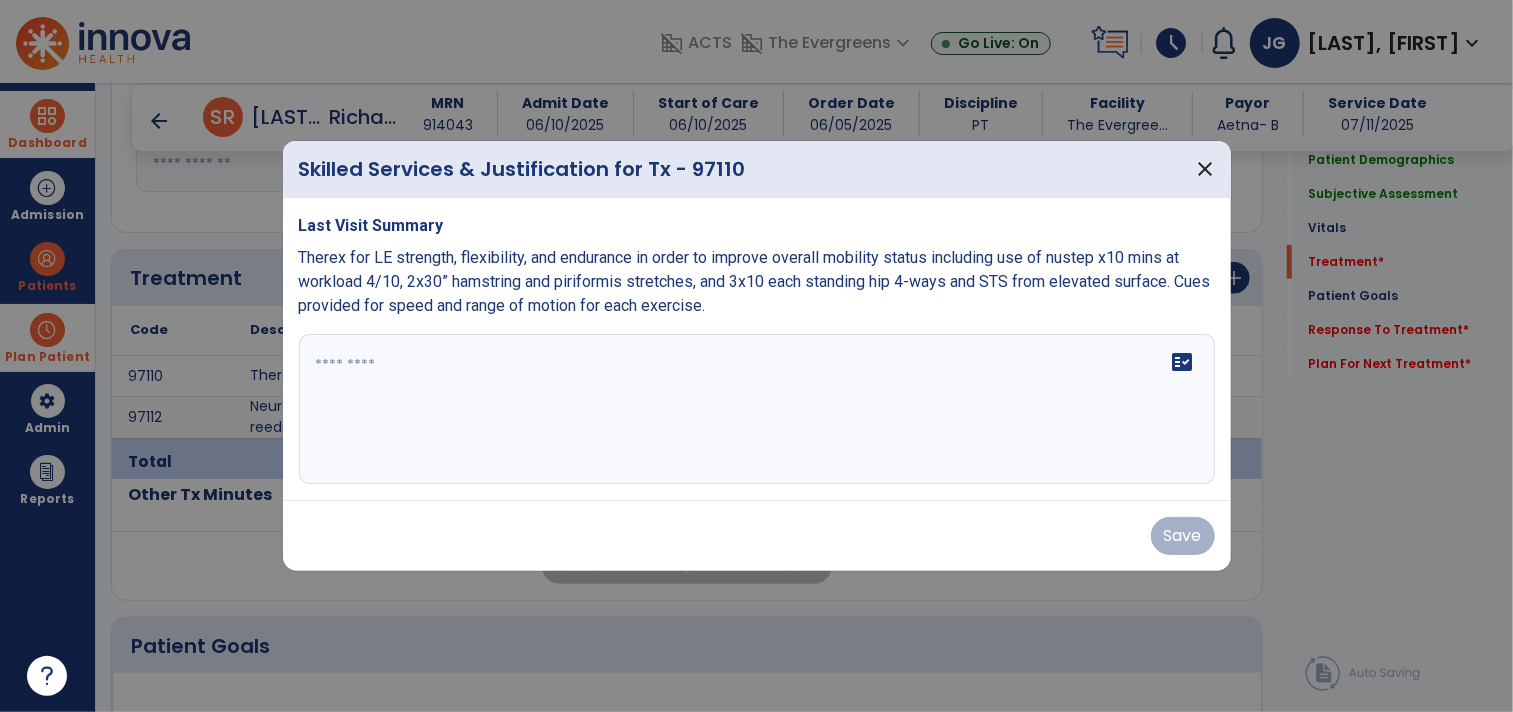 scroll, scrollTop: 1000, scrollLeft: 0, axis: vertical 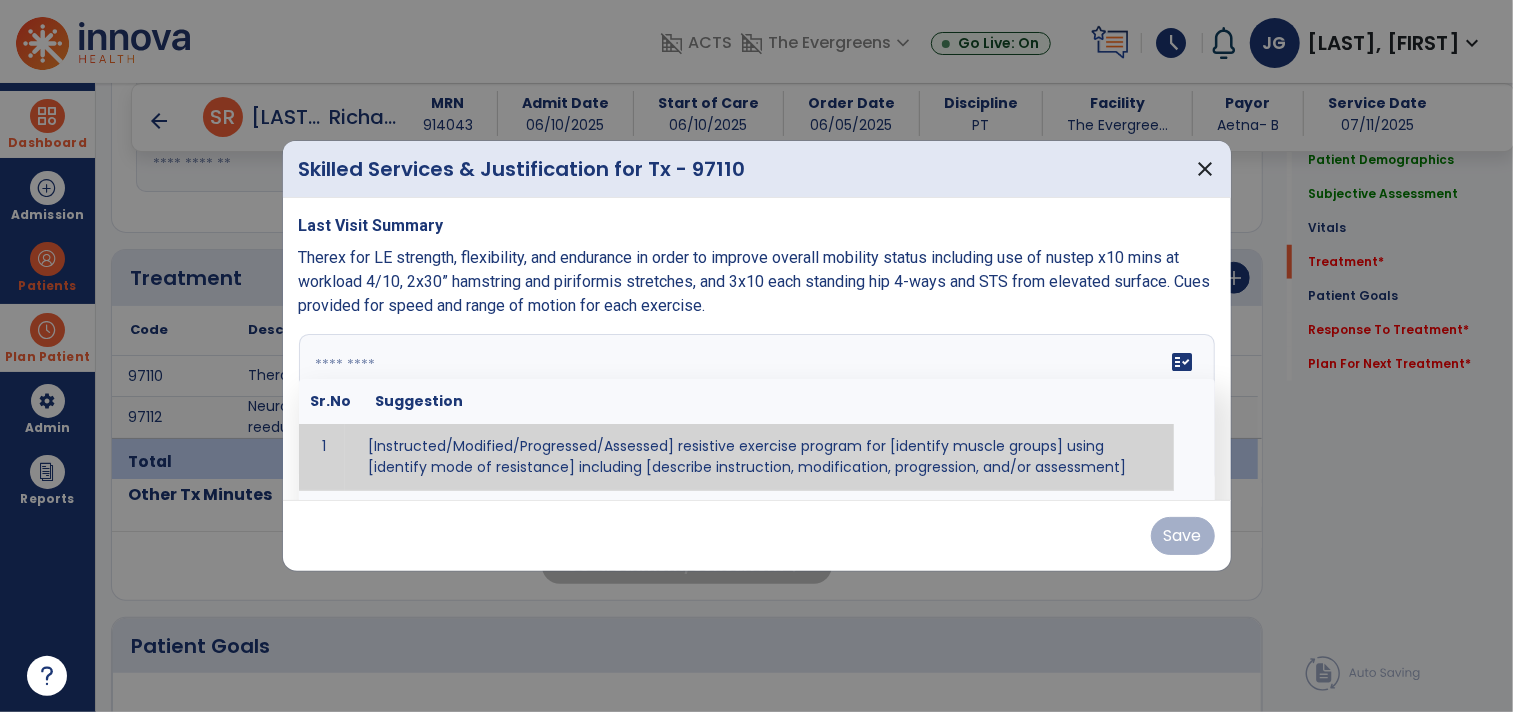 click on "fact_check  Sr.No Suggestion 1 [Instructed/Modified/Progressed/Assessed] resistive exercise program for [identify muscle groups] using [identify mode of resistance] including [describe instruction, modification, progression, and/or assessment] 2 [Instructed/Modified/Progressed/Assessed] aerobic exercise program using [identify equipment/mode] including [describe instruction, modification,progression, and/or assessment] 3 [Instructed/Modified/Progressed/Assessed] [PROM/A/AROM/AROM] program for [identify joint movements] using [contract-relax, over-pressure, inhibitory techniques, other] 4 [Assessed/Tested] aerobic capacity with administration of [aerobic capacity test]" at bounding box center (757, 409) 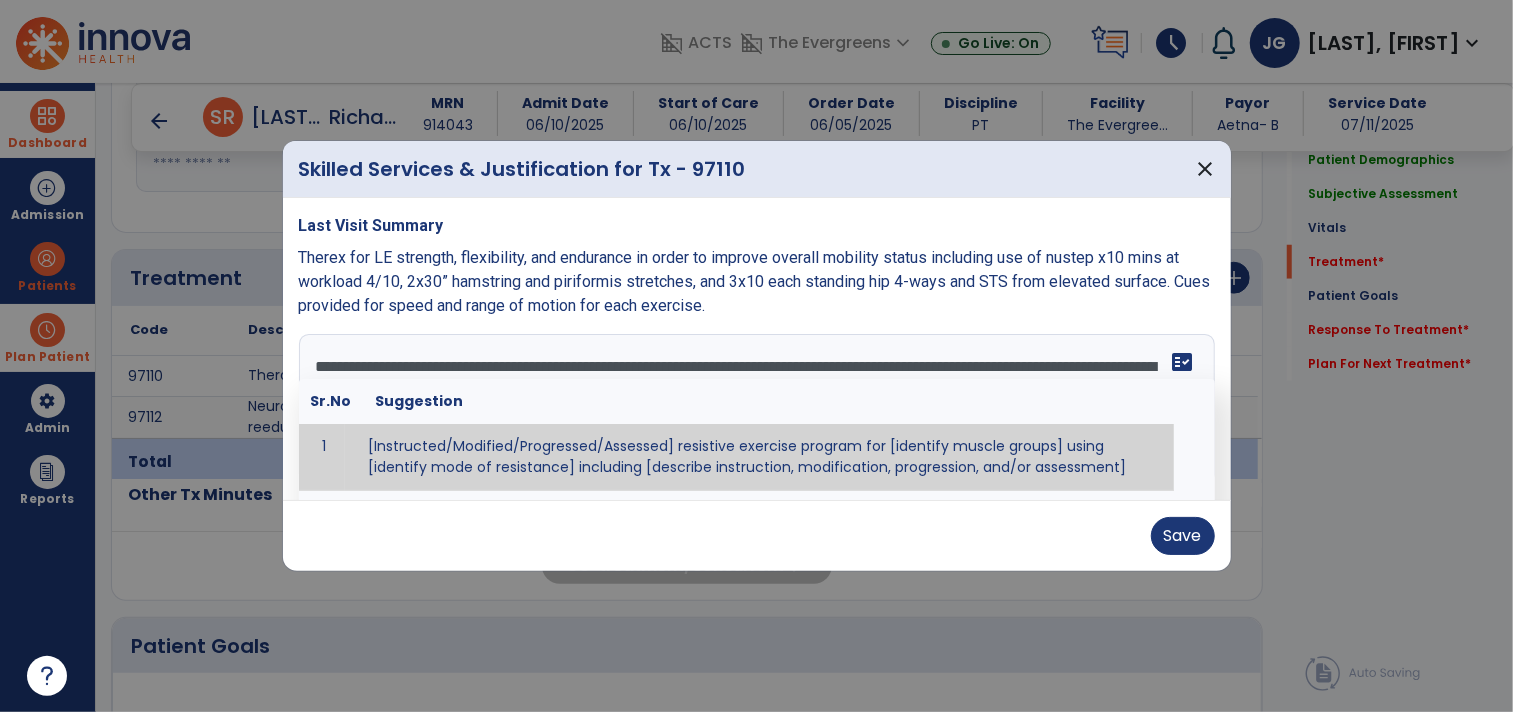 scroll, scrollTop: 38, scrollLeft: 0, axis: vertical 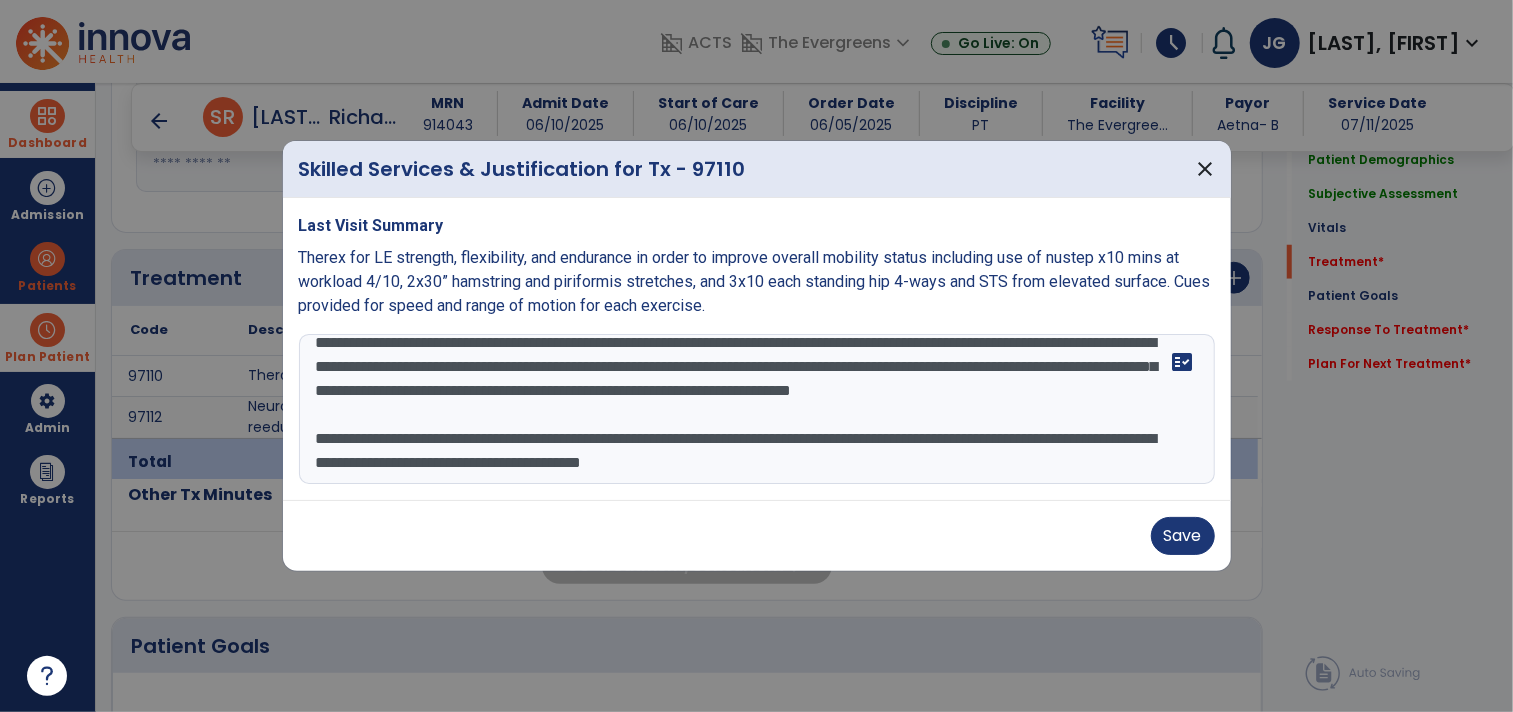 click on "**********" at bounding box center (757, 409) 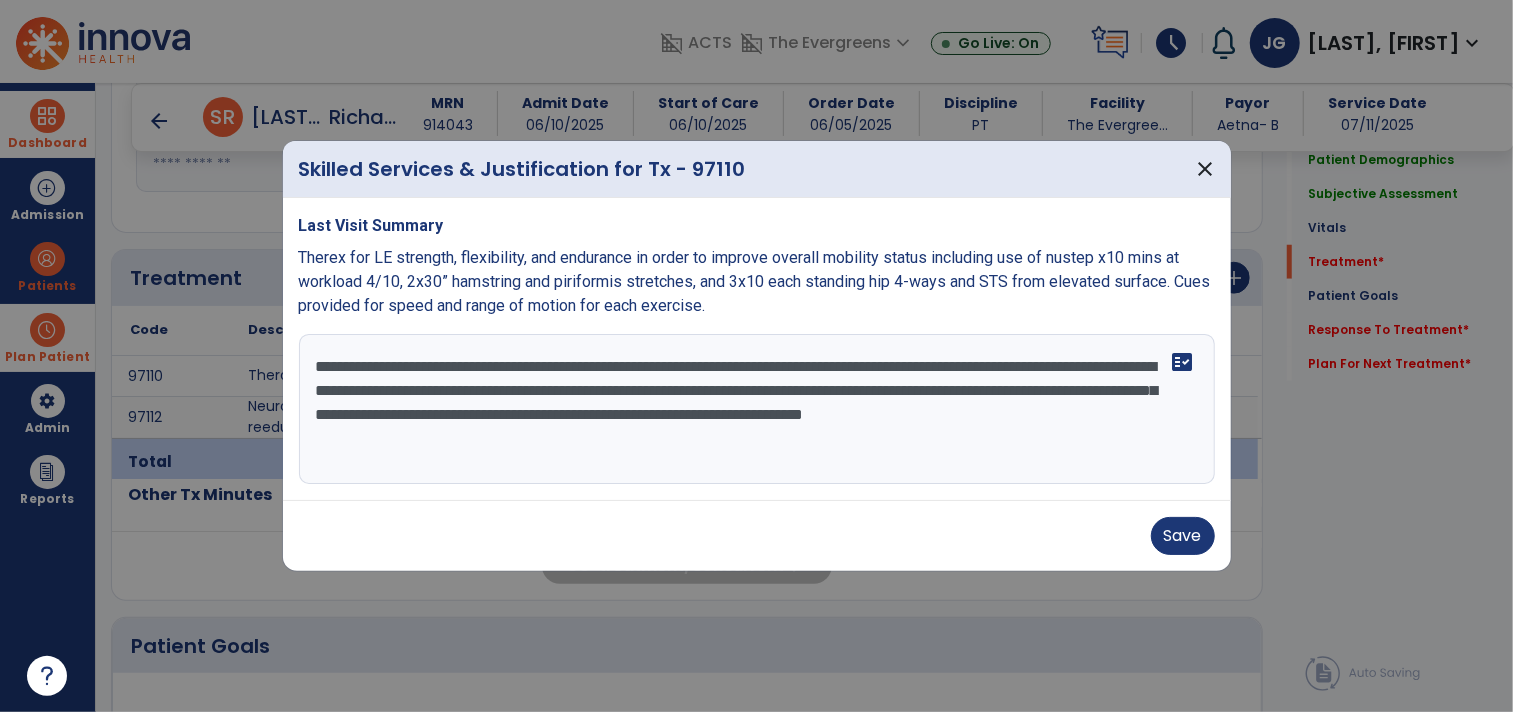 scroll, scrollTop: 0, scrollLeft: 0, axis: both 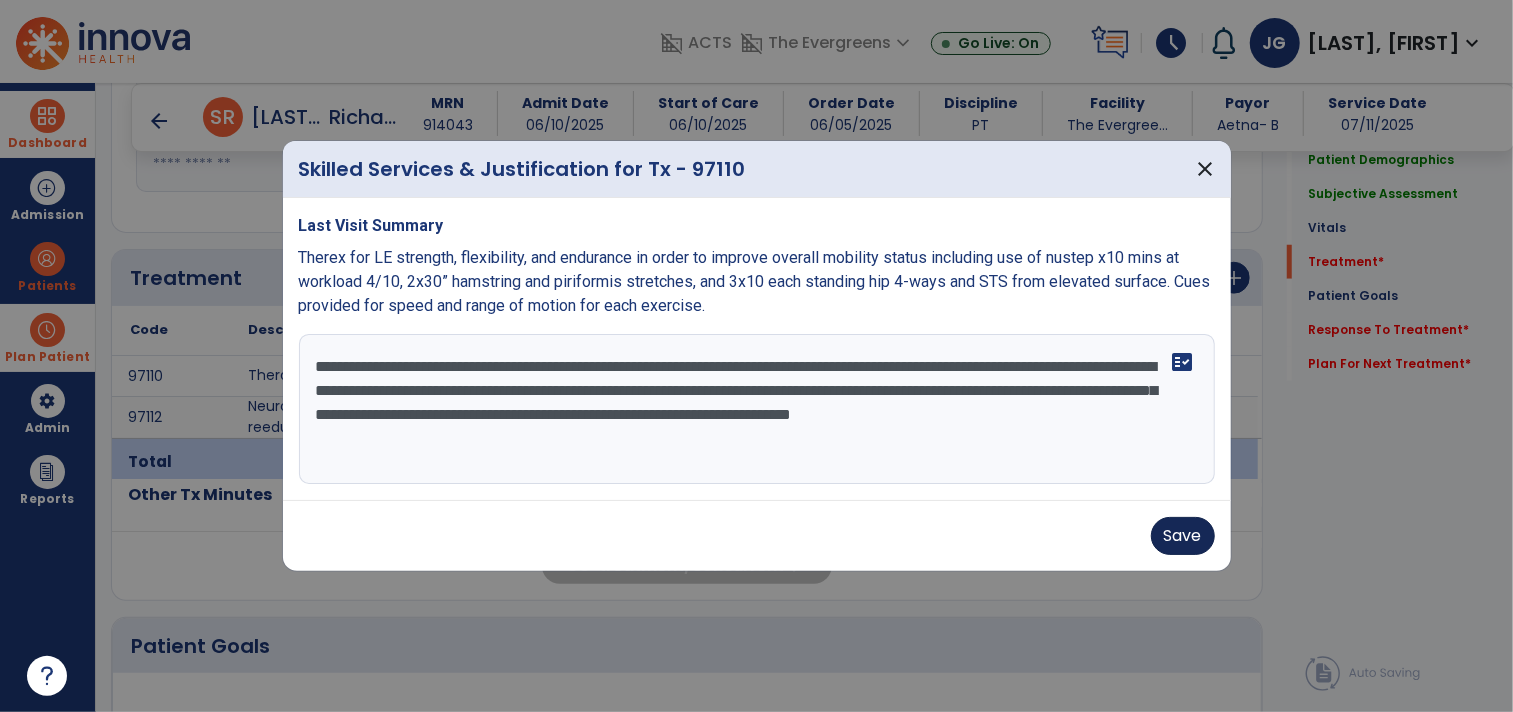 type on "**********" 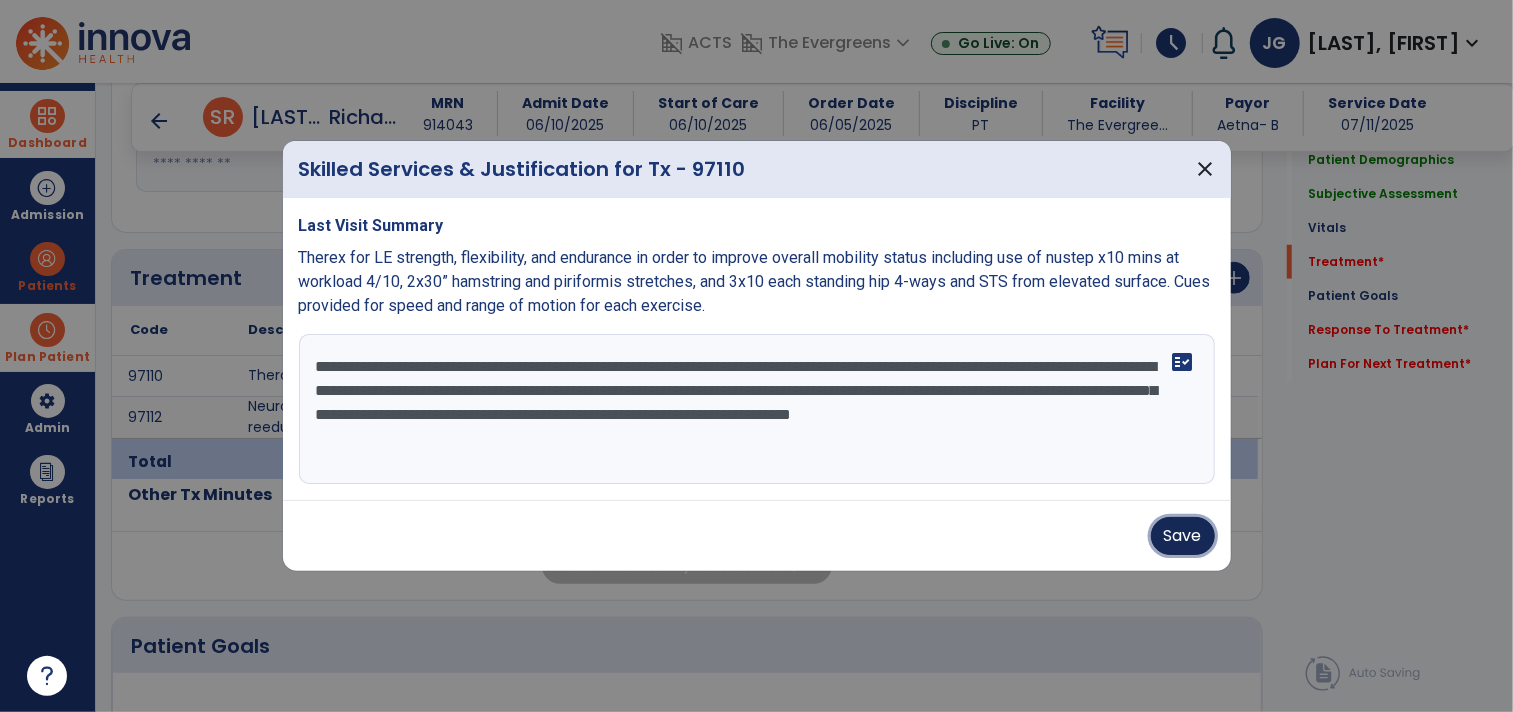 click on "Save" at bounding box center (1183, 536) 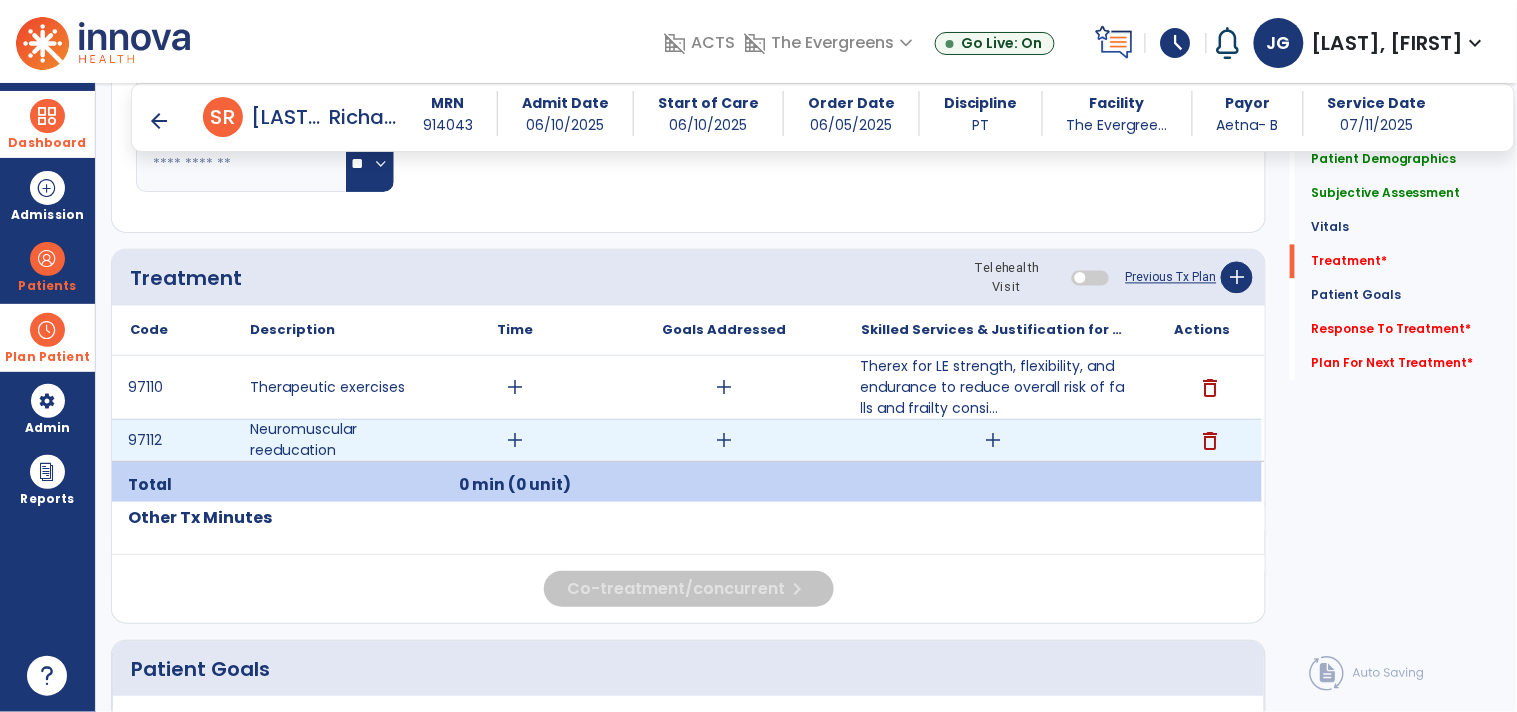 click on "add" at bounding box center [993, 440] 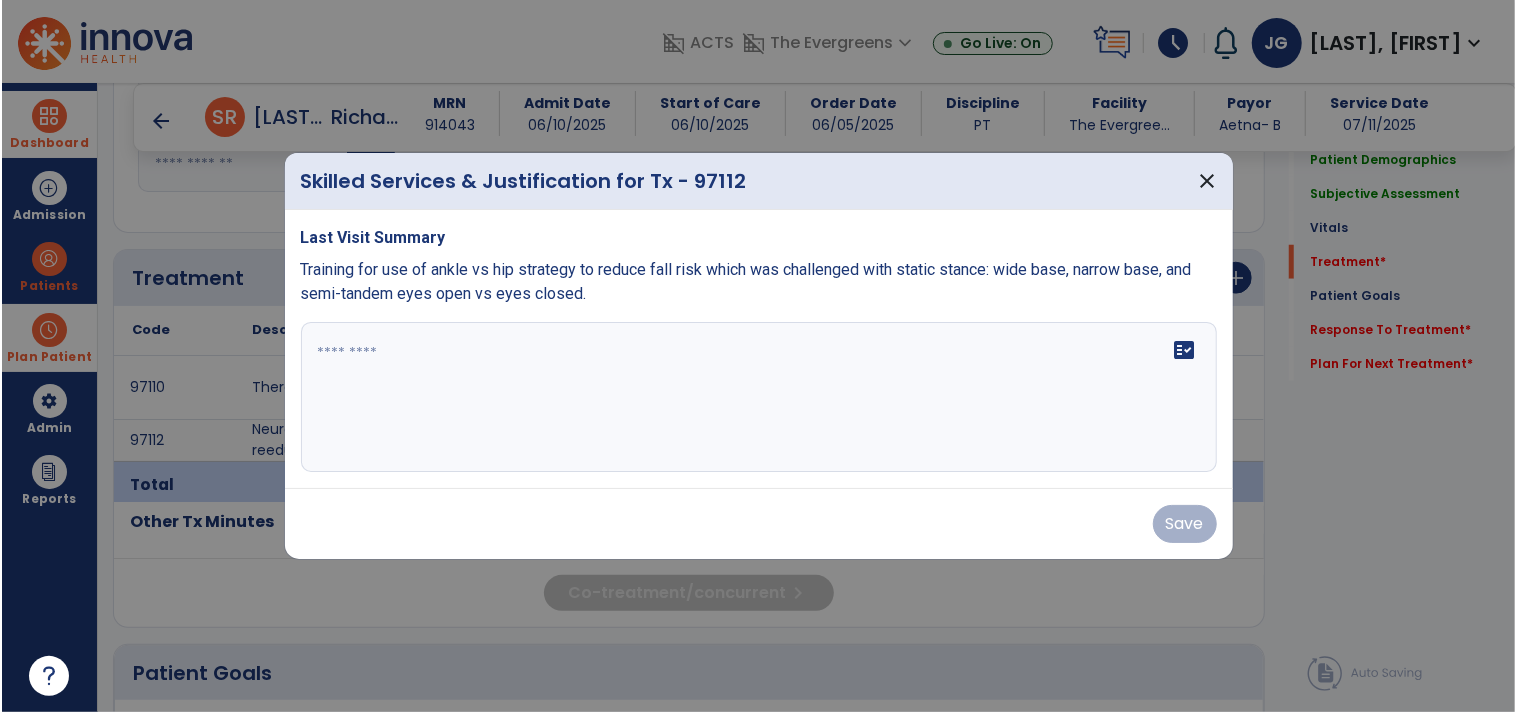 scroll, scrollTop: 1000, scrollLeft: 0, axis: vertical 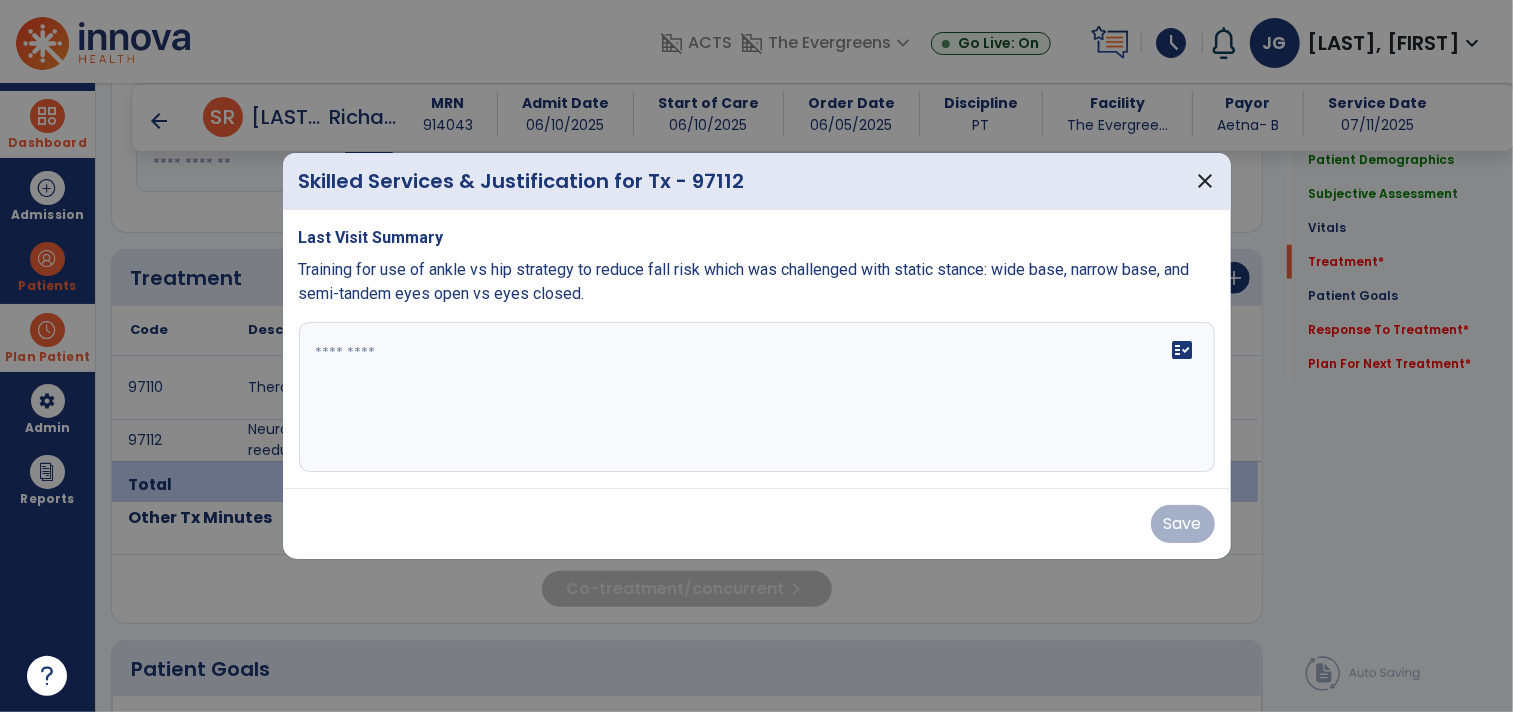 click at bounding box center [757, 397] 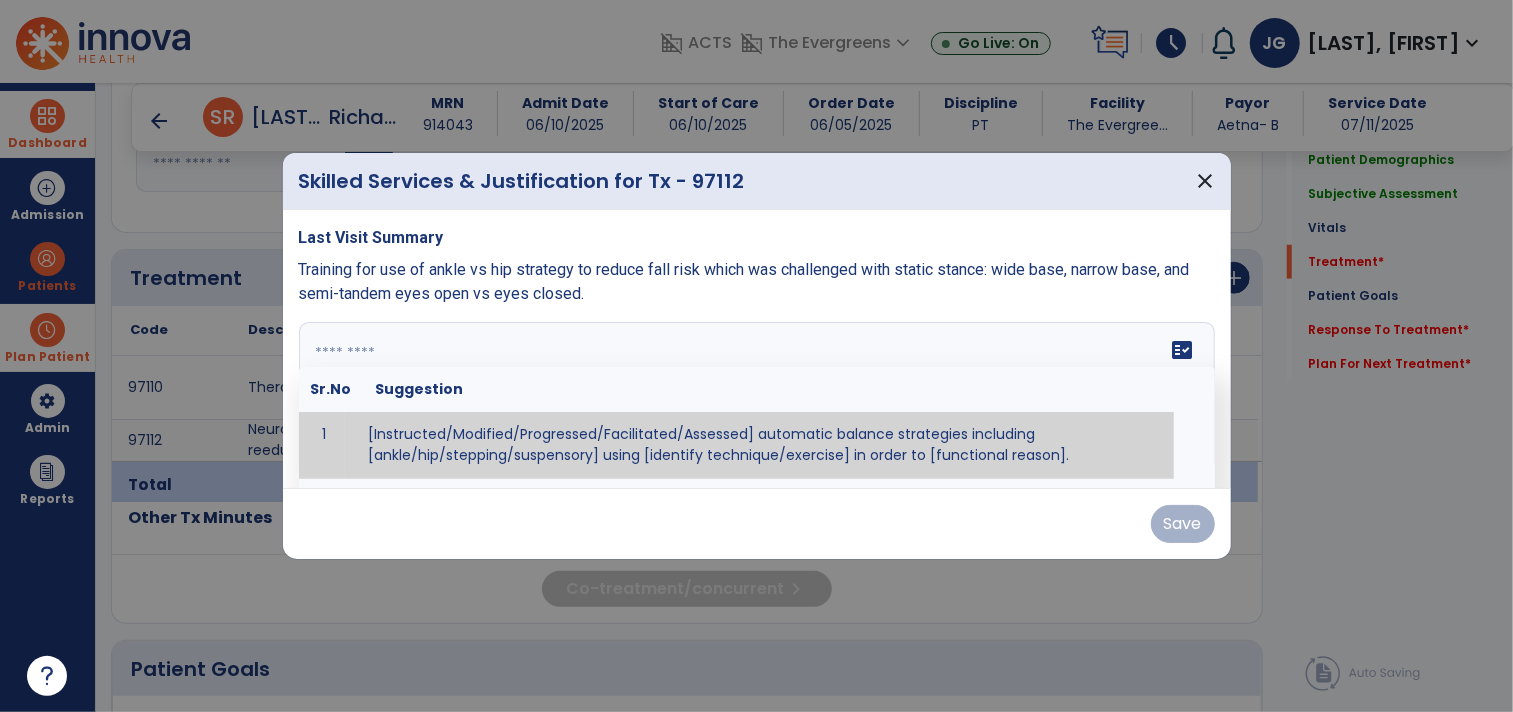 paste on "**********" 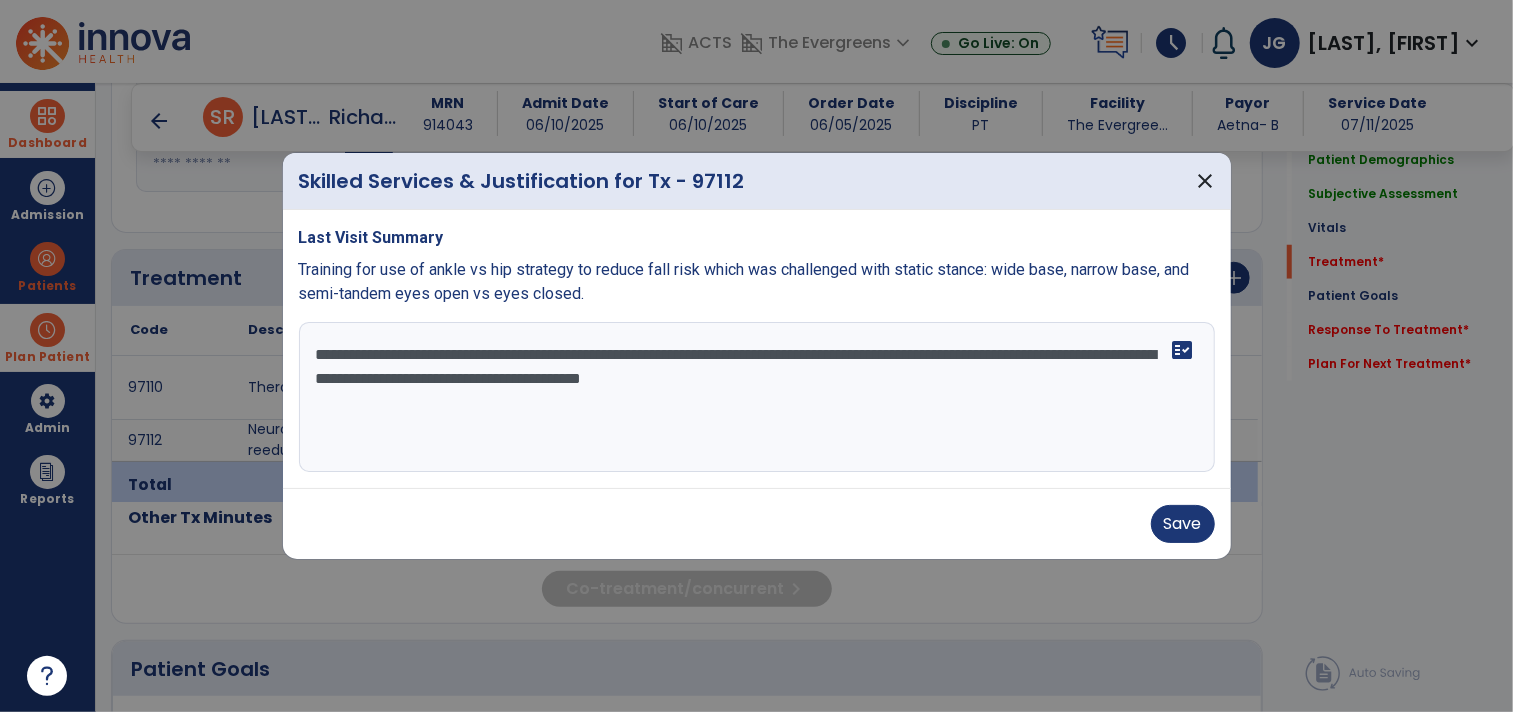 drag, startPoint x: 345, startPoint y: 355, endPoint x: 245, endPoint y: 330, distance: 103.077644 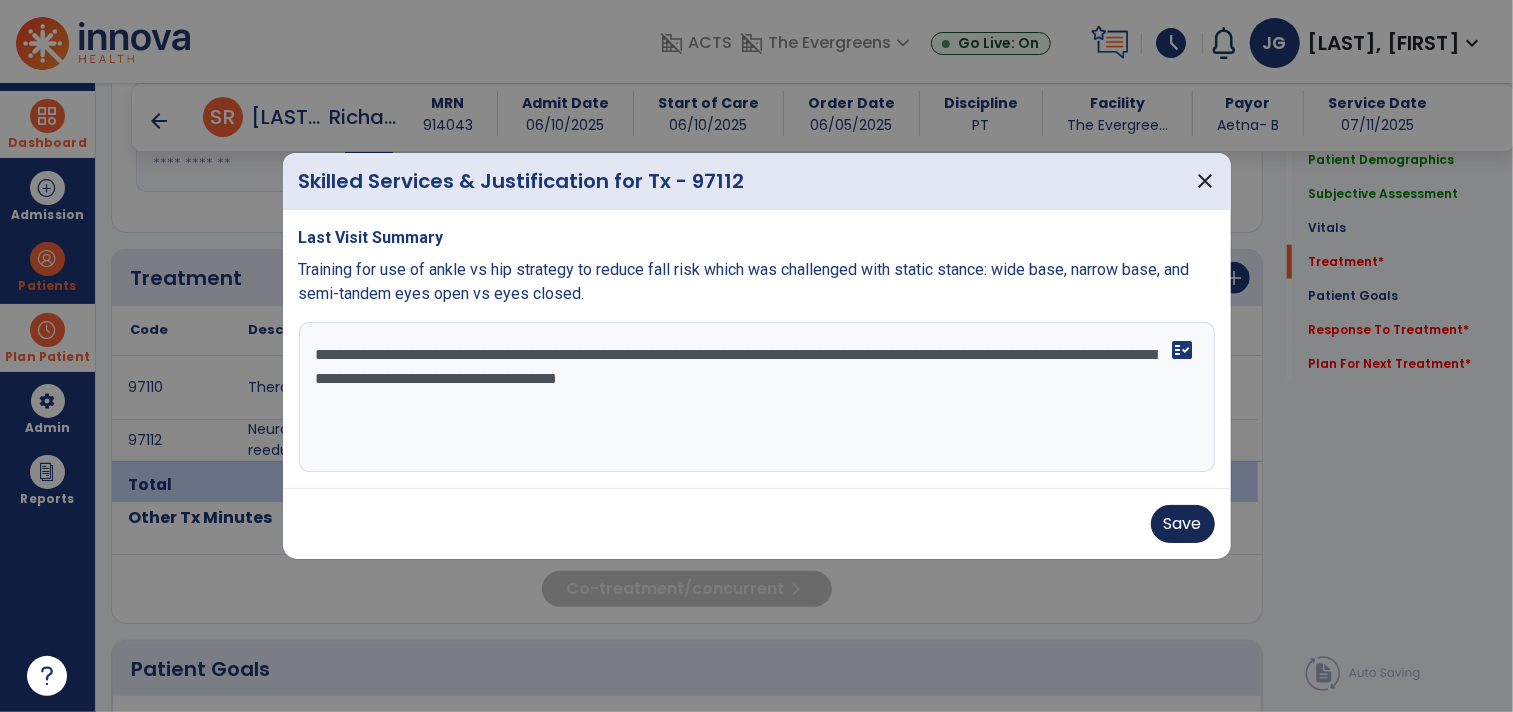 type on "**********" 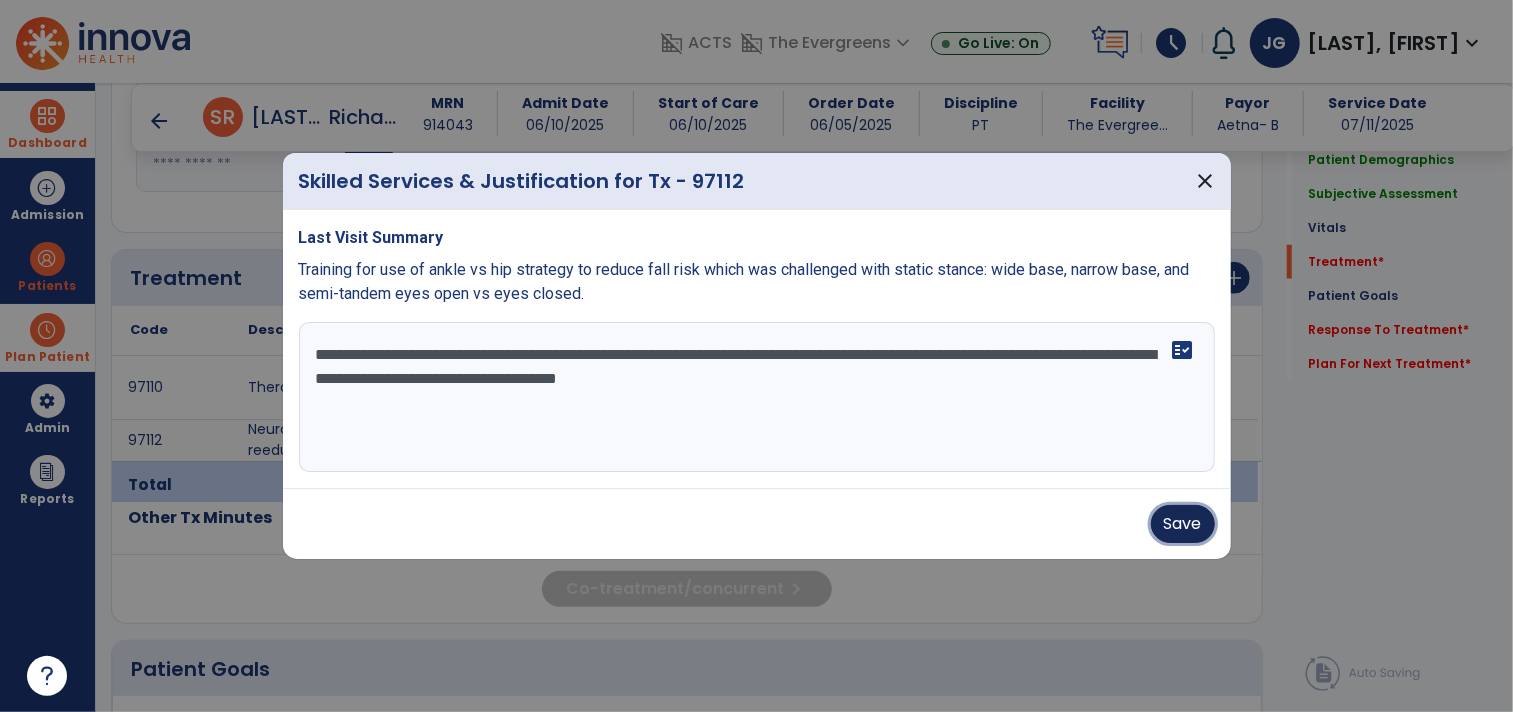 click on "Save" at bounding box center (1183, 524) 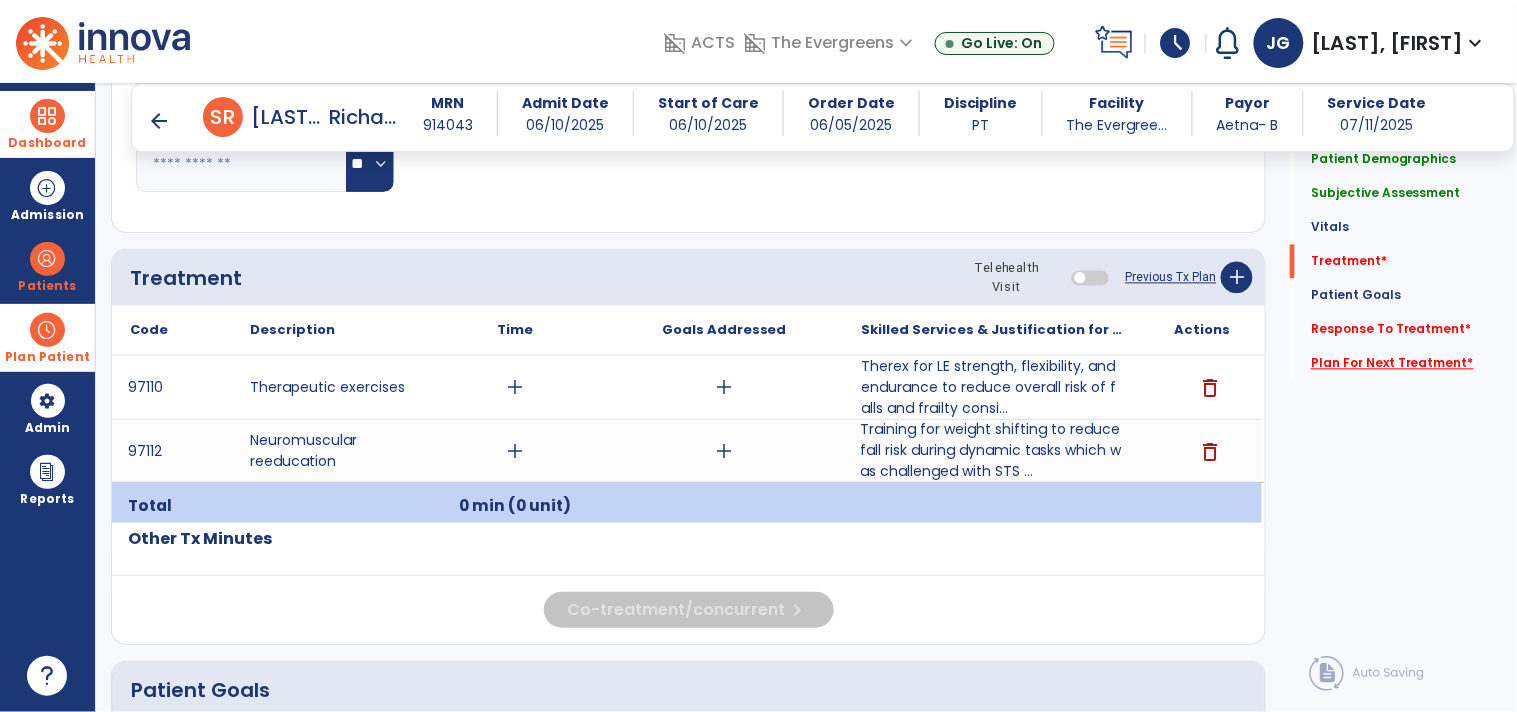 click on "Plan For Next Treatment   *" 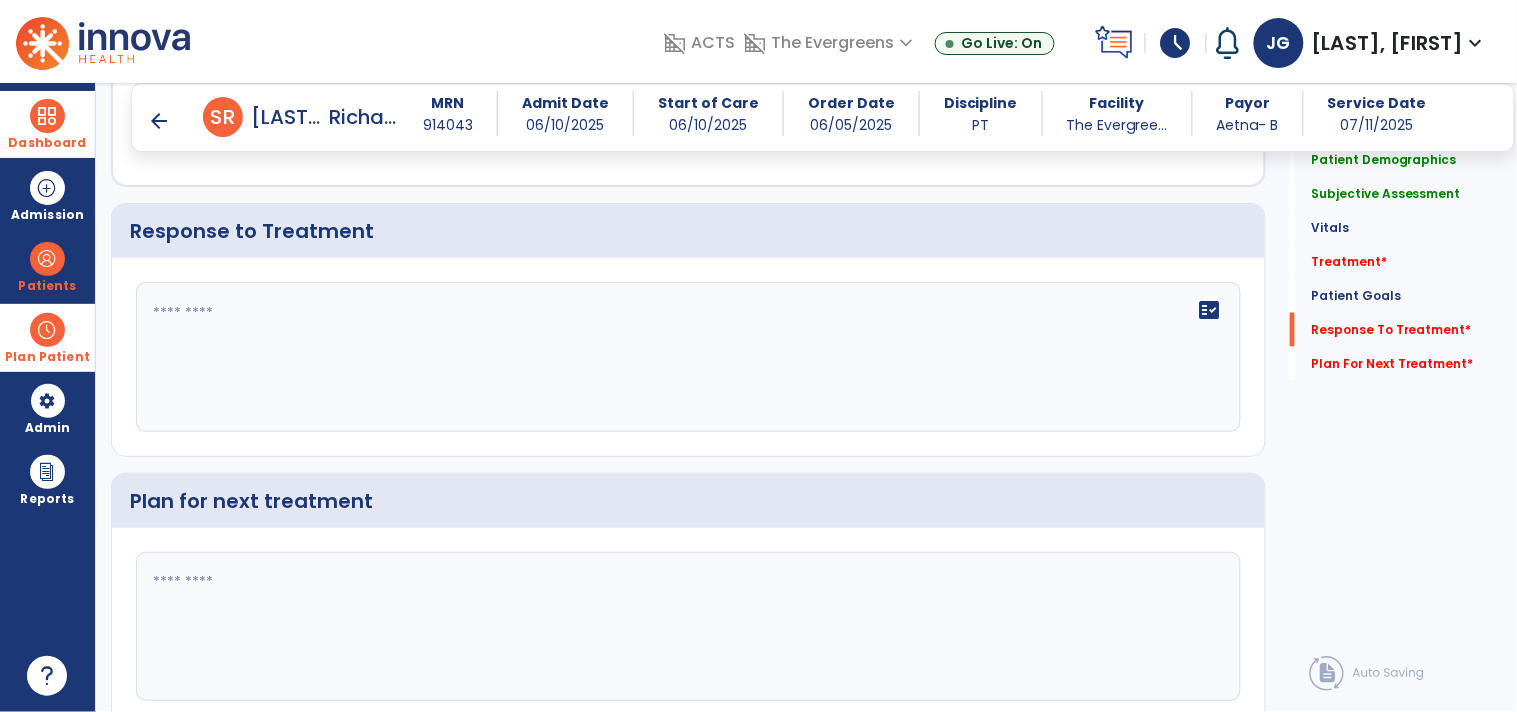scroll, scrollTop: 2705, scrollLeft: 0, axis: vertical 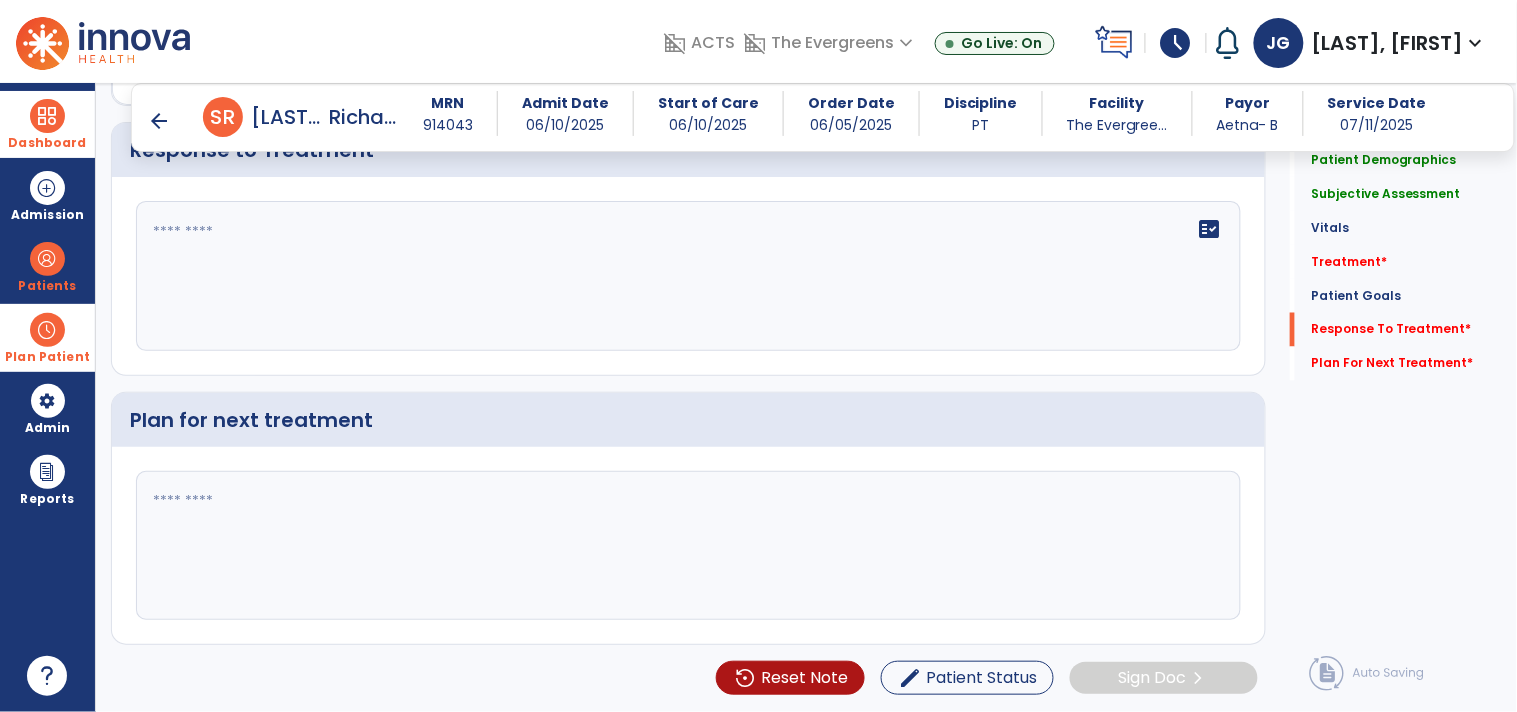 click 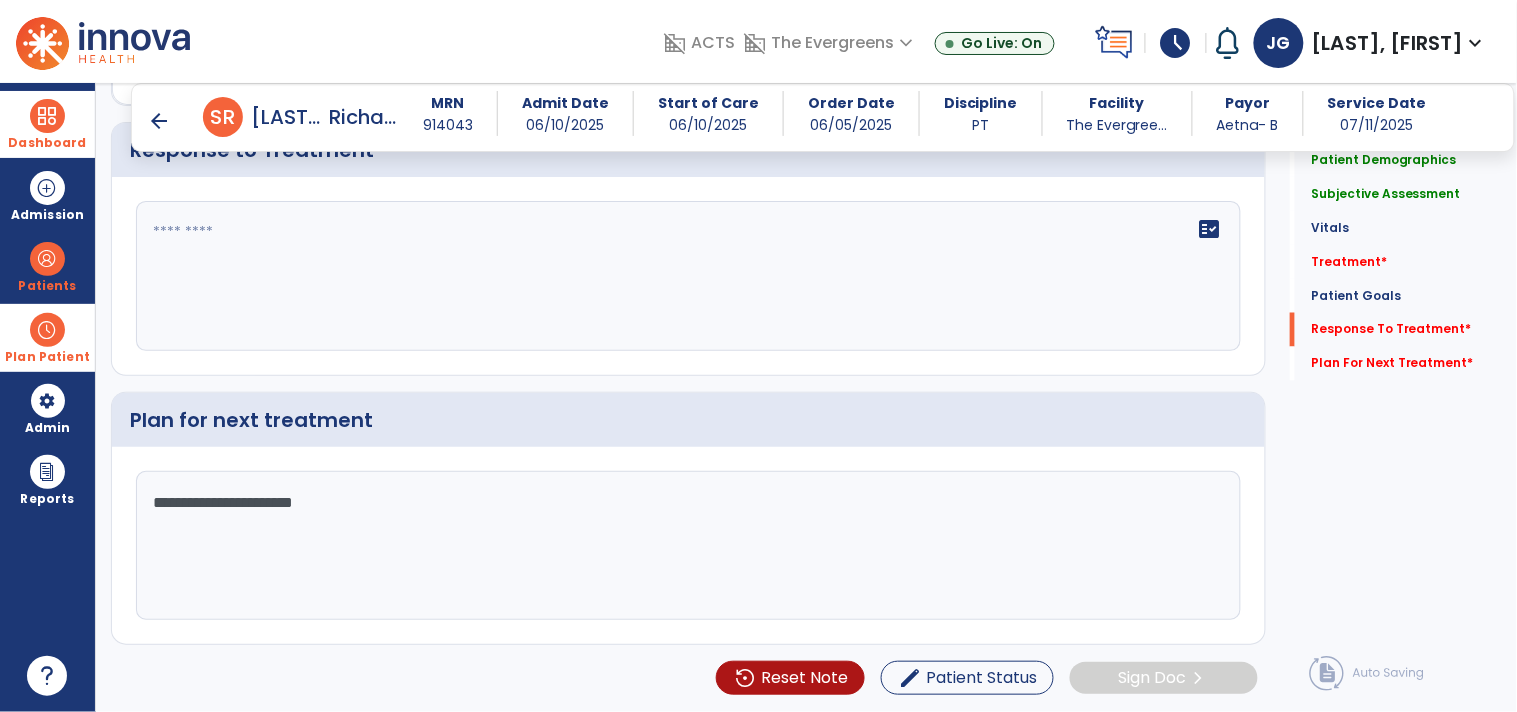 type on "**********" 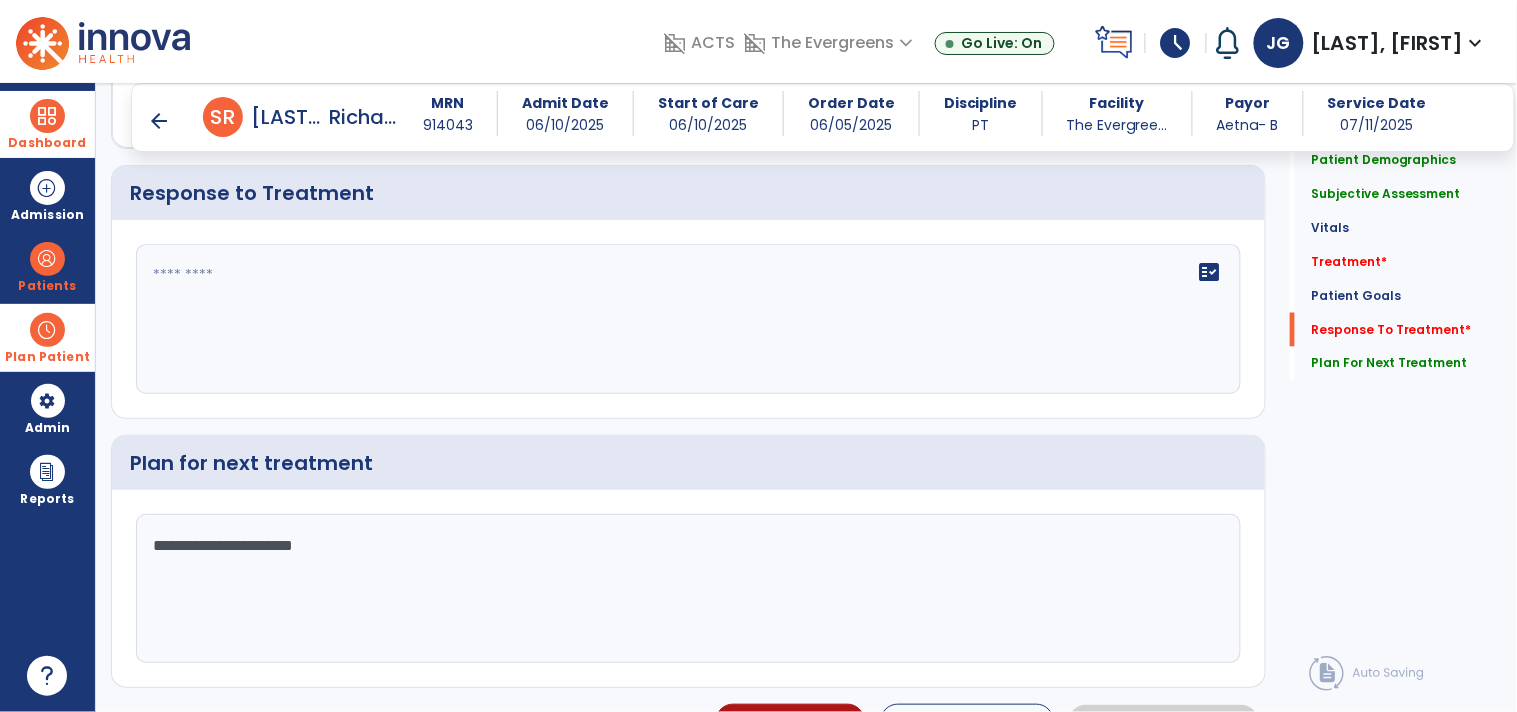 scroll, scrollTop: 2705, scrollLeft: 0, axis: vertical 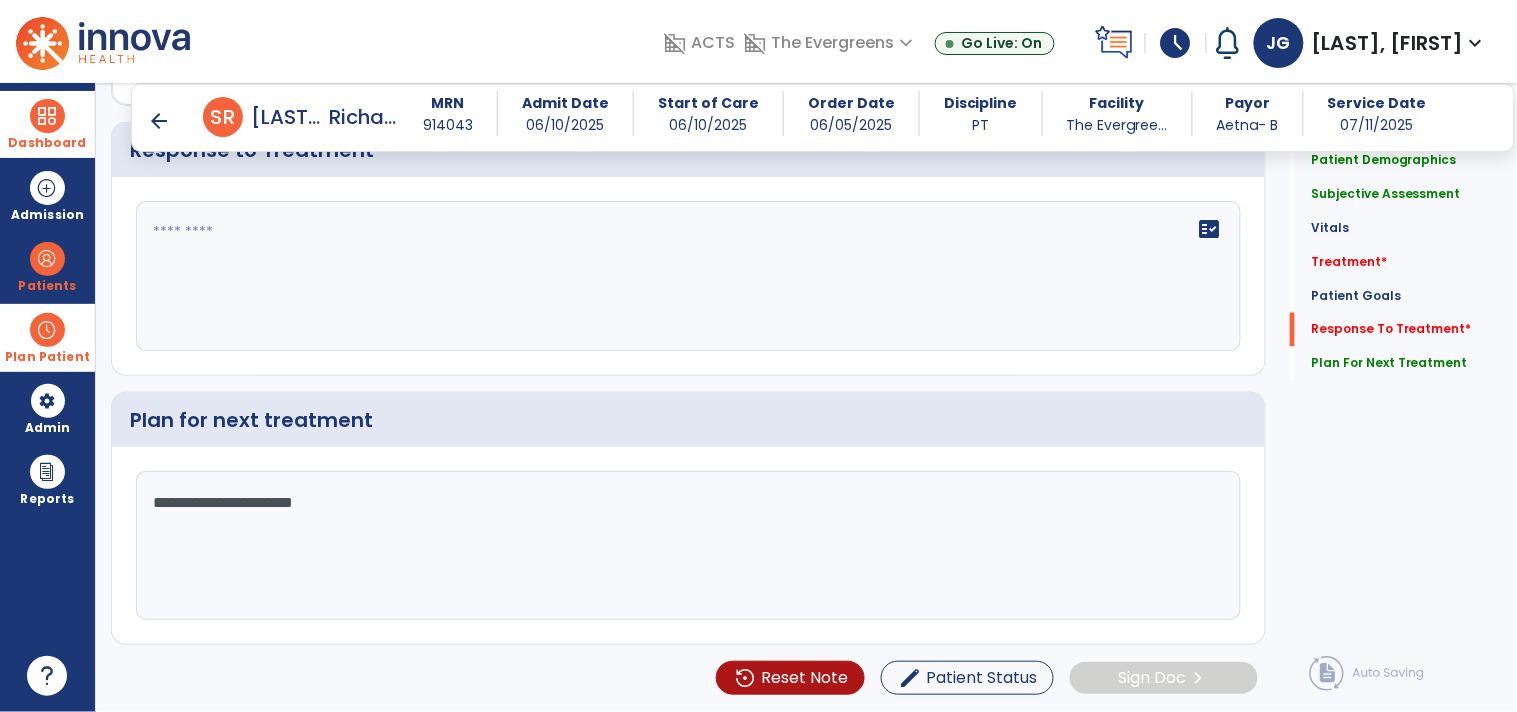 click on "fact_check" 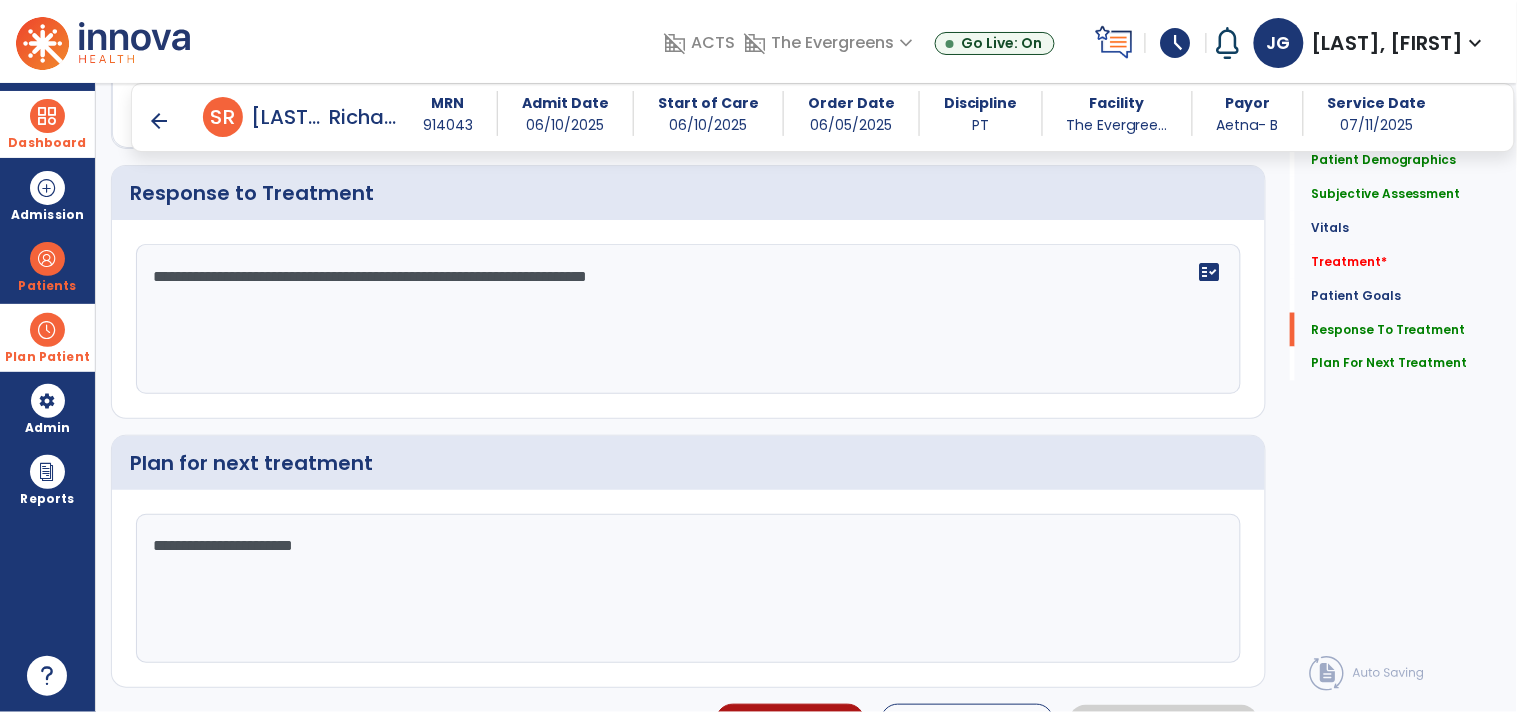 scroll, scrollTop: 2705, scrollLeft: 0, axis: vertical 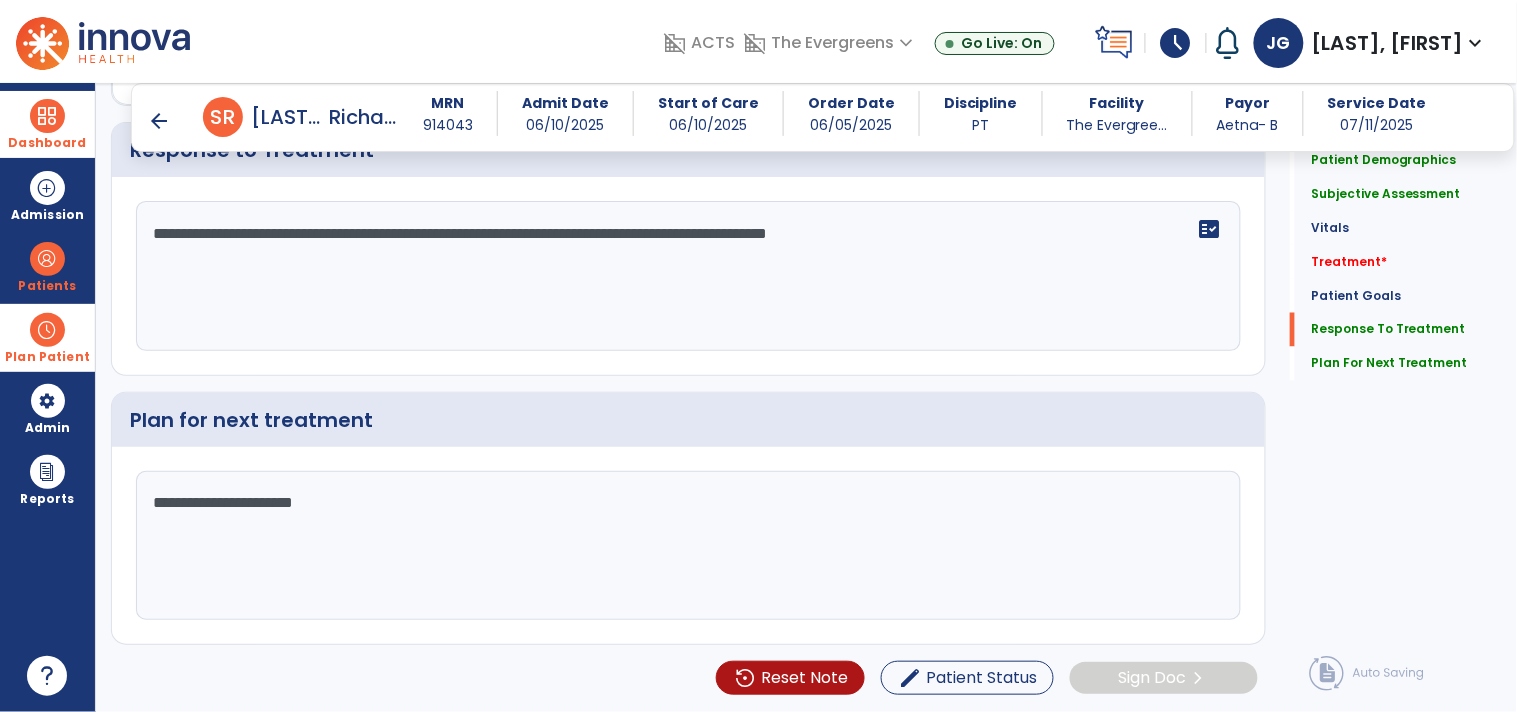type on "**********" 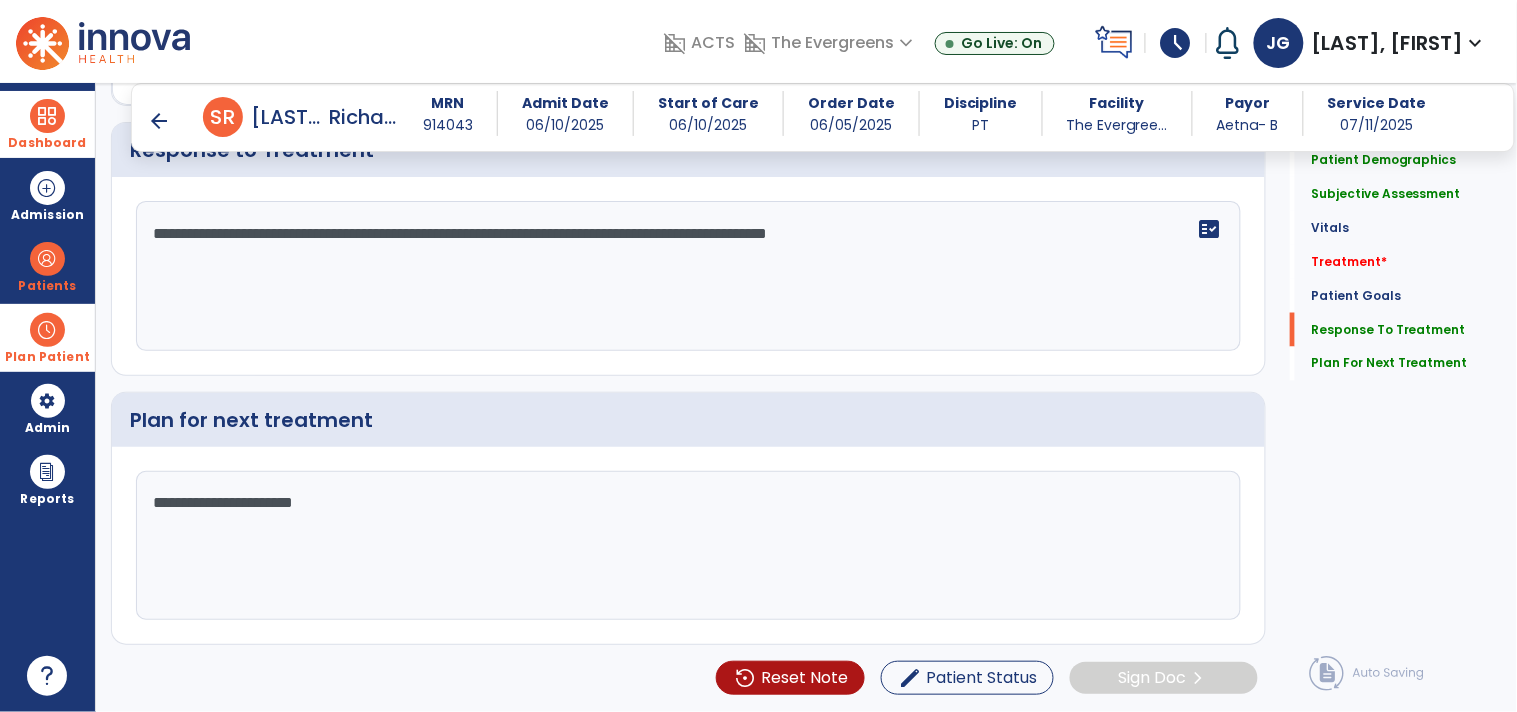scroll, scrollTop: 2705, scrollLeft: 0, axis: vertical 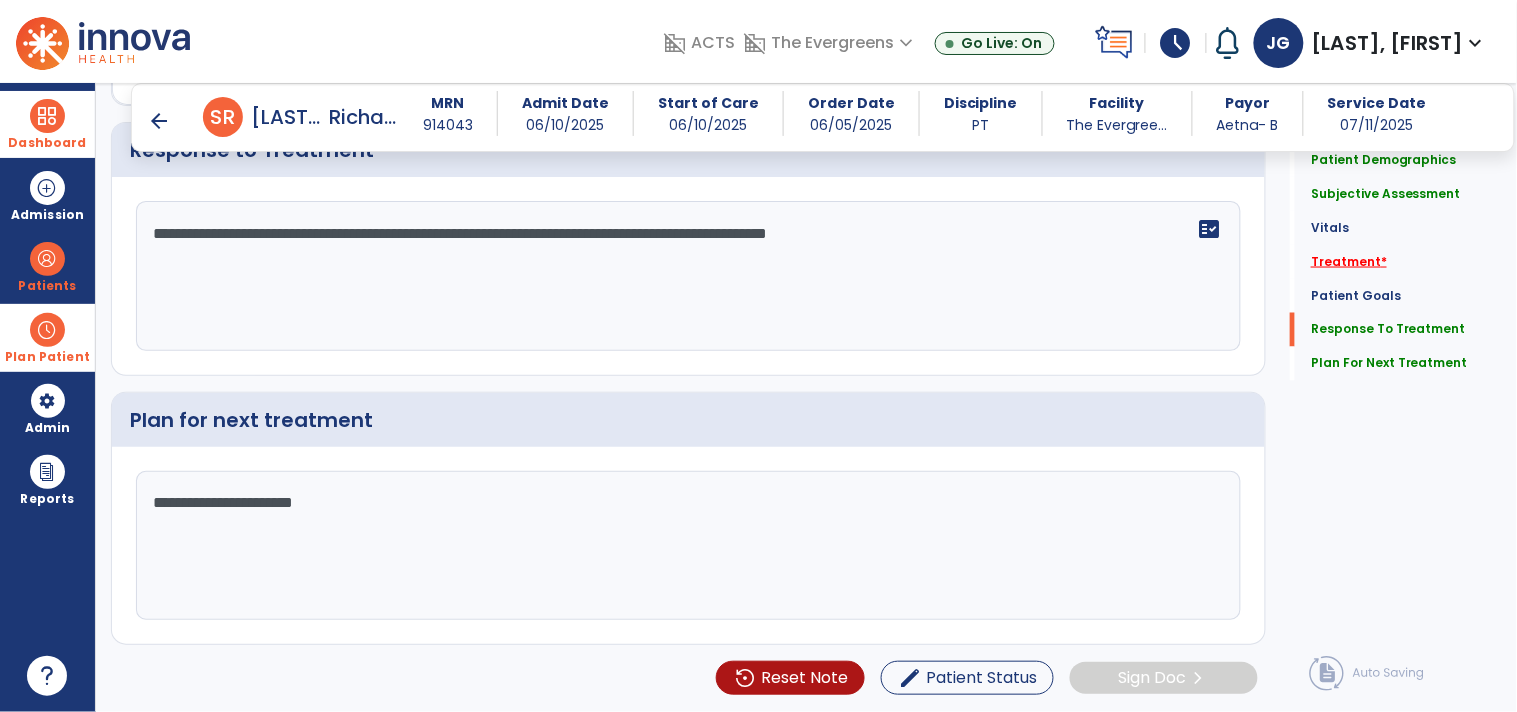 click on "Treatment   *" 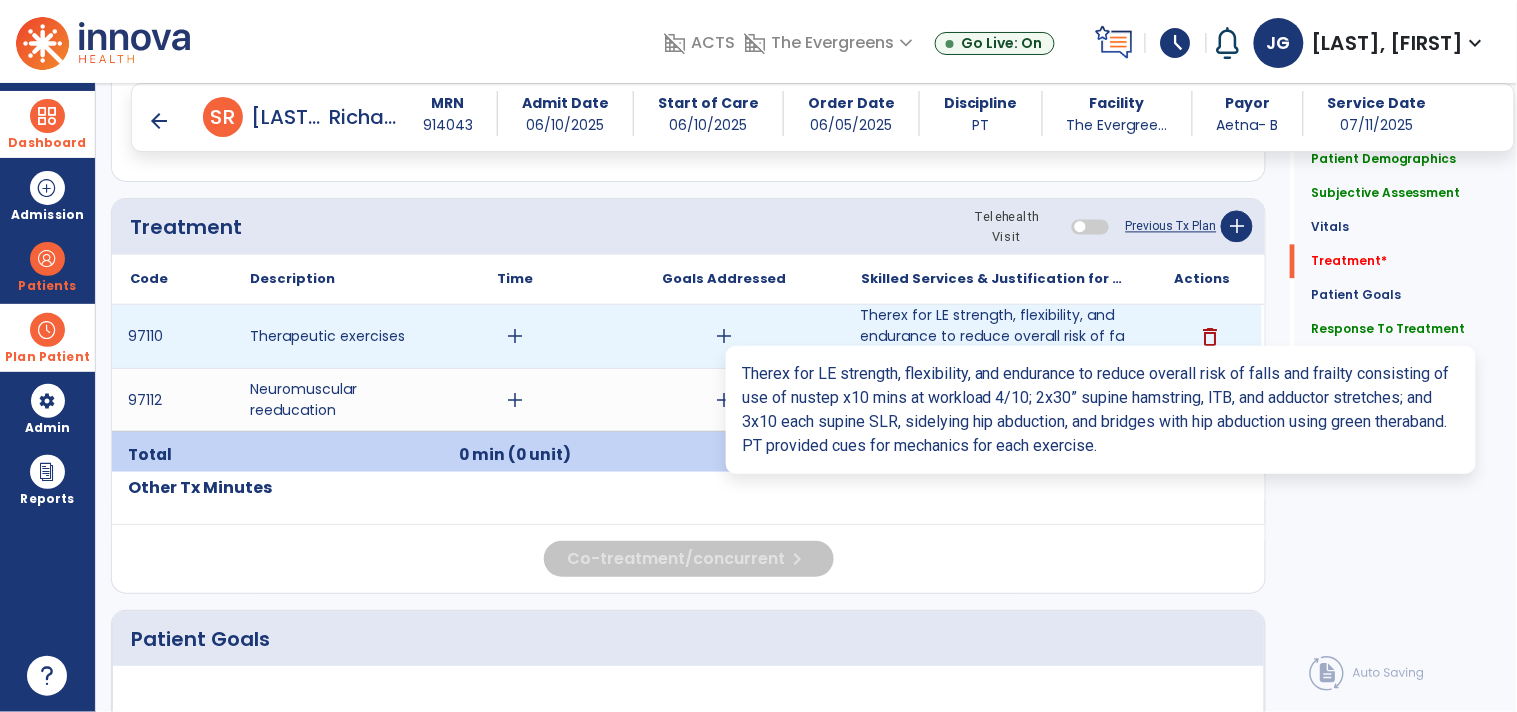 click on "Therex for LE strength, flexibility, and endurance to reduce overall risk of falls and frailty consi..." at bounding box center [993, 336] 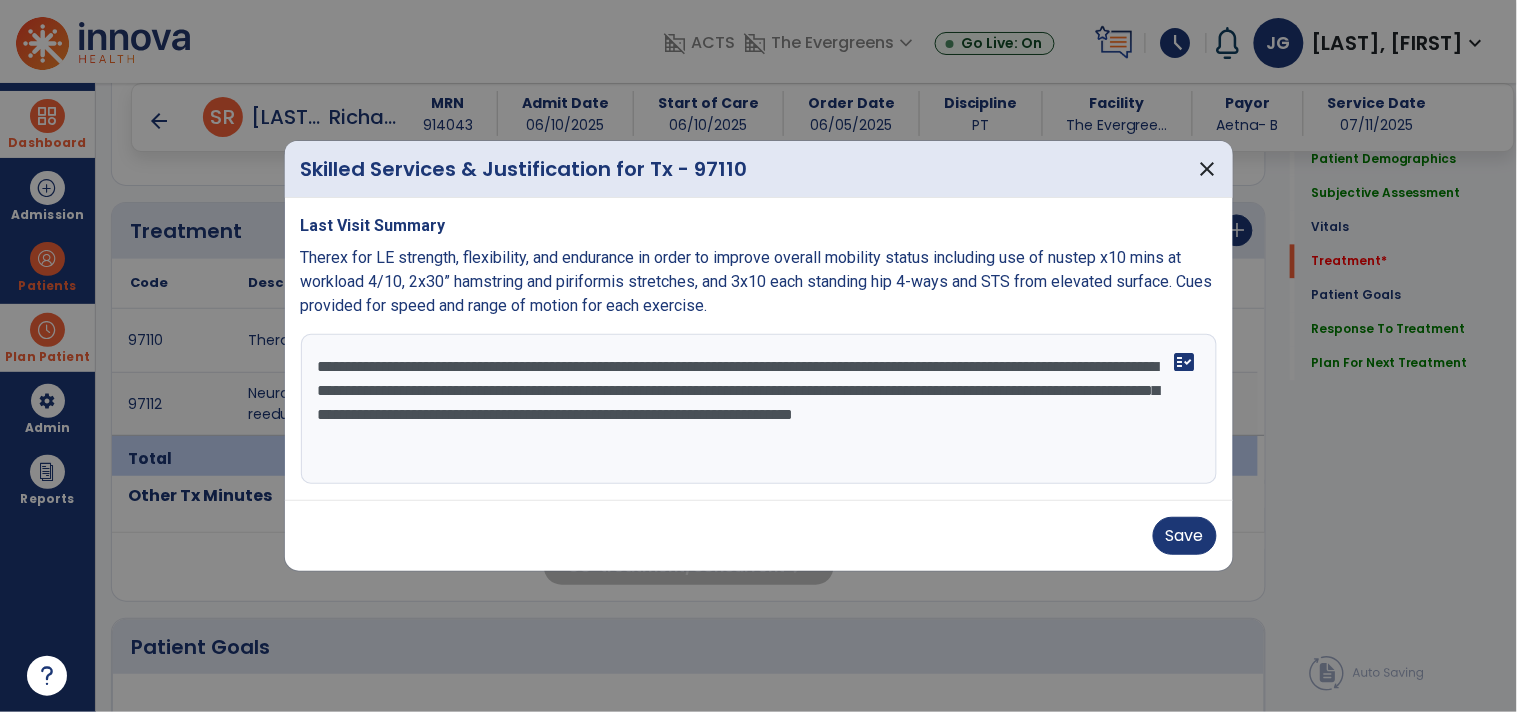 scroll, scrollTop: 1051, scrollLeft: 0, axis: vertical 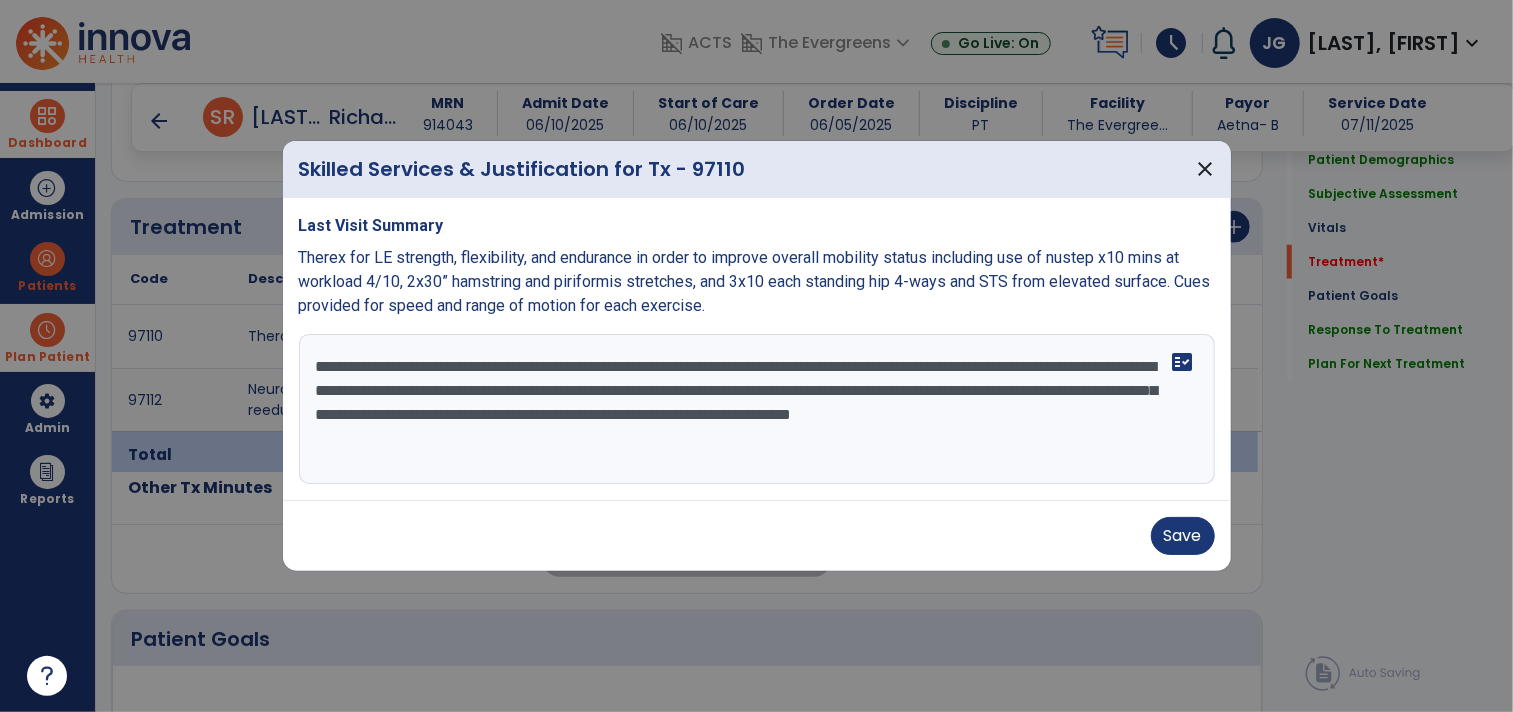 click on "**********" at bounding box center [757, 409] 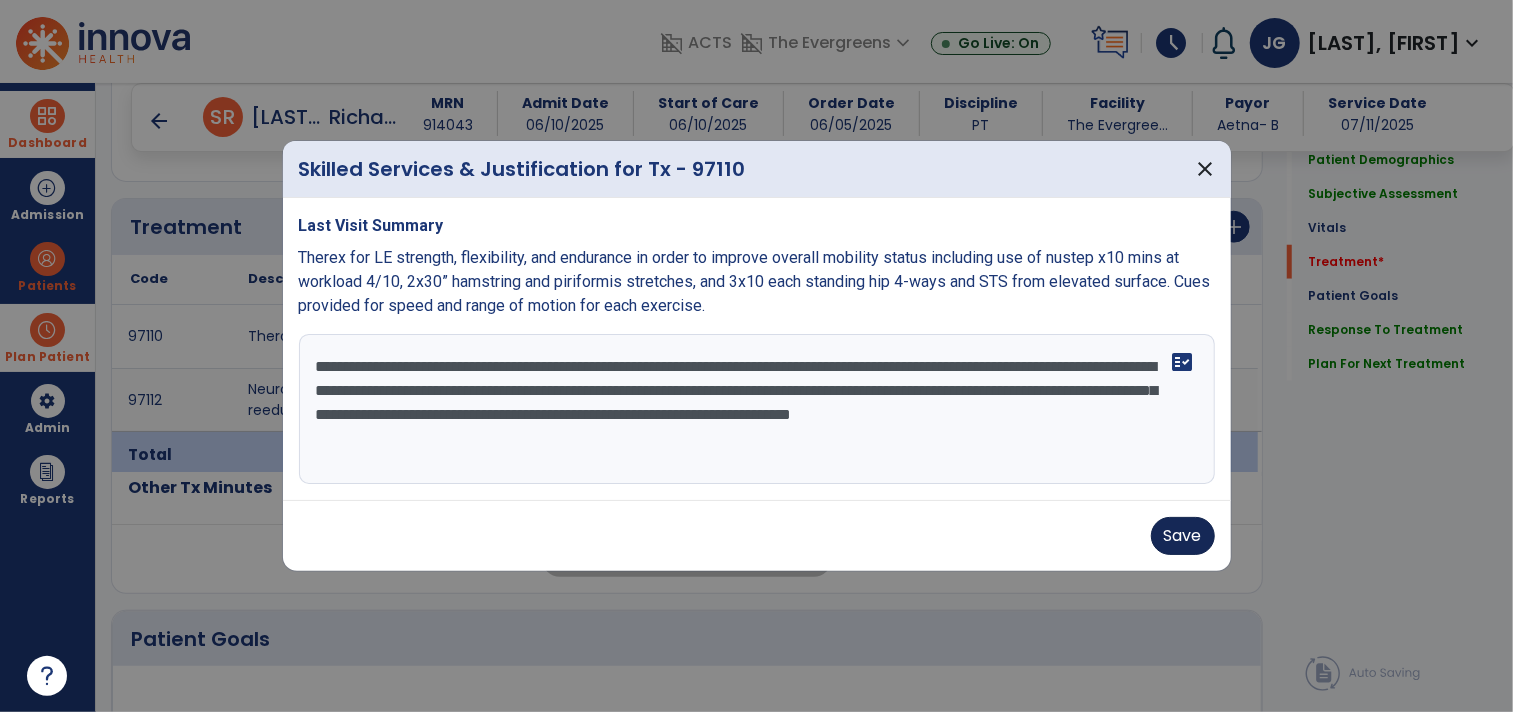 type on "**********" 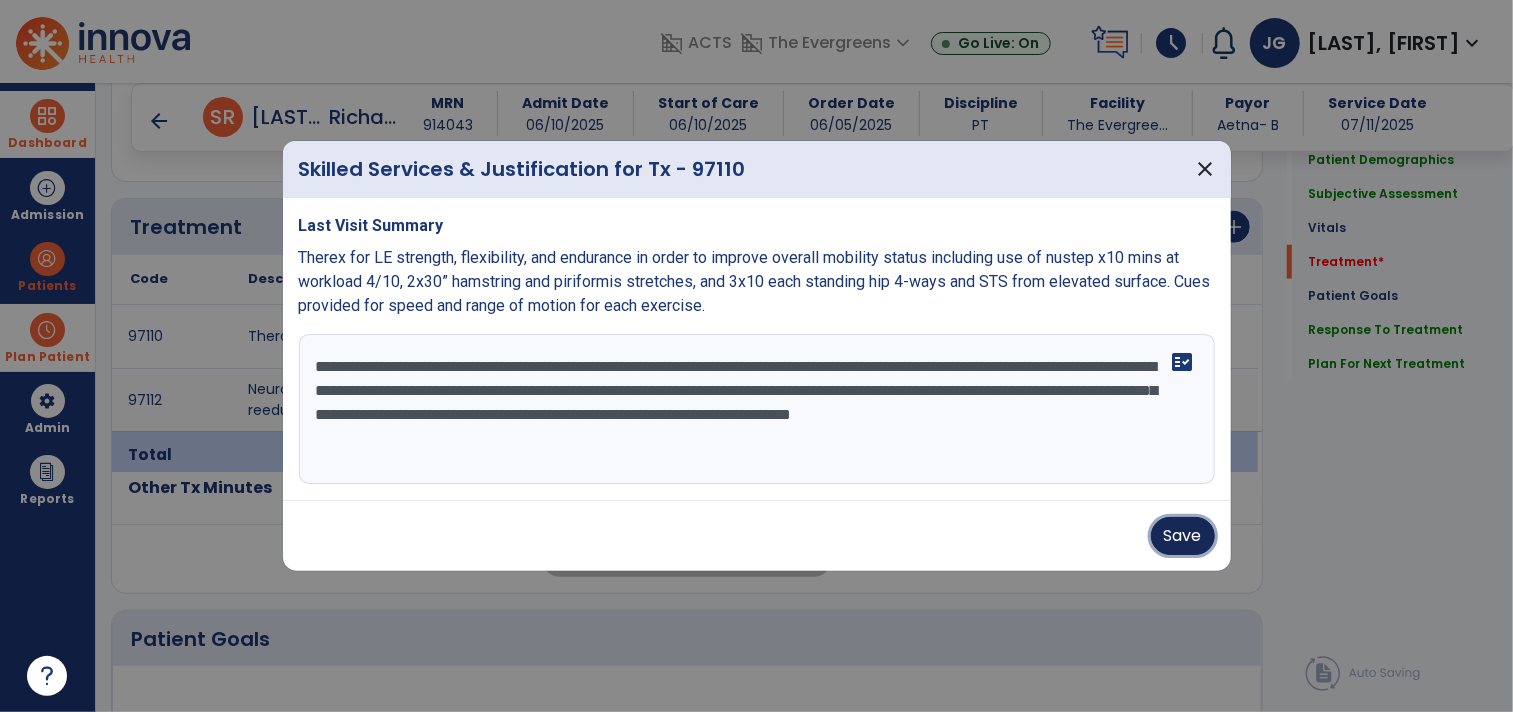 click on "Save" at bounding box center [1183, 536] 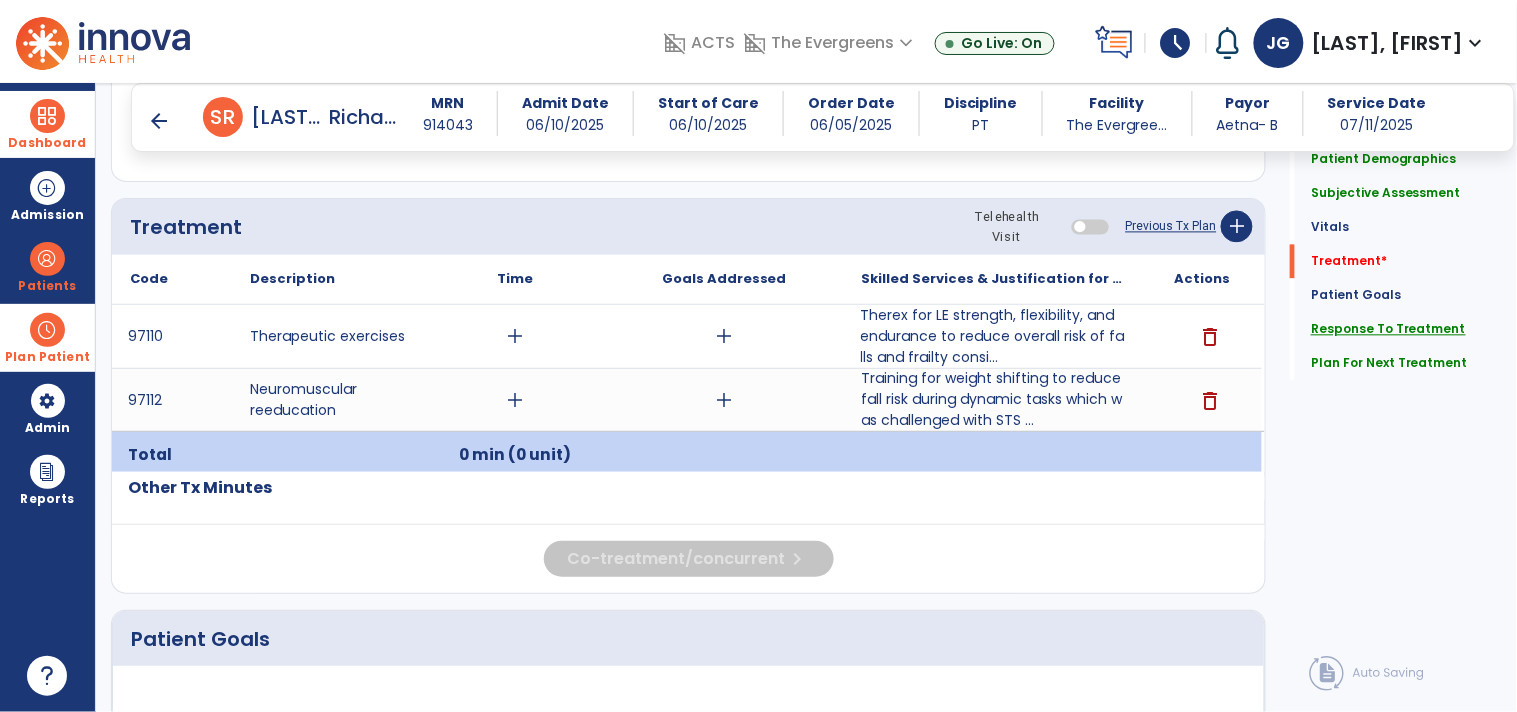 click on "Response To Treatment" 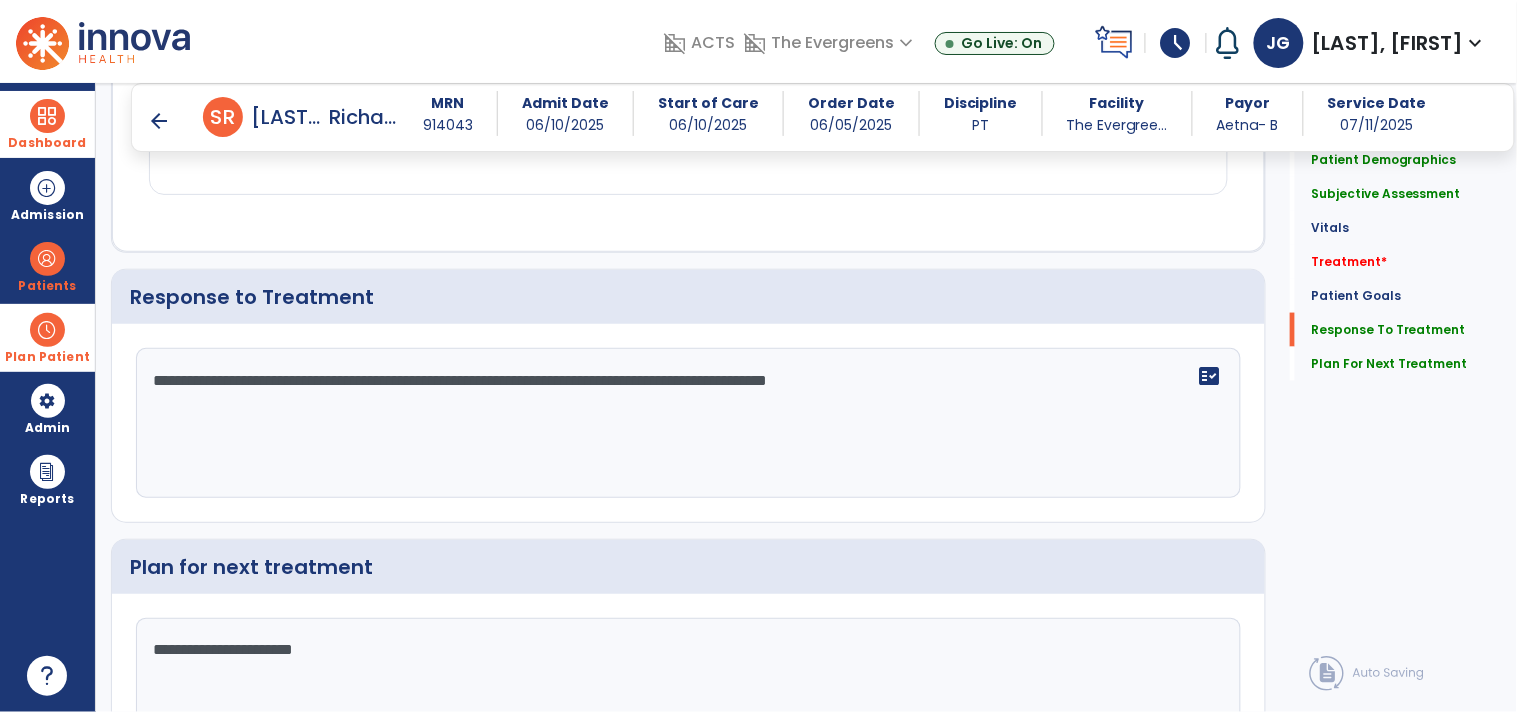 scroll, scrollTop: 2555, scrollLeft: 0, axis: vertical 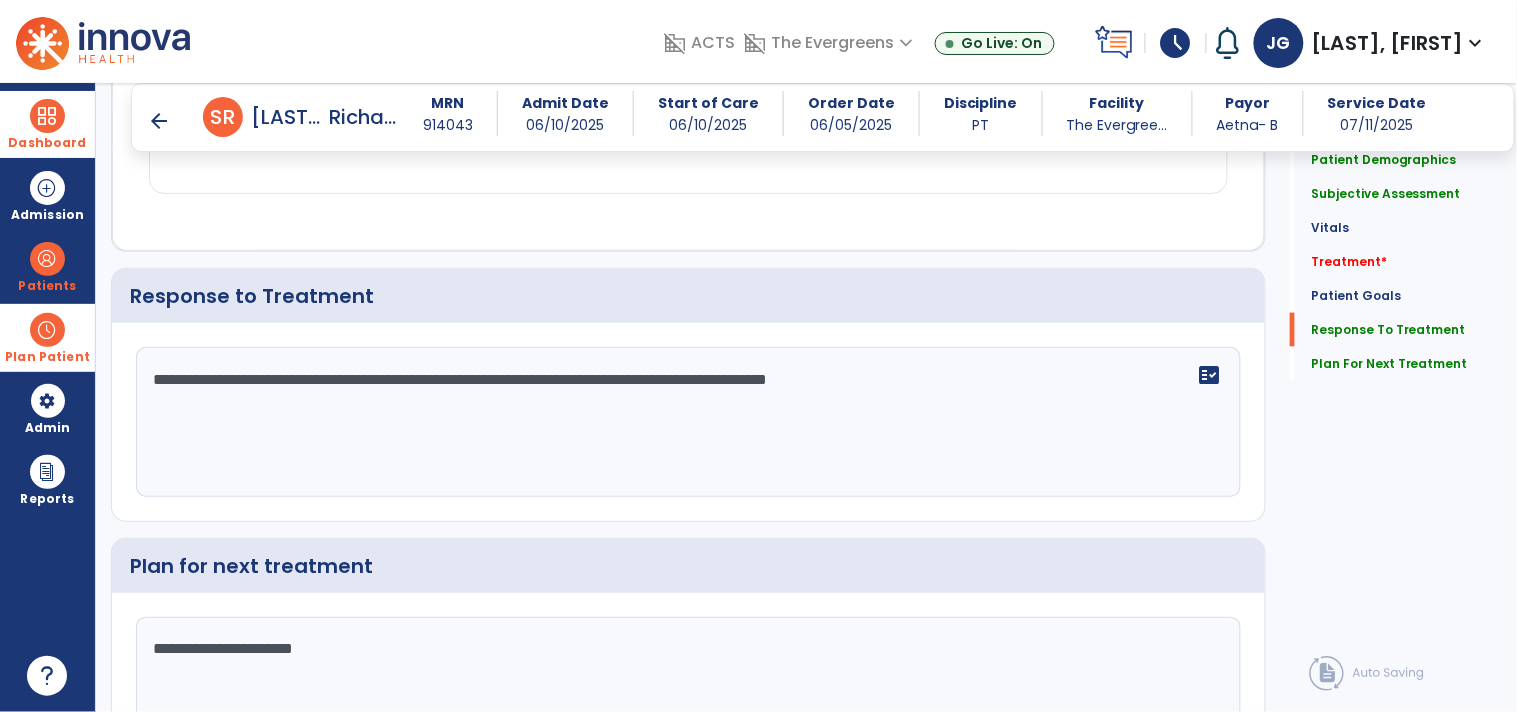 click on "**********" 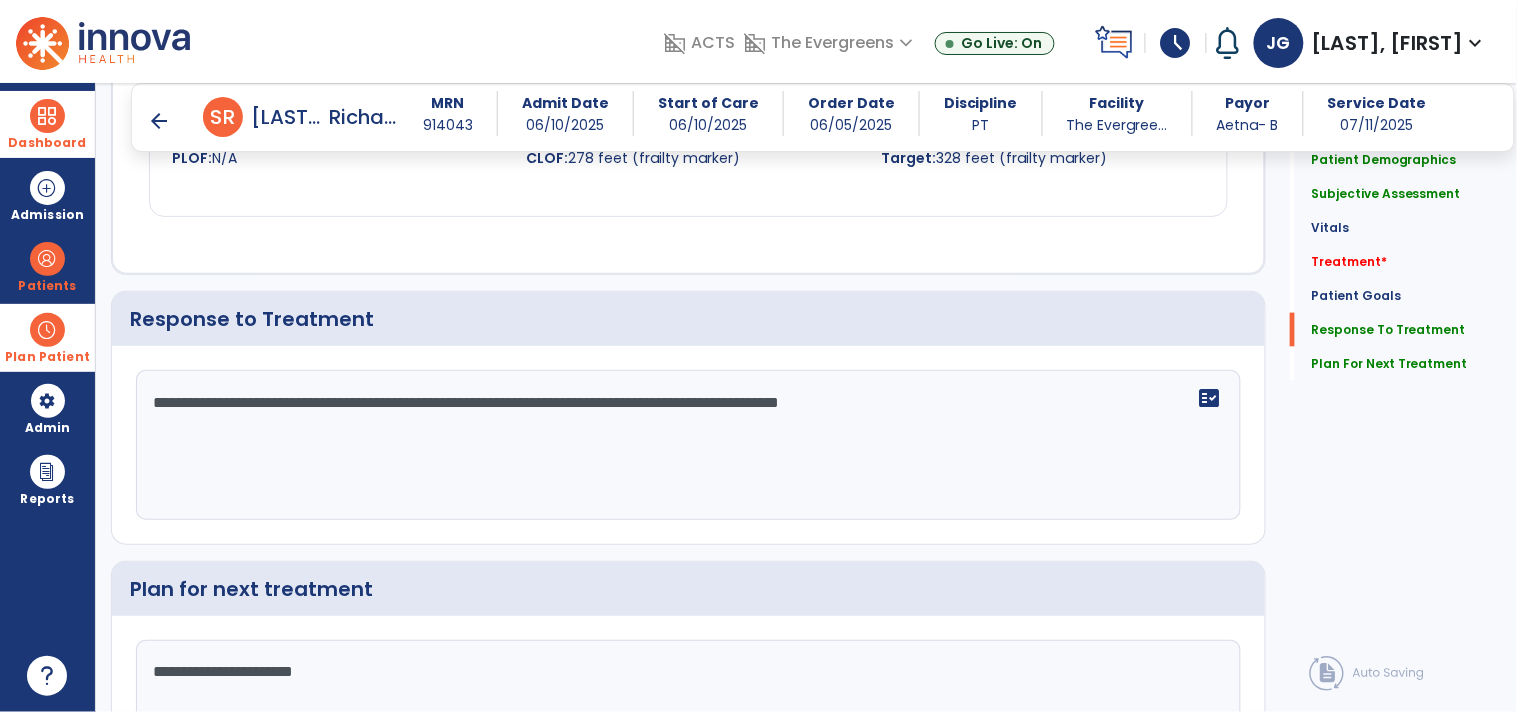 scroll, scrollTop: 2555, scrollLeft: 0, axis: vertical 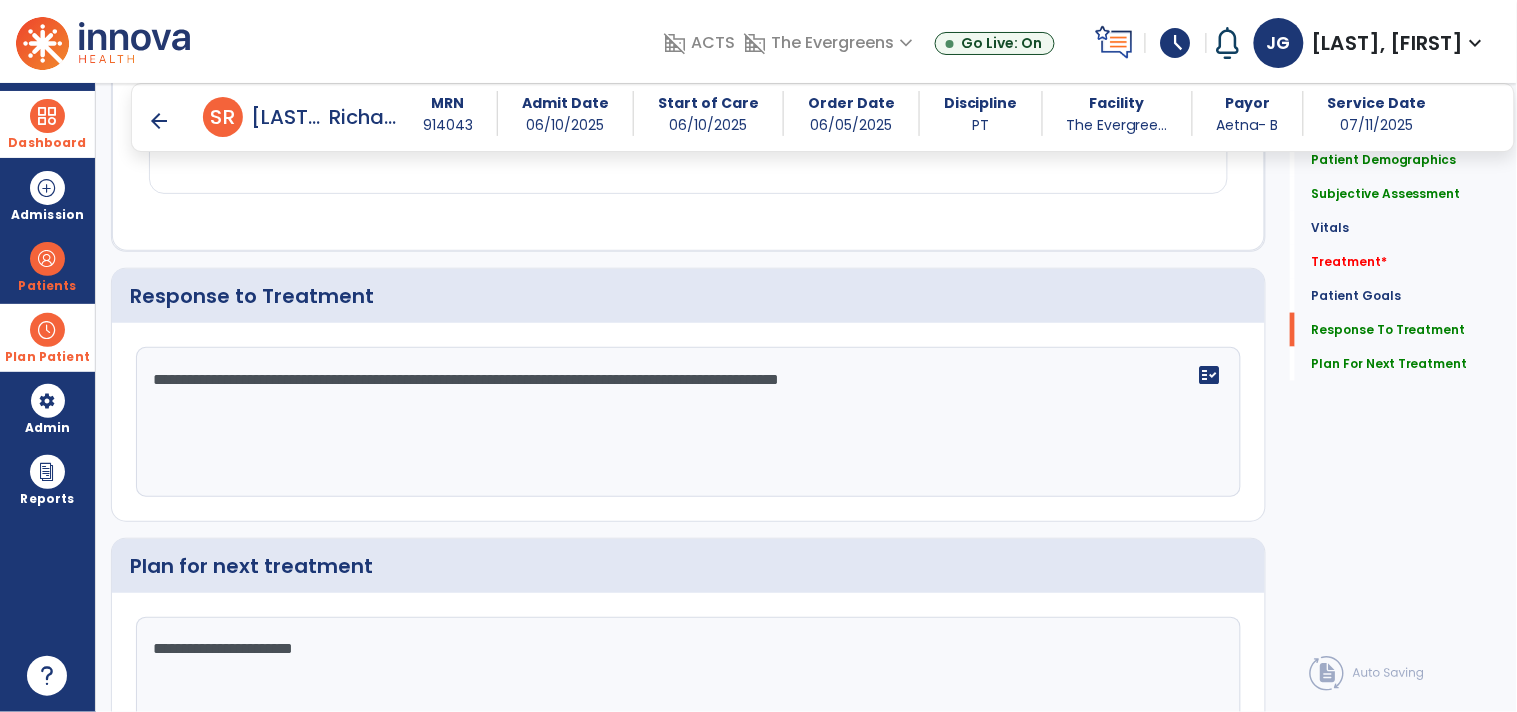 click on "**********" 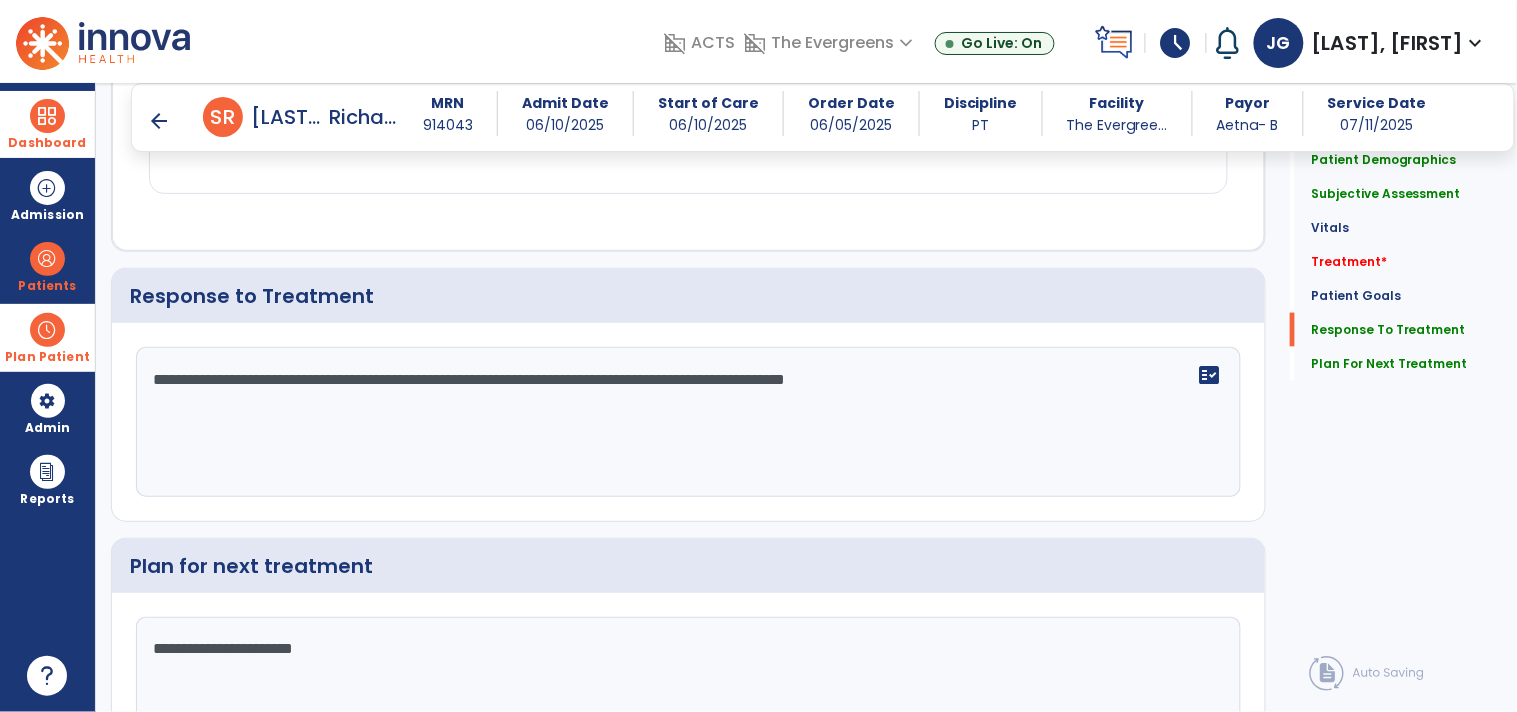 paste on "**********" 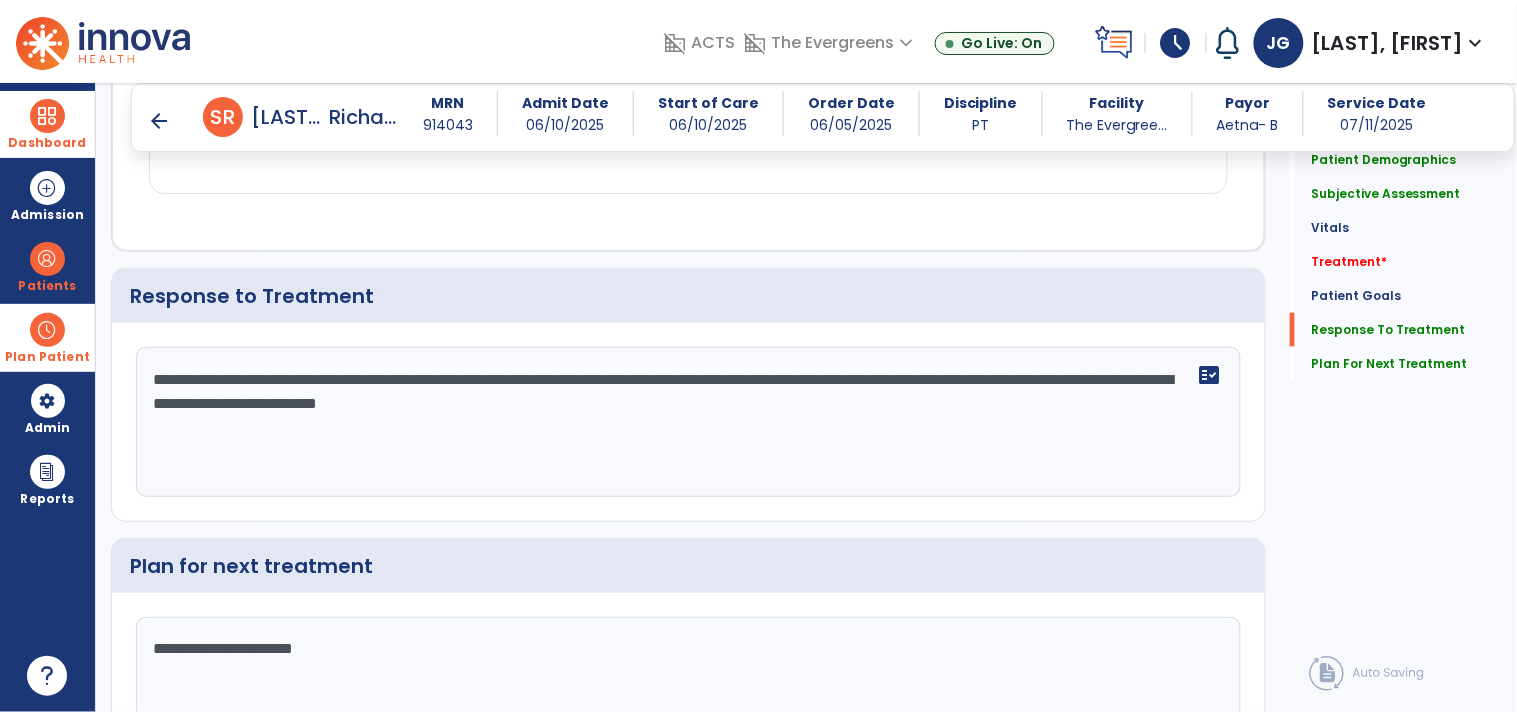 type on "**********" 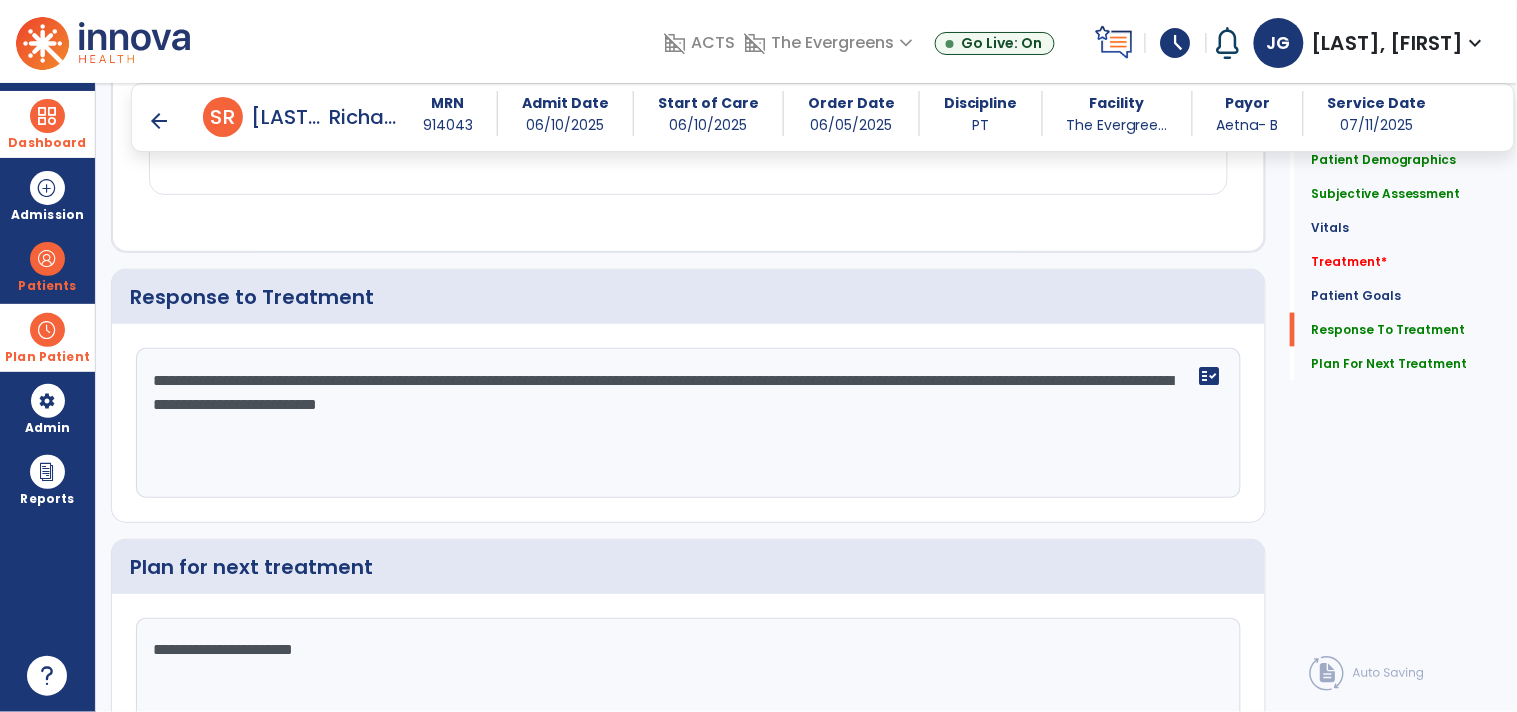 scroll, scrollTop: 2555, scrollLeft: 0, axis: vertical 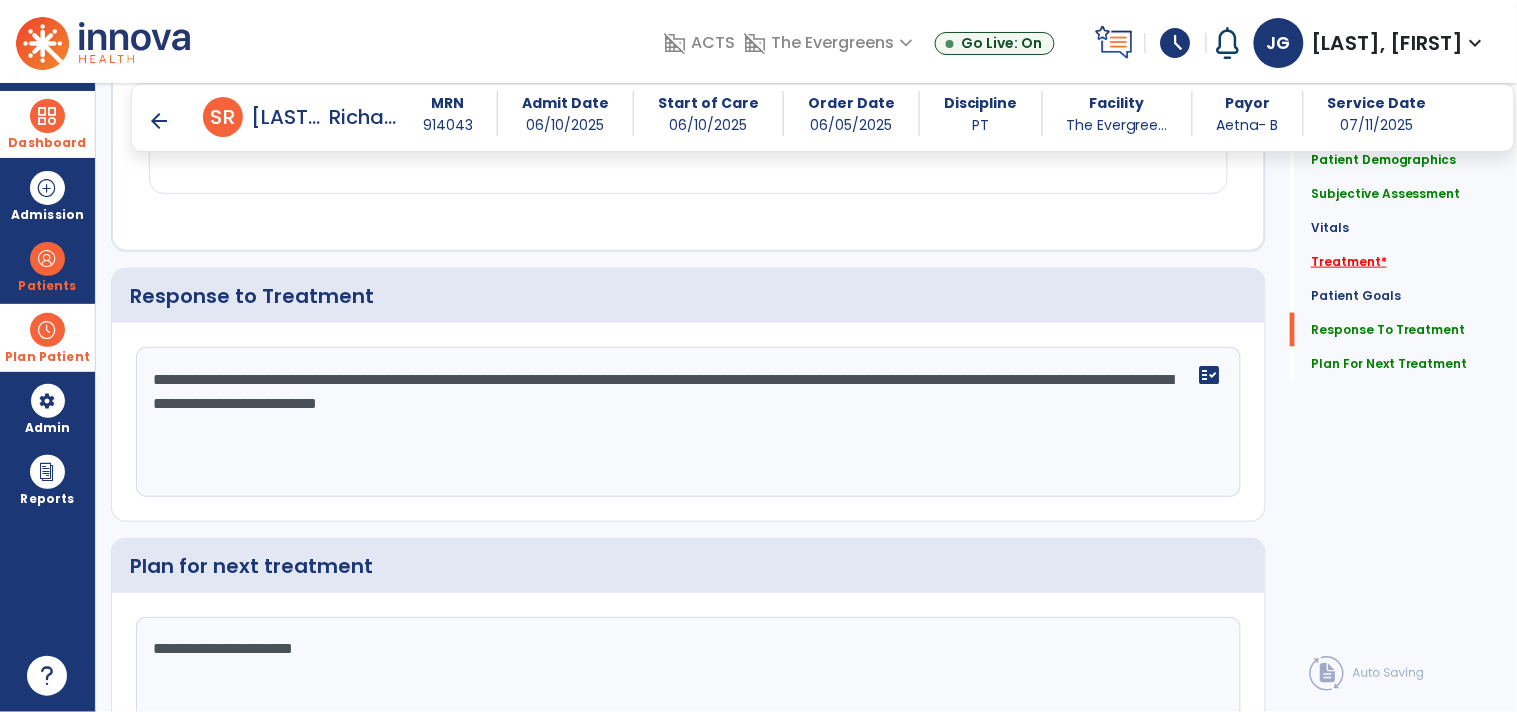 click on "Treatment   *" 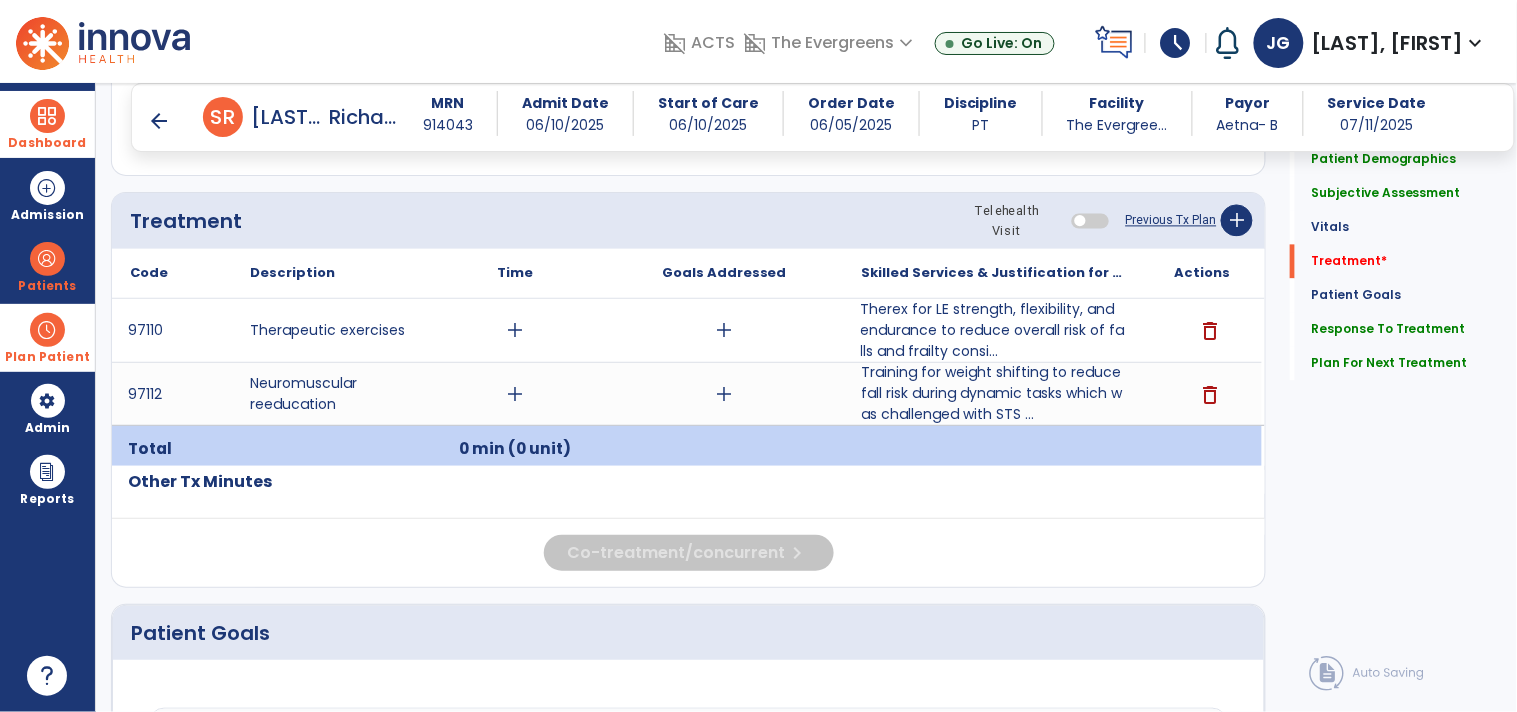 scroll, scrollTop: 1051, scrollLeft: 0, axis: vertical 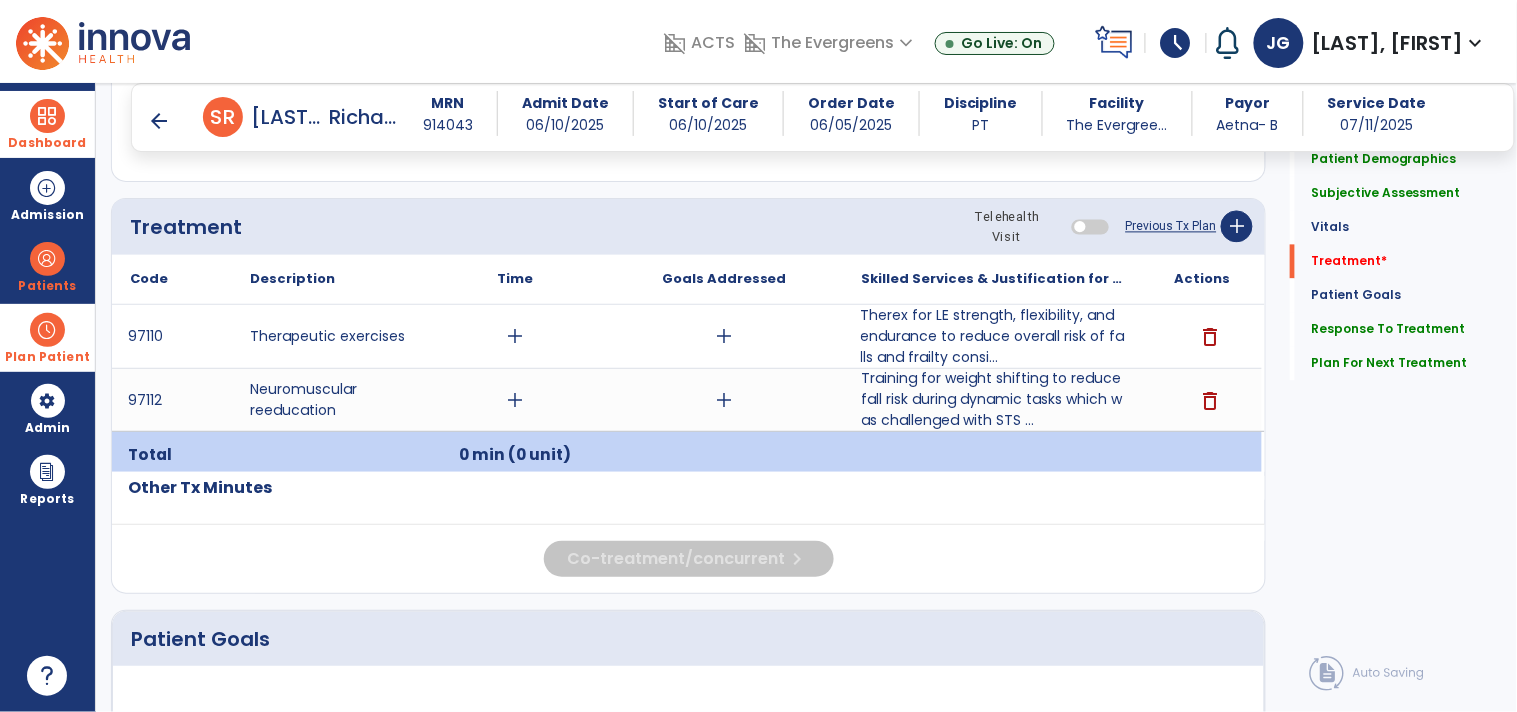 click on "Telehealth Visit" 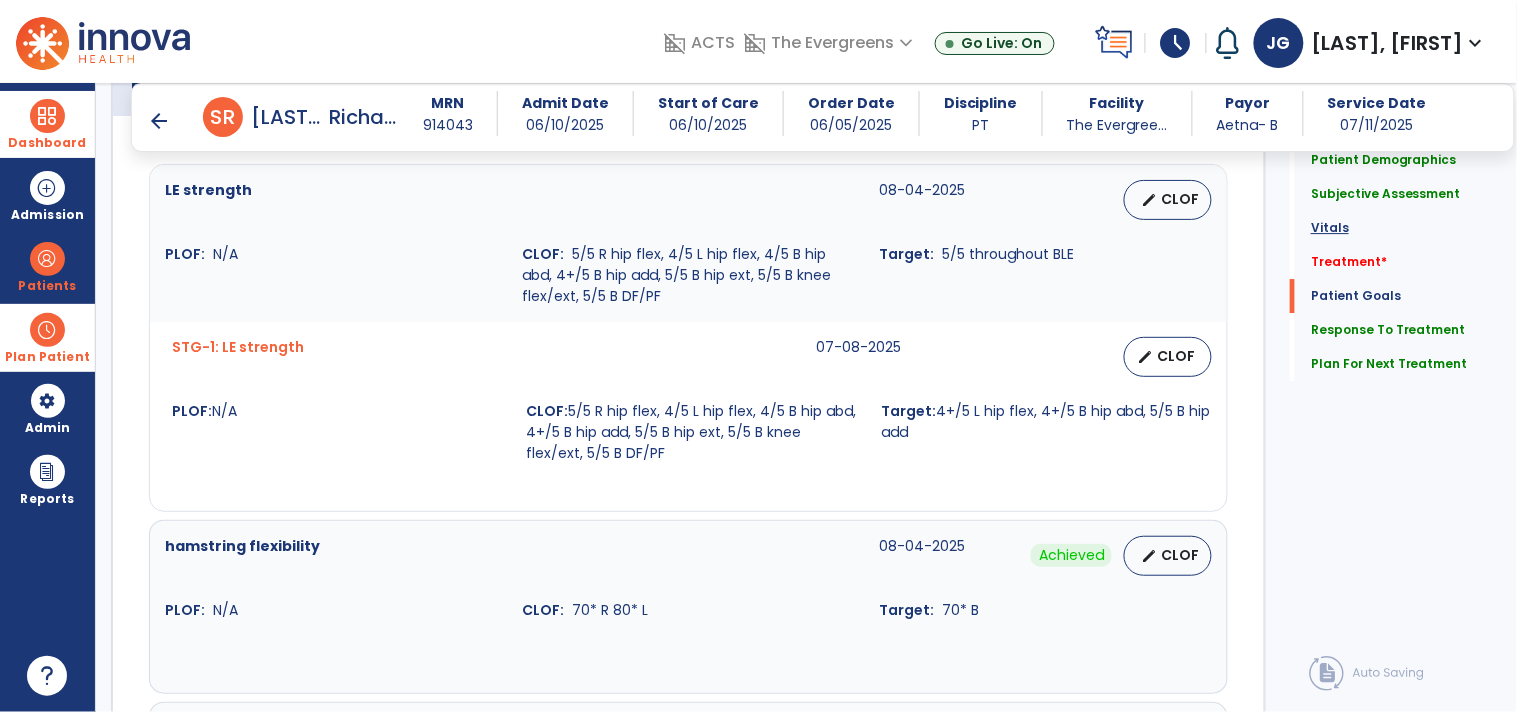 click on "Vitals" 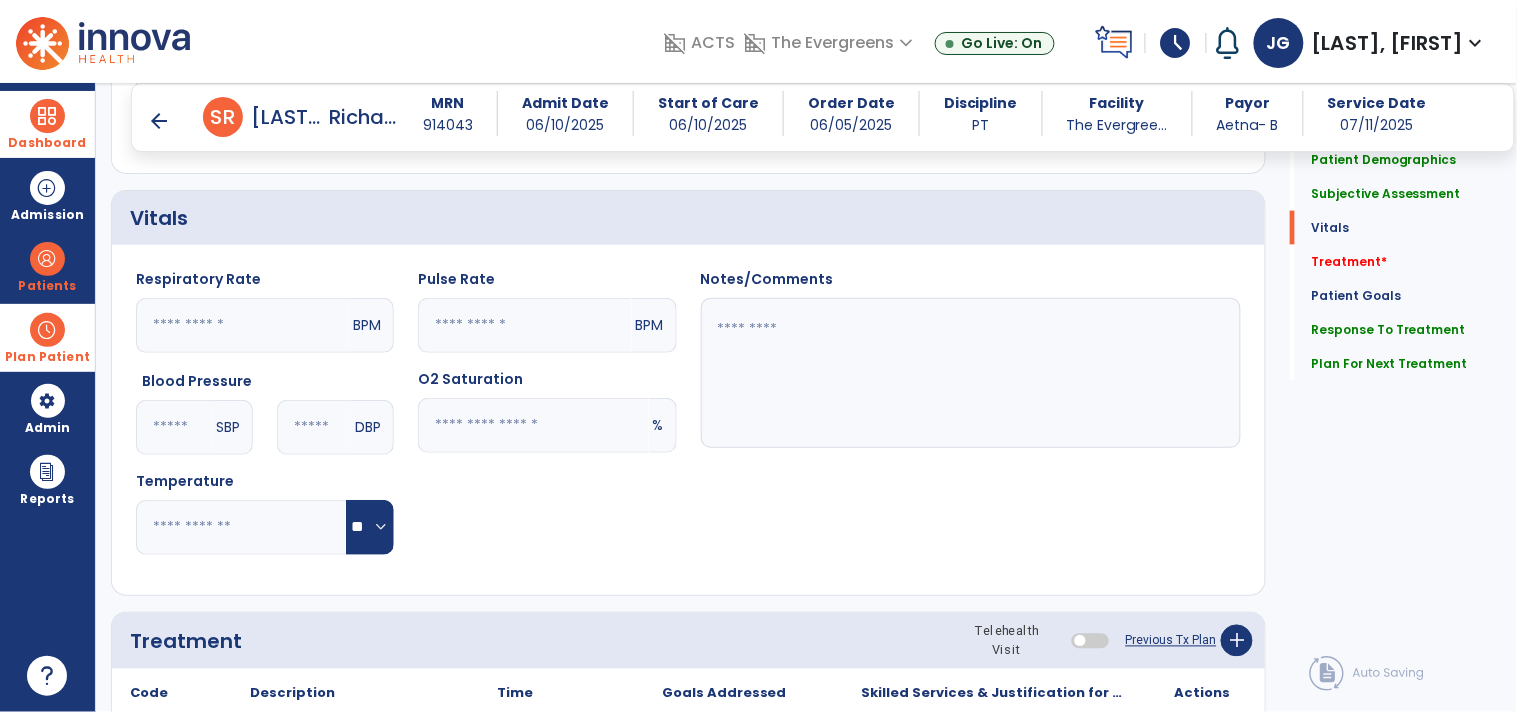 scroll, scrollTop: 633, scrollLeft: 0, axis: vertical 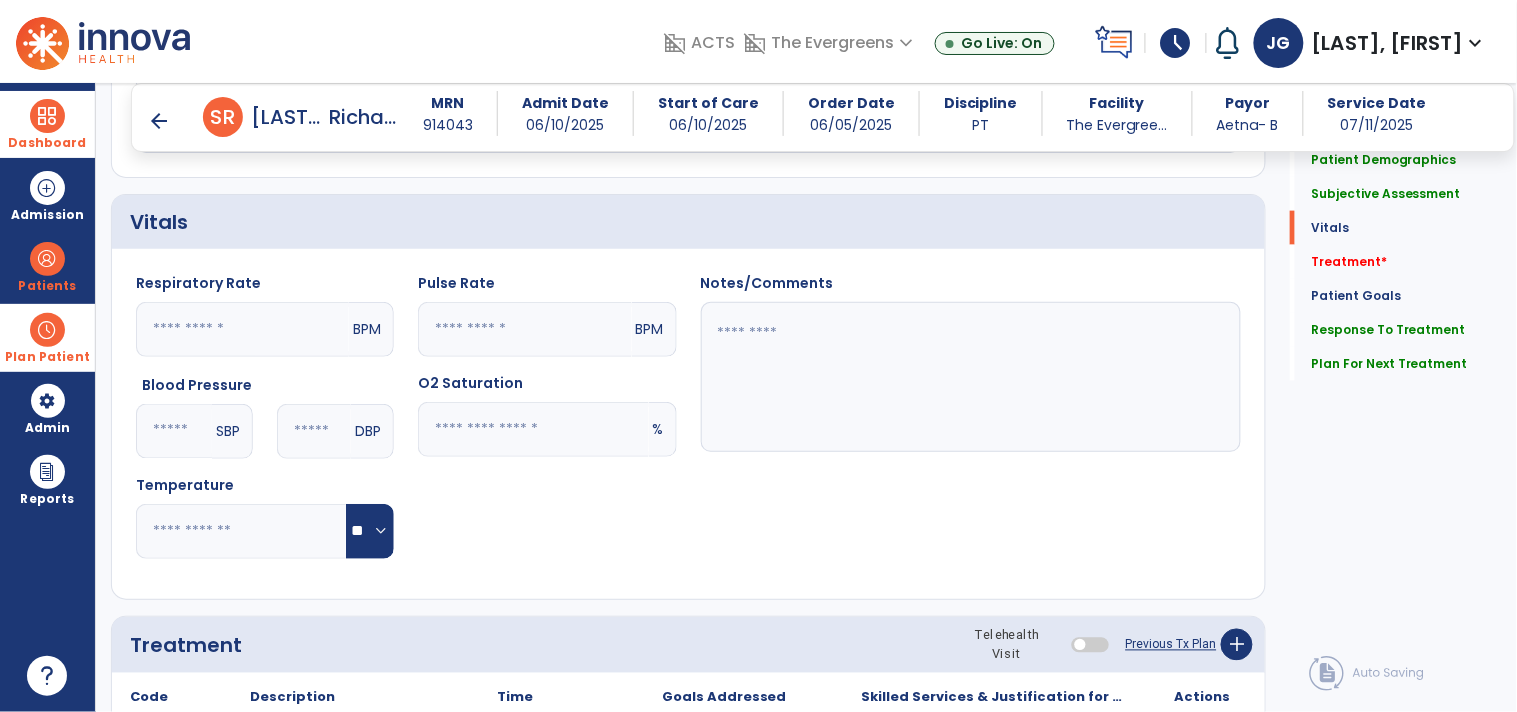 click 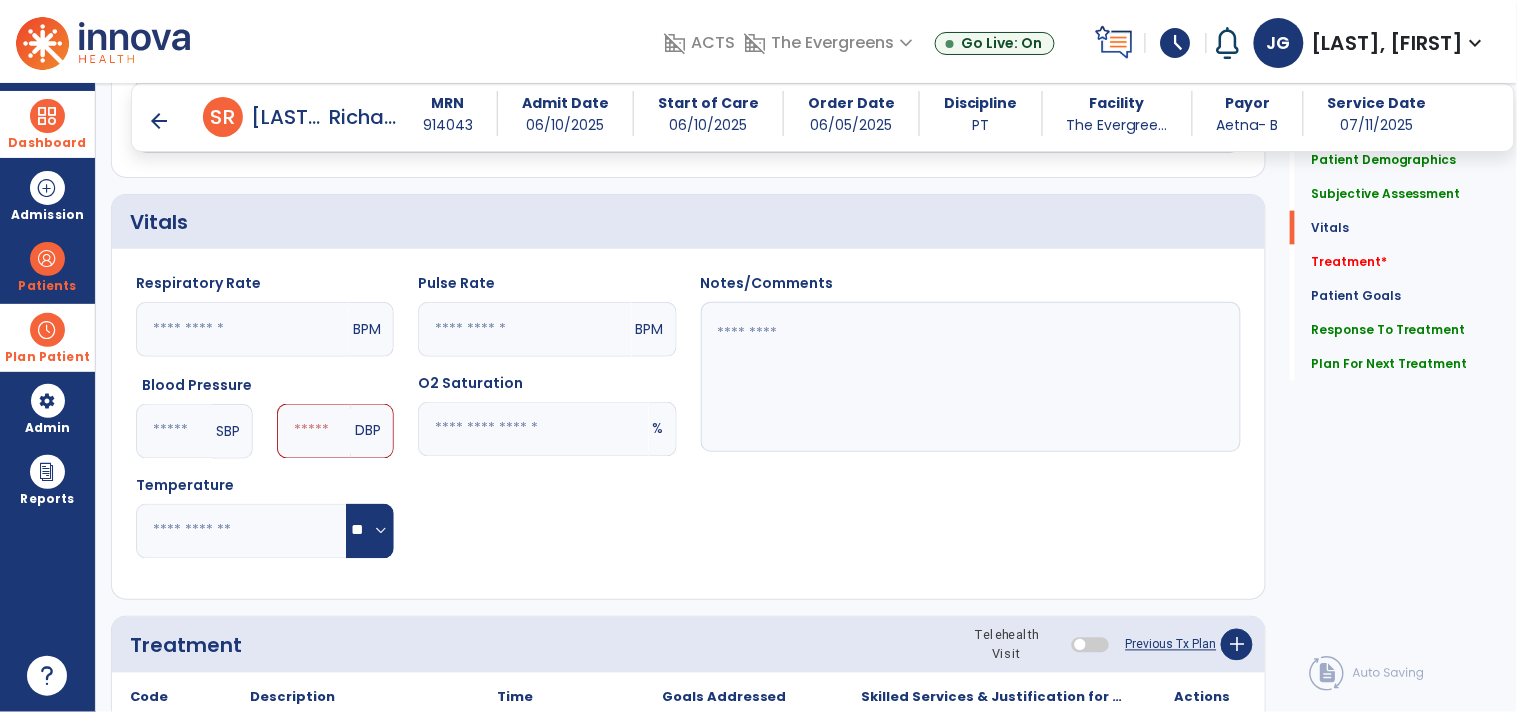 type on "***" 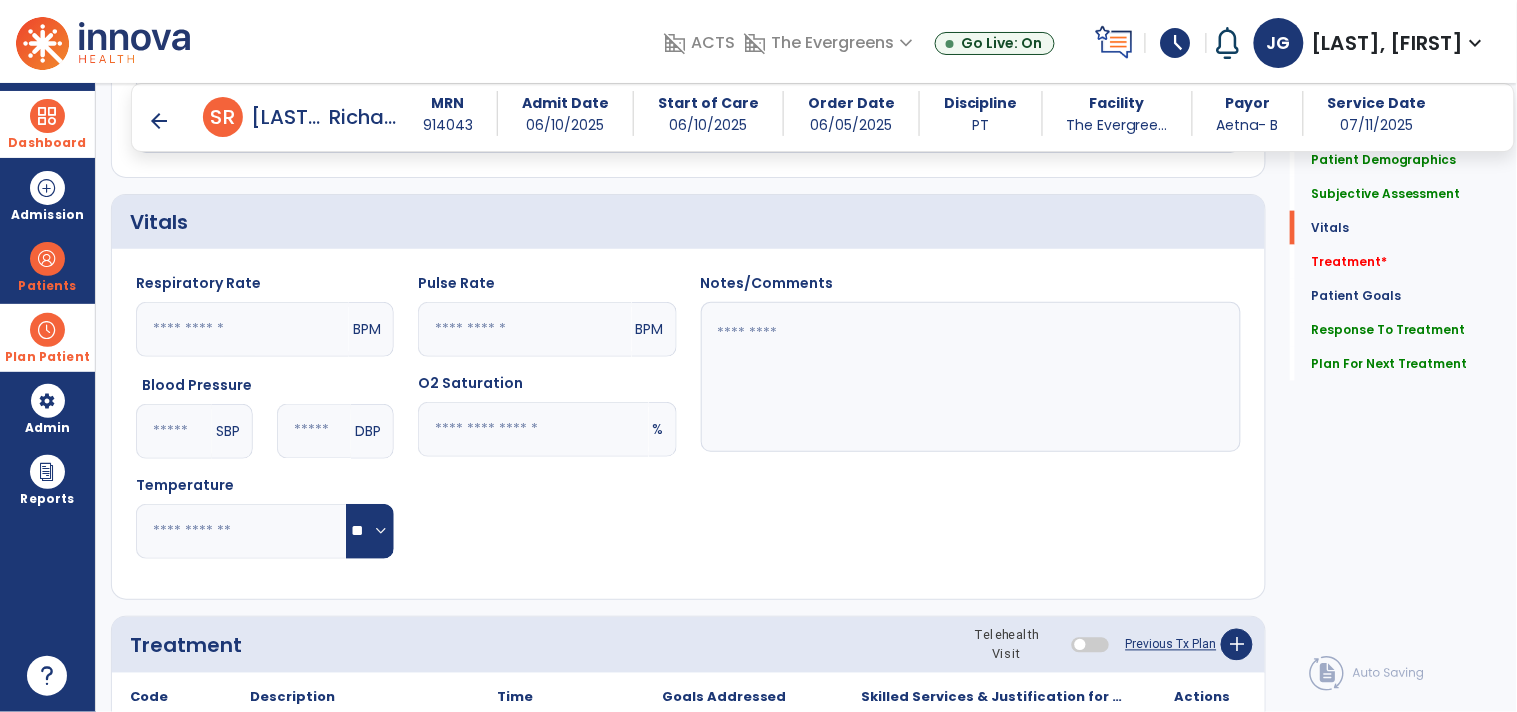 type on "**" 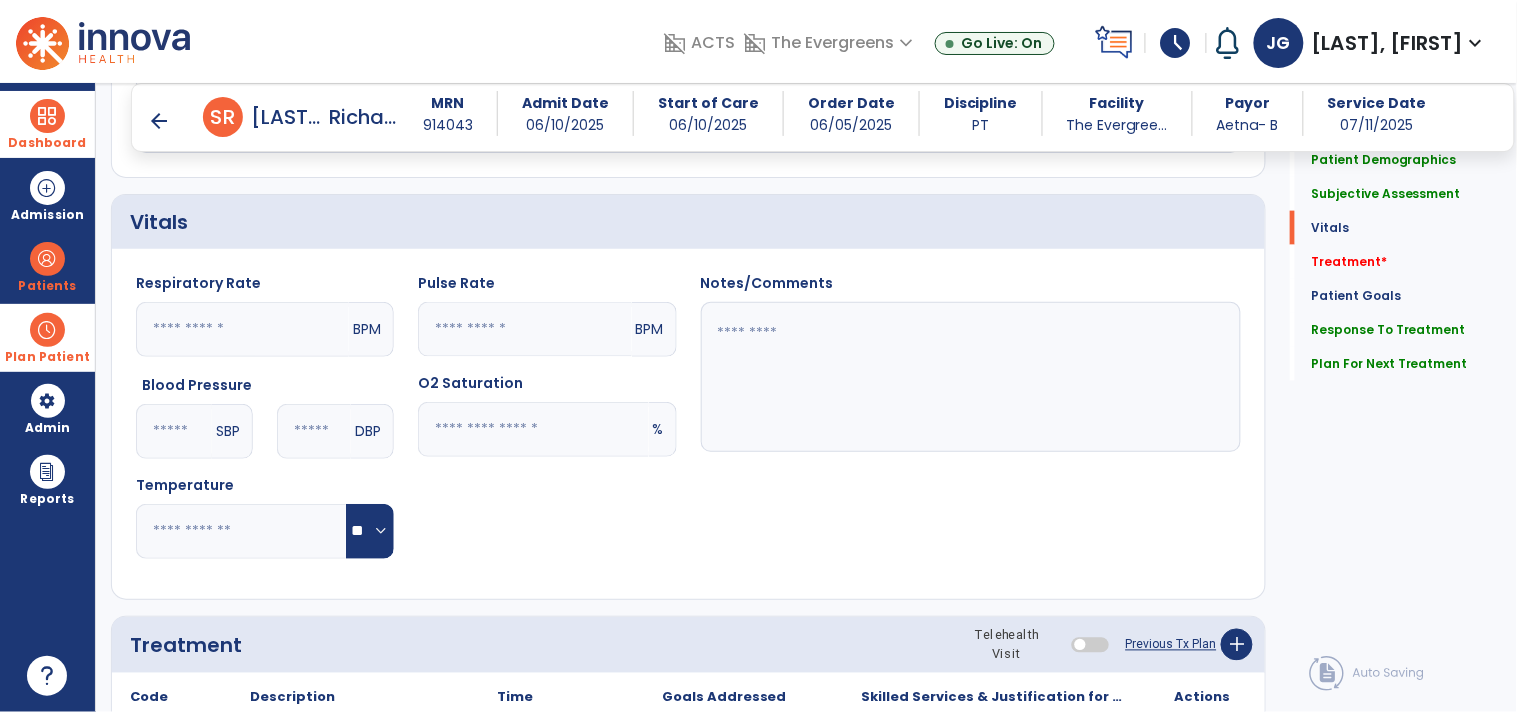 click 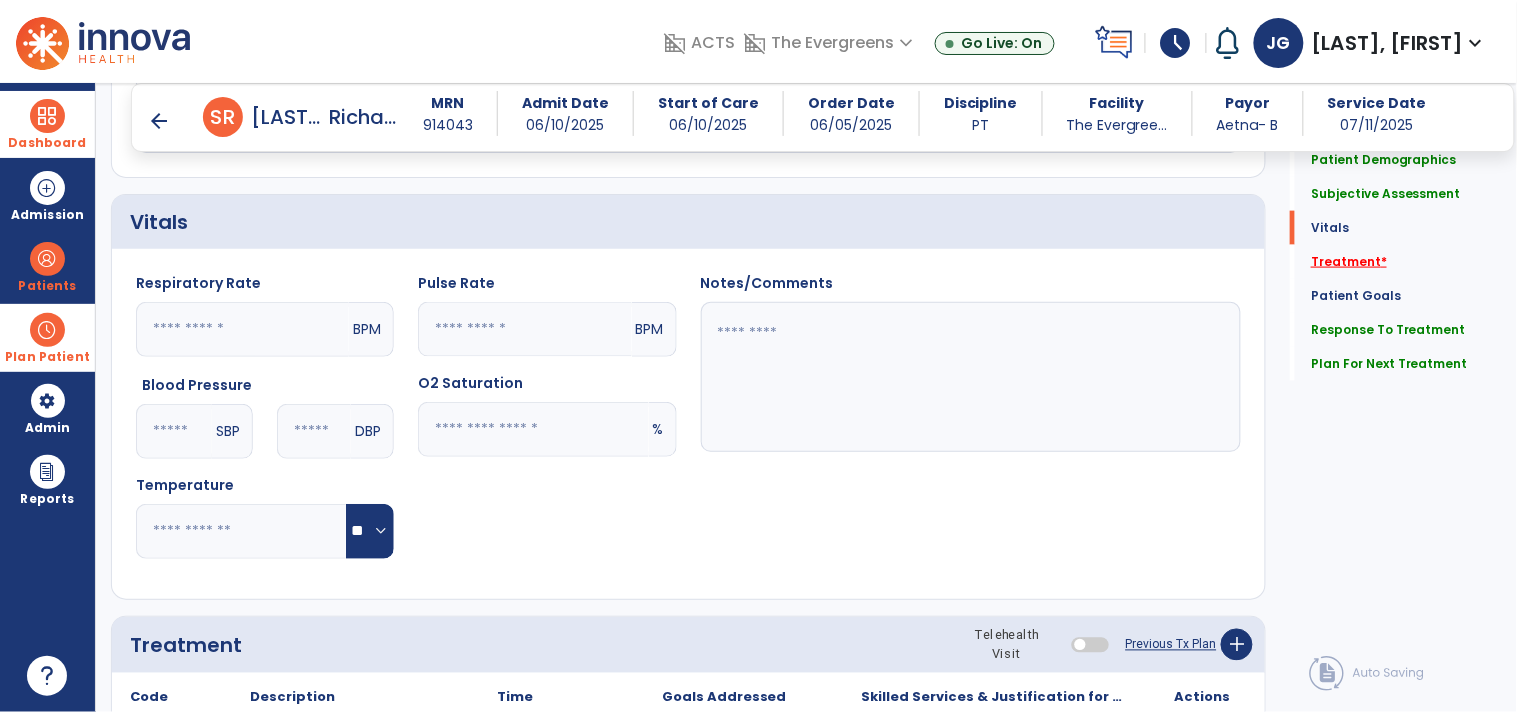 type on "**" 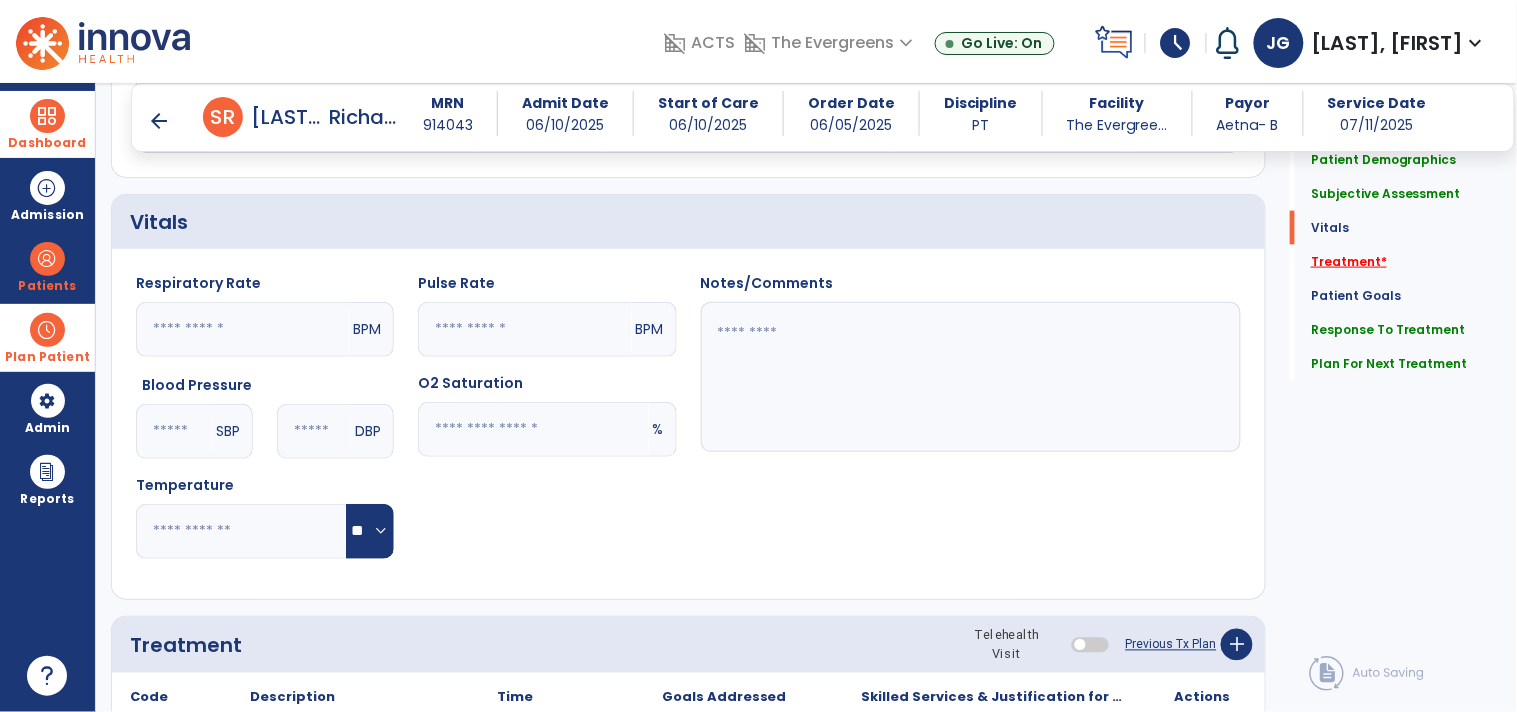 click on "Treatment   *" 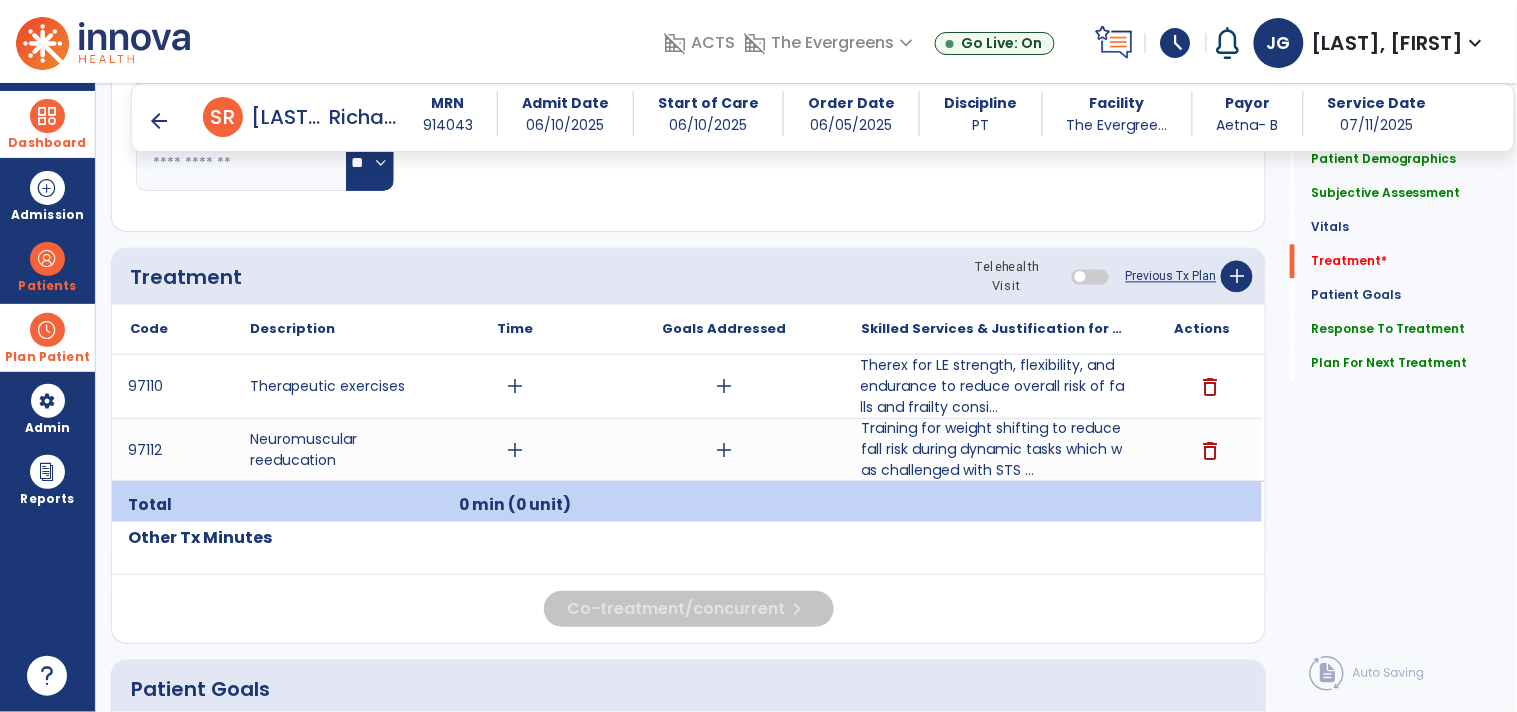 scroll, scrollTop: 1040, scrollLeft: 0, axis: vertical 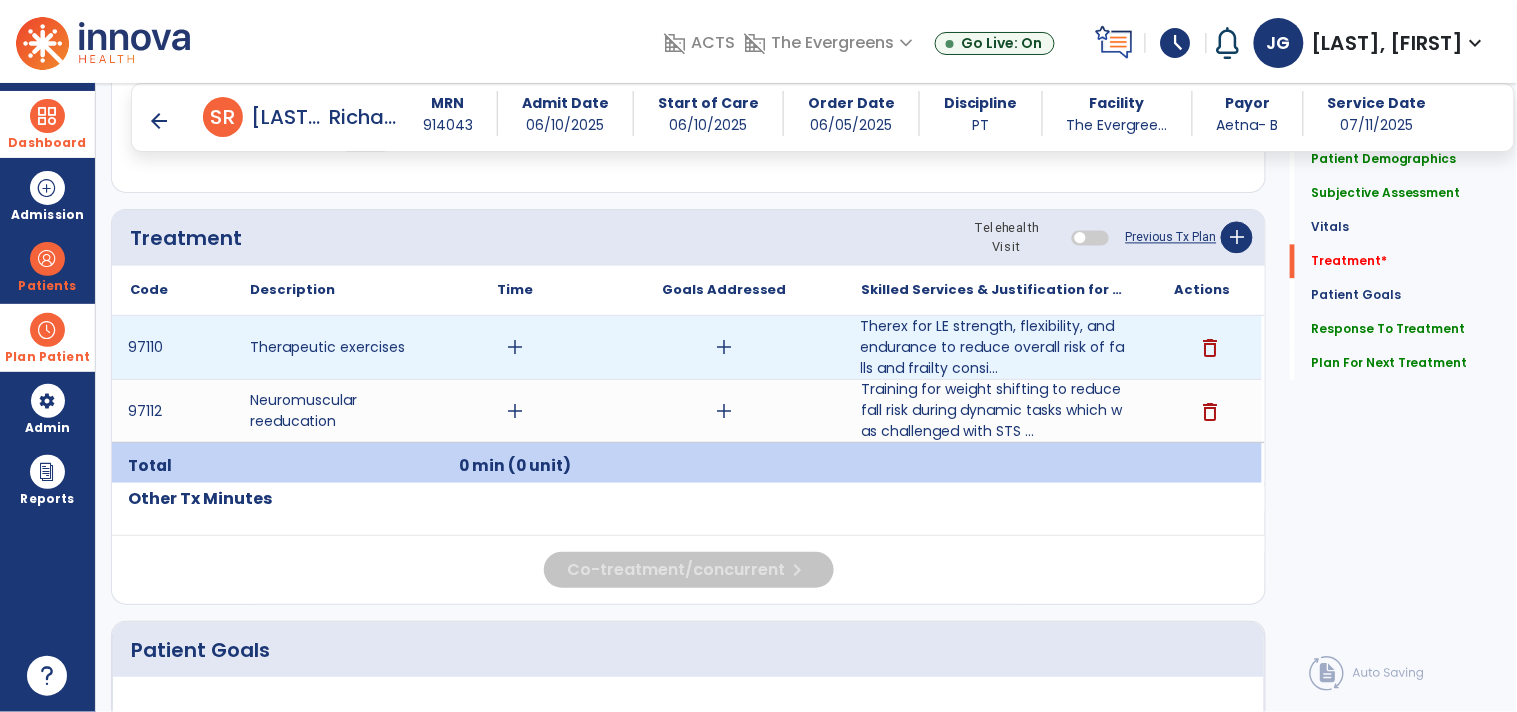 click on "add" at bounding box center (515, 347) 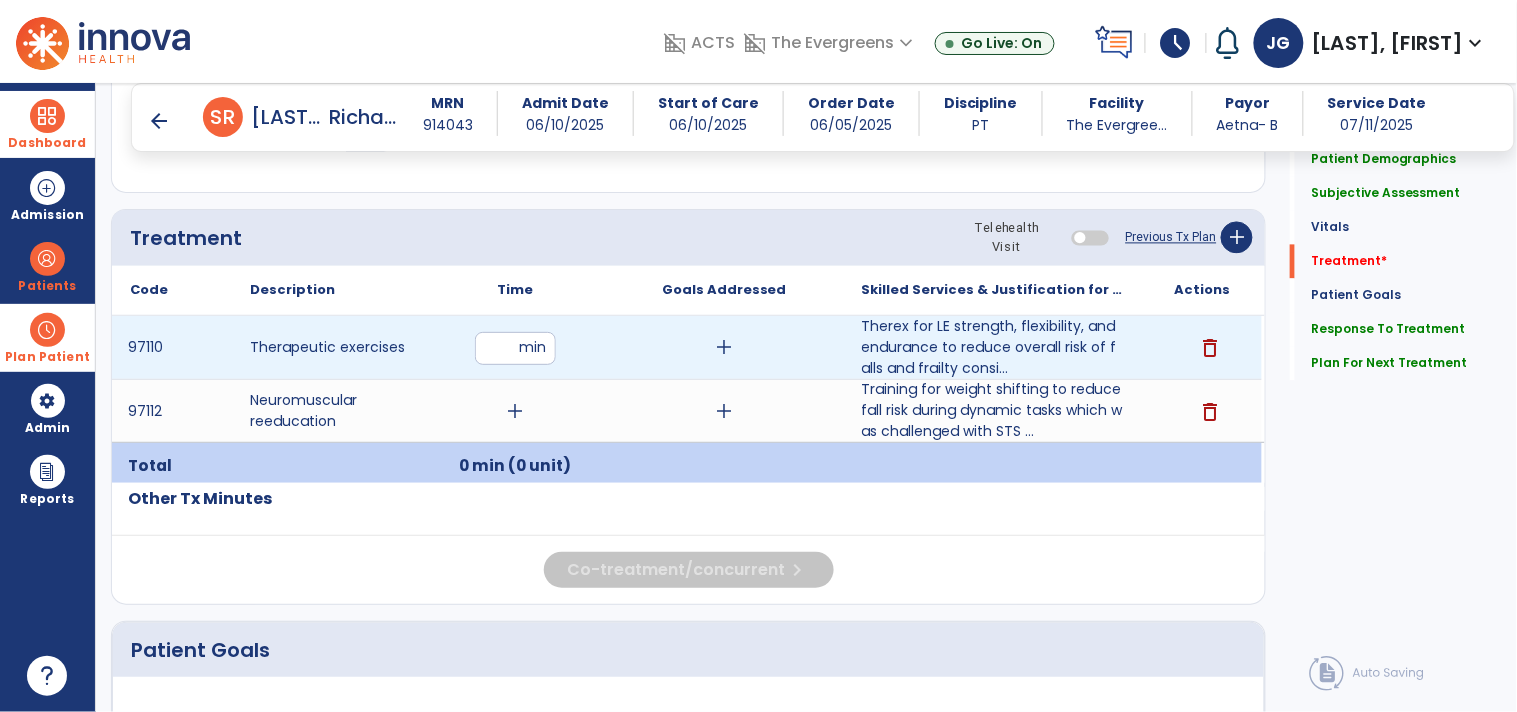 type on "**" 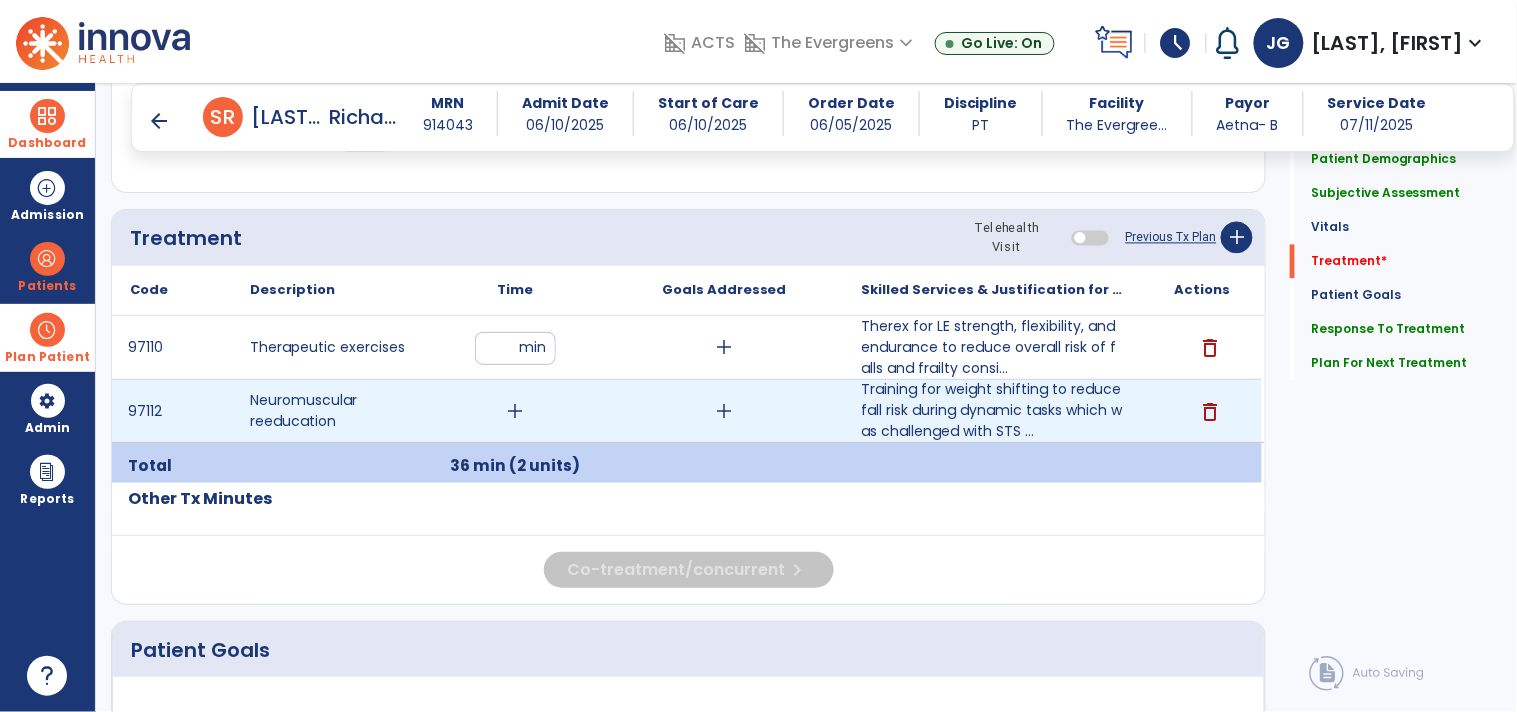 click on "add" at bounding box center (515, 411) 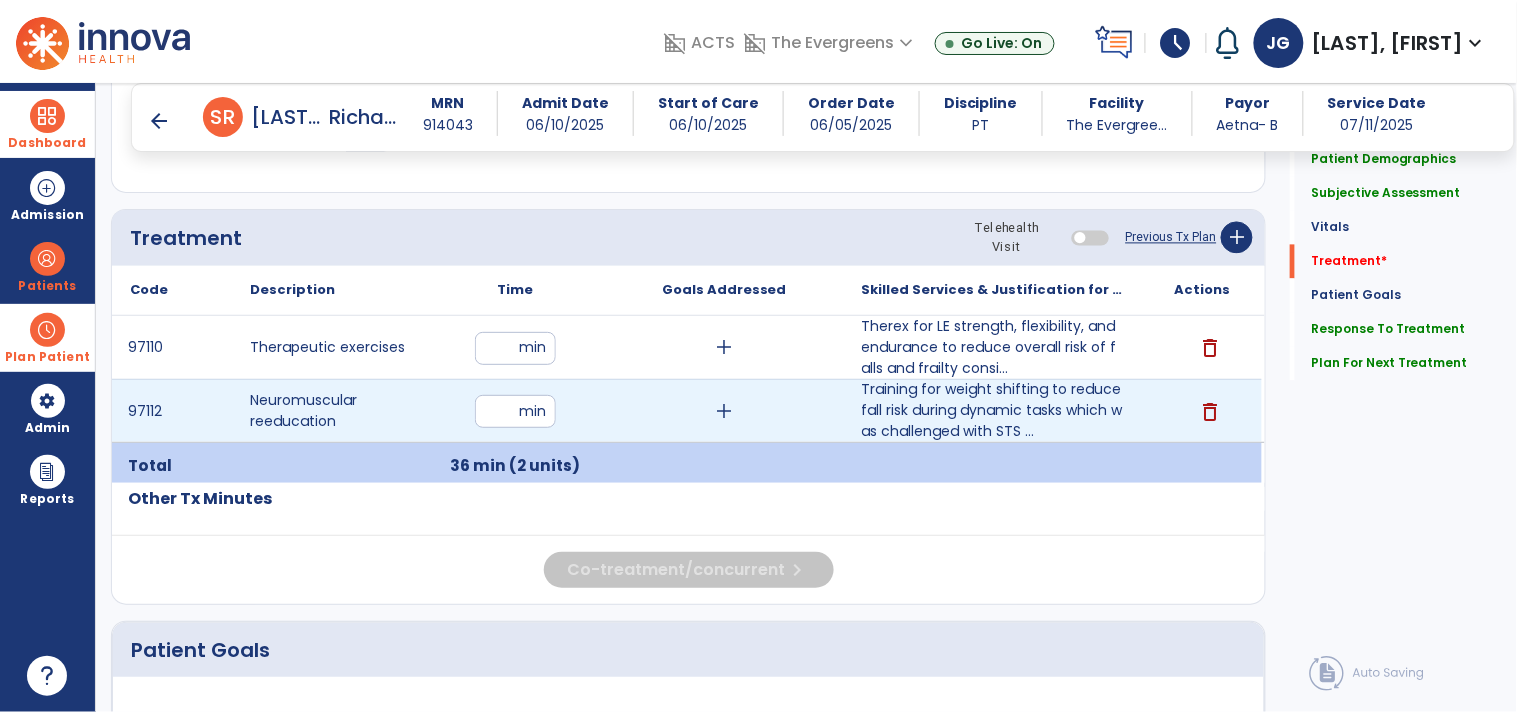 type on "**" 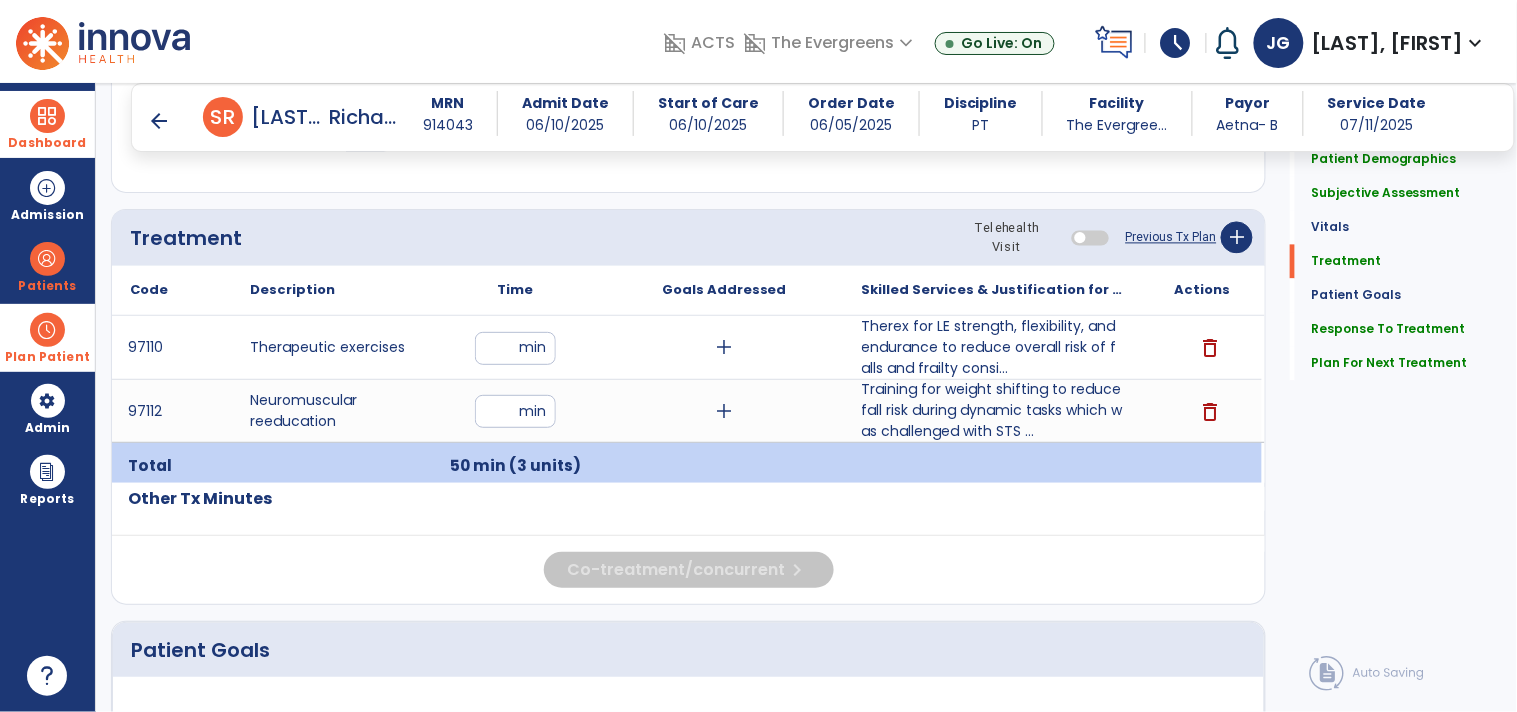 scroll, scrollTop: 490, scrollLeft: 0, axis: vertical 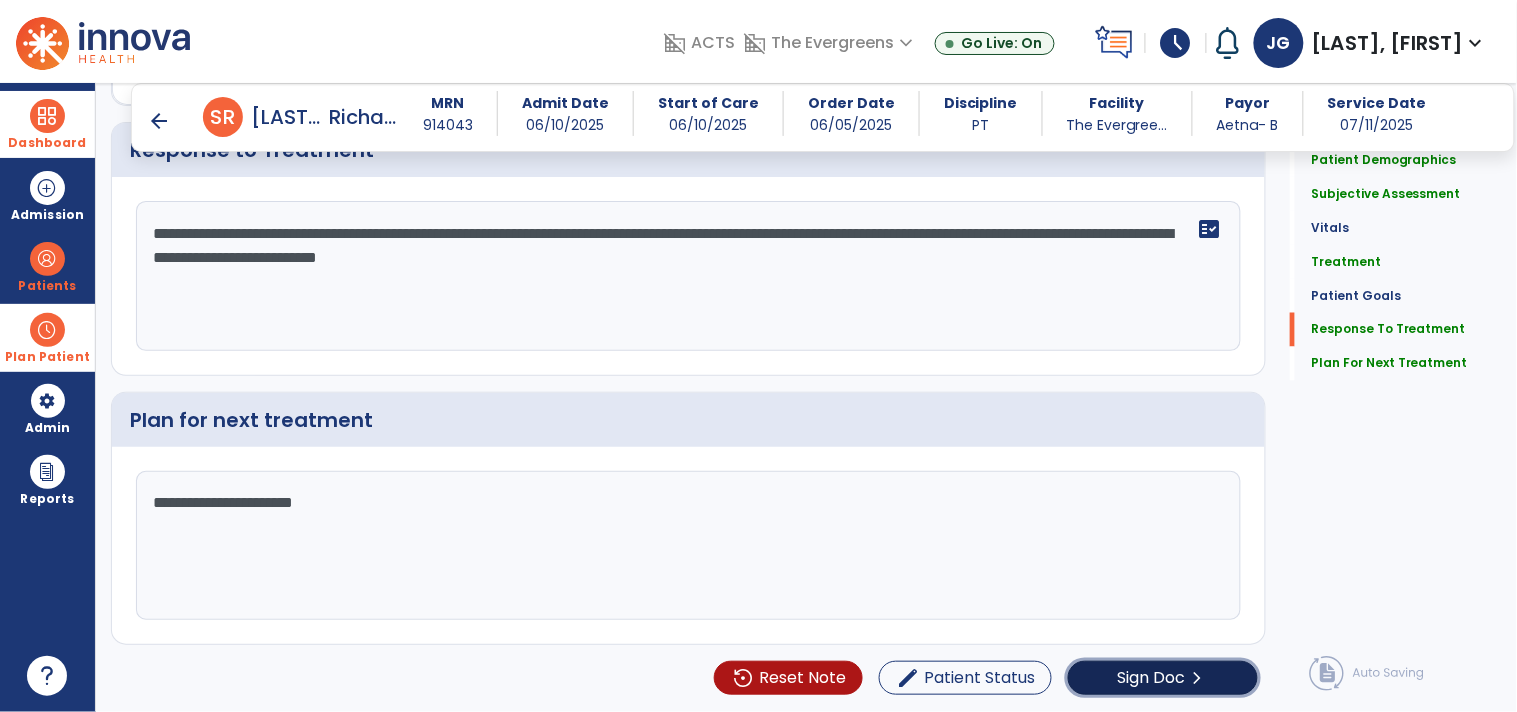click on "Sign Doc" 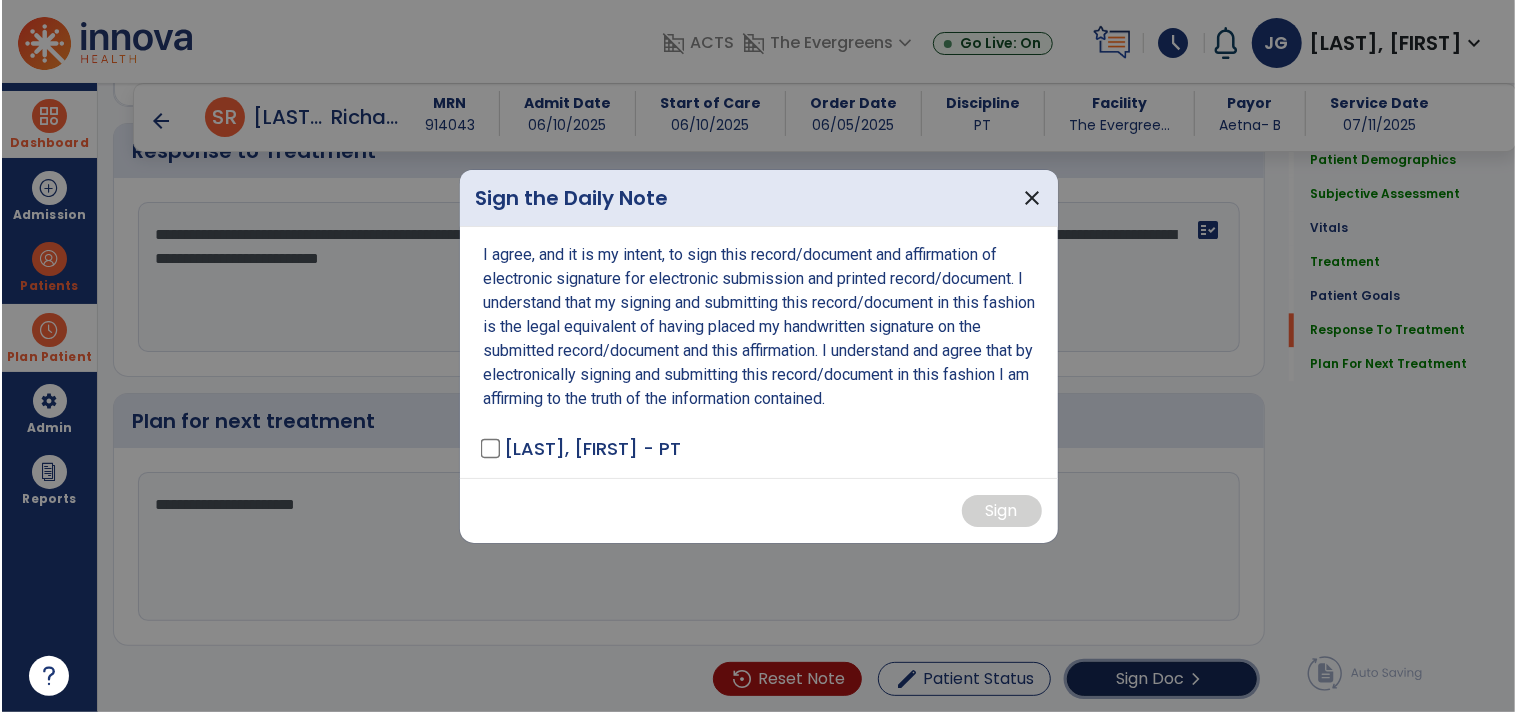 scroll, scrollTop: 2704, scrollLeft: 0, axis: vertical 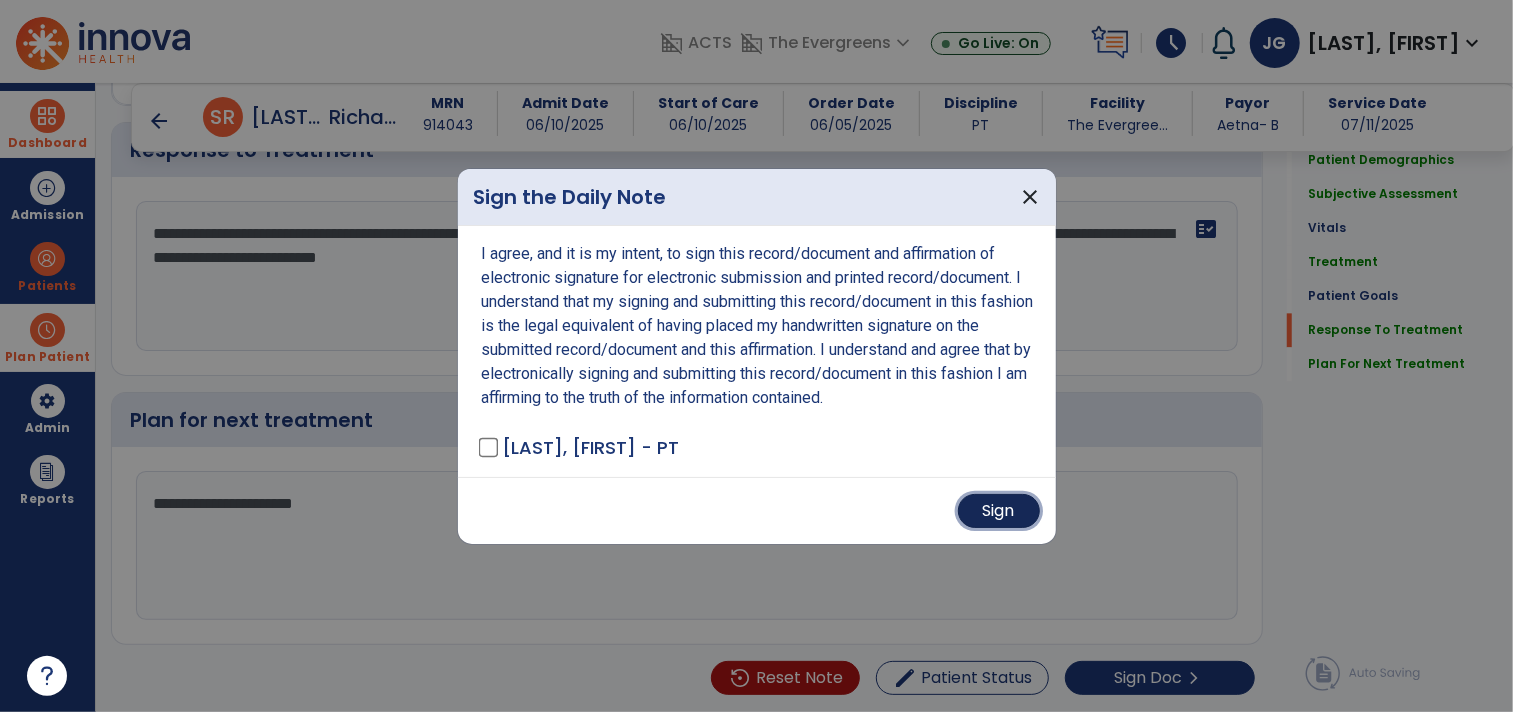 click on "Sign" at bounding box center [999, 511] 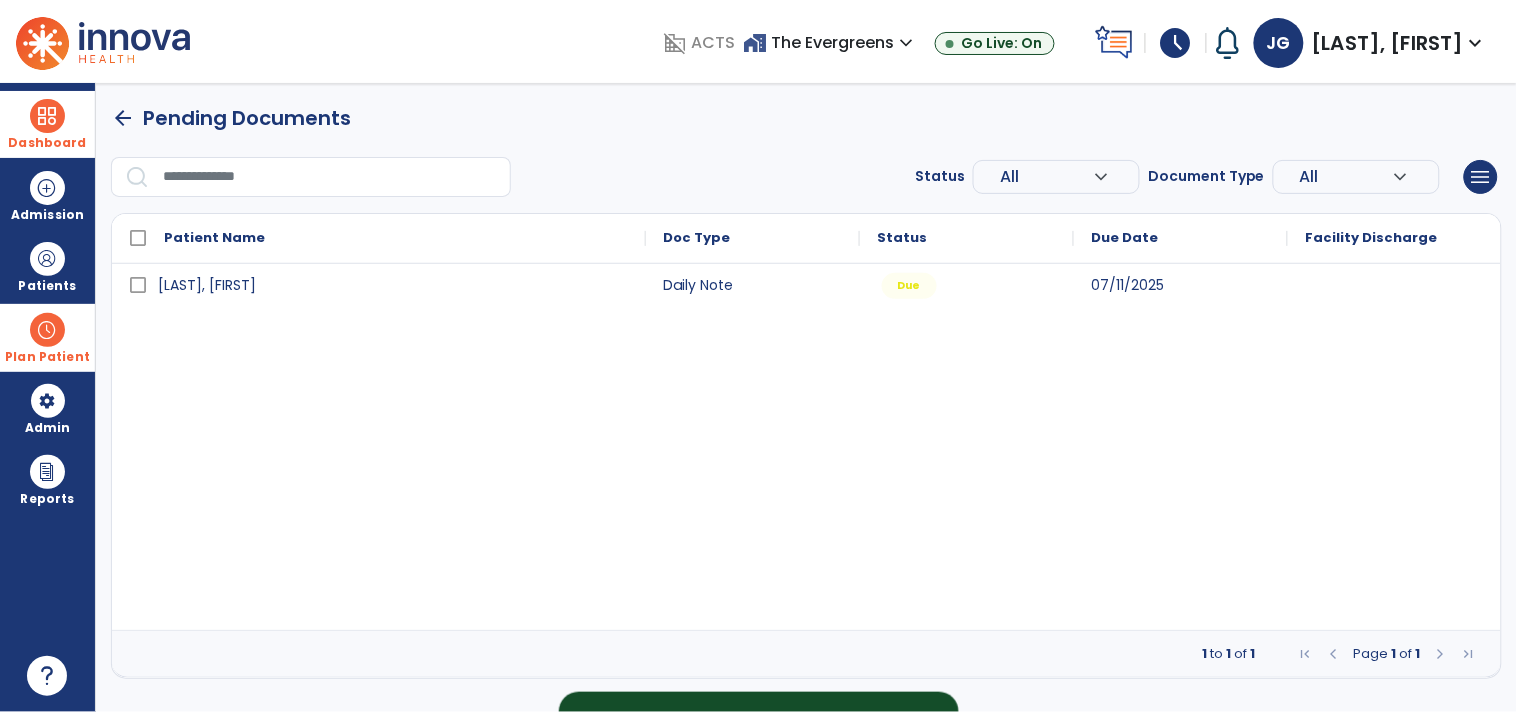 scroll, scrollTop: 0, scrollLeft: 0, axis: both 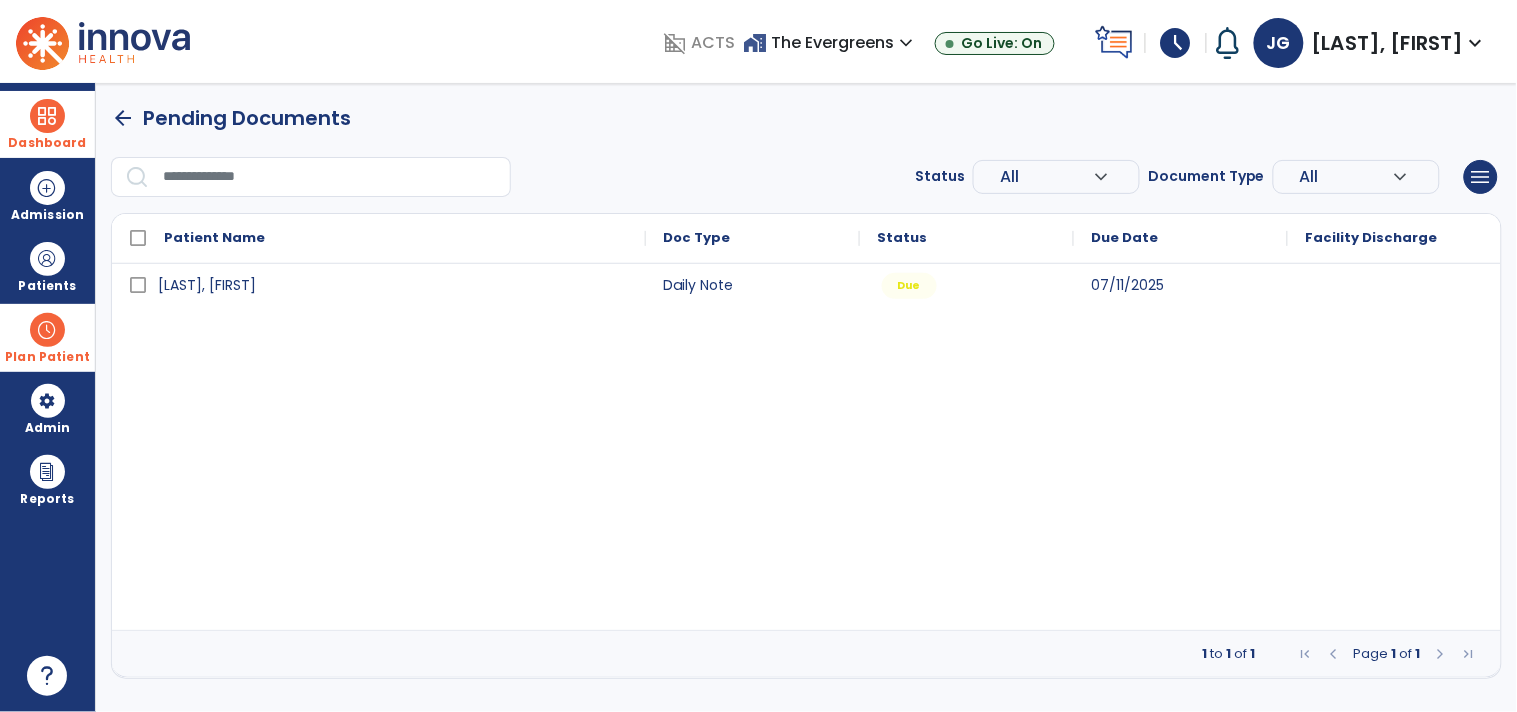 click at bounding box center (47, 116) 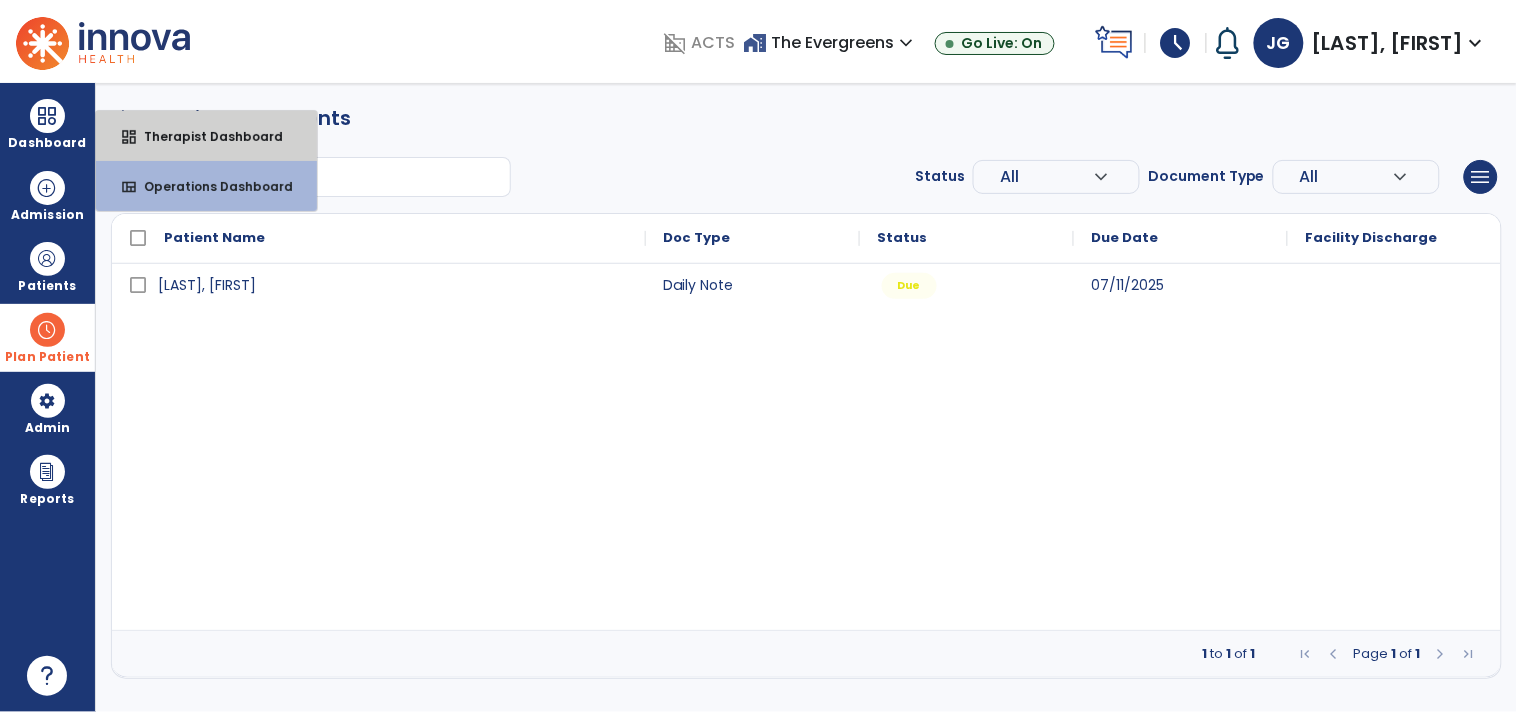 click on "Therapist Dashboard" at bounding box center (205, 136) 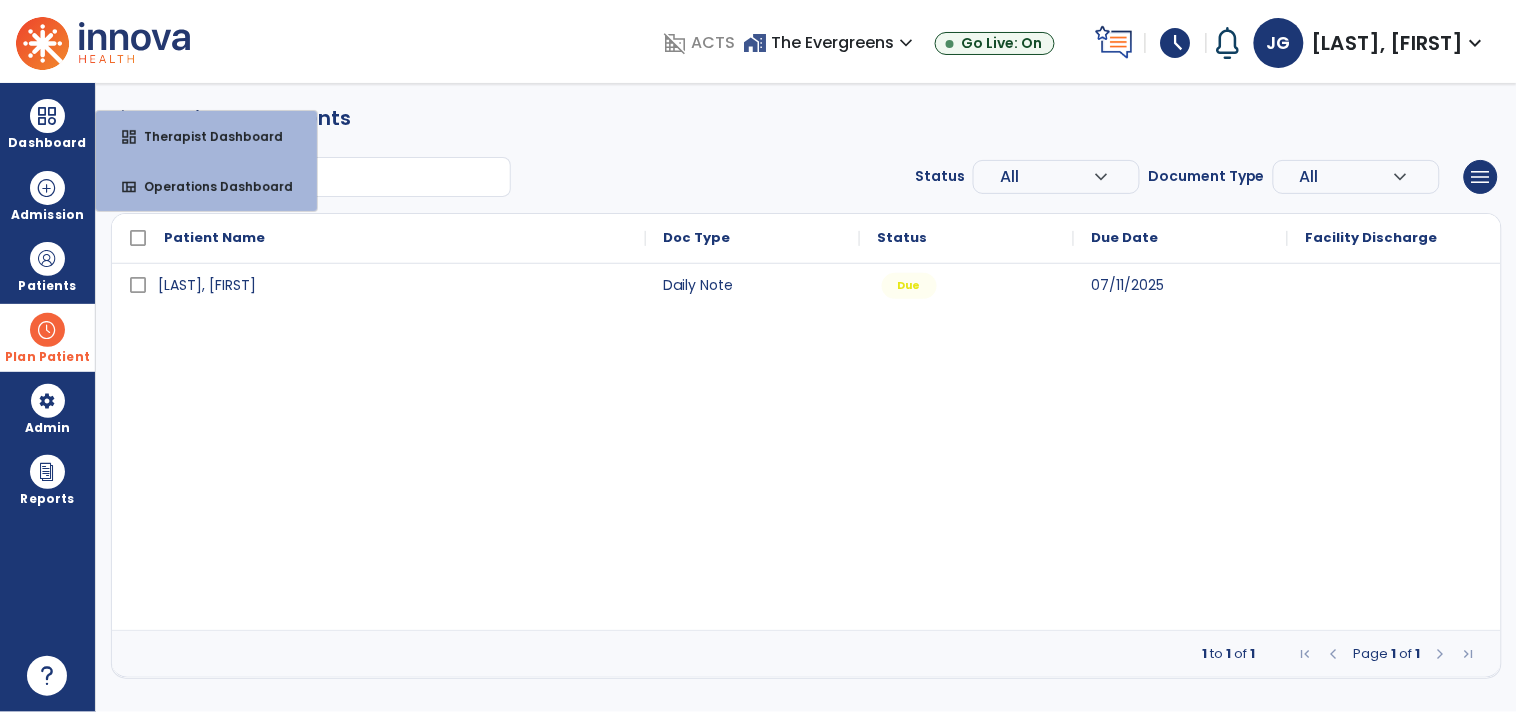 select on "****" 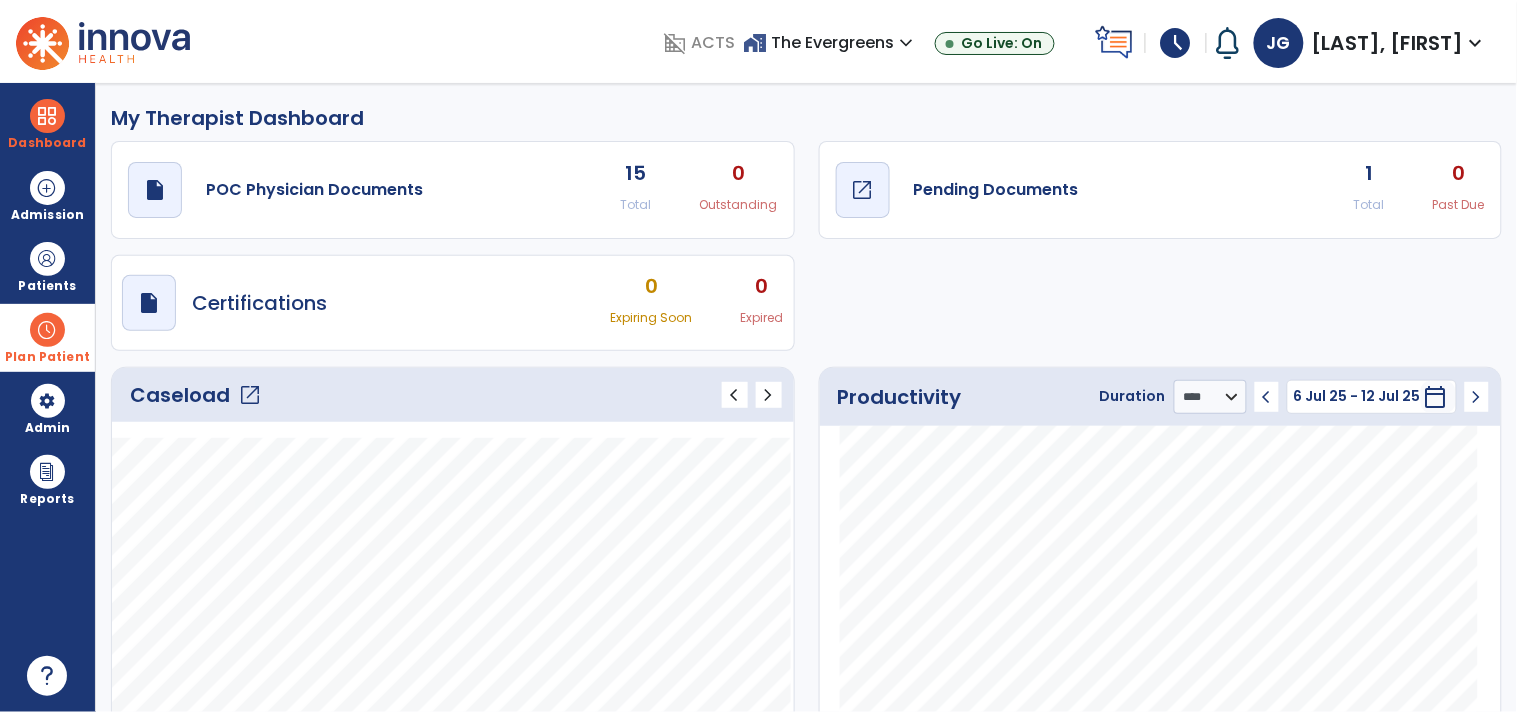 click on "draft   open_in_new  Pending Documents" 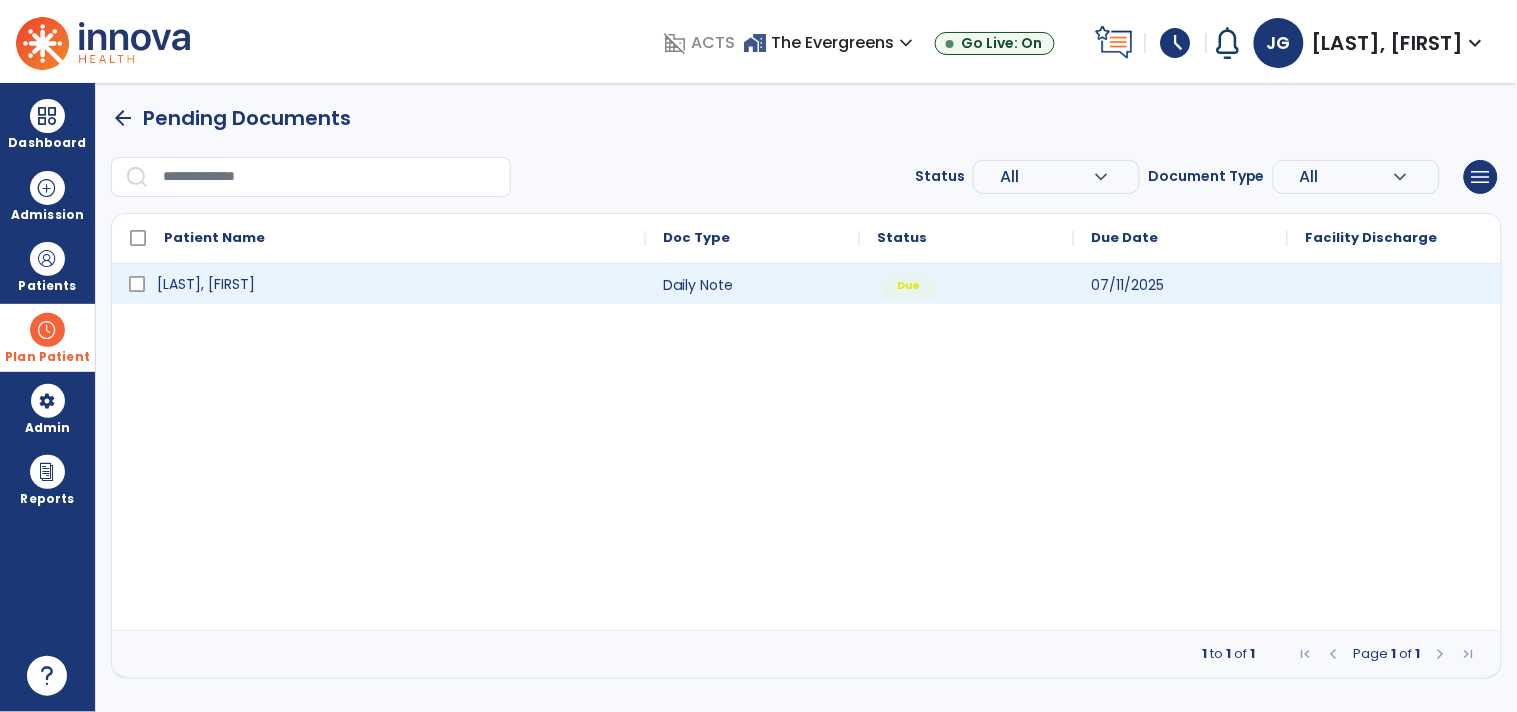 click on "[LAST], [FIRST]" at bounding box center [206, 284] 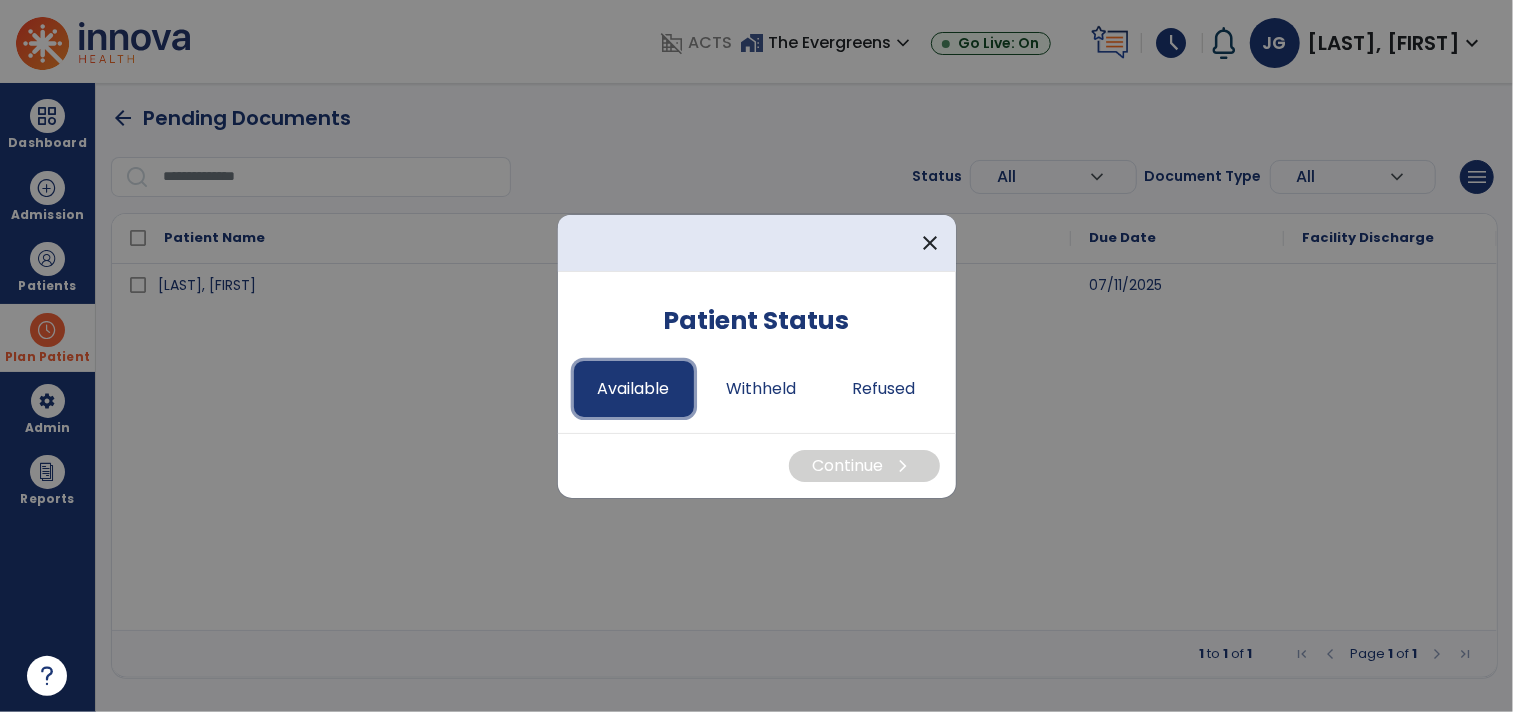 click on "Available" at bounding box center [634, 389] 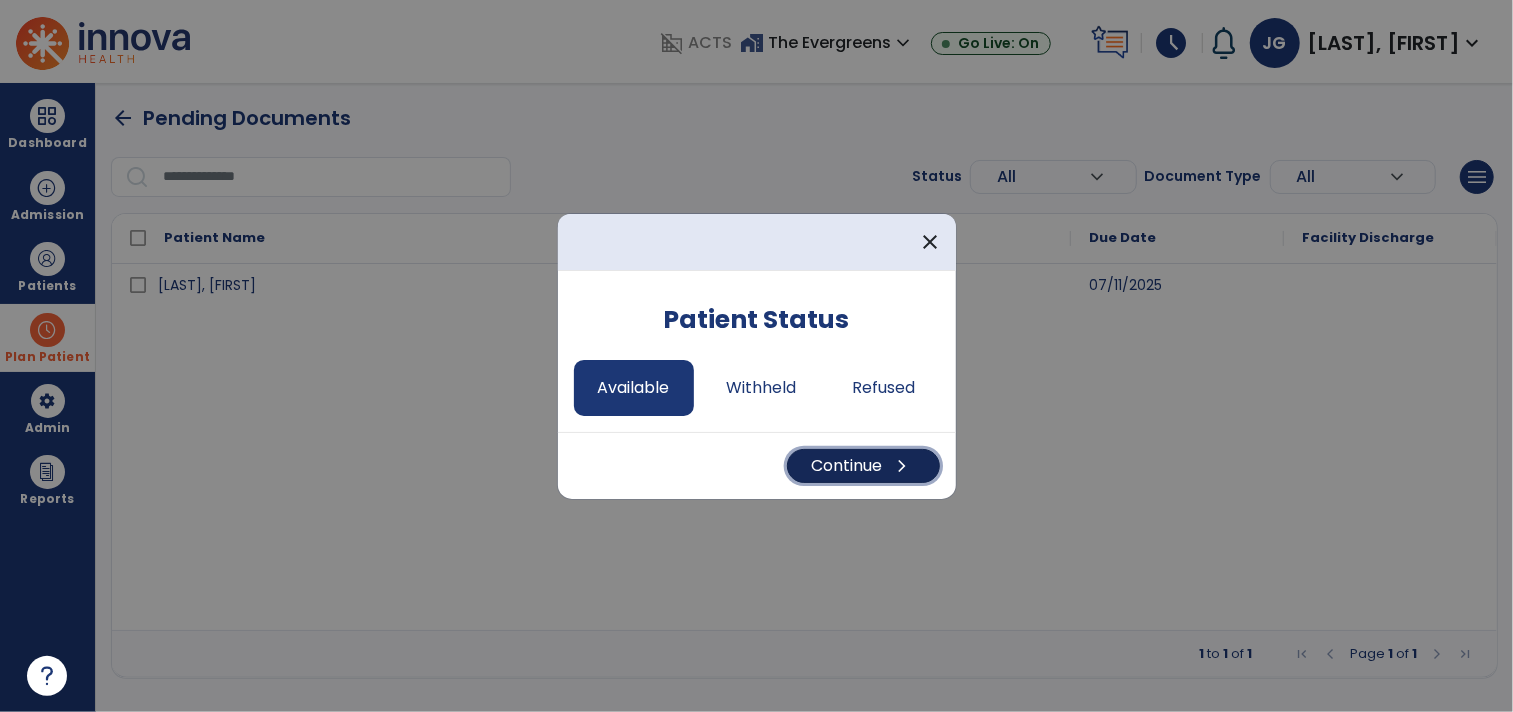 click on "Continue   chevron_right" at bounding box center (863, 466) 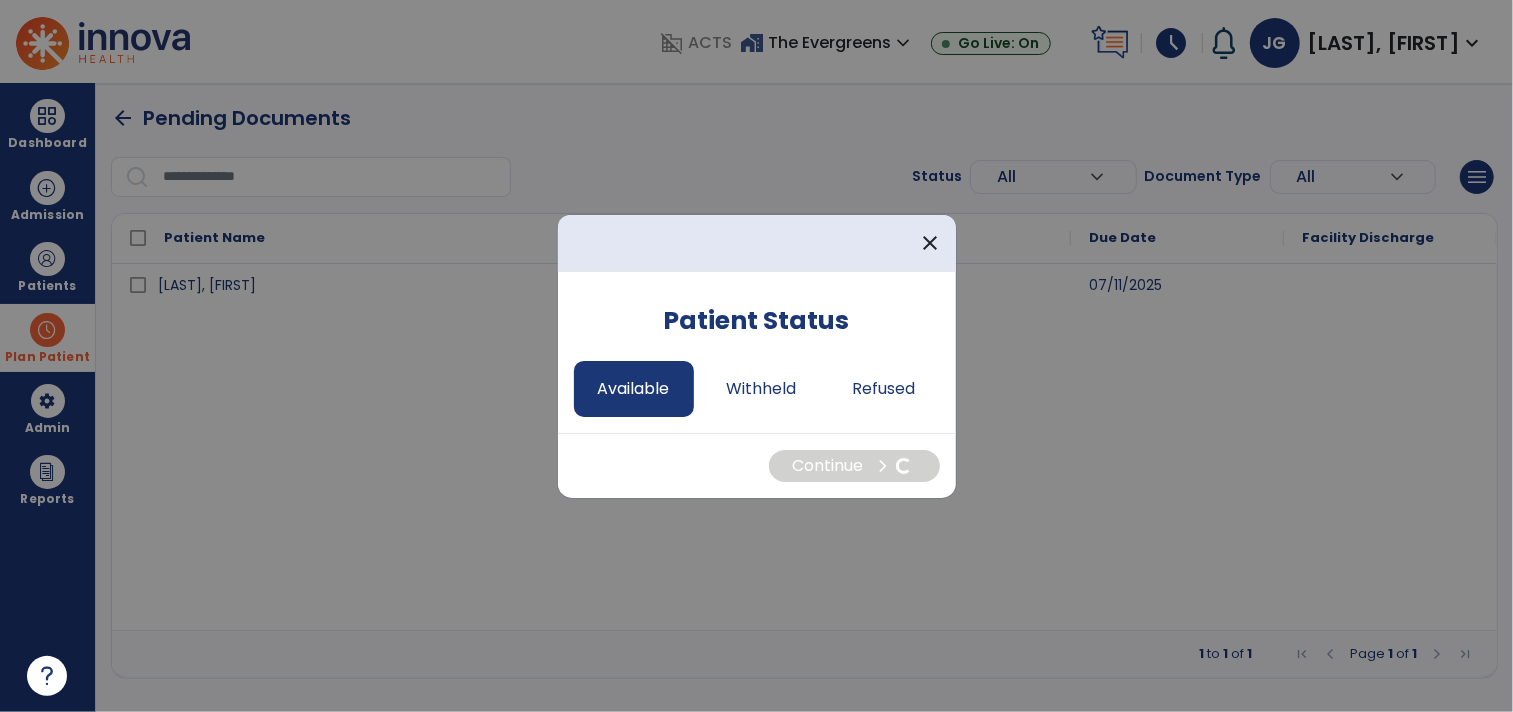 select on "*" 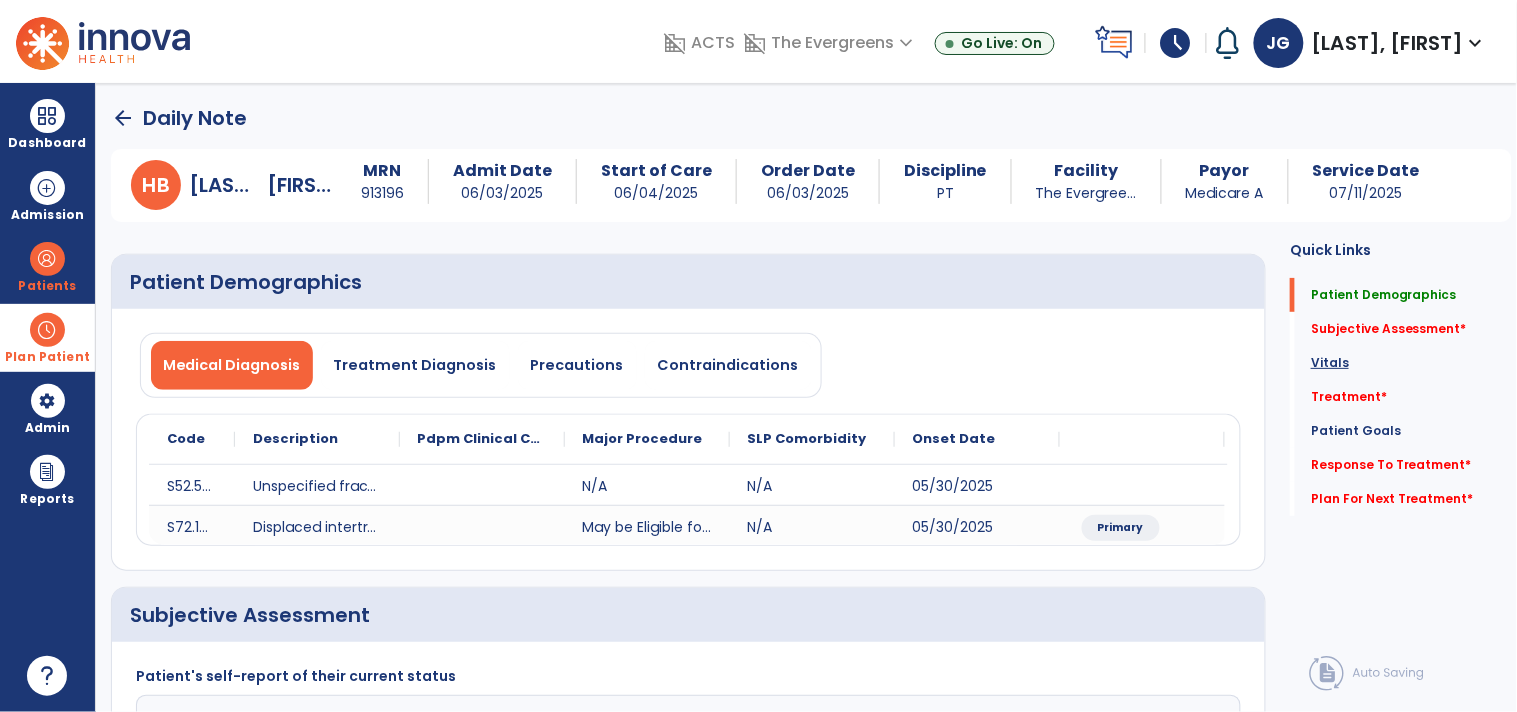 click on "Vitals" 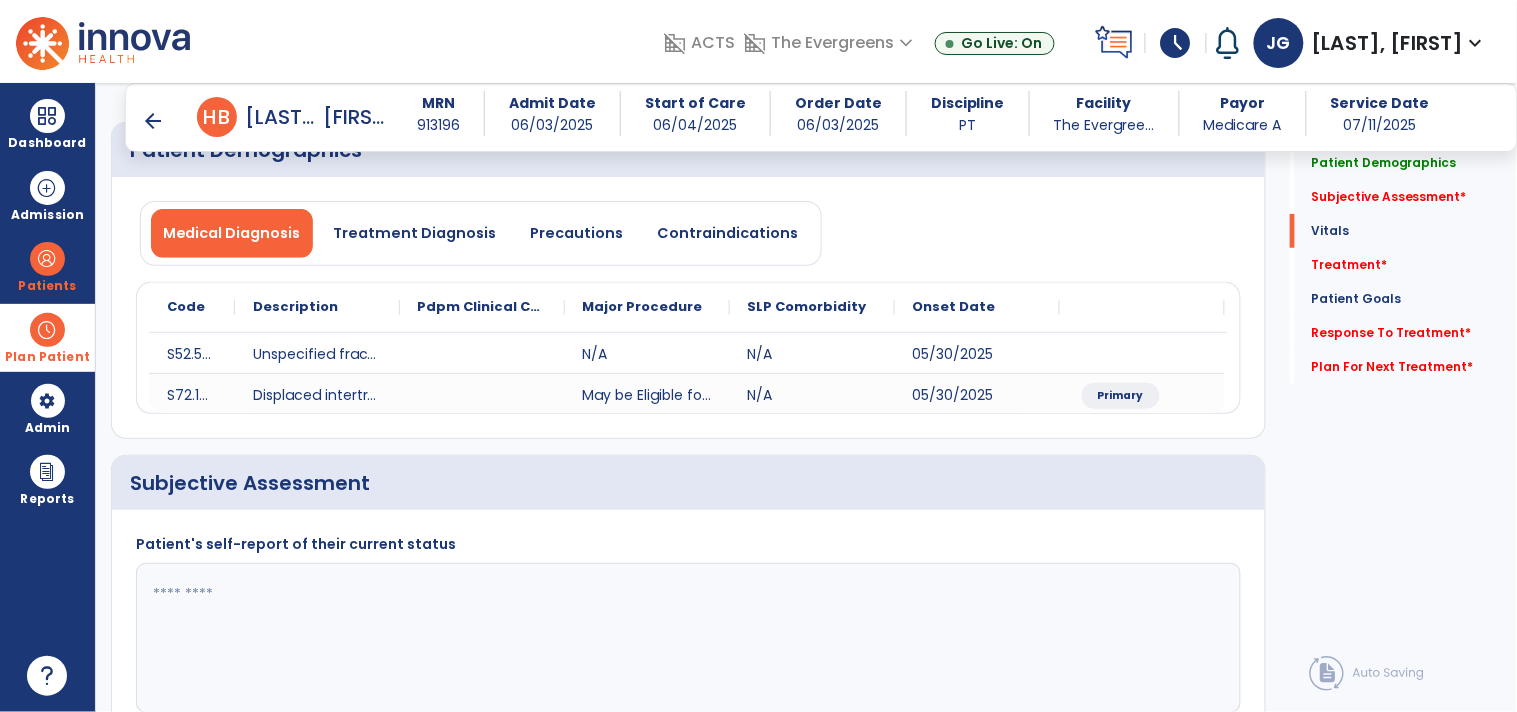 scroll, scrollTop: 692, scrollLeft: 0, axis: vertical 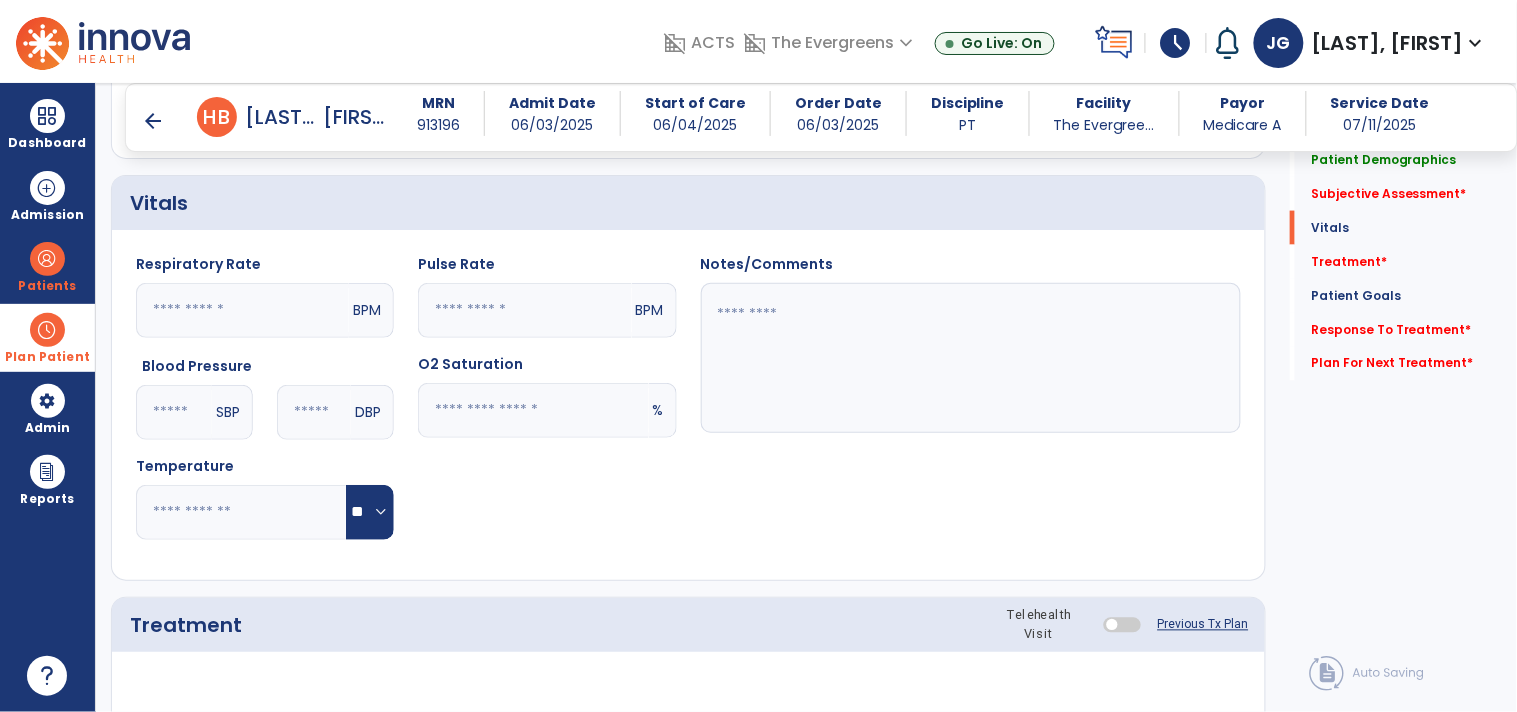 click 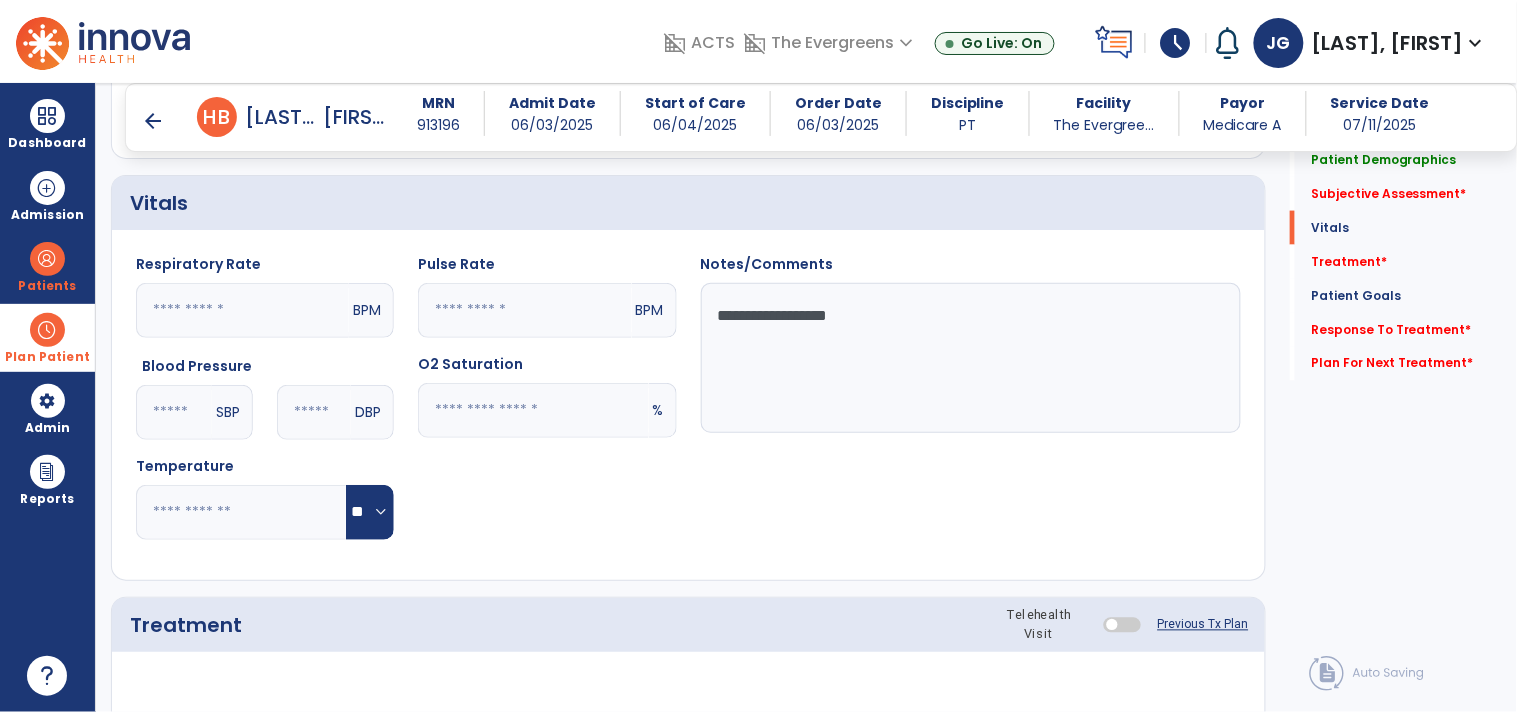 type on "**********" 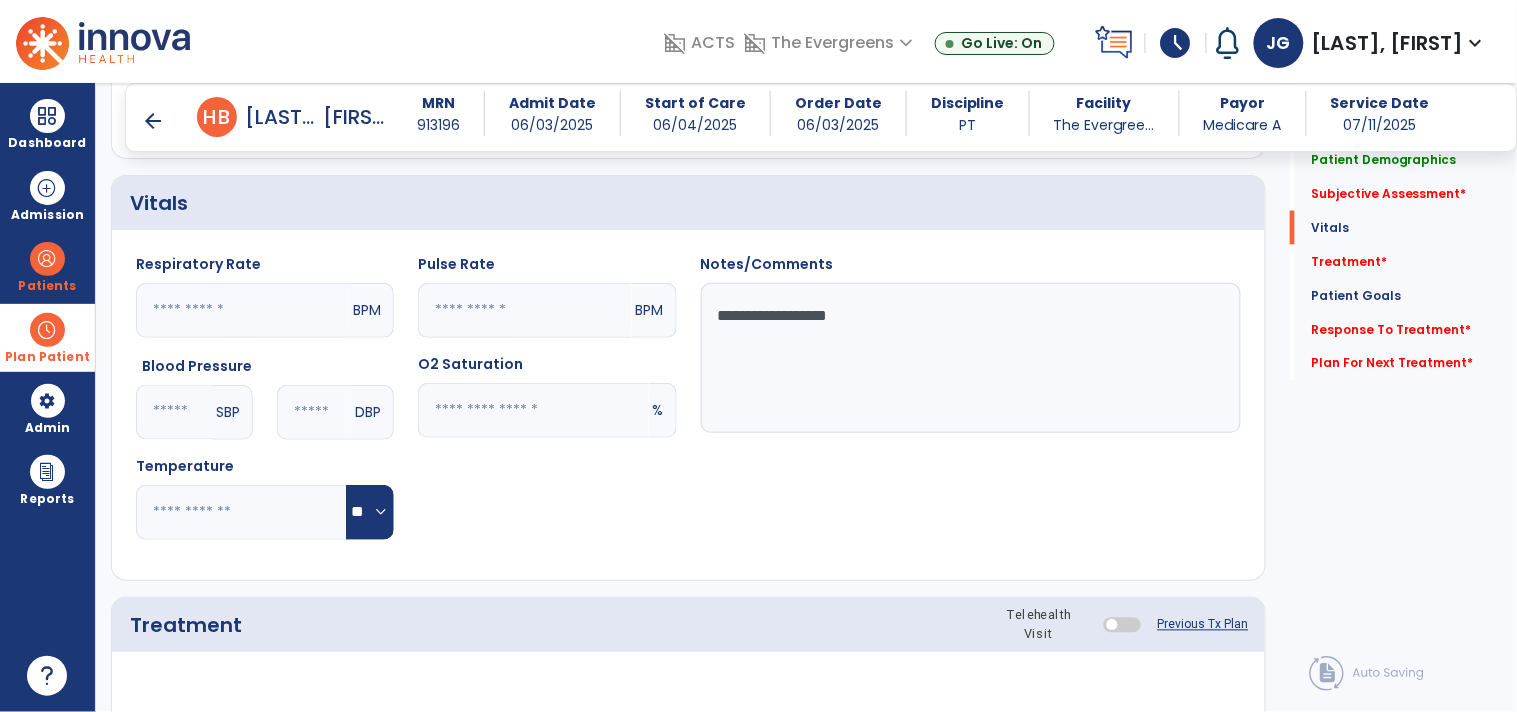 click 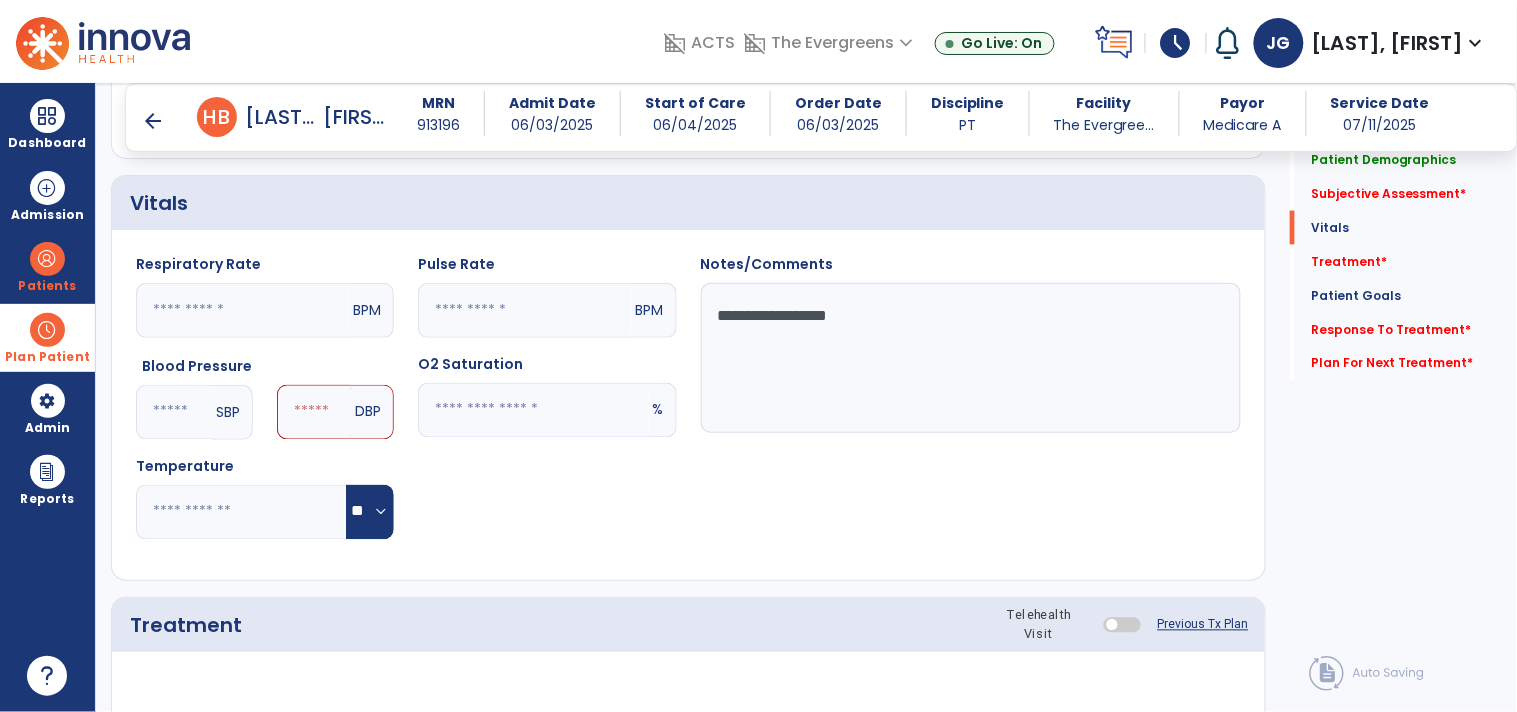 type on "**" 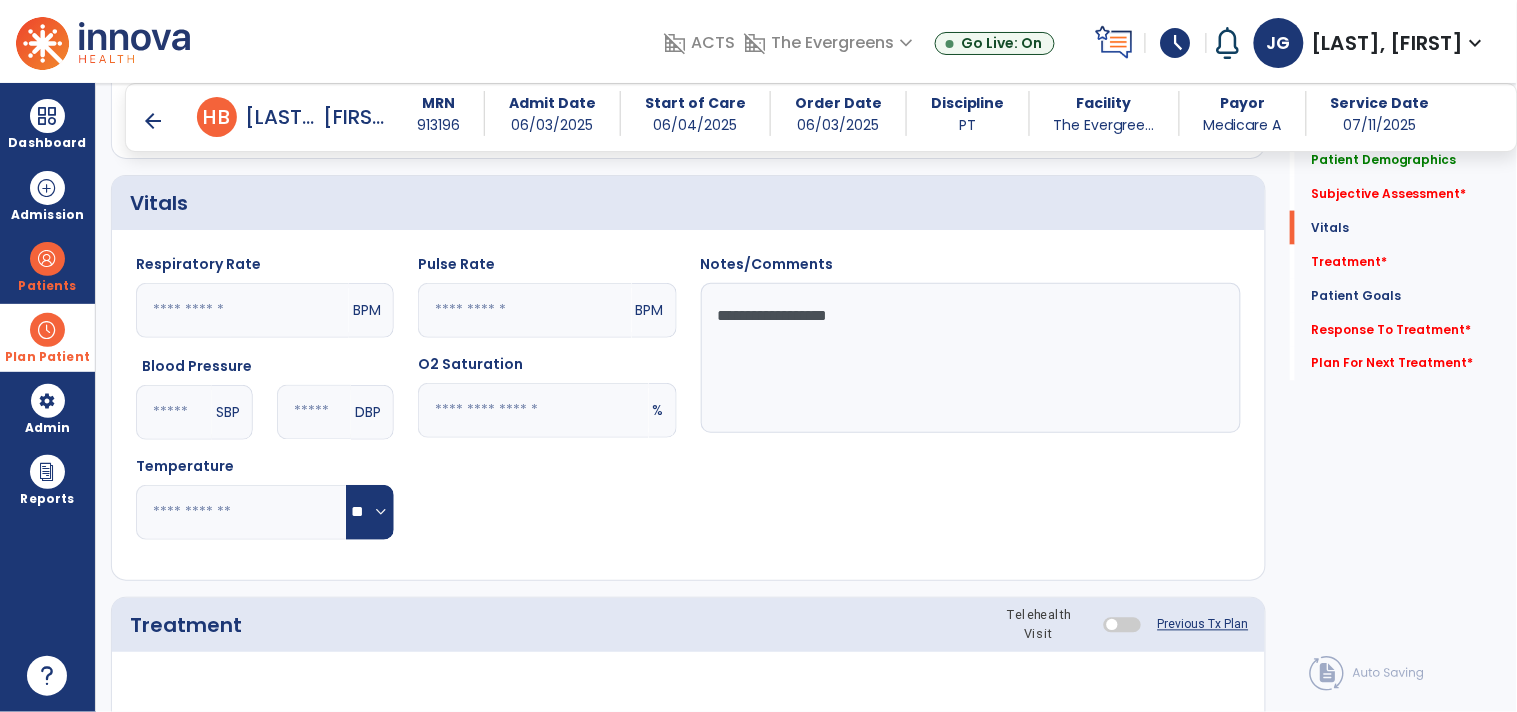 type on "**" 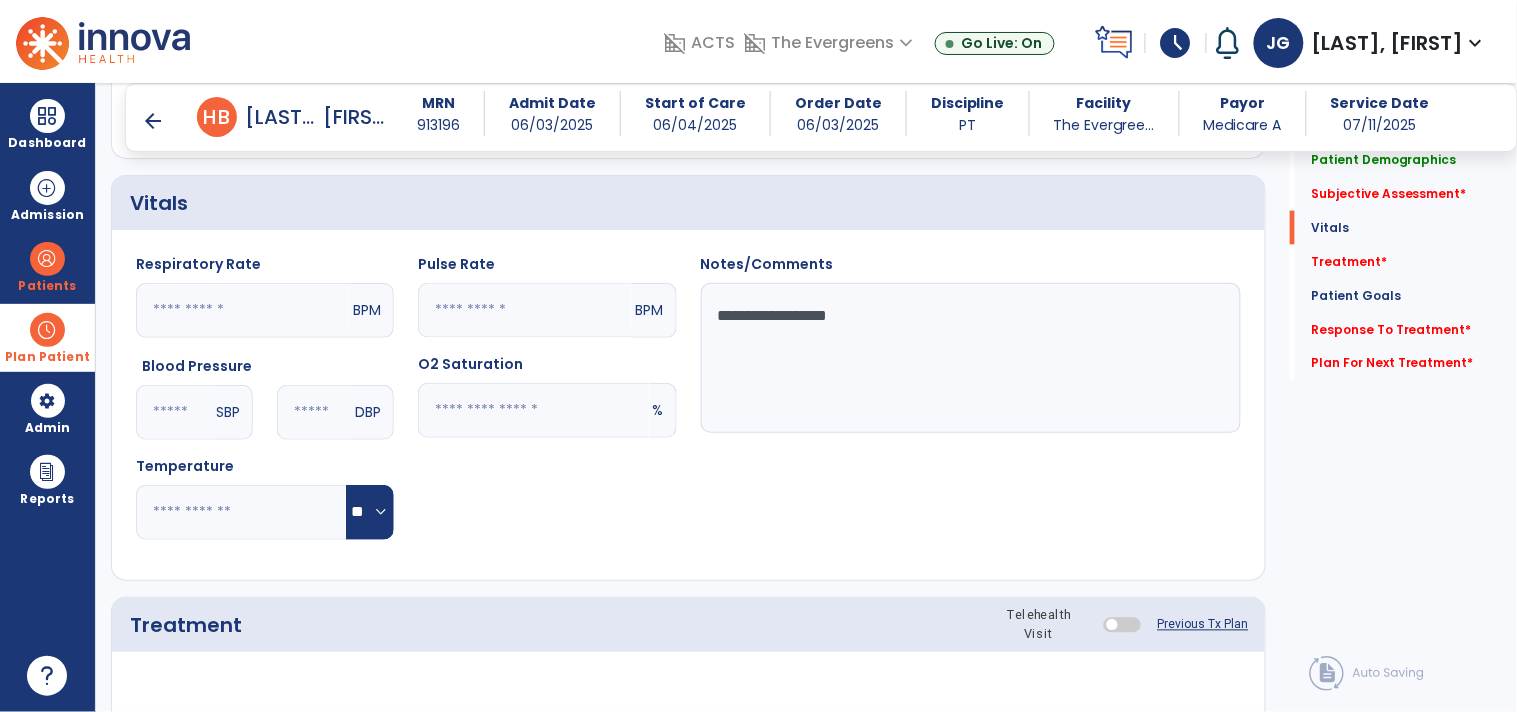 click 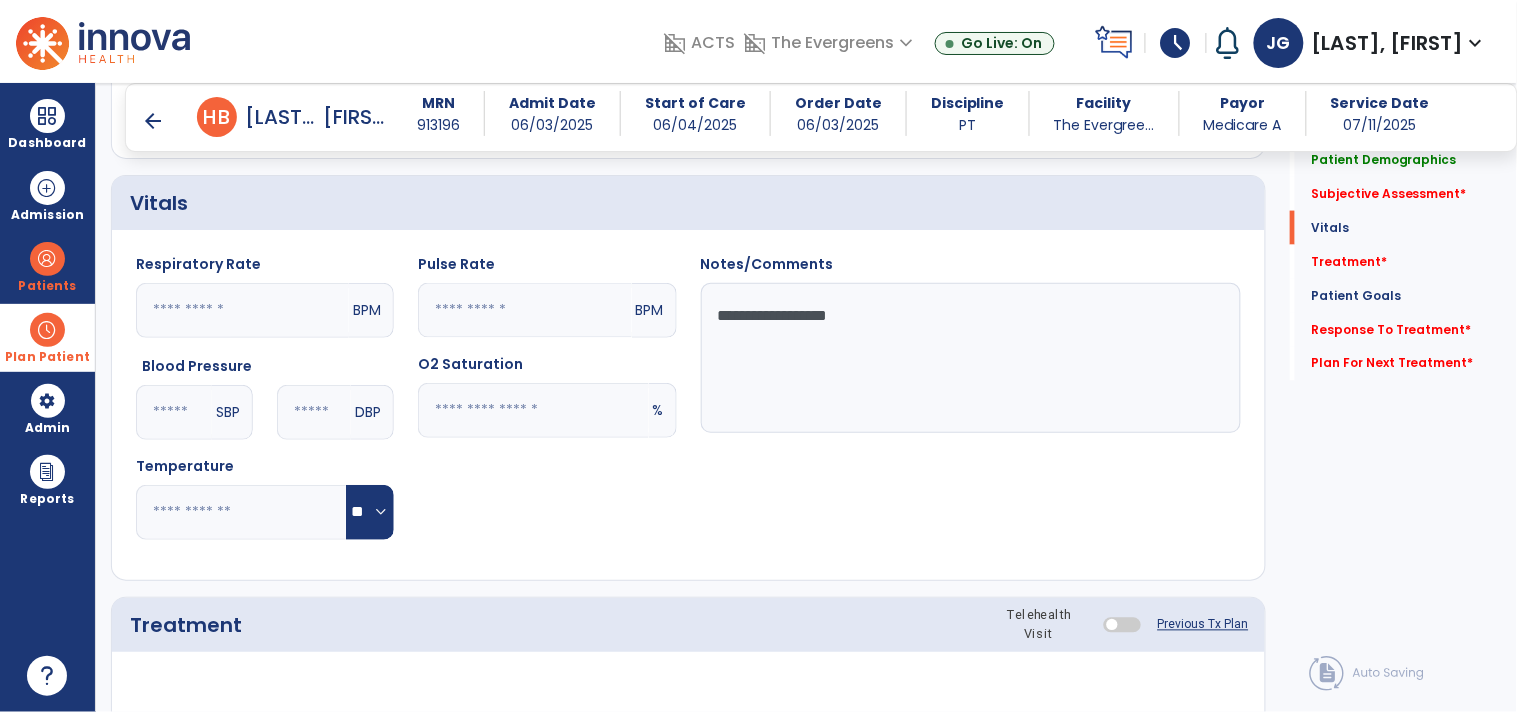 type on "**" 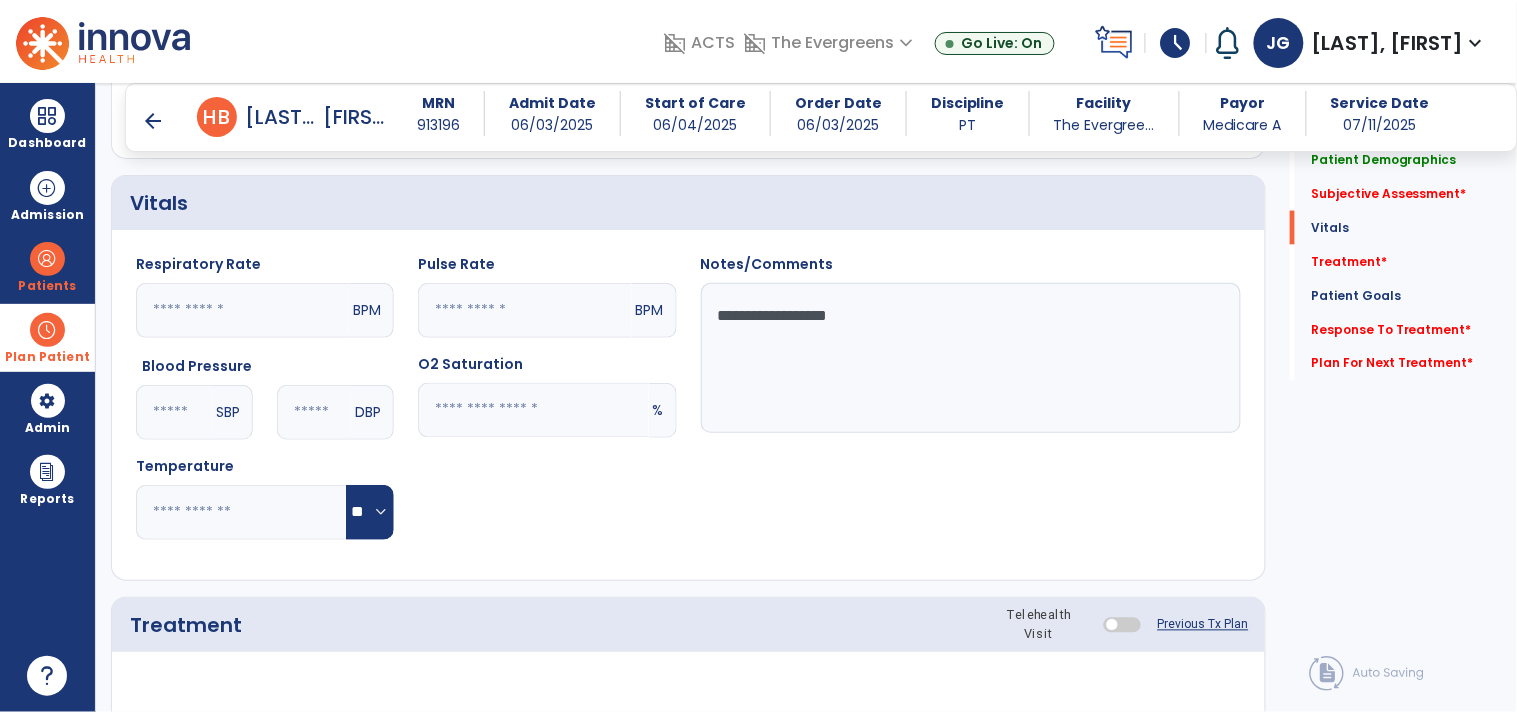 click 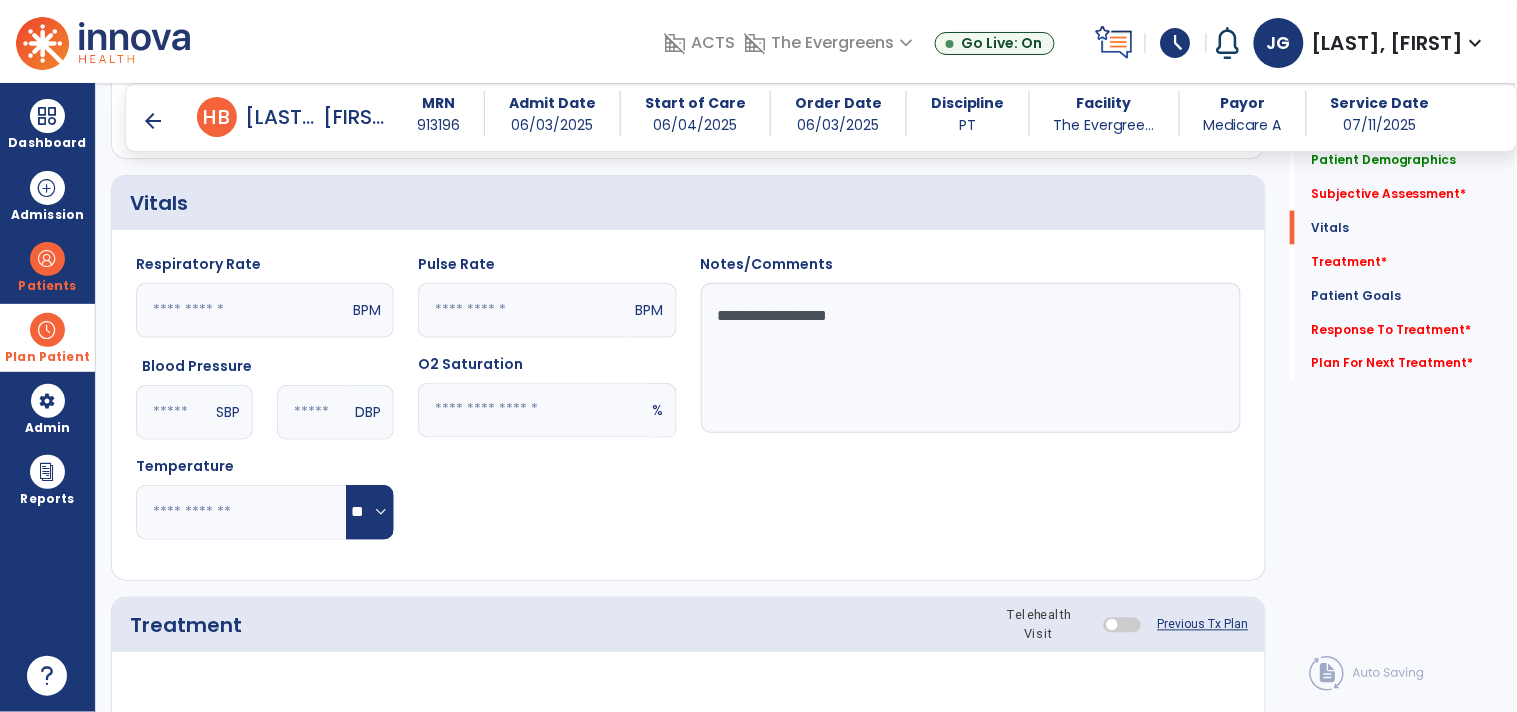 type on "**" 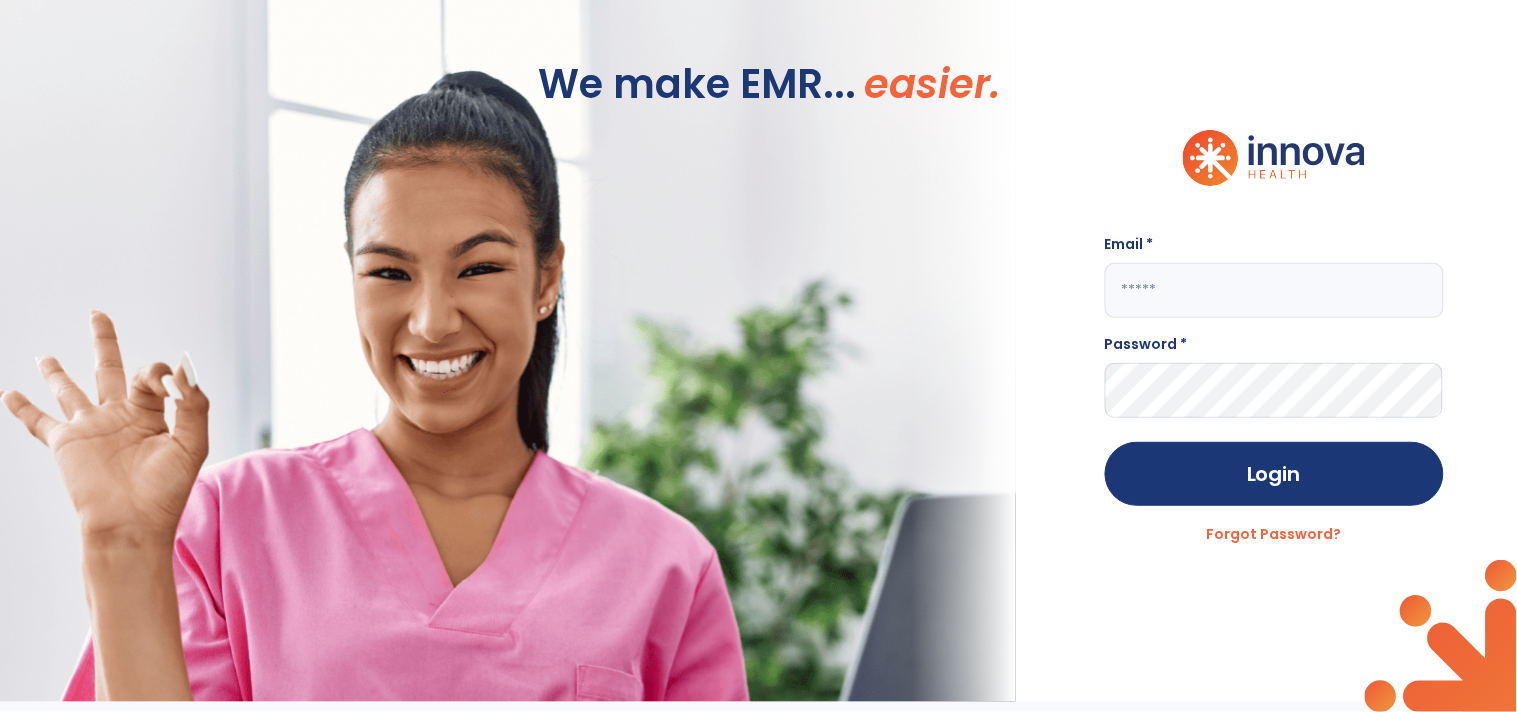 type on "**********" 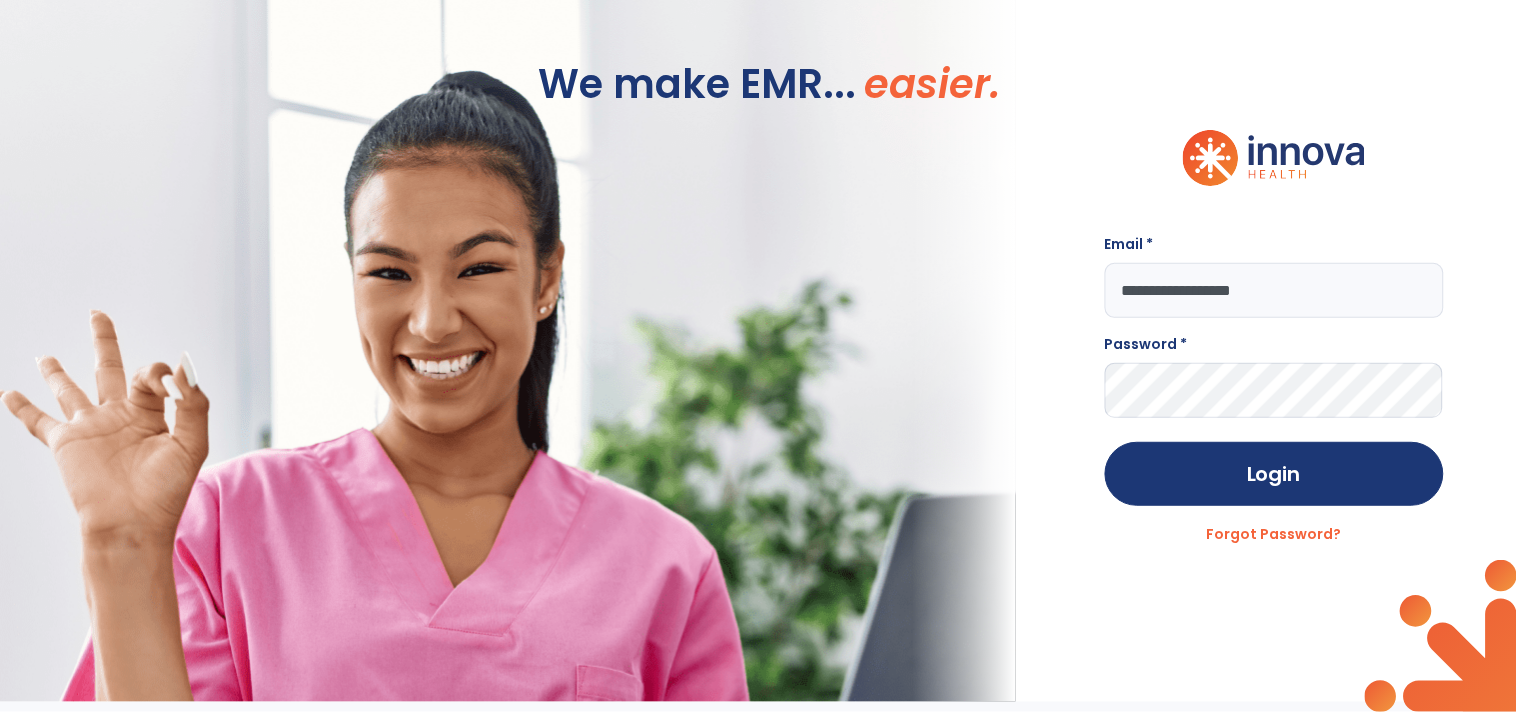 scroll, scrollTop: 0, scrollLeft: 0, axis: both 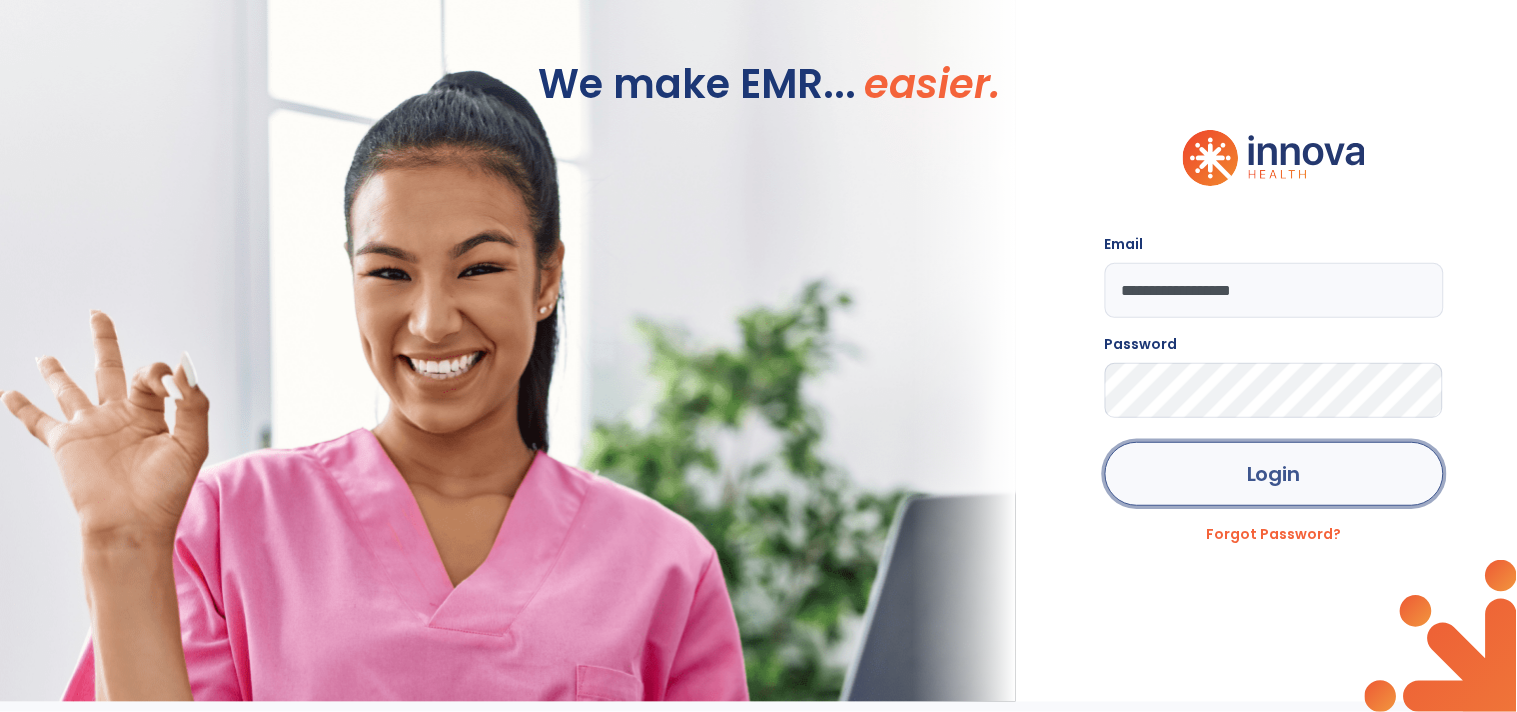 click on "Login" 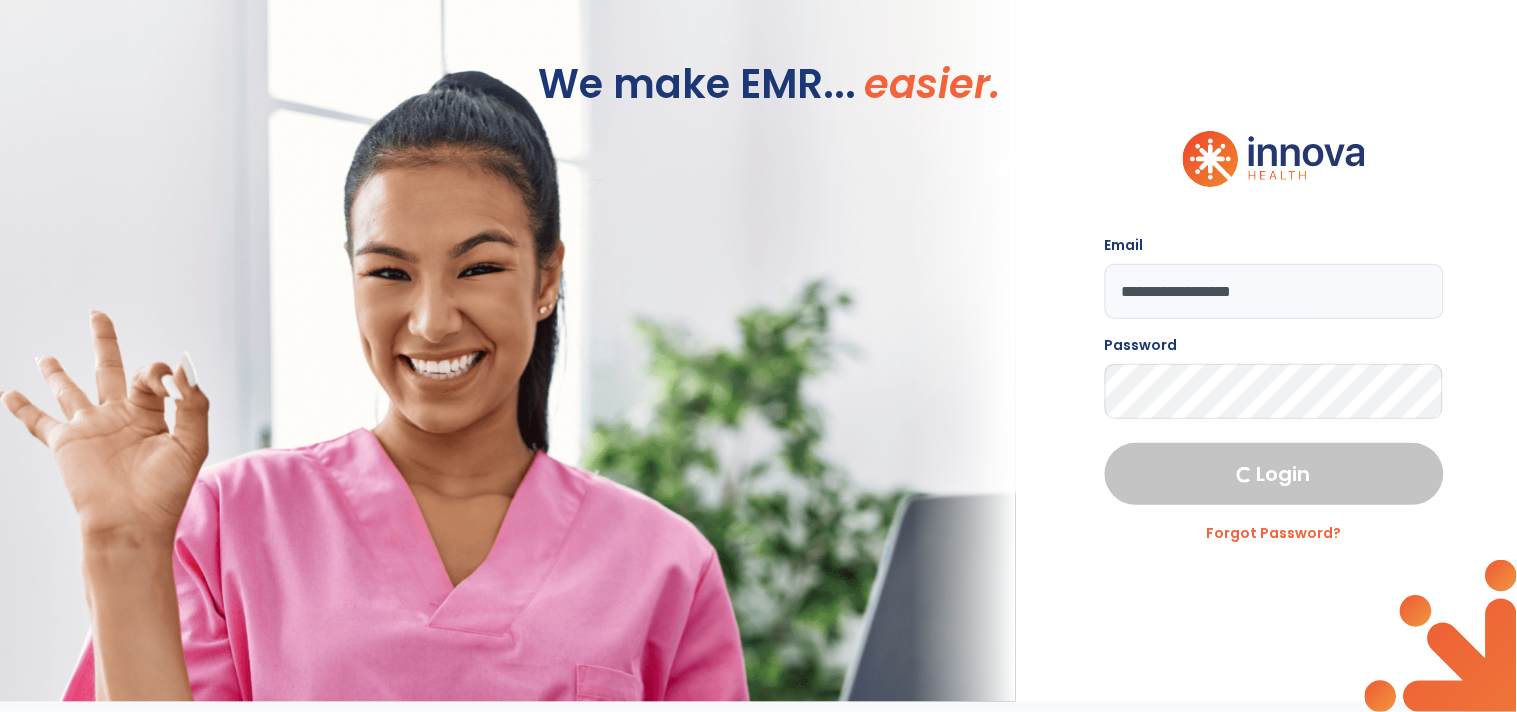 select on "****" 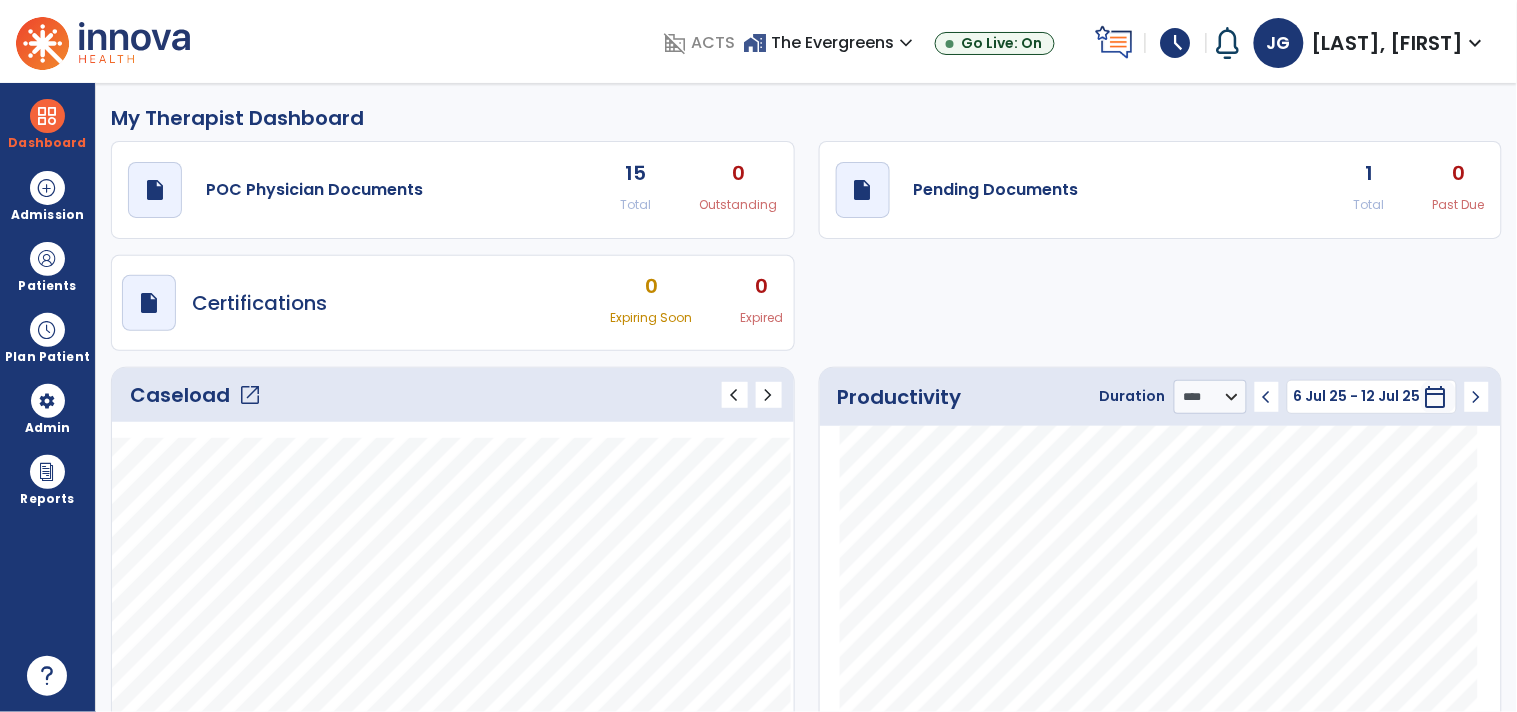 click on "draft   open_in_new  Pending Documents 1 Total 0 Past Due" 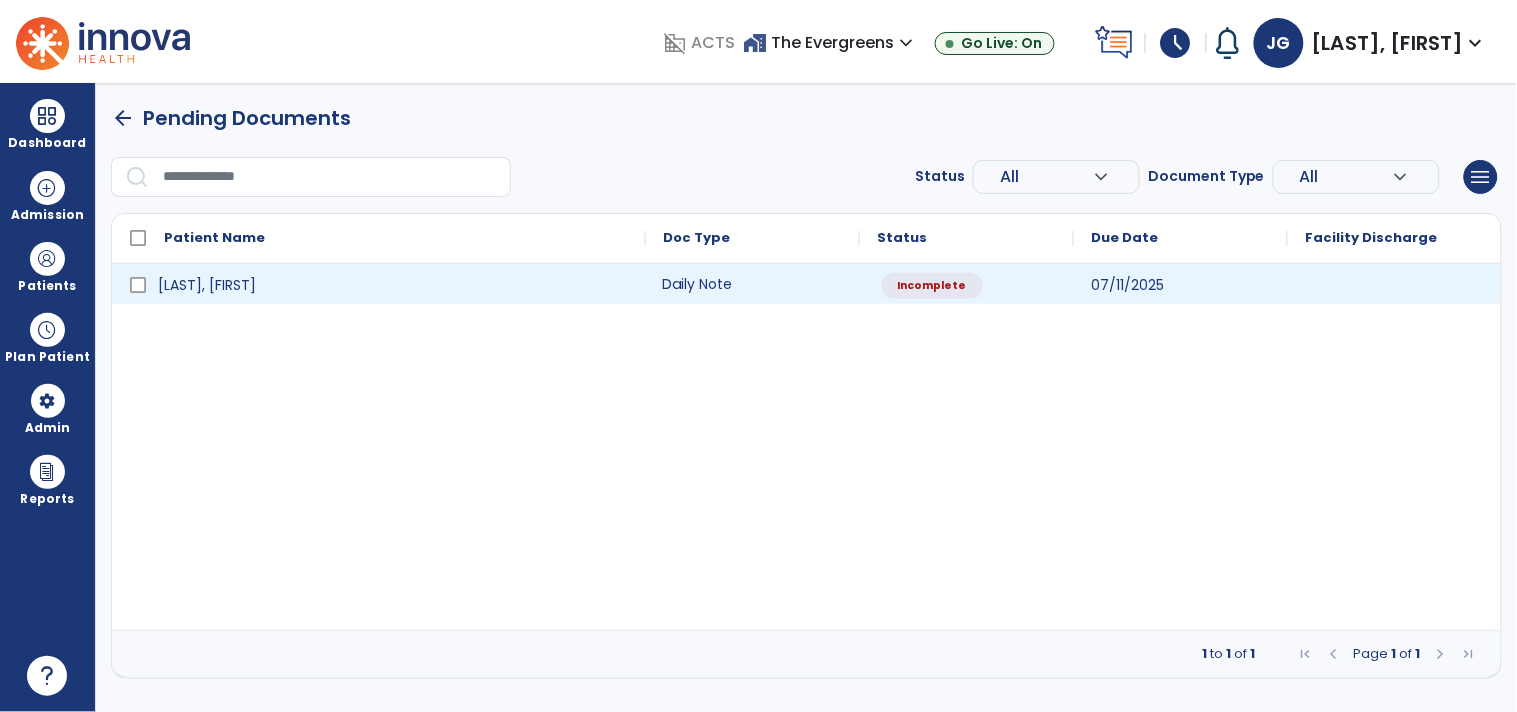 click on "Daily Note" at bounding box center (753, 284) 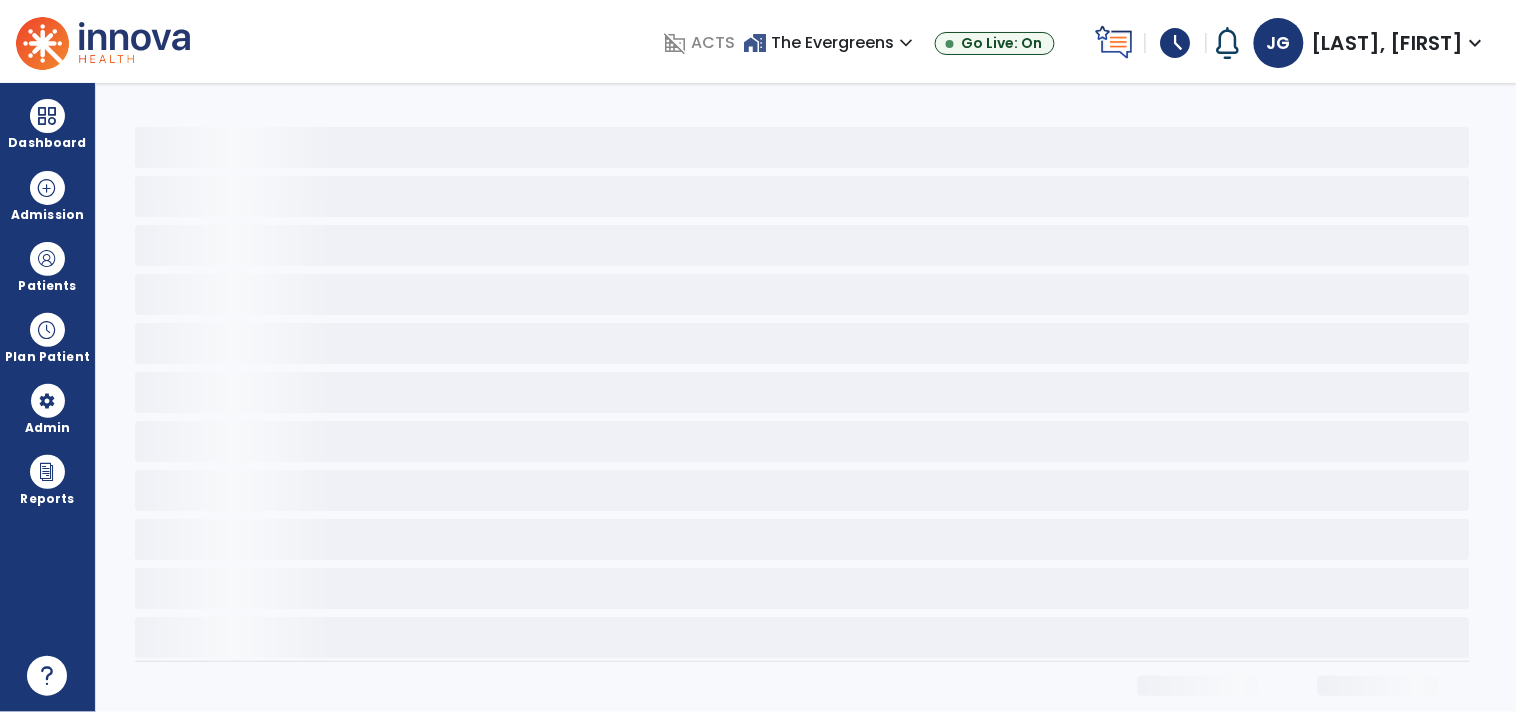 select on "*" 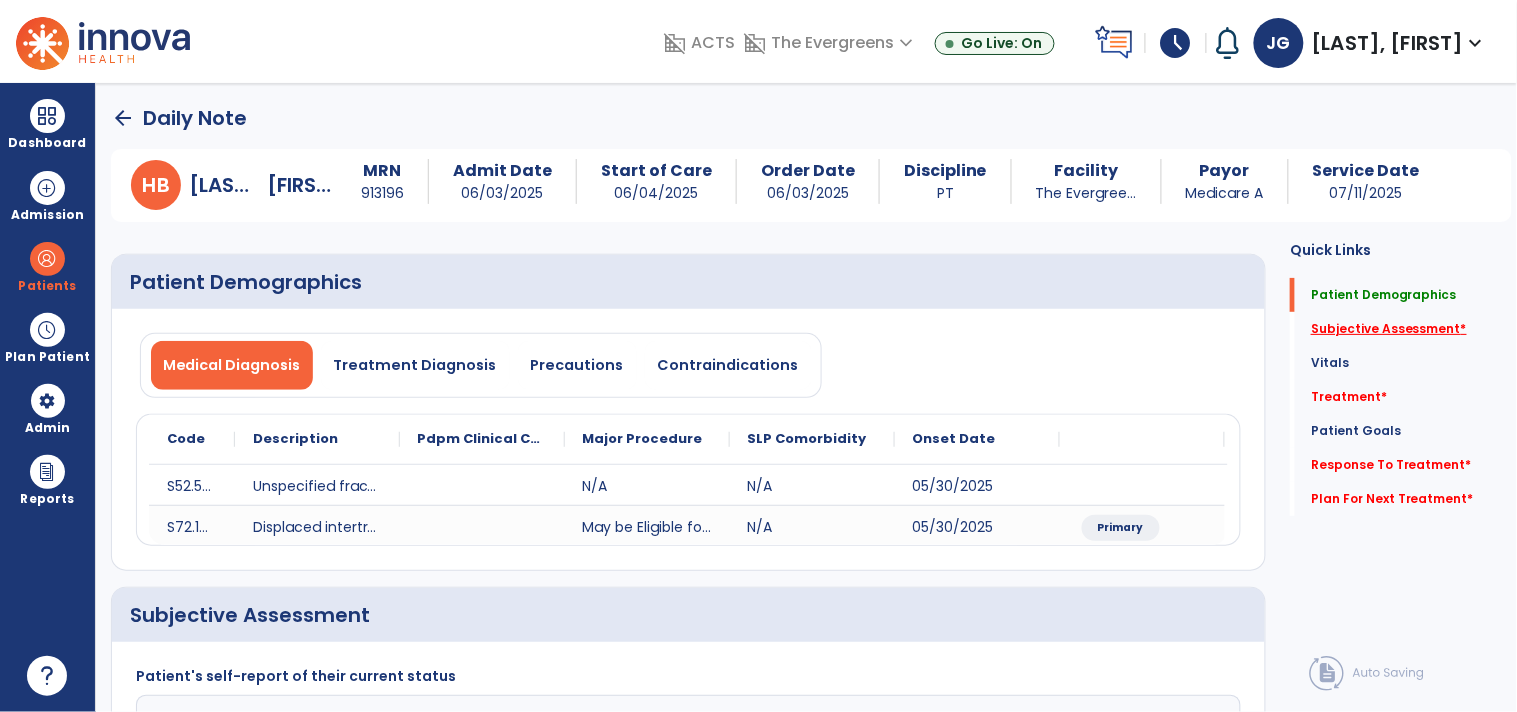 click on "Subjective Assessment   *" 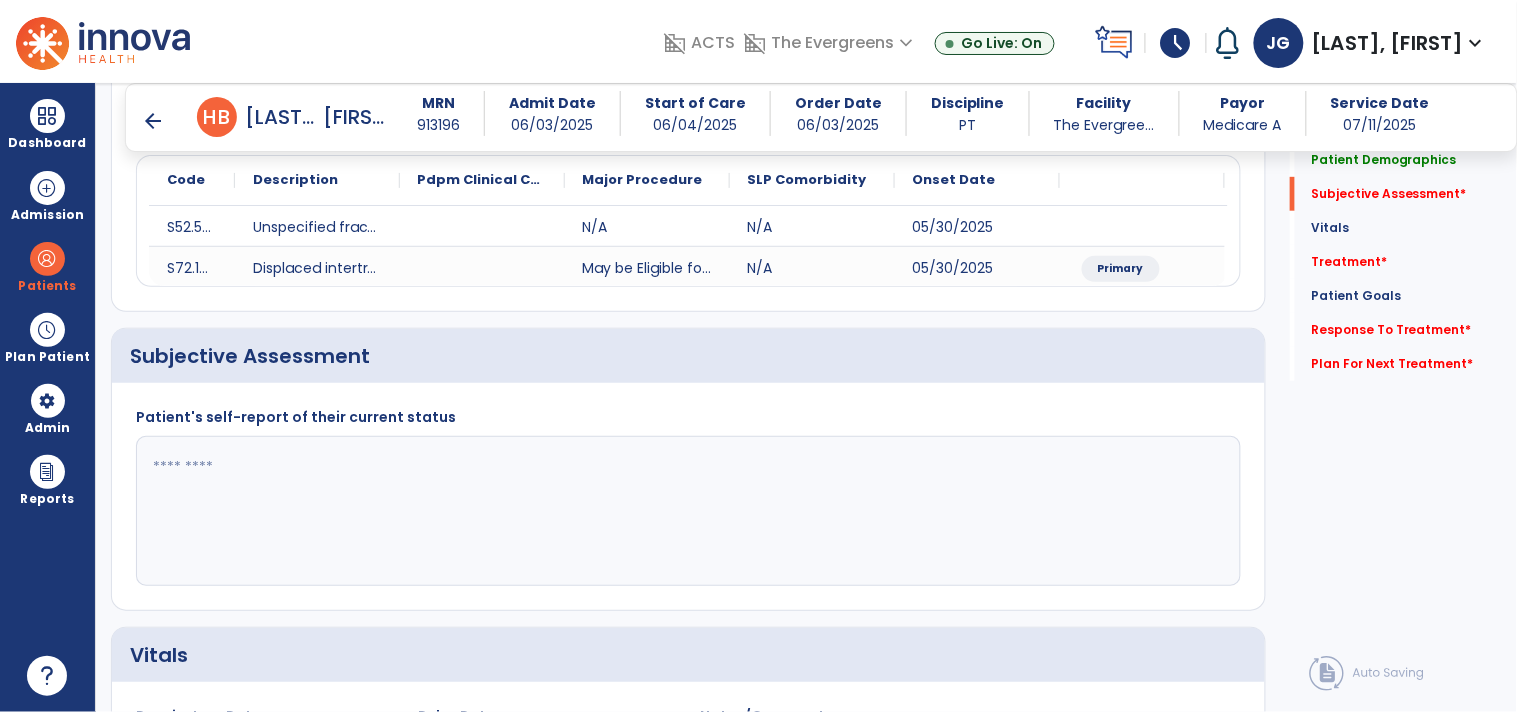 scroll, scrollTop: 331, scrollLeft: 0, axis: vertical 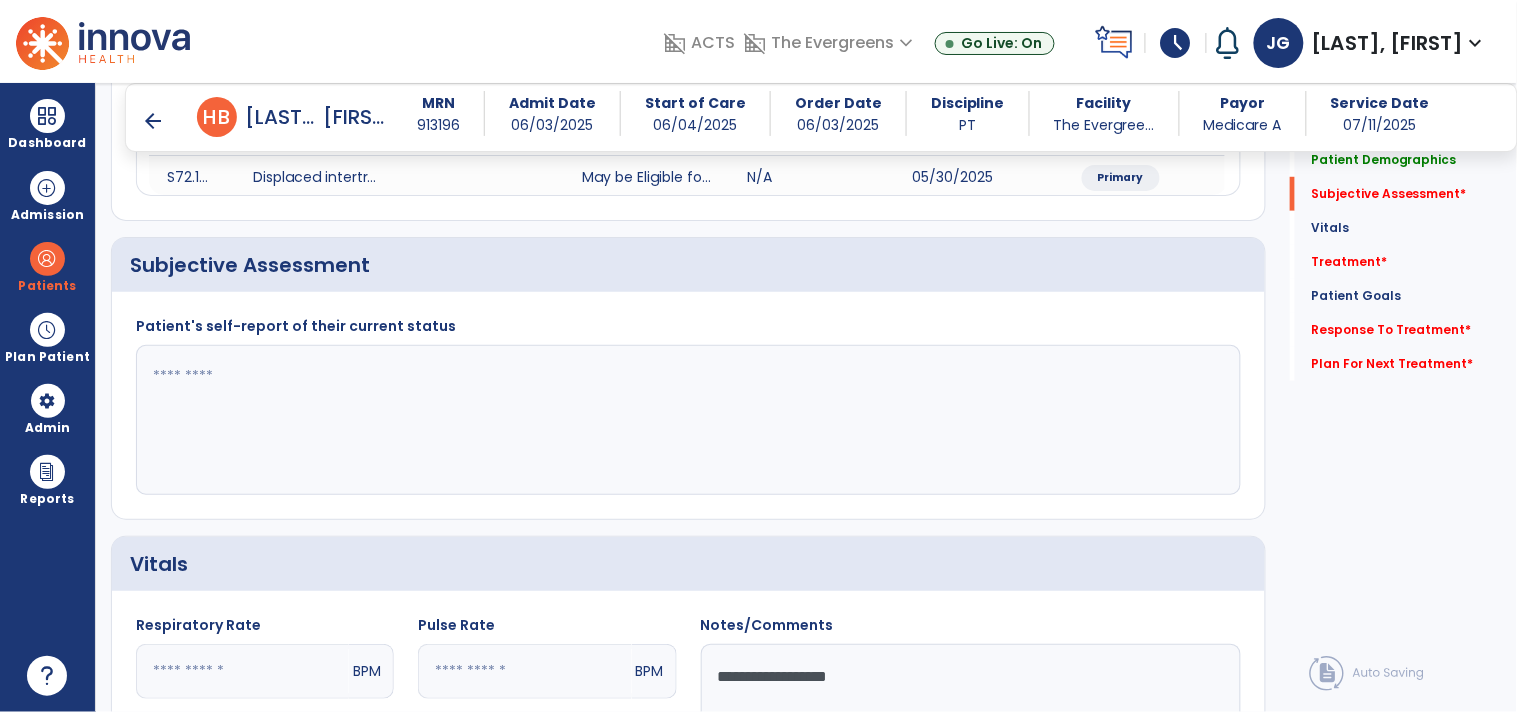 click 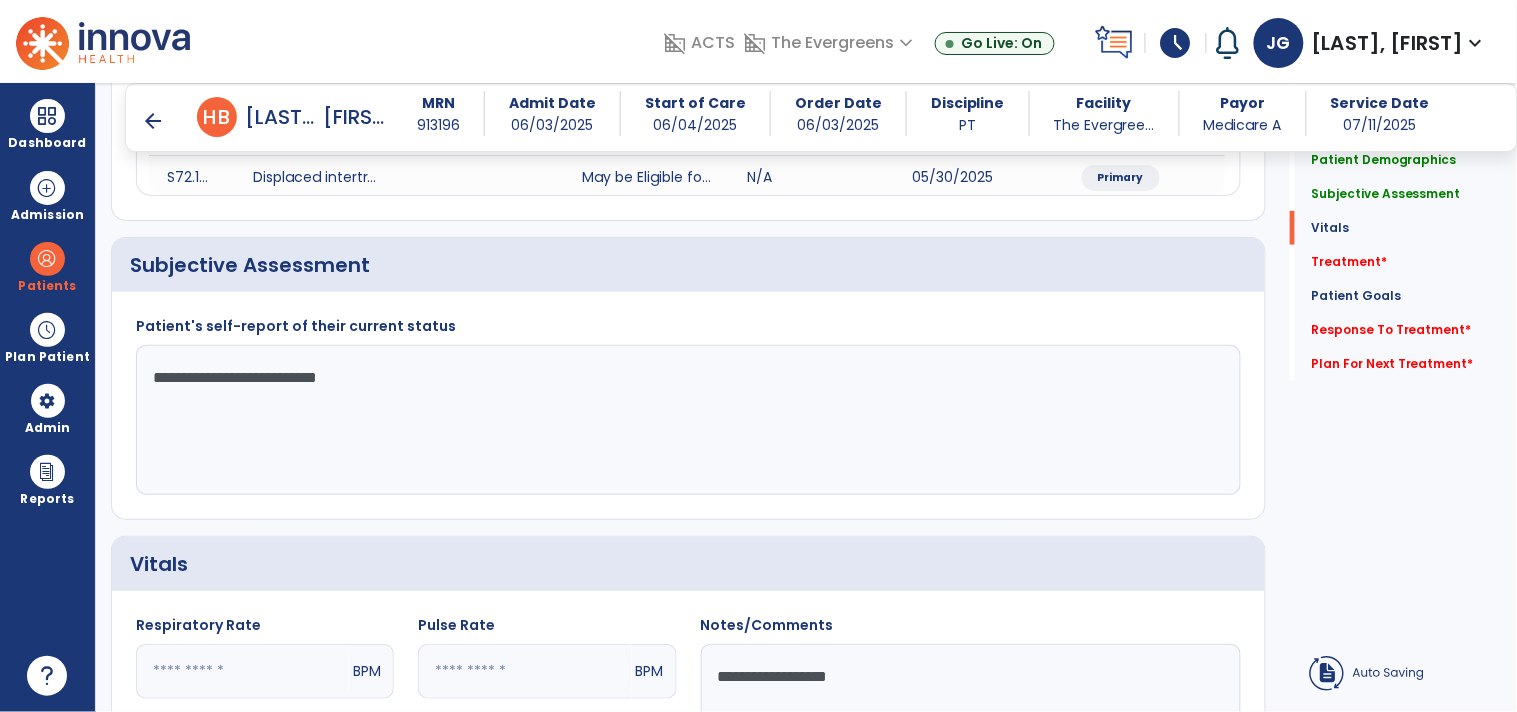 scroll, scrollTop: 852, scrollLeft: 0, axis: vertical 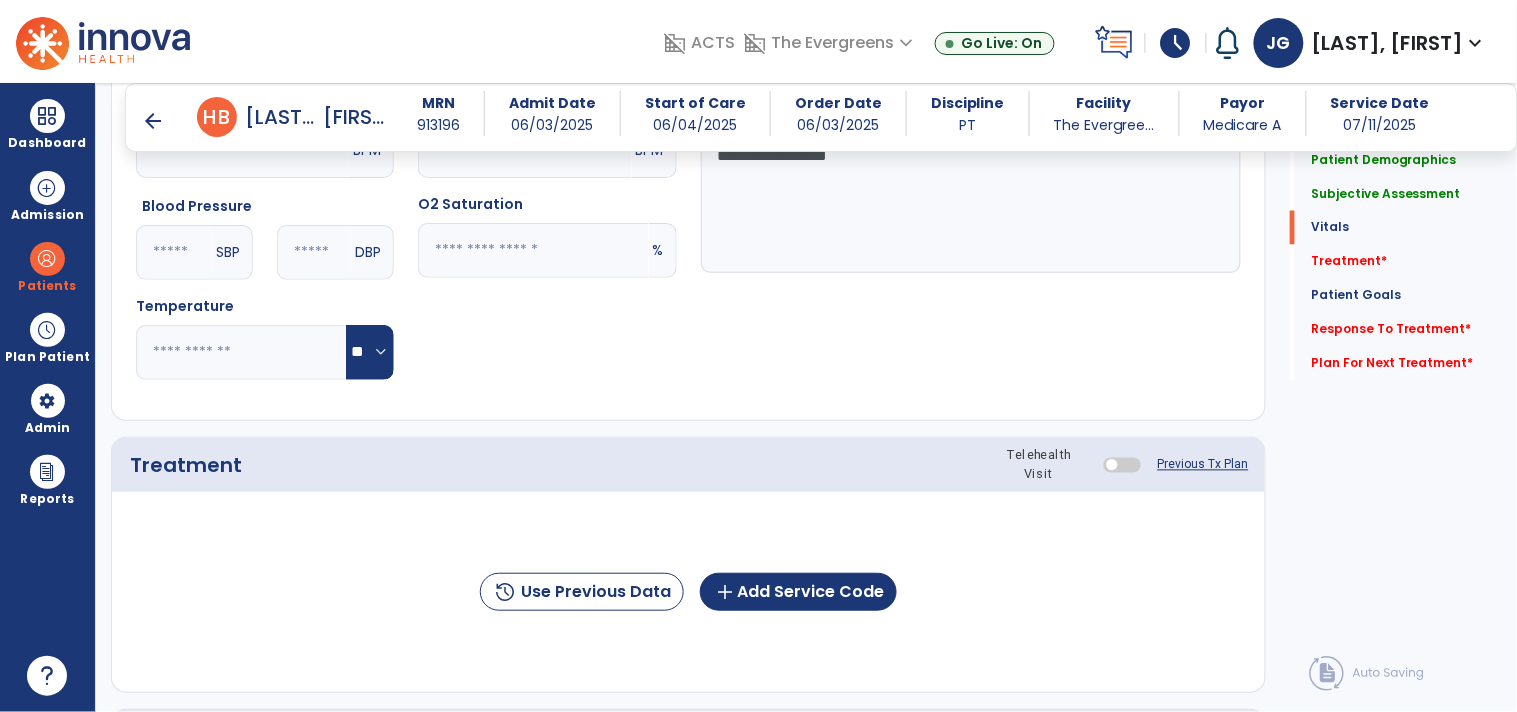type on "**********" 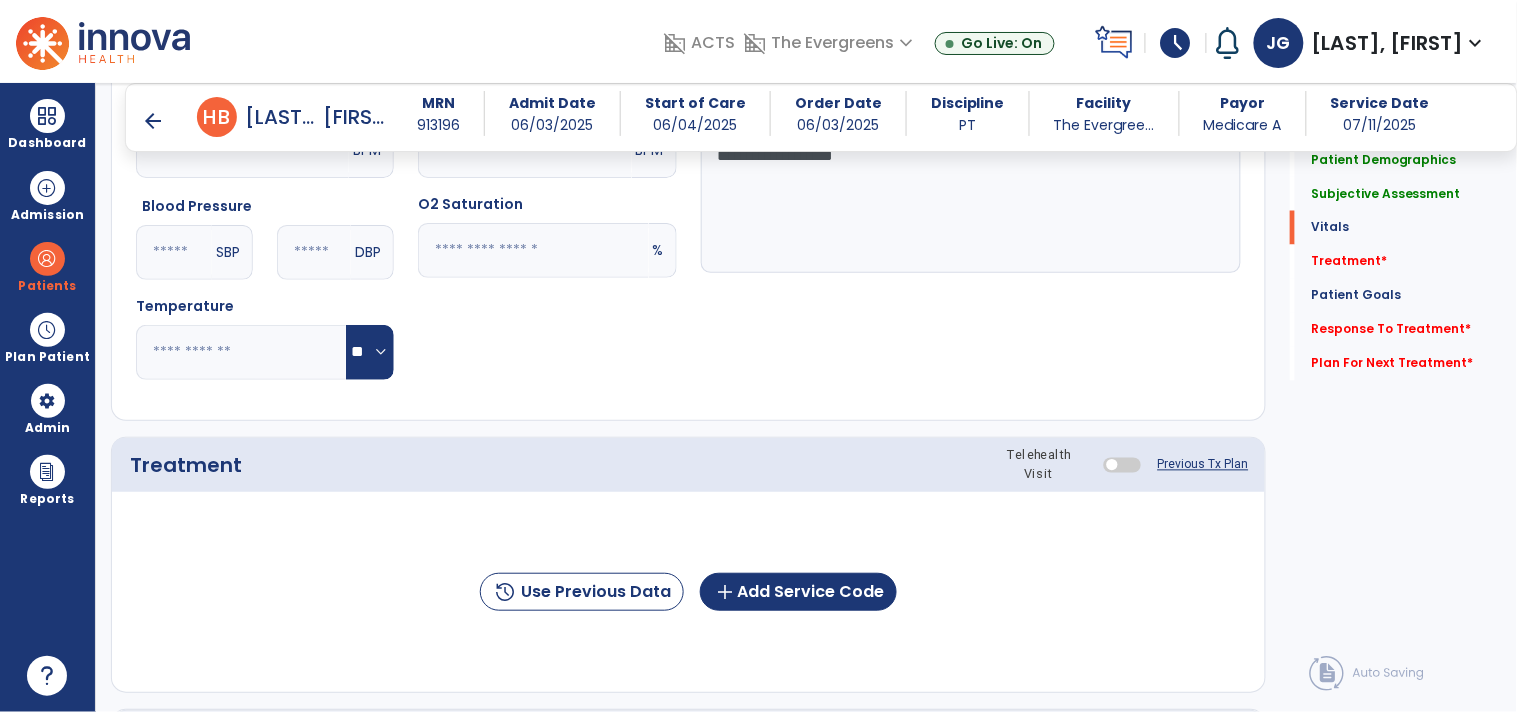 type on "**********" 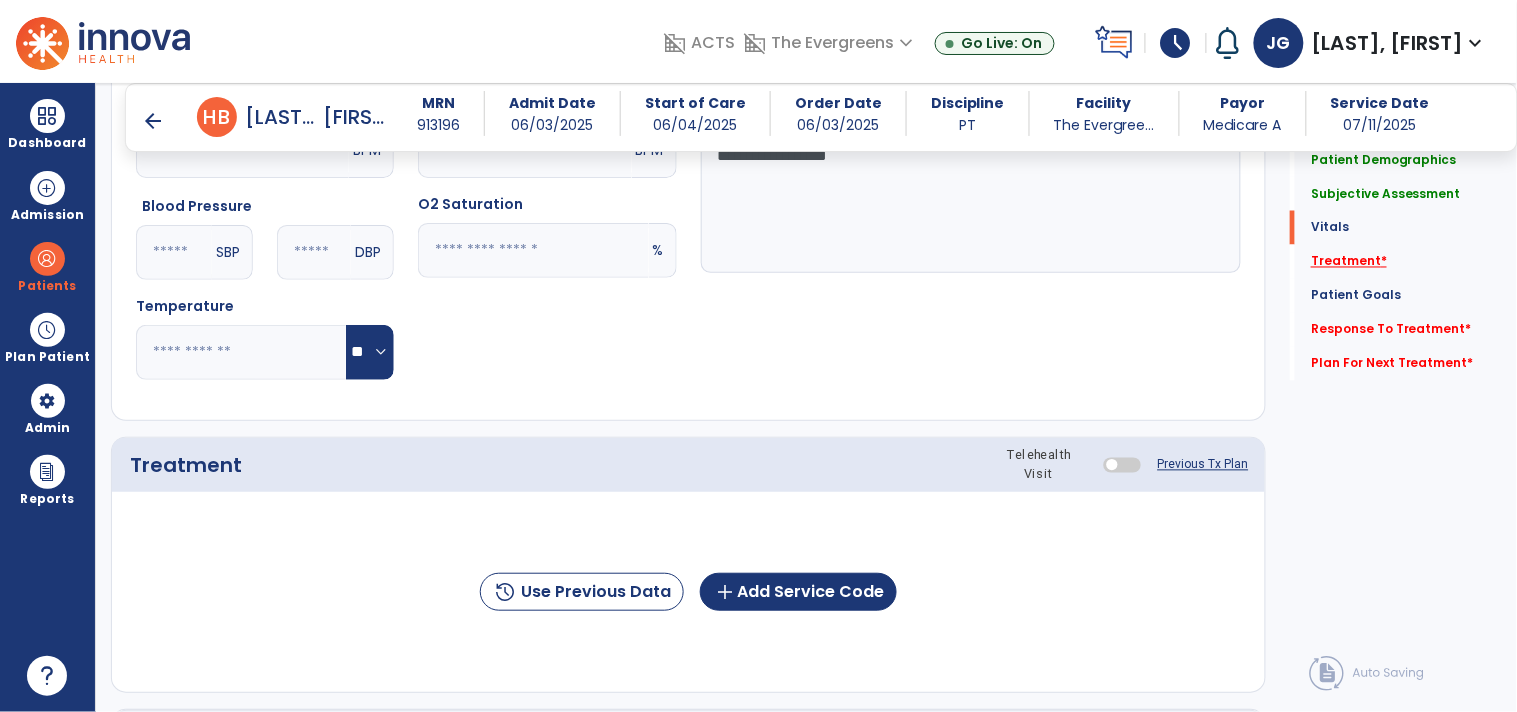 click on "Treatment   *" 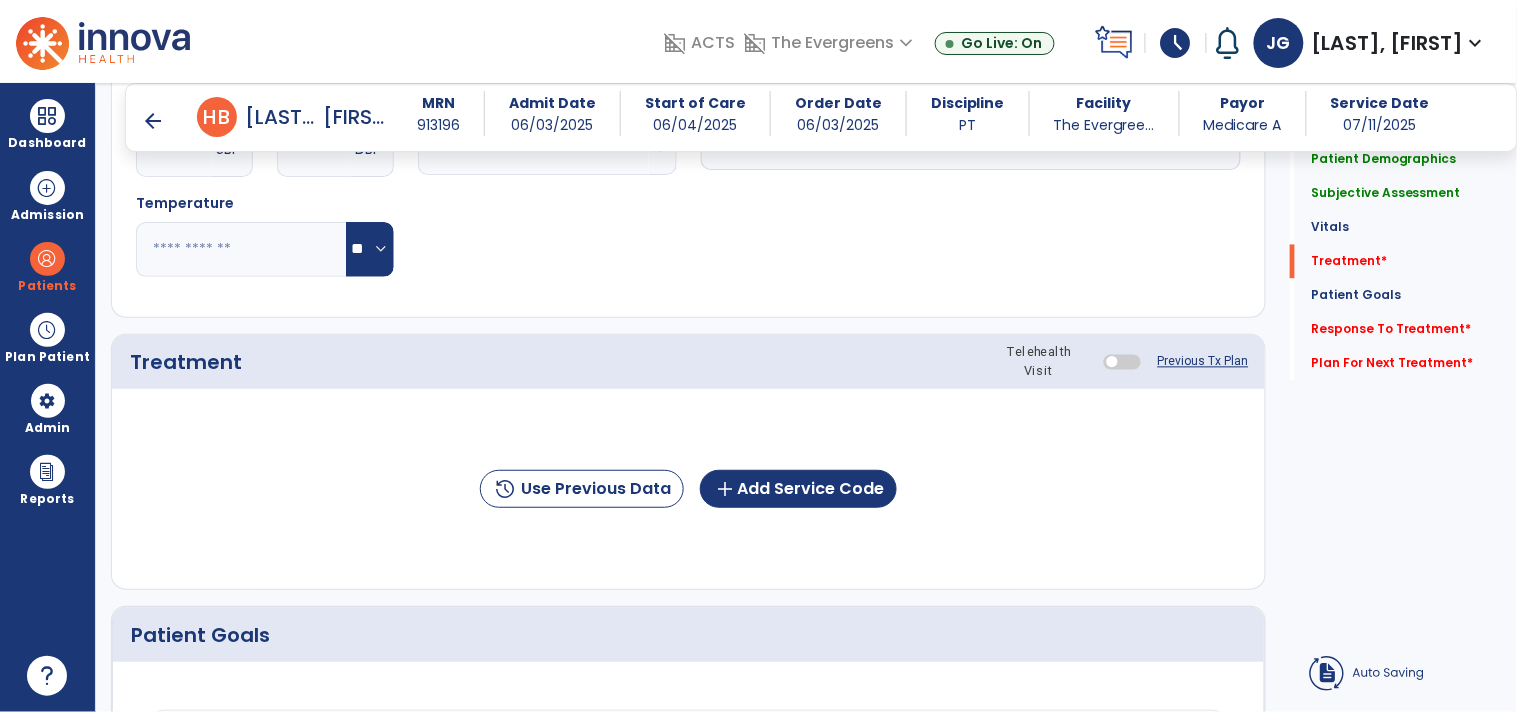 click on "history  Use Previous Data  add  Add Service Code" 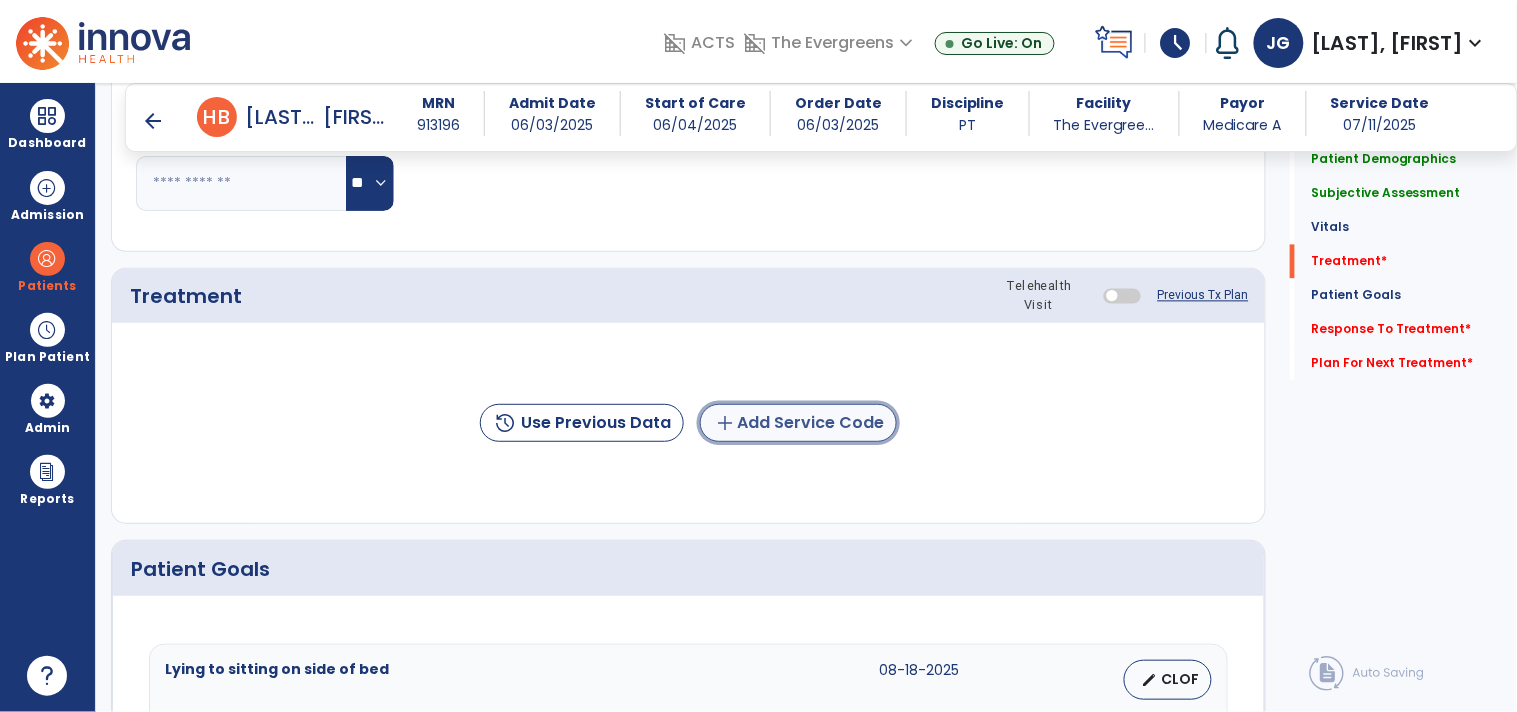 click on "add  Add Service Code" 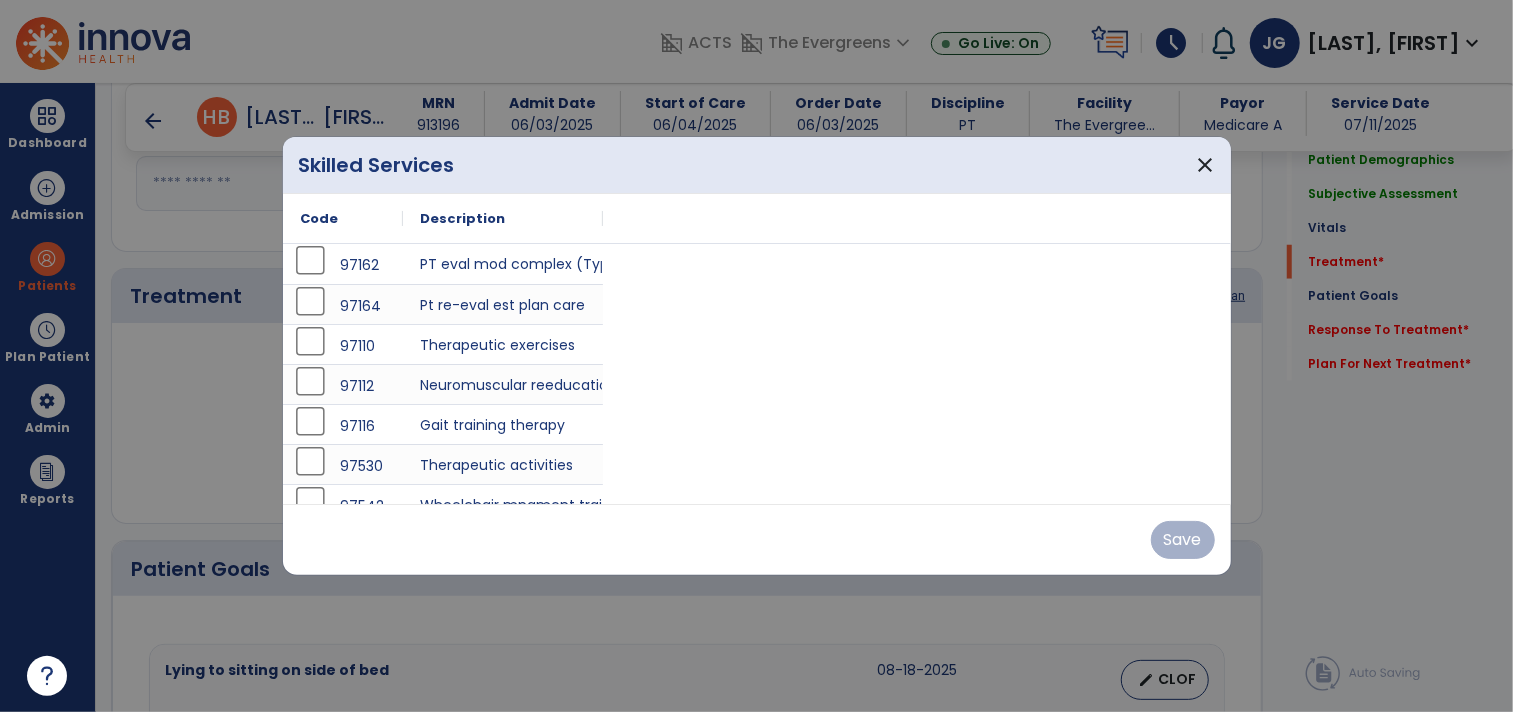 scroll, scrollTop: 1021, scrollLeft: 0, axis: vertical 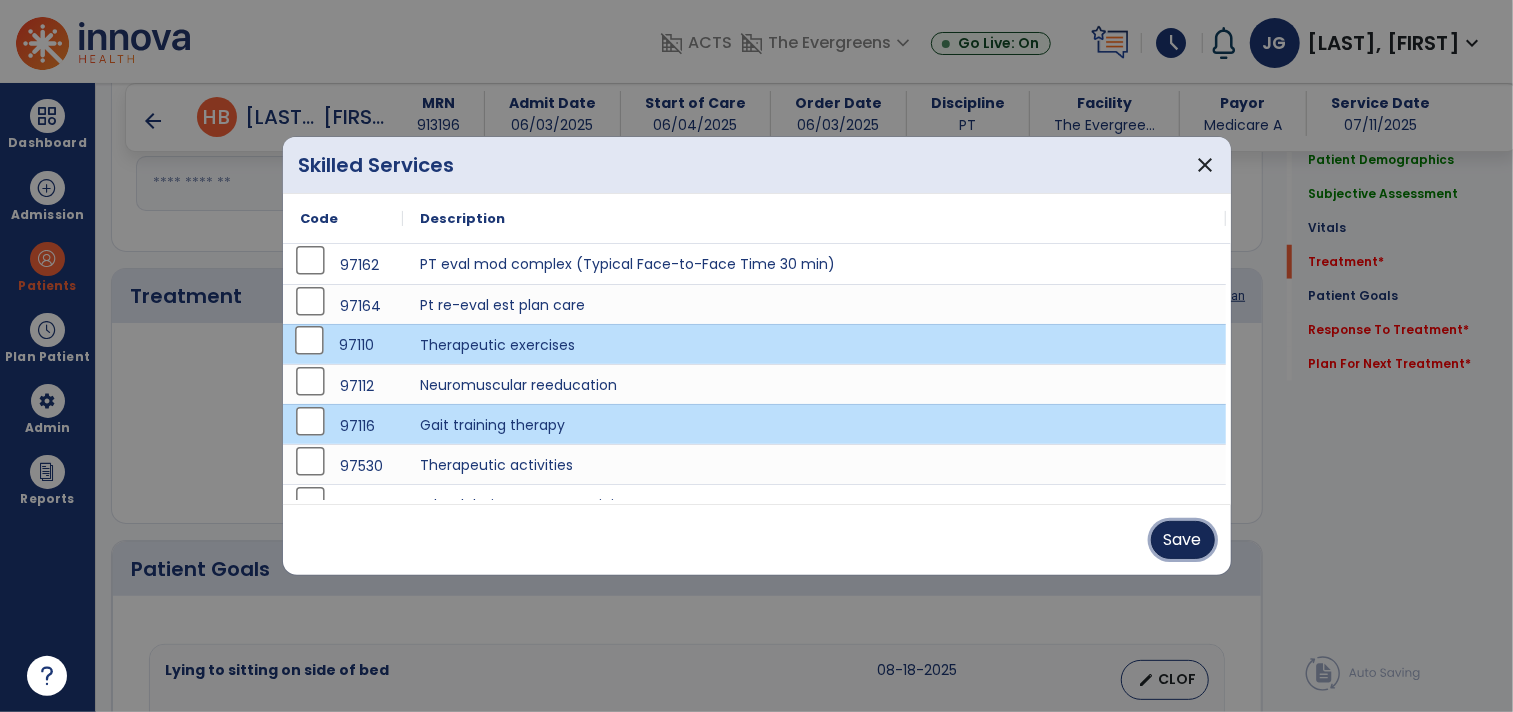 click on "Save" at bounding box center [1183, 540] 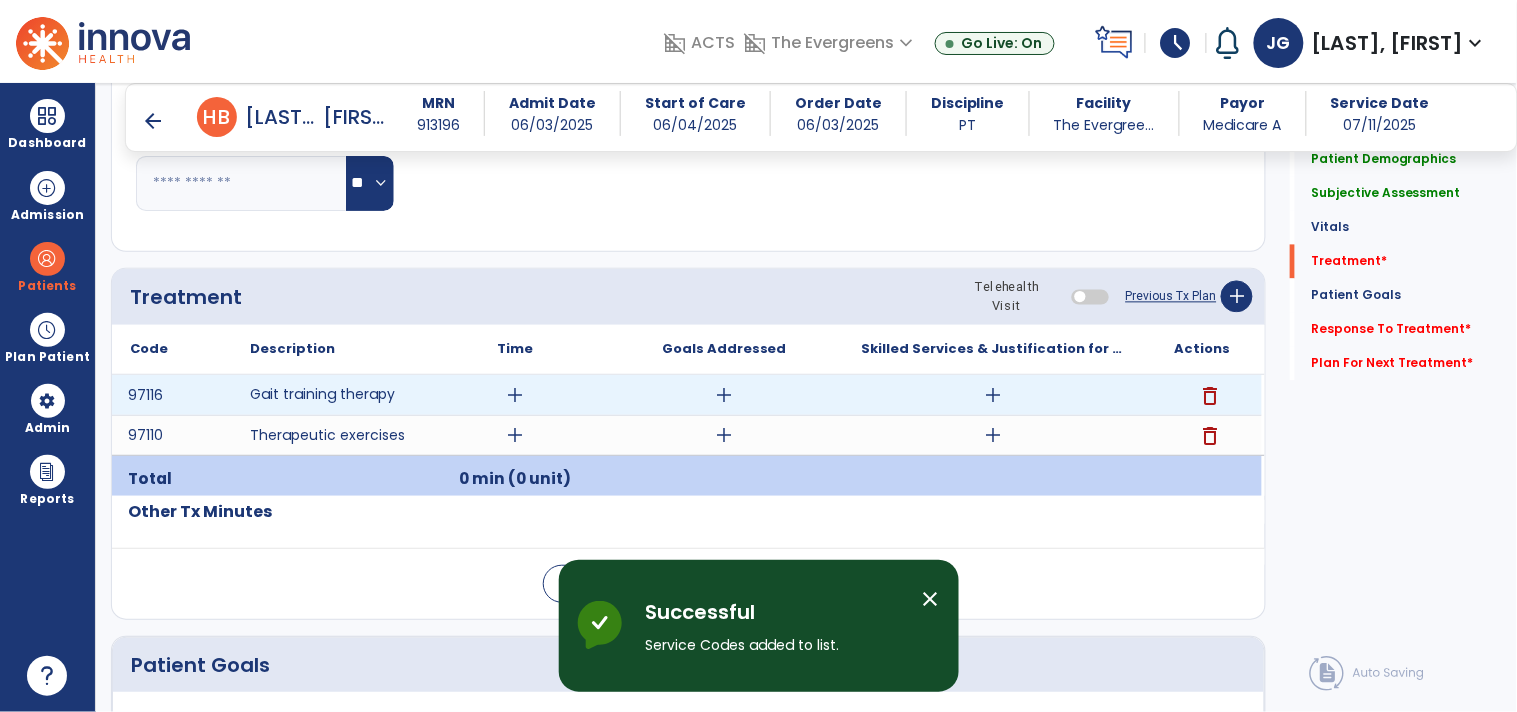 click on "add" at bounding box center (515, 395) 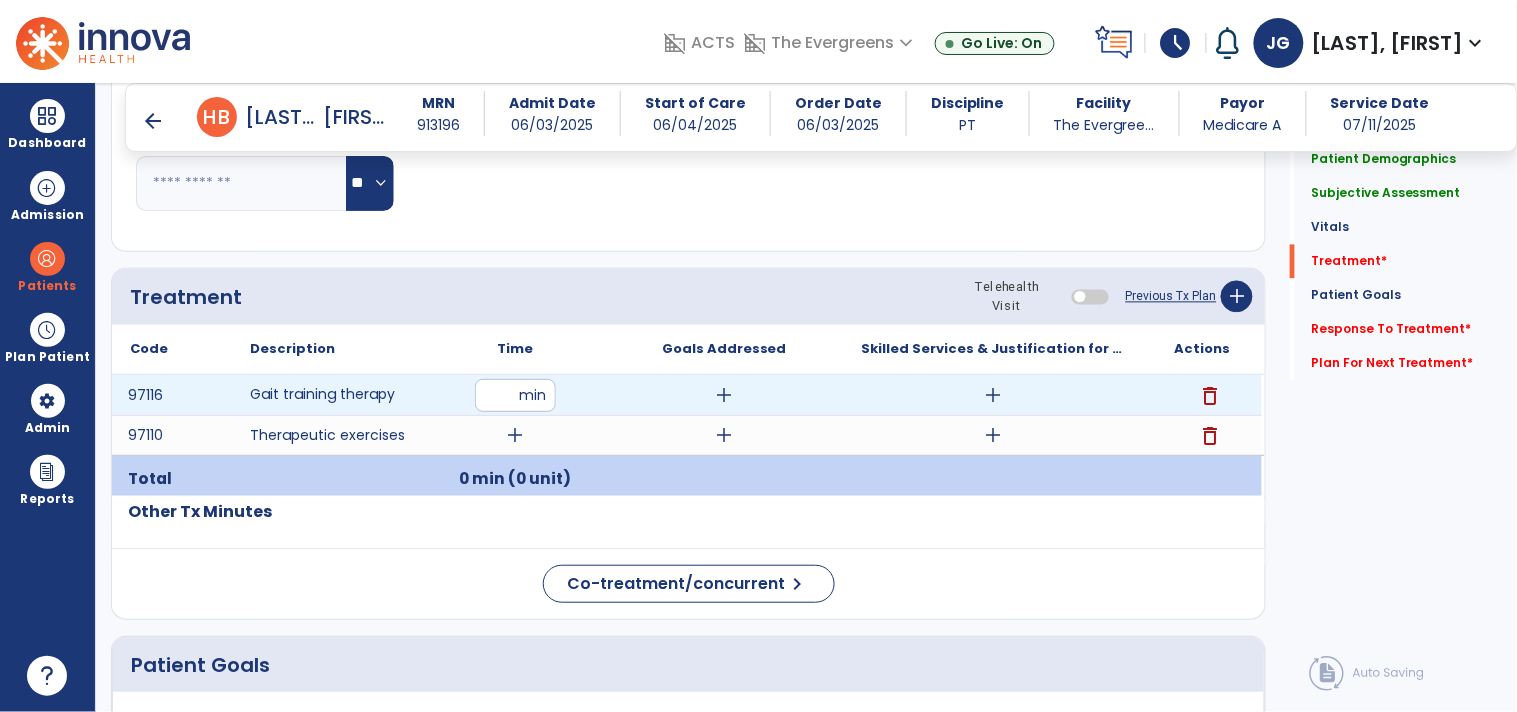 type on "**" 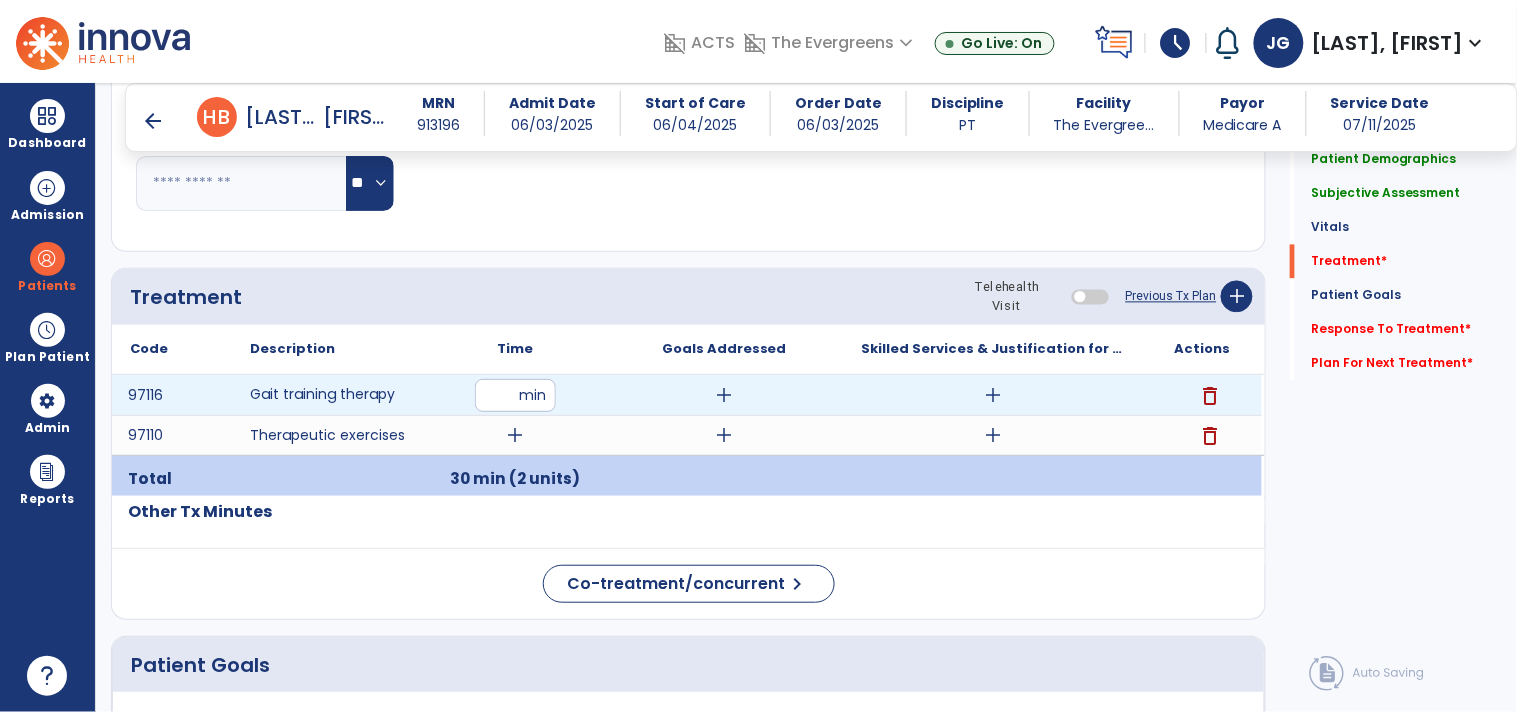 click on "add" at bounding box center (993, 395) 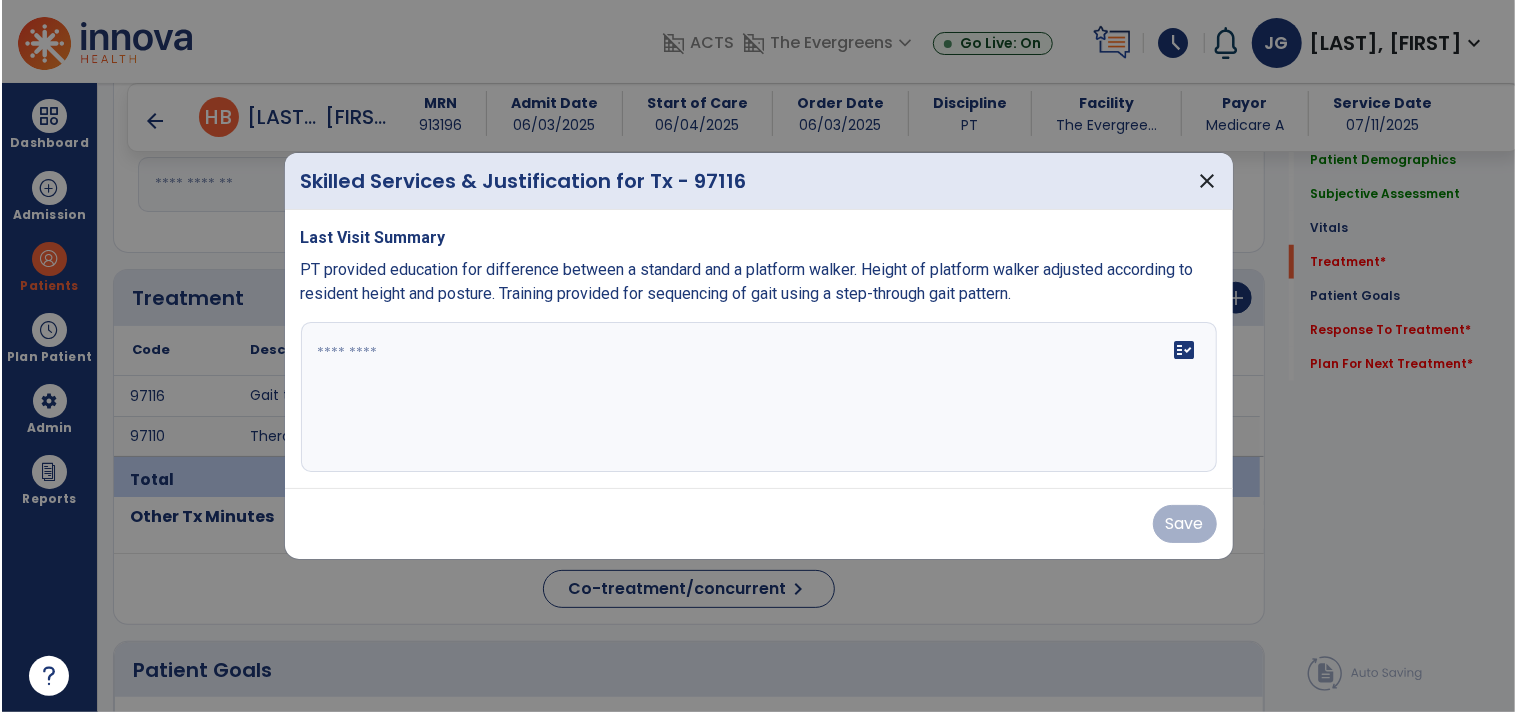 scroll, scrollTop: 1021, scrollLeft: 0, axis: vertical 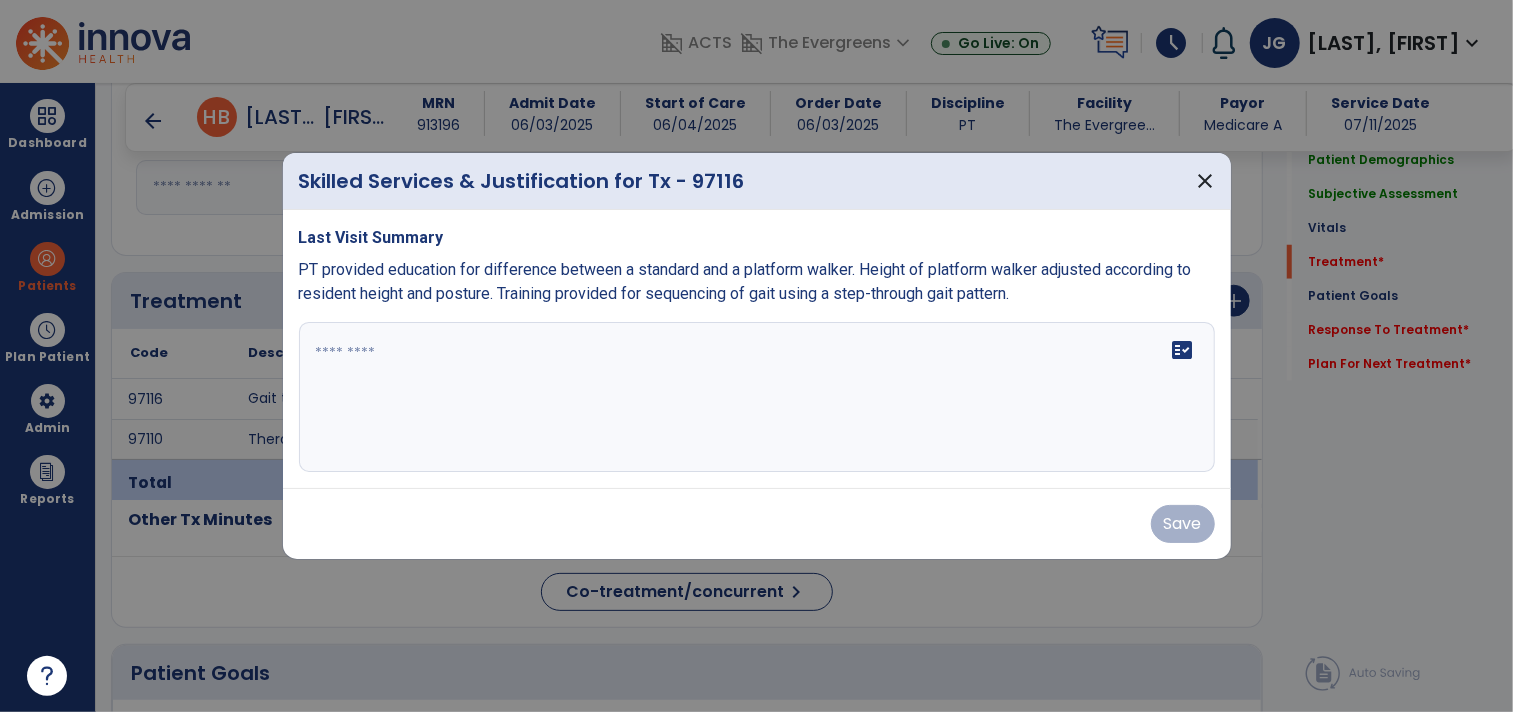 click on "fact_check" at bounding box center (757, 397) 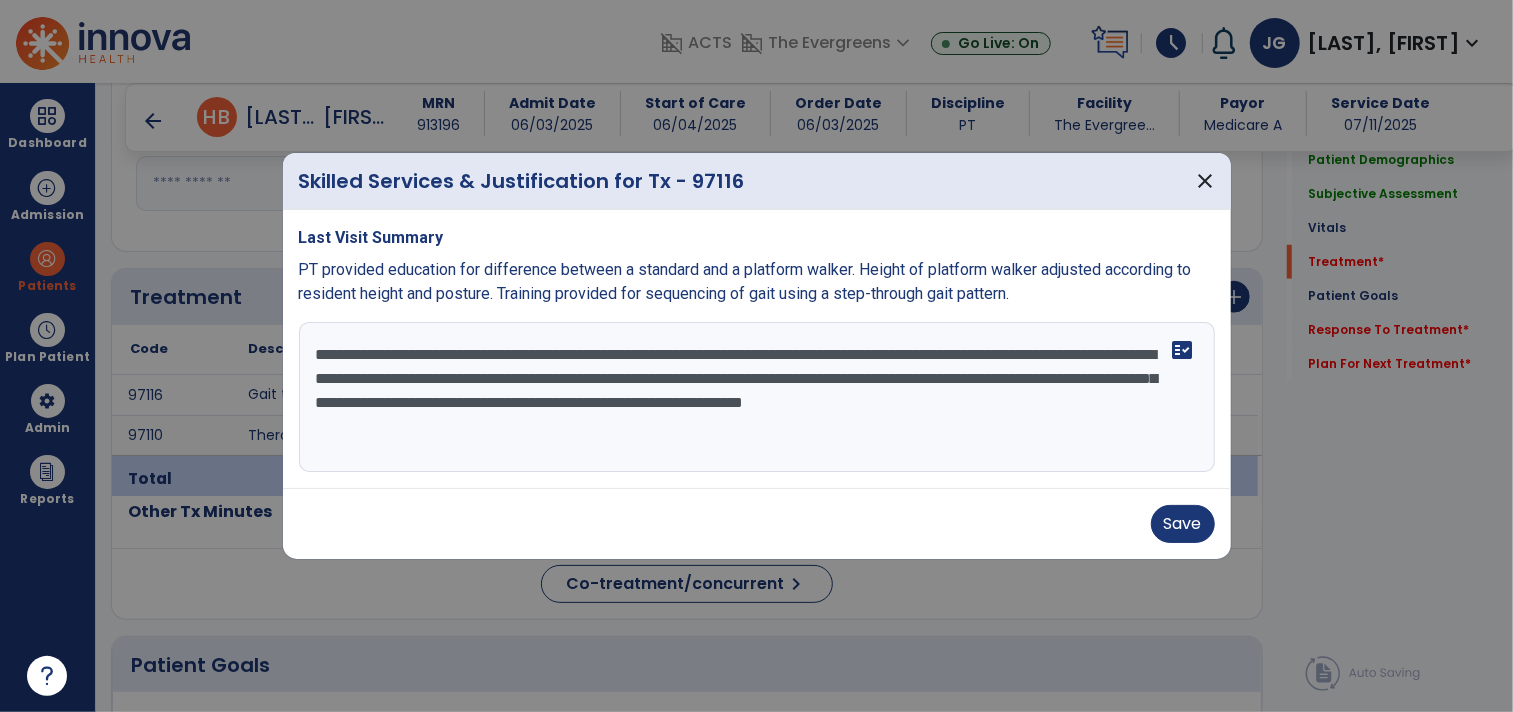 type on "**********" 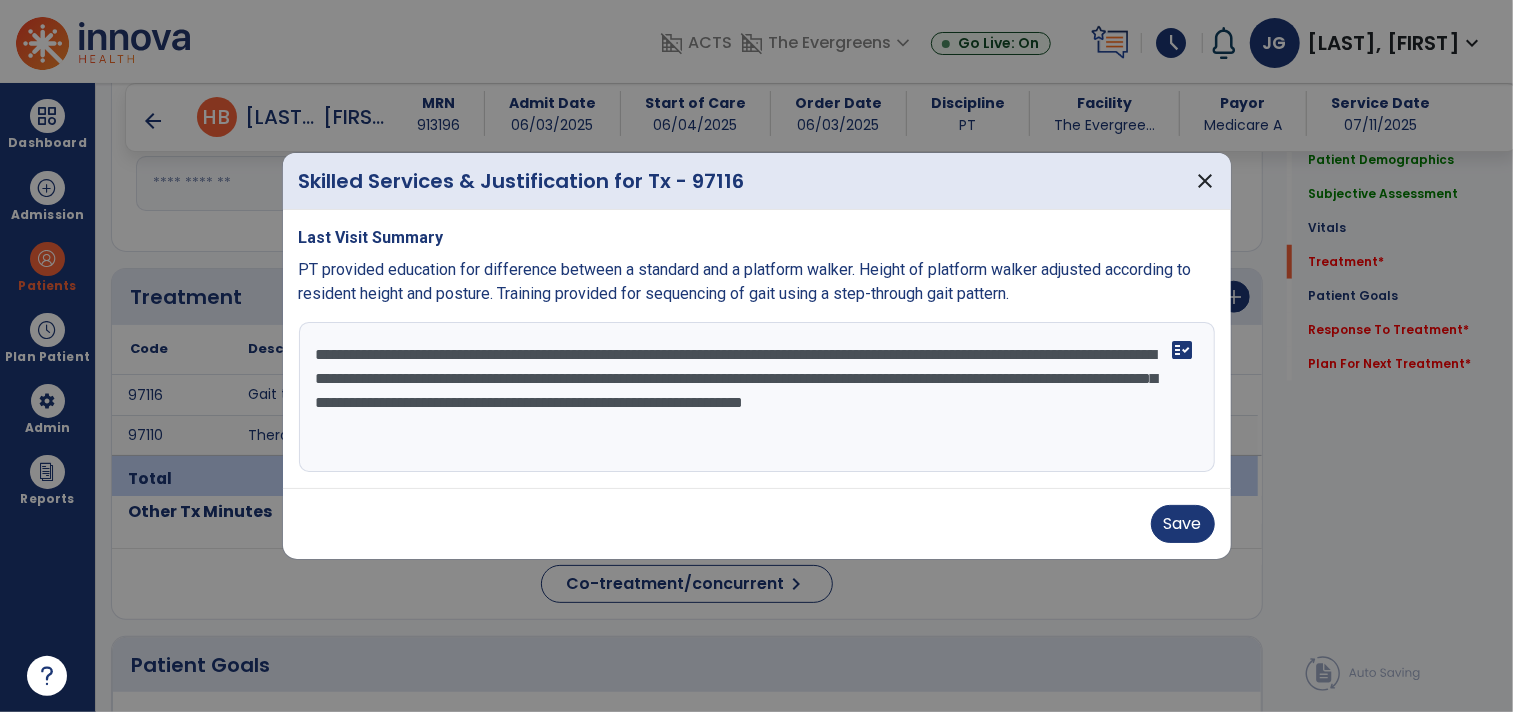 drag, startPoint x: 1178, startPoint y: 527, endPoint x: 1146, endPoint y: 507, distance: 37.735924 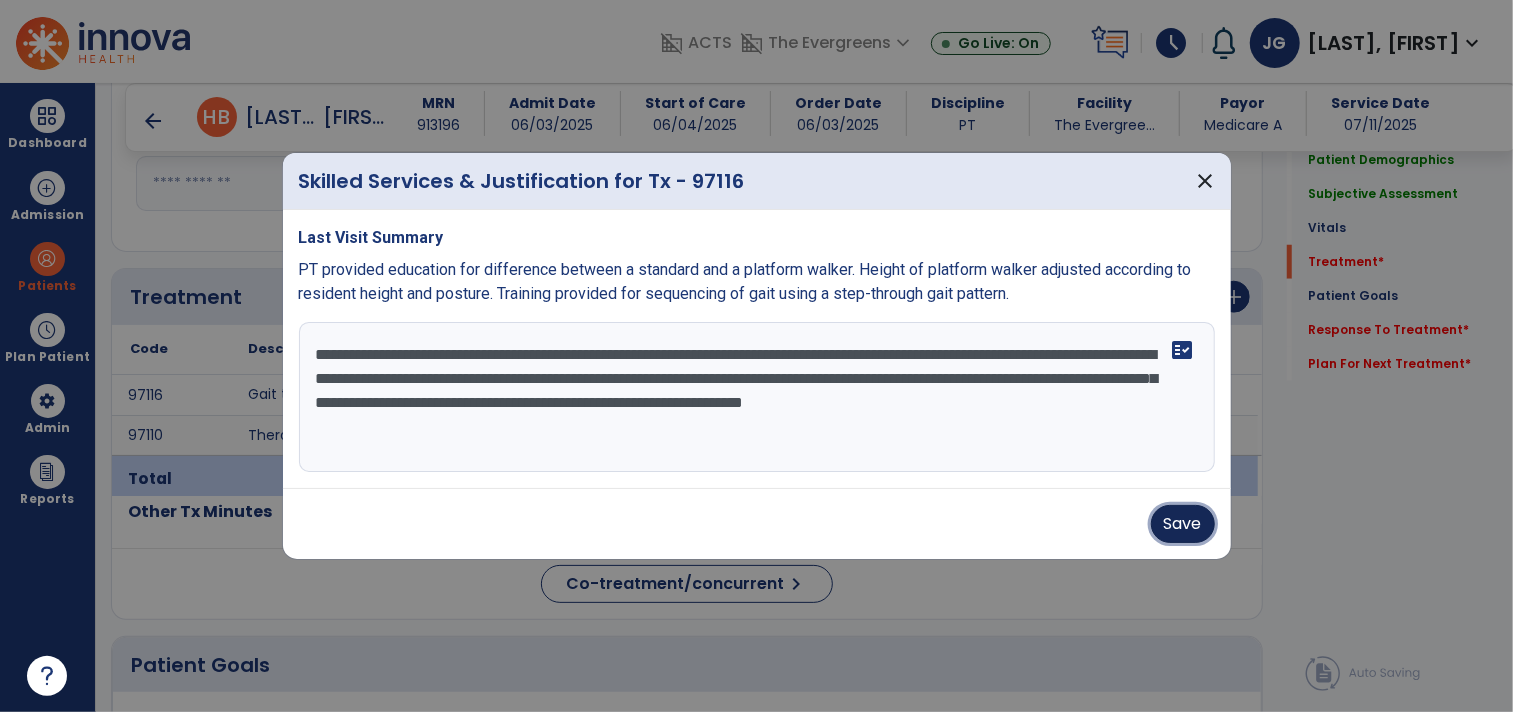 click on "Save" at bounding box center [1183, 524] 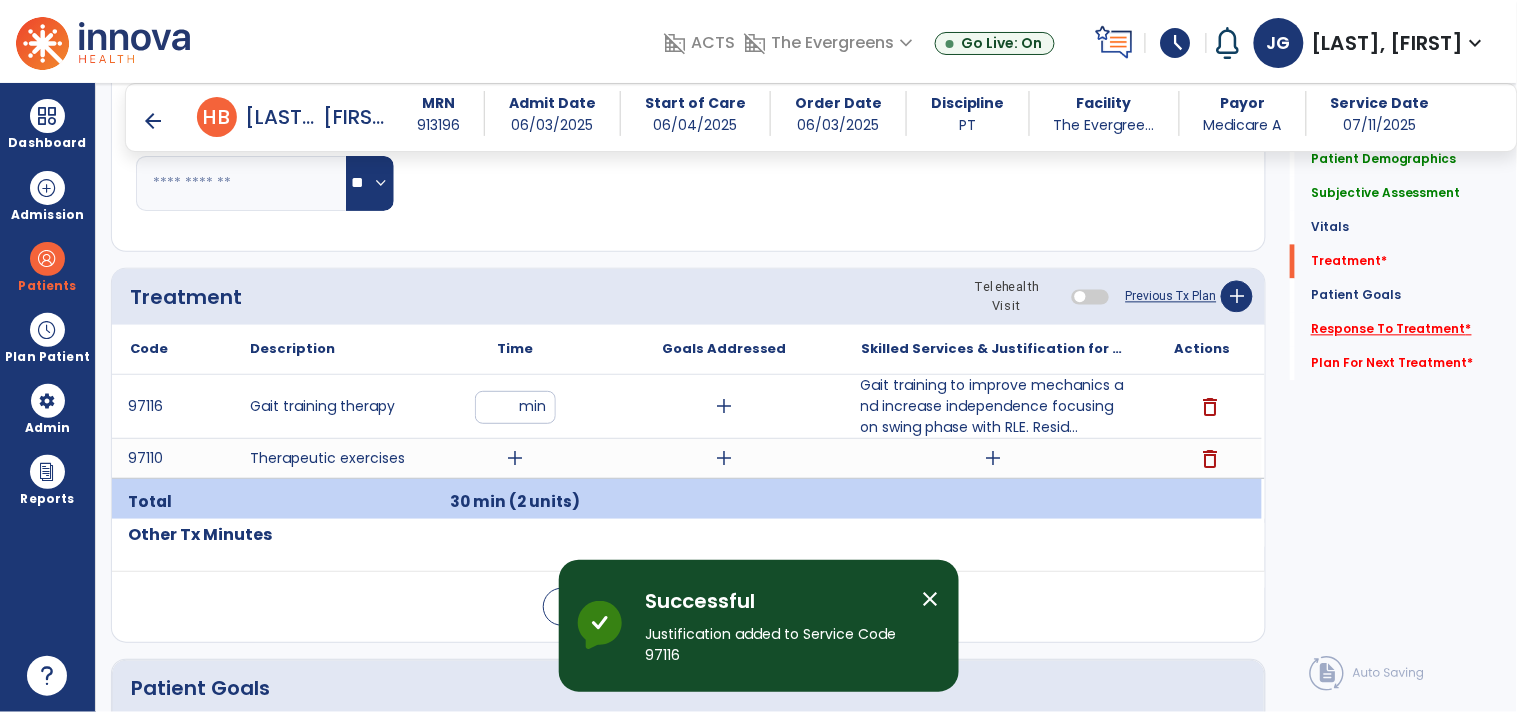 click on "Response To Treatment   *" 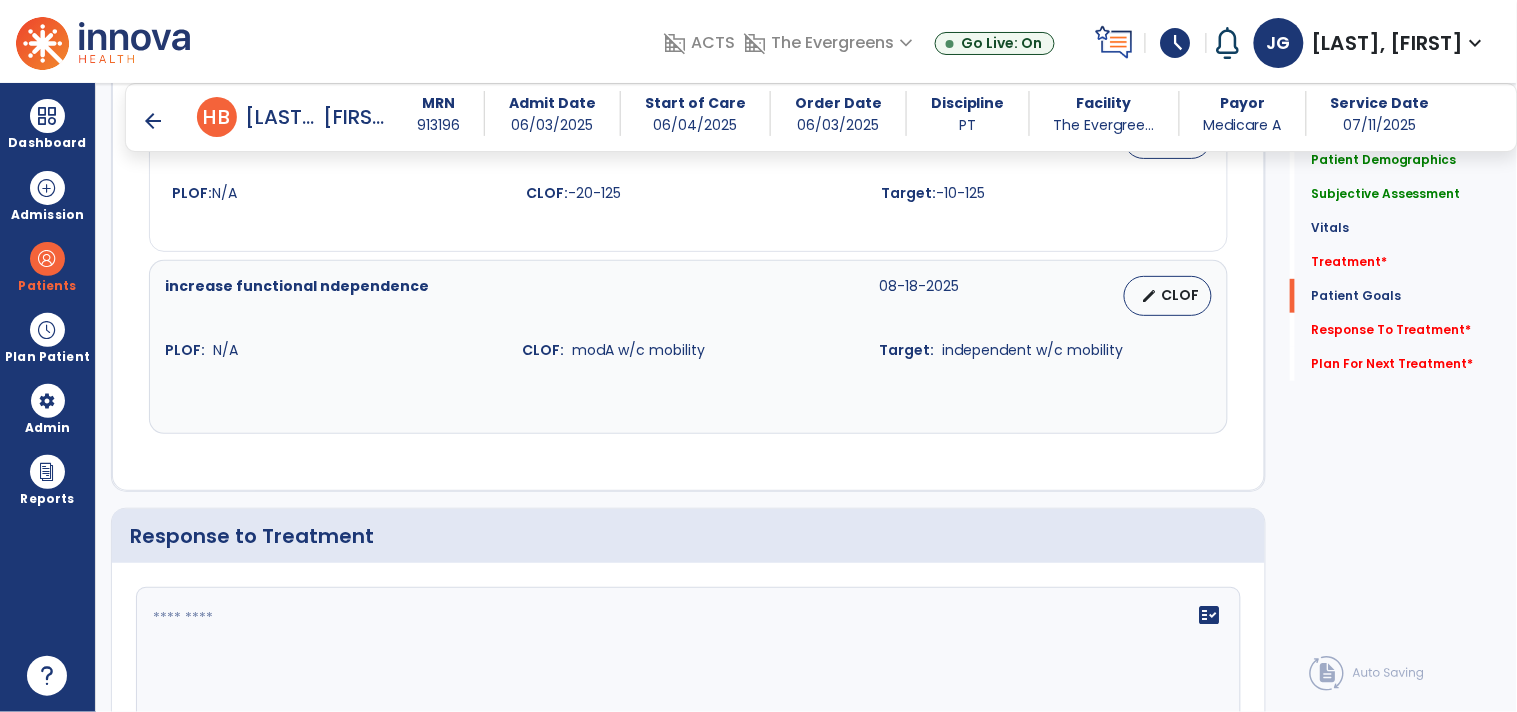 scroll, scrollTop: 4306, scrollLeft: 0, axis: vertical 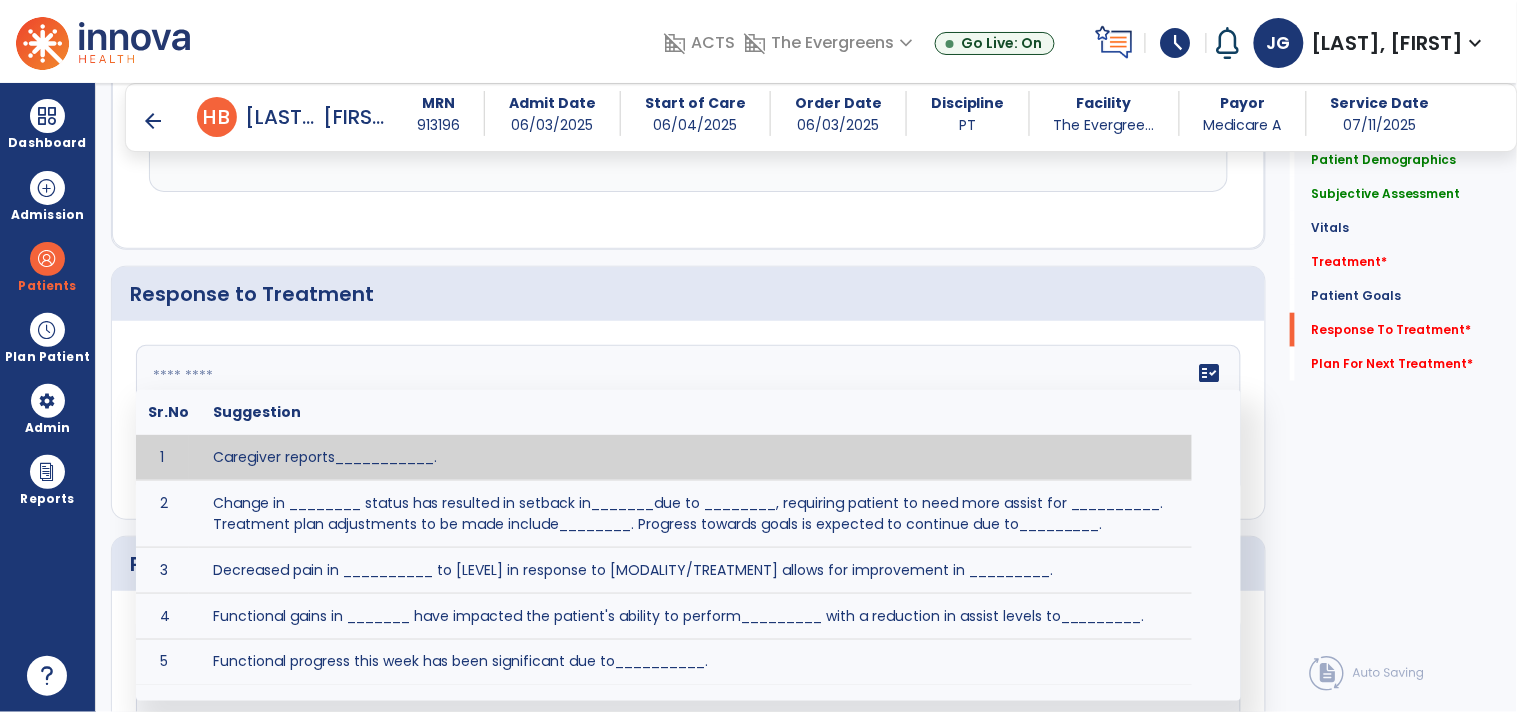 click on "fact_check  Sr.No Suggestion 1 Caregiver reports___________. 2 Change in ________ status has resulted in setback in_______due to ________, requiring patient to need more assist for __________.   Treatment plan adjustments to be made include________.  Progress towards goals is expected to continue due to_________. 3 Decreased pain in __________ to [LEVEL] in response to [MODALITY/TREATMENT] allows for improvement in _________. 4 Functional gains in _______ have impacted the patient's ability to perform_________ with a reduction in assist levels to_________. 5 Functional progress this week has been significant due to__________. 6 Gains in ________ have improved the patient's ability to perform ______with decreased levels of assist to___________. 7 Improvement in ________allows patient to tolerate higher levels of challenges in_________. 8 Pain in [AREA] has decreased to [LEVEL] in response to [TREATMENT/MODALITY], allowing fore ease in completing__________. 9 10 11 12 13 14 15 16 17 18 19 20 21" 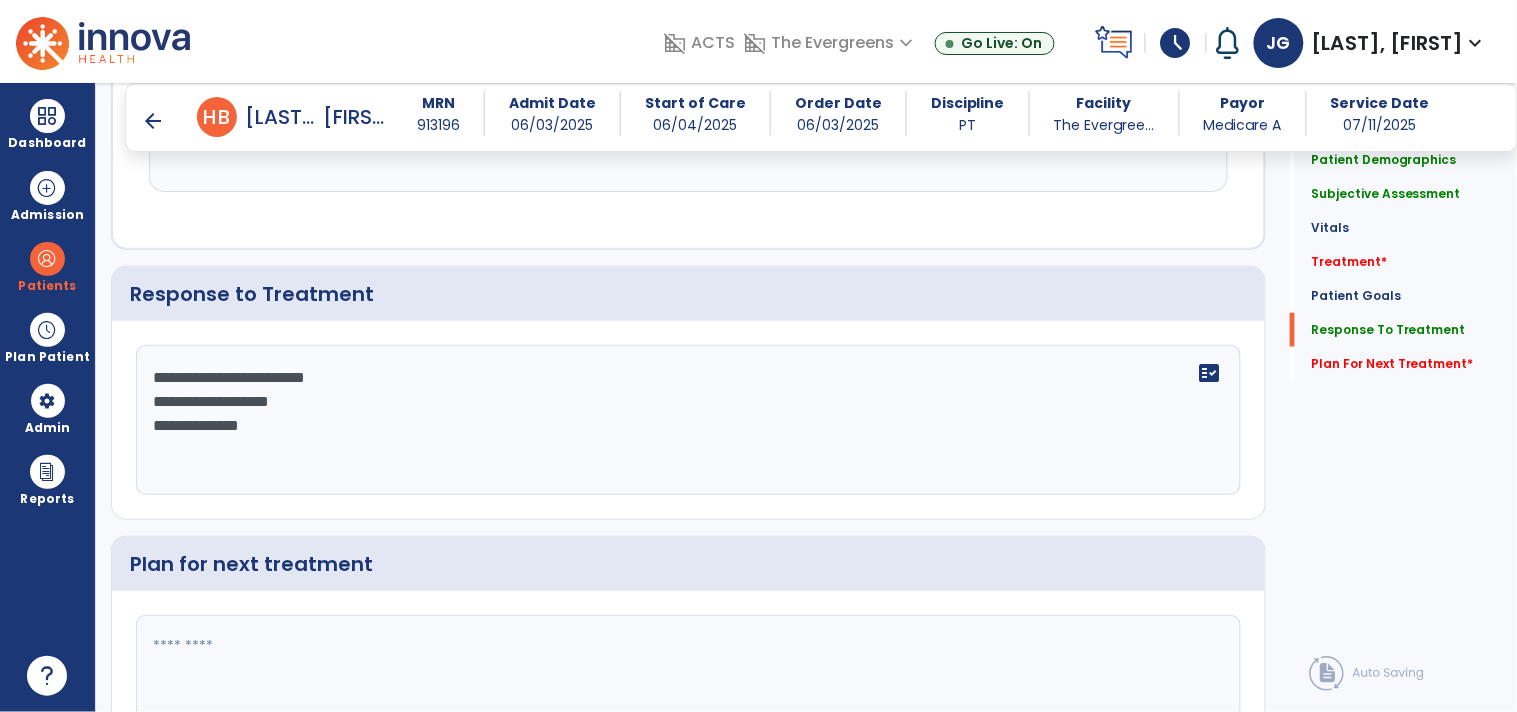 type on "**********" 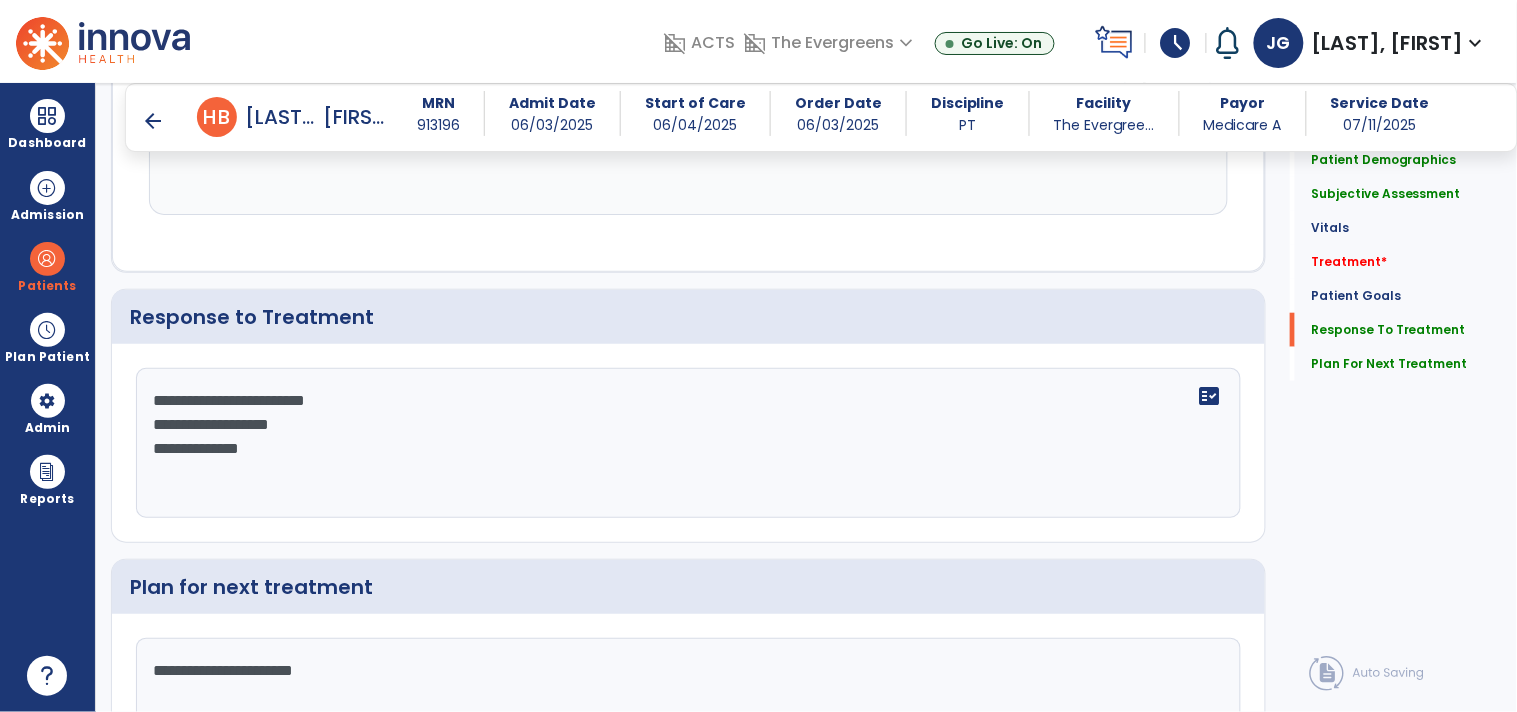scroll, scrollTop: 4306, scrollLeft: 0, axis: vertical 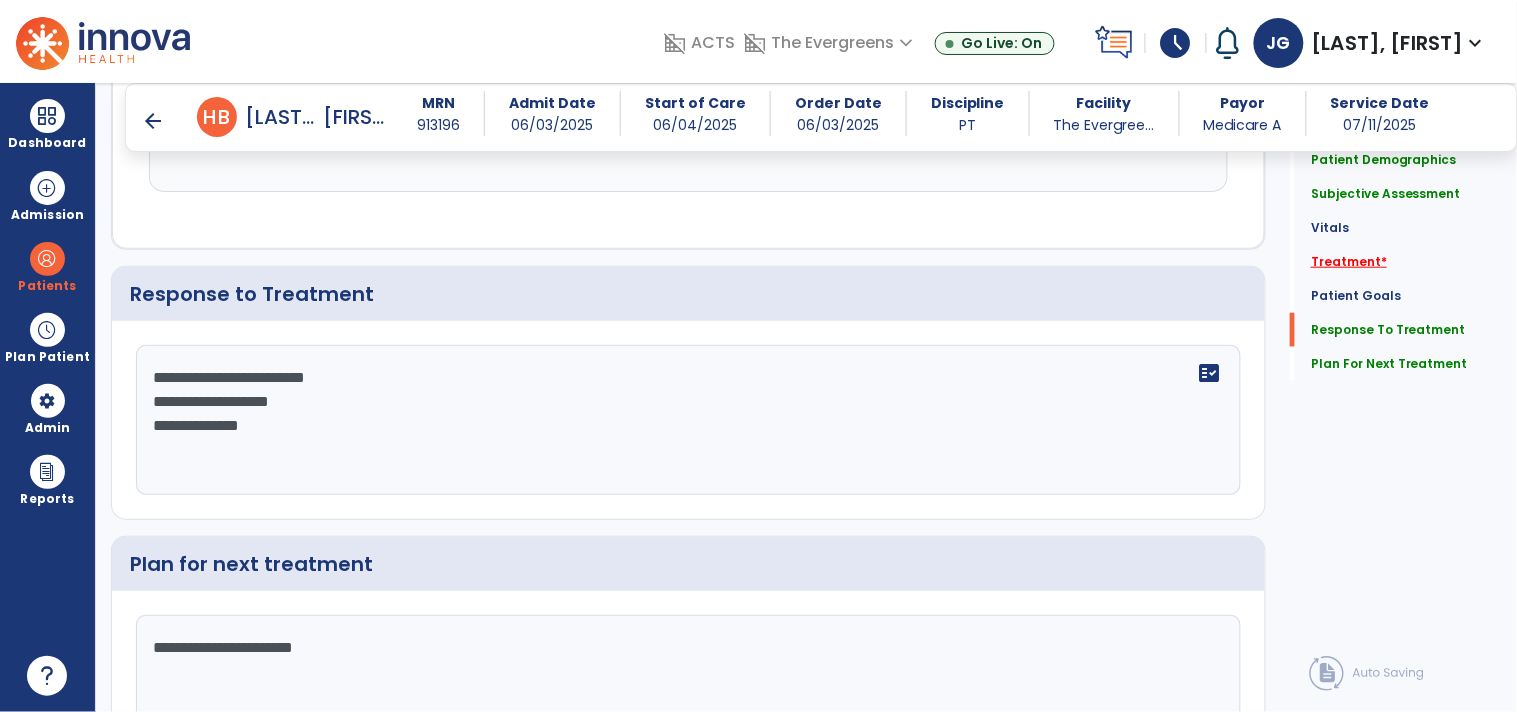 type on "**********" 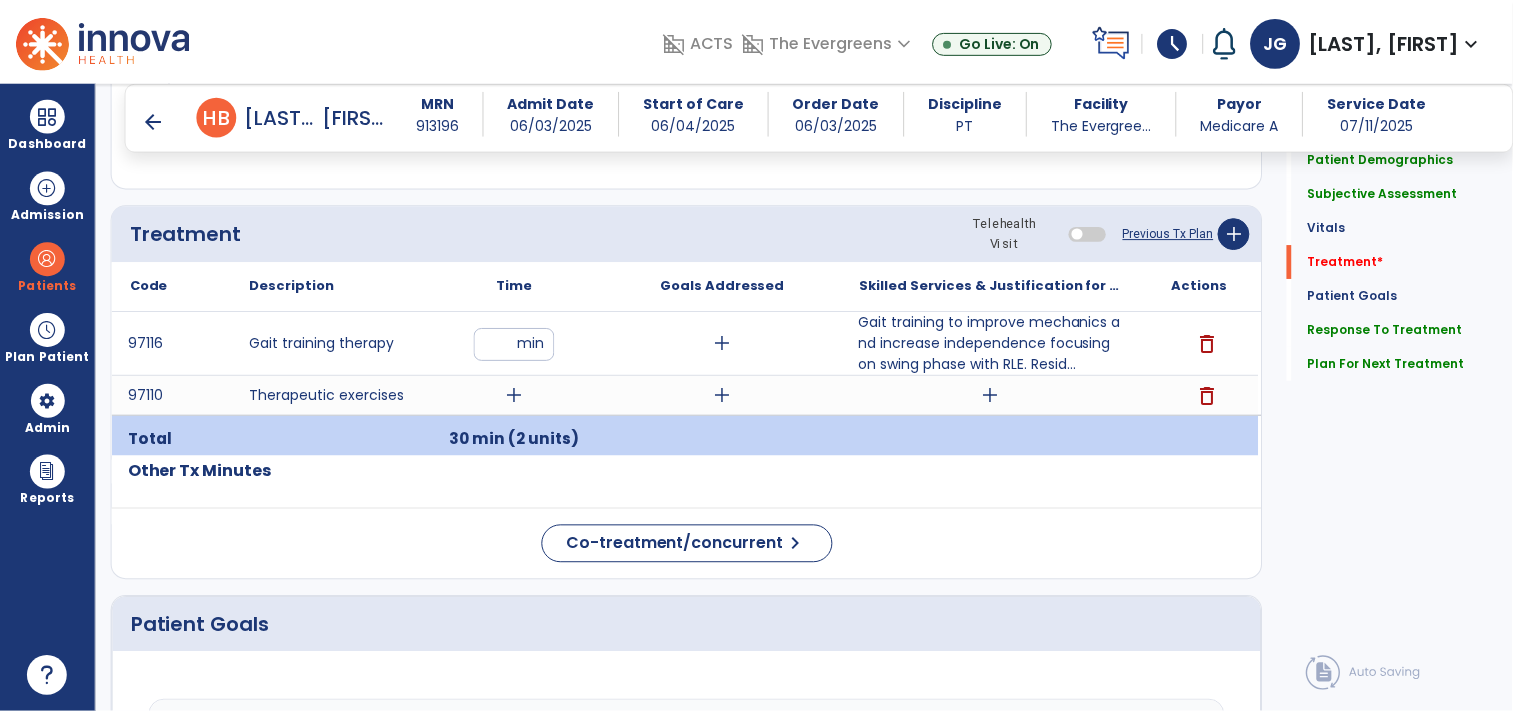 scroll, scrollTop: 1081, scrollLeft: 0, axis: vertical 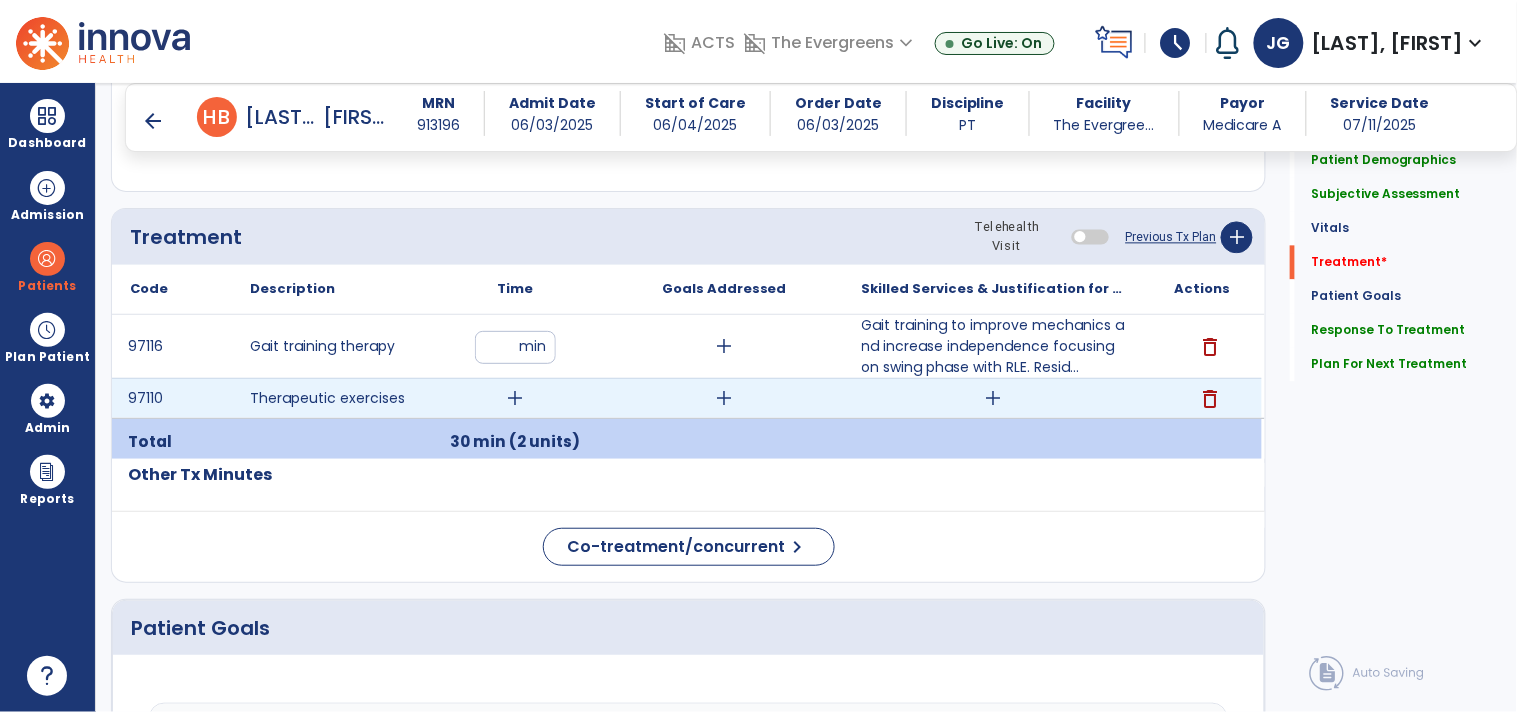 click on "add" at bounding box center (993, 398) 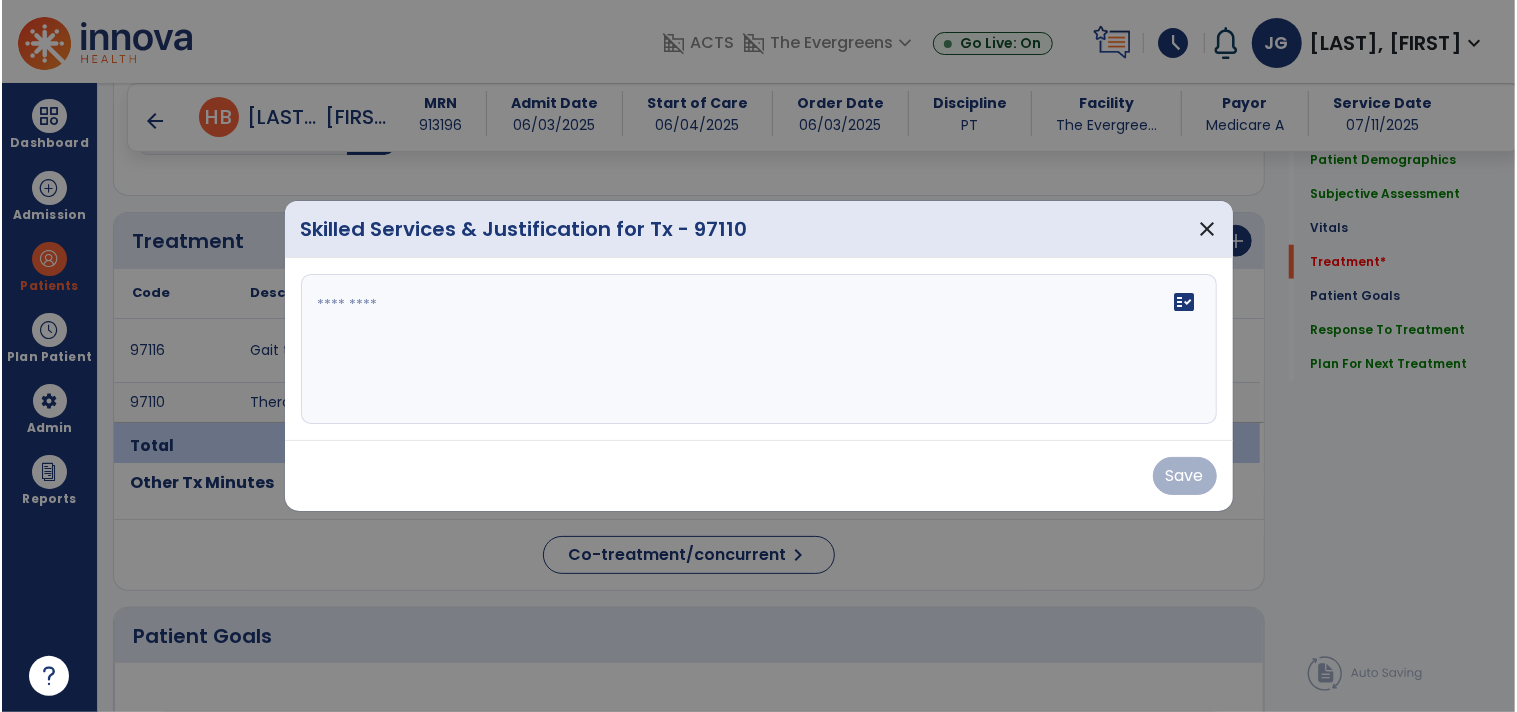 scroll, scrollTop: 1081, scrollLeft: 0, axis: vertical 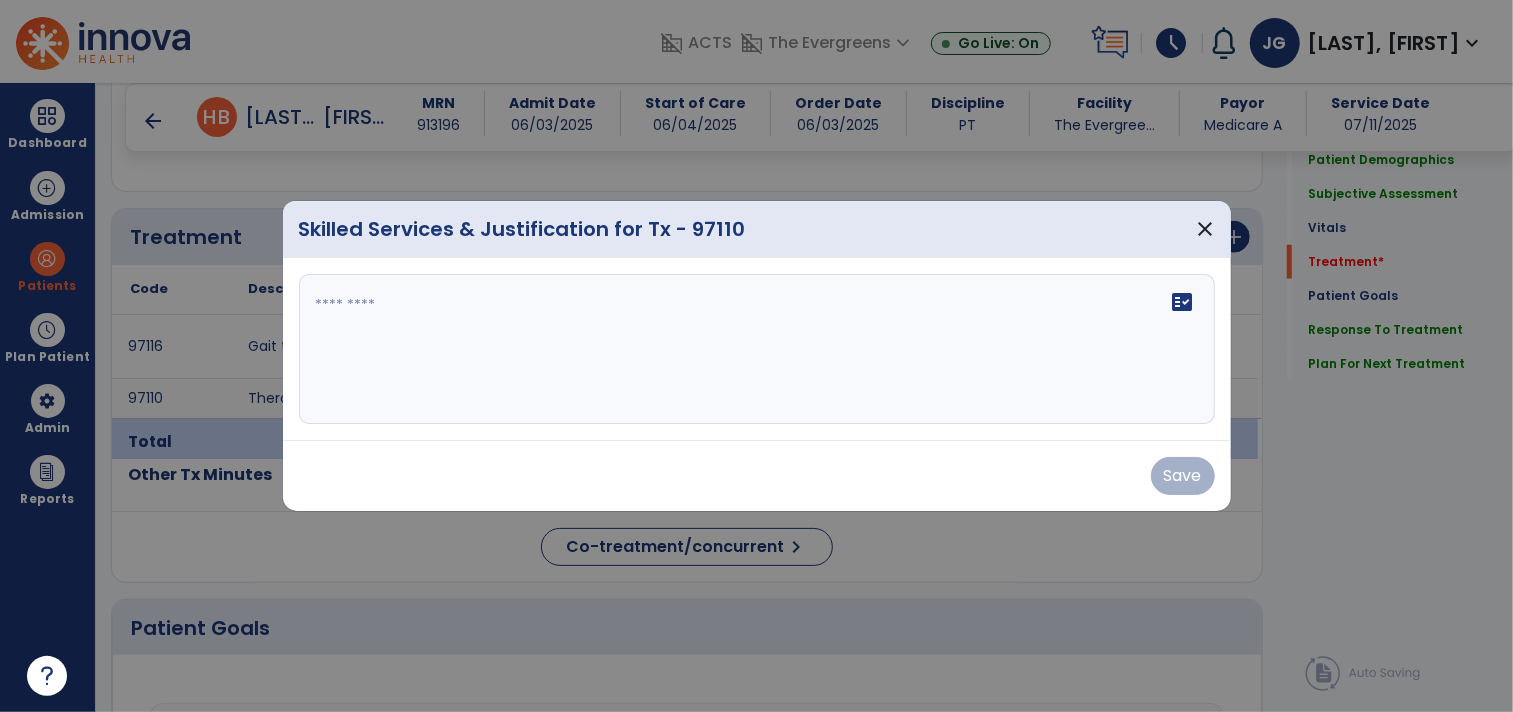 click on "fact_check" at bounding box center [757, 349] 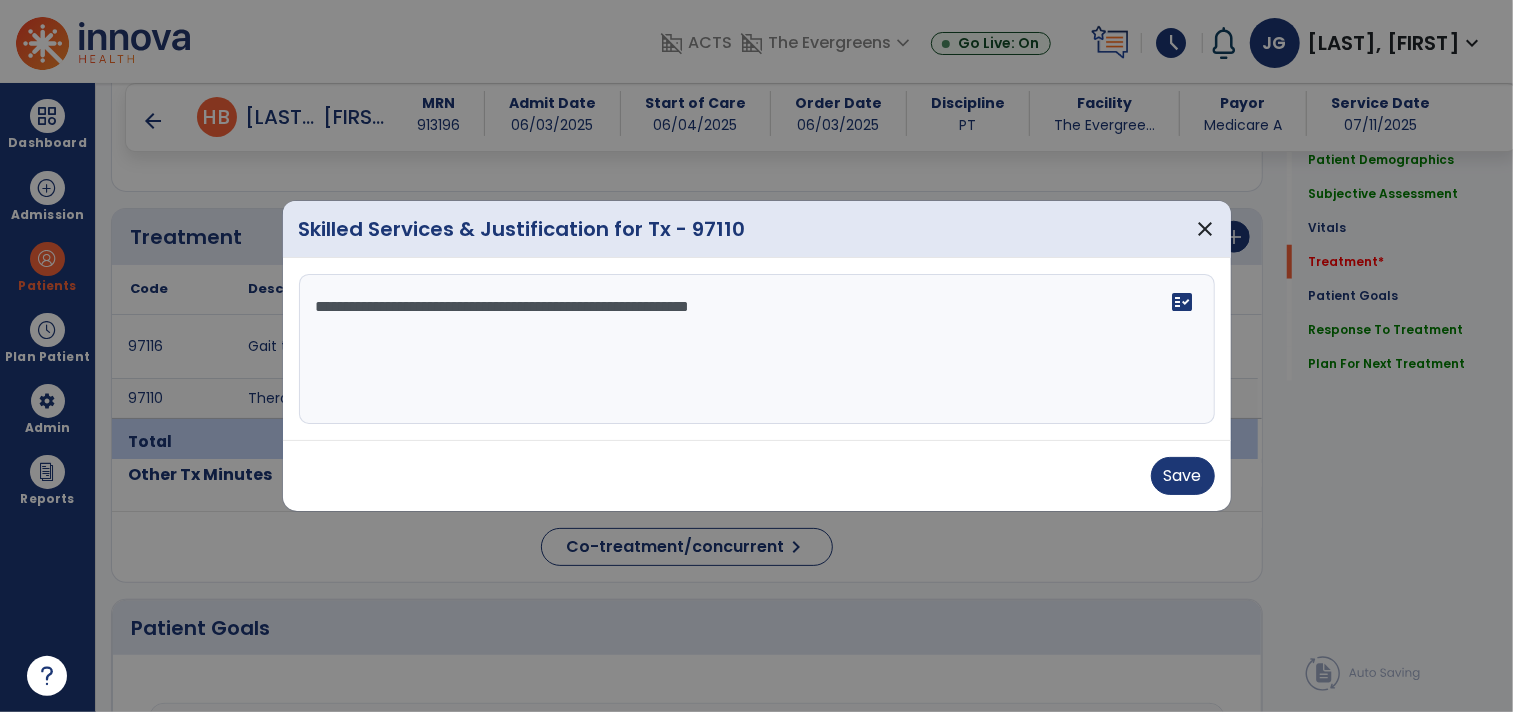 click on "**********" at bounding box center [757, 349] 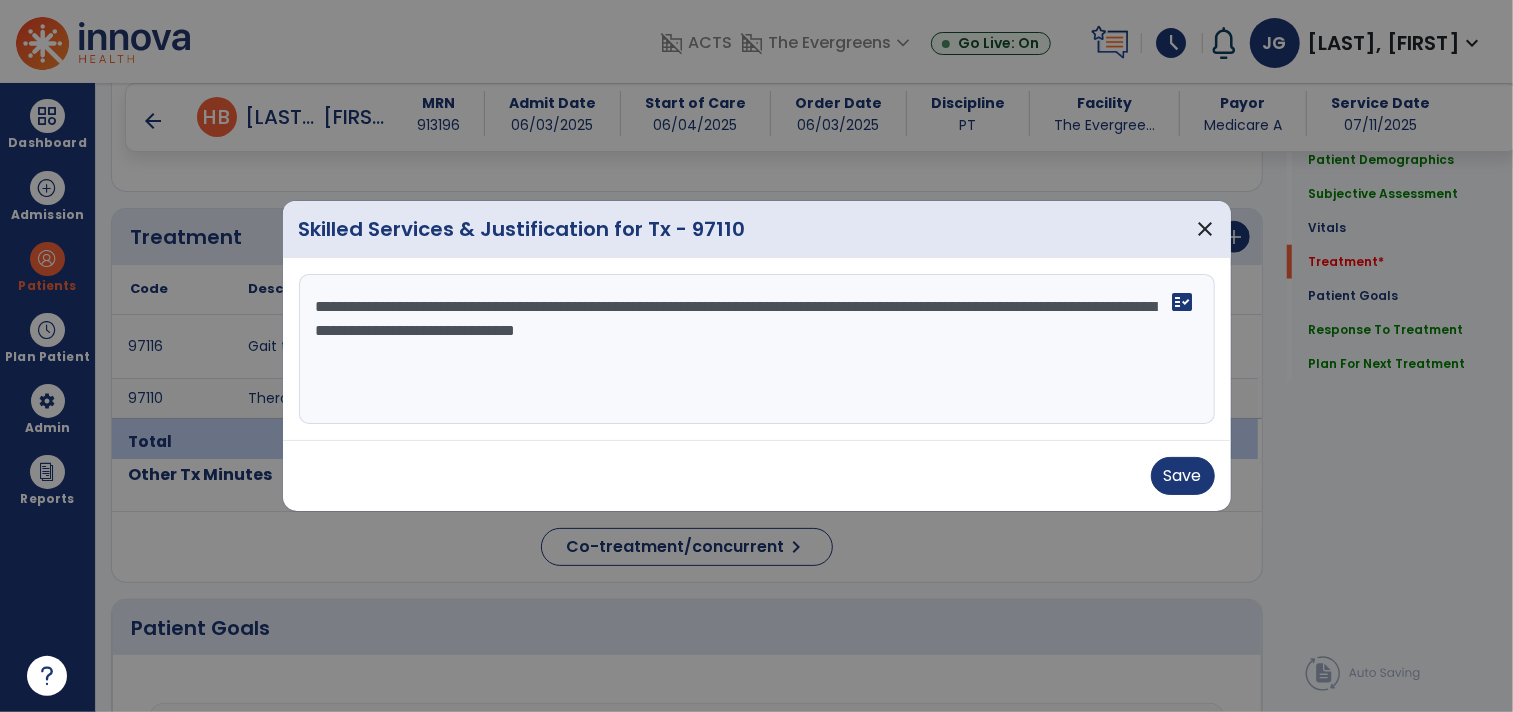 type on "**********" 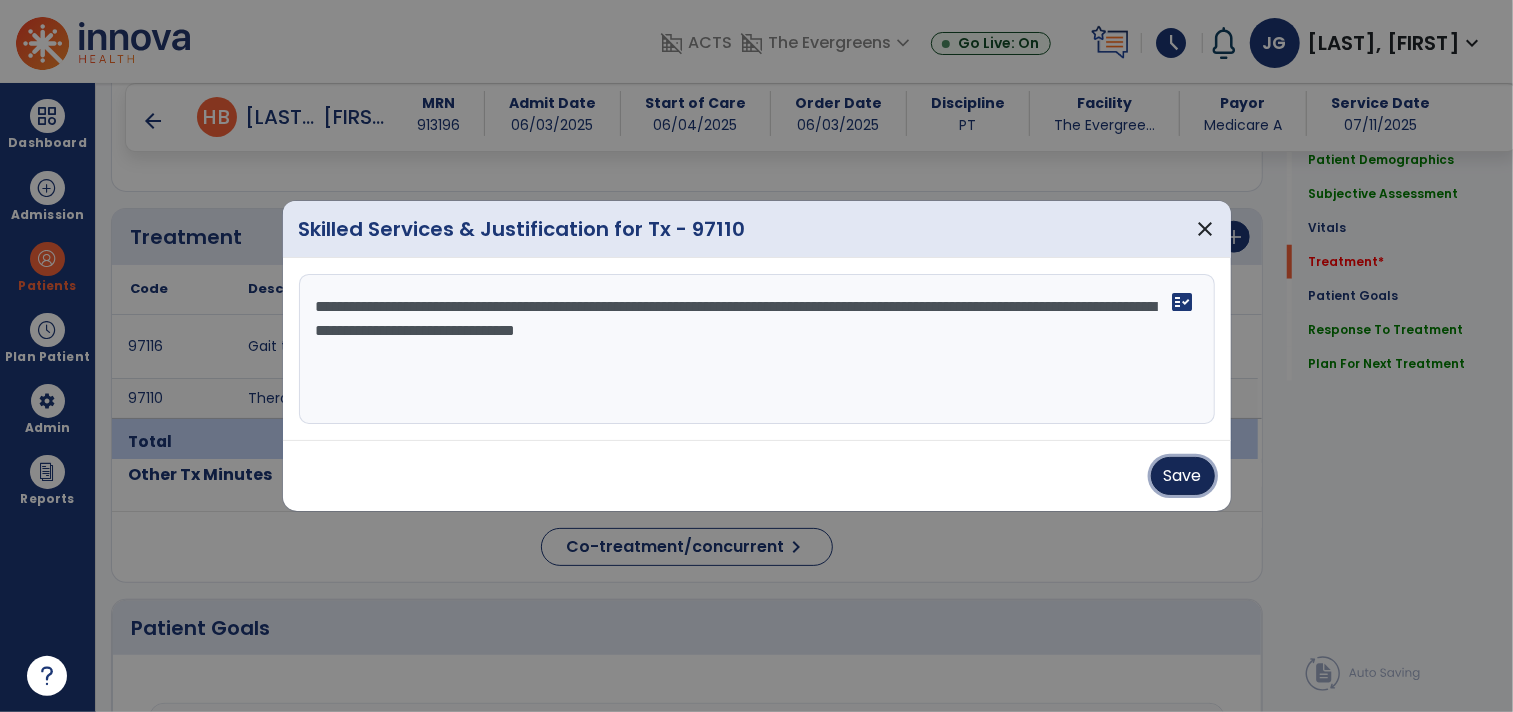 click on "Save" at bounding box center [1183, 476] 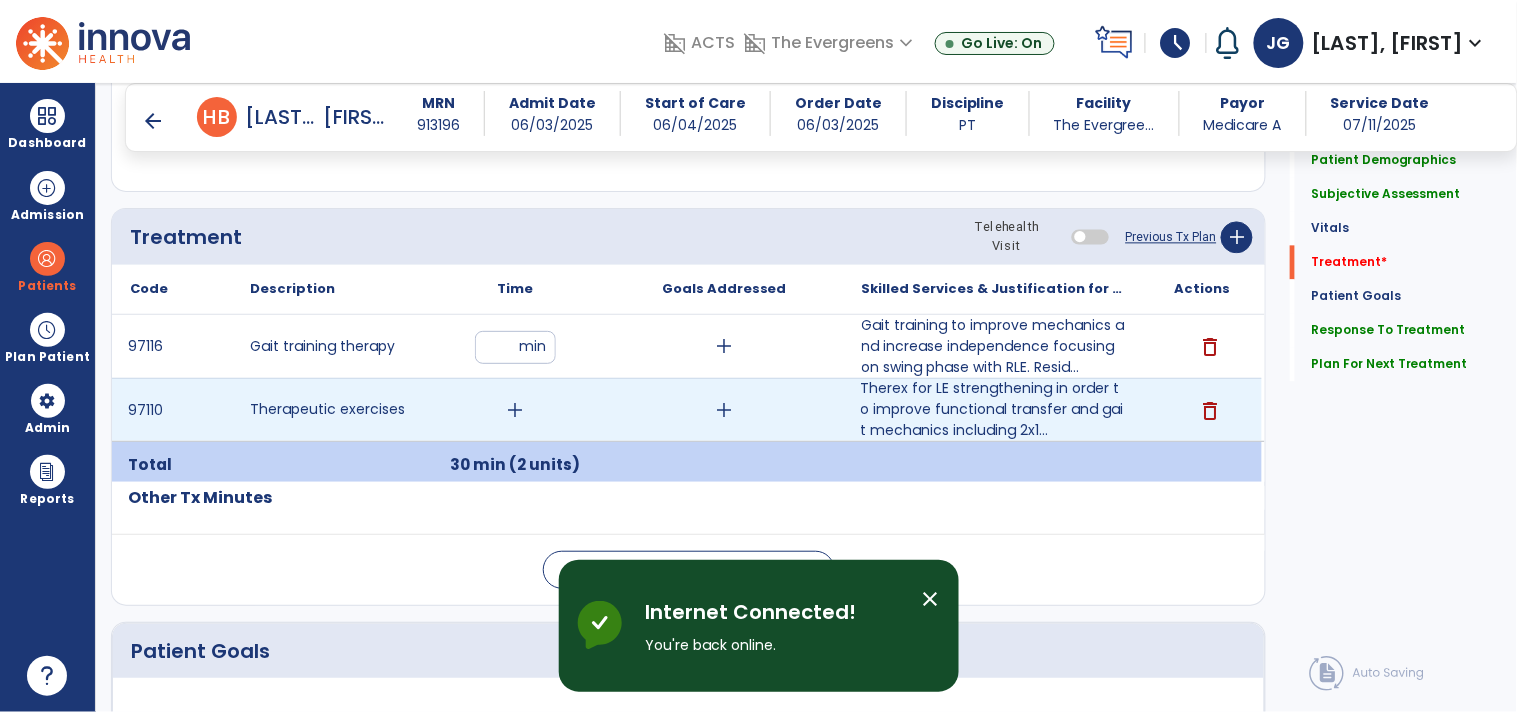 click on "add" at bounding box center (515, 410) 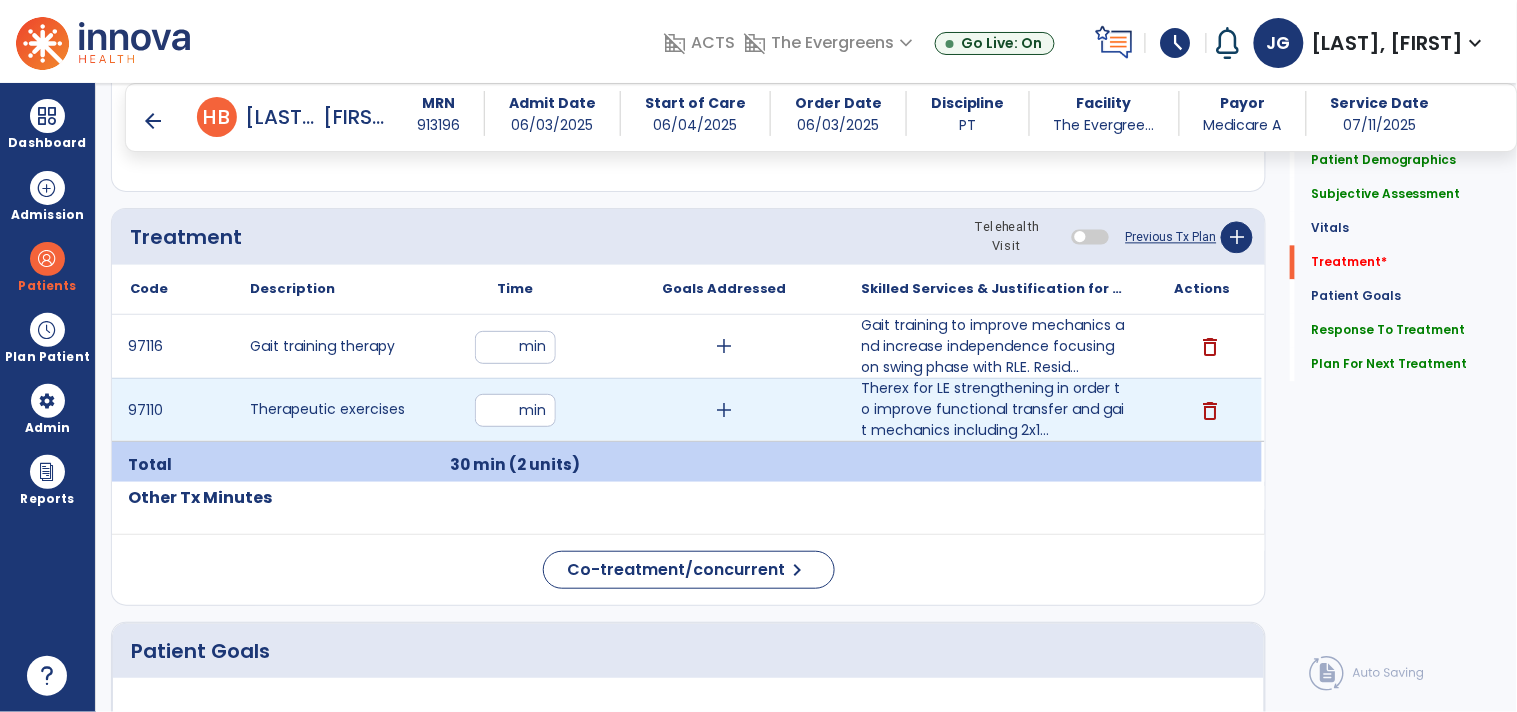 type on "**" 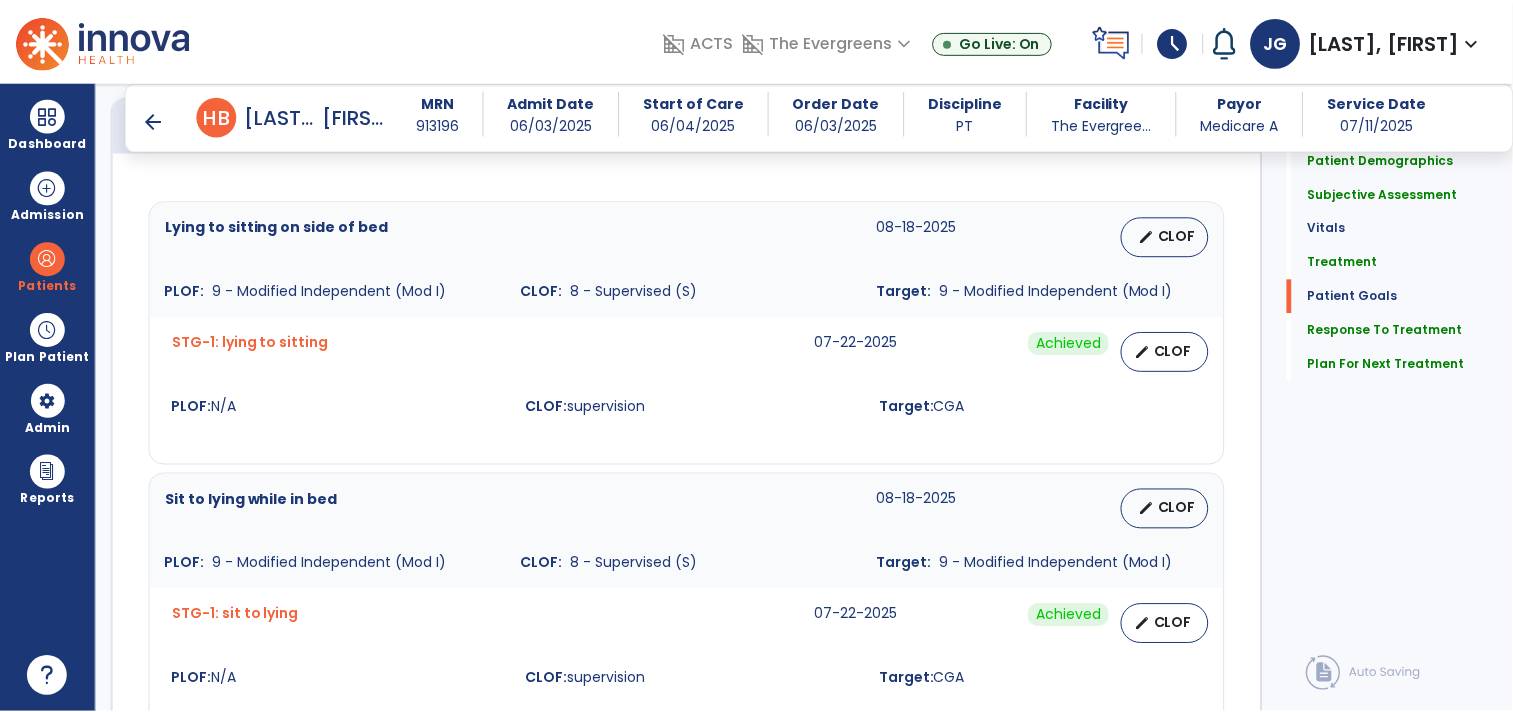 scroll, scrollTop: 4478, scrollLeft: 0, axis: vertical 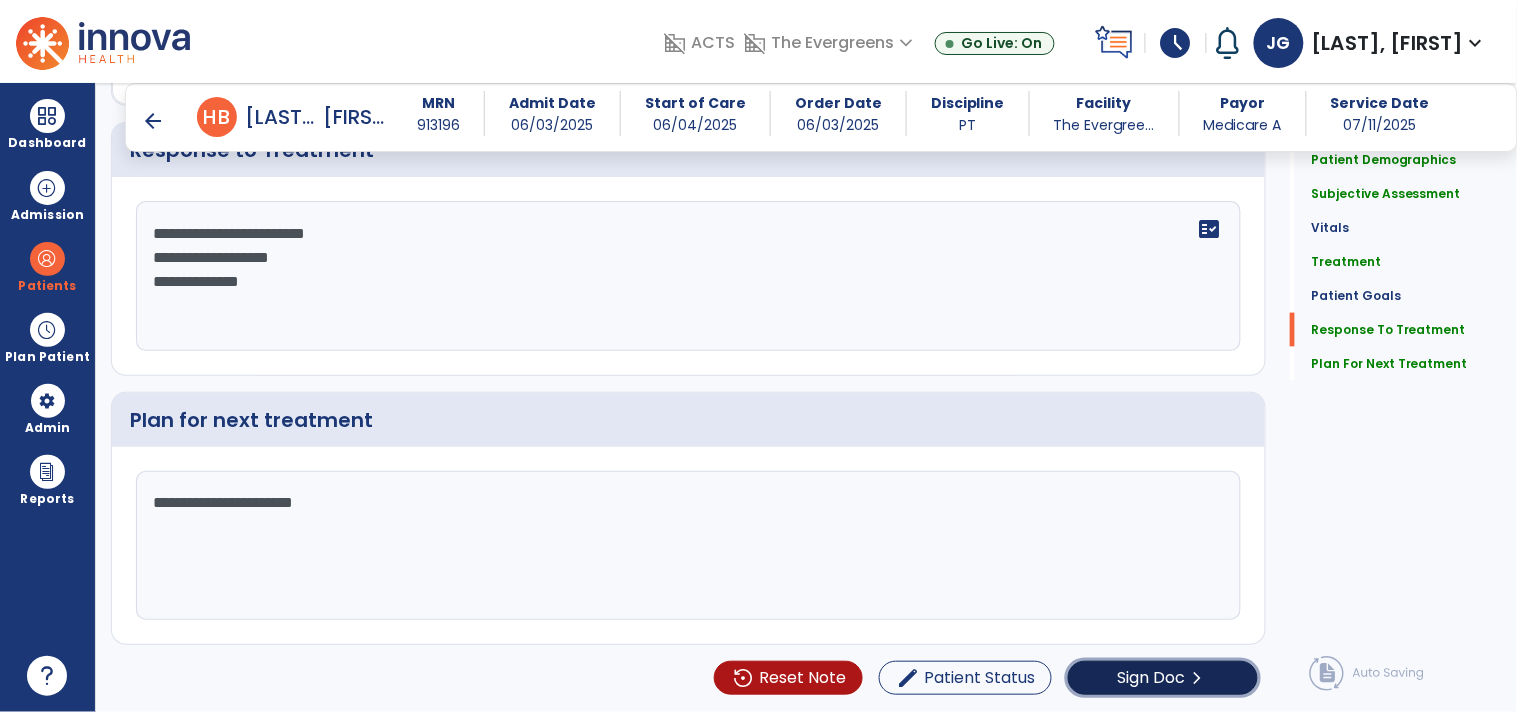 click on "Sign Doc" 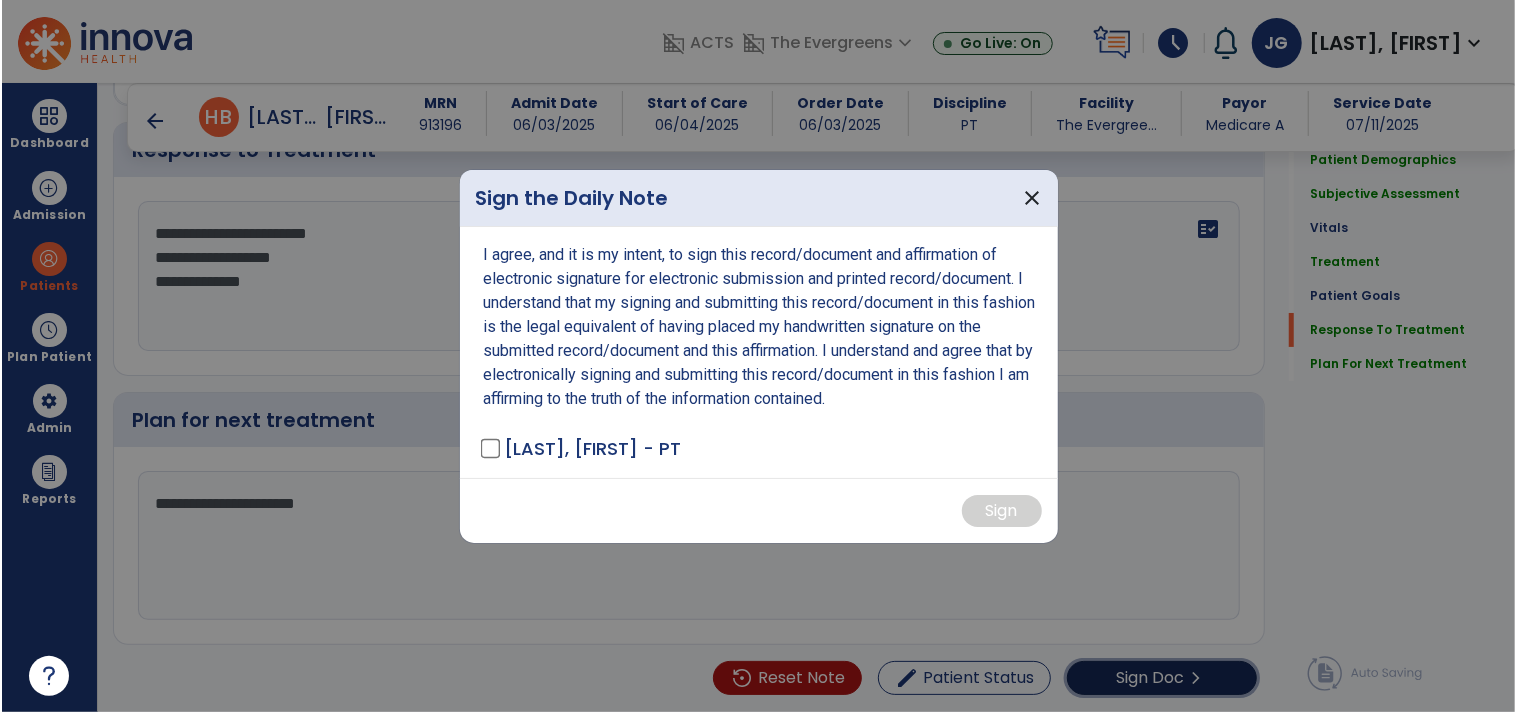 scroll, scrollTop: 4478, scrollLeft: 0, axis: vertical 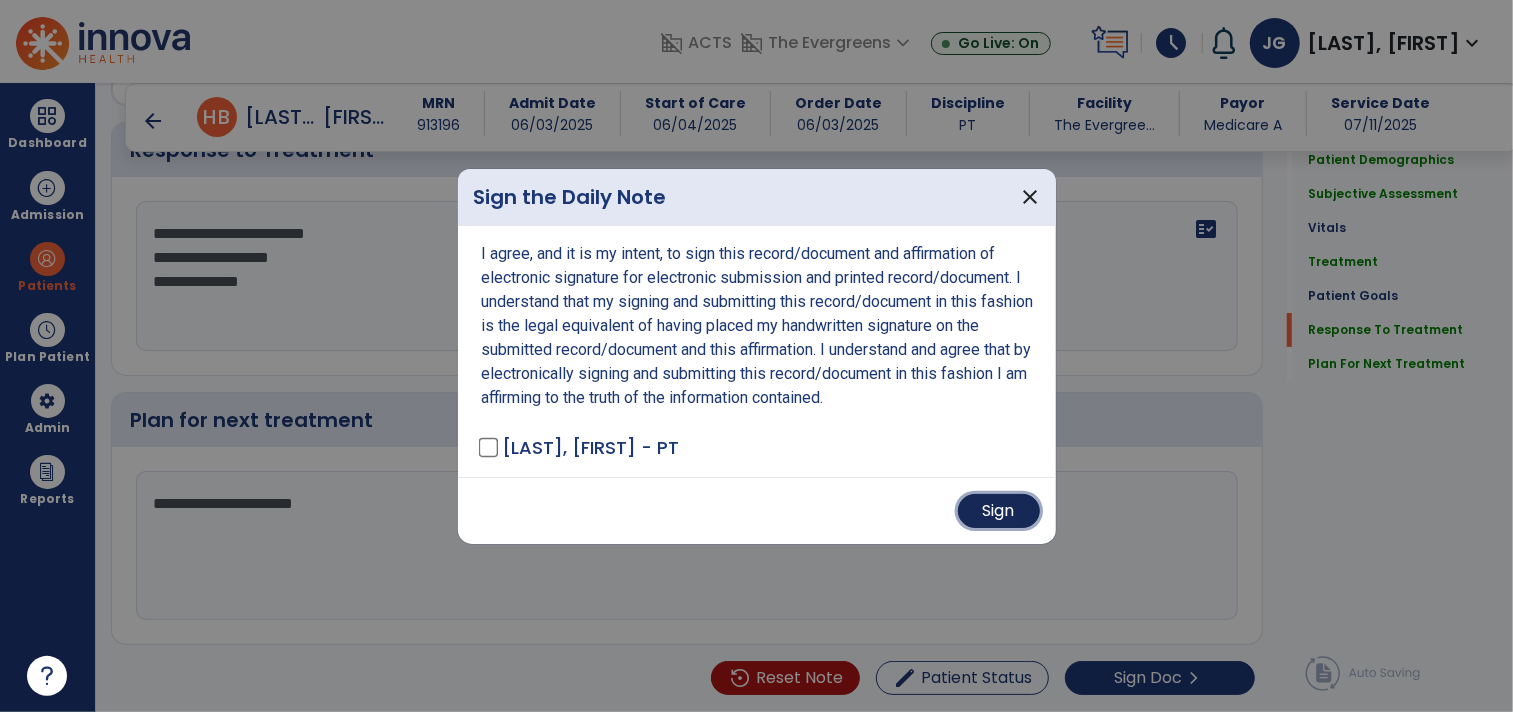 click on "Sign" at bounding box center [999, 511] 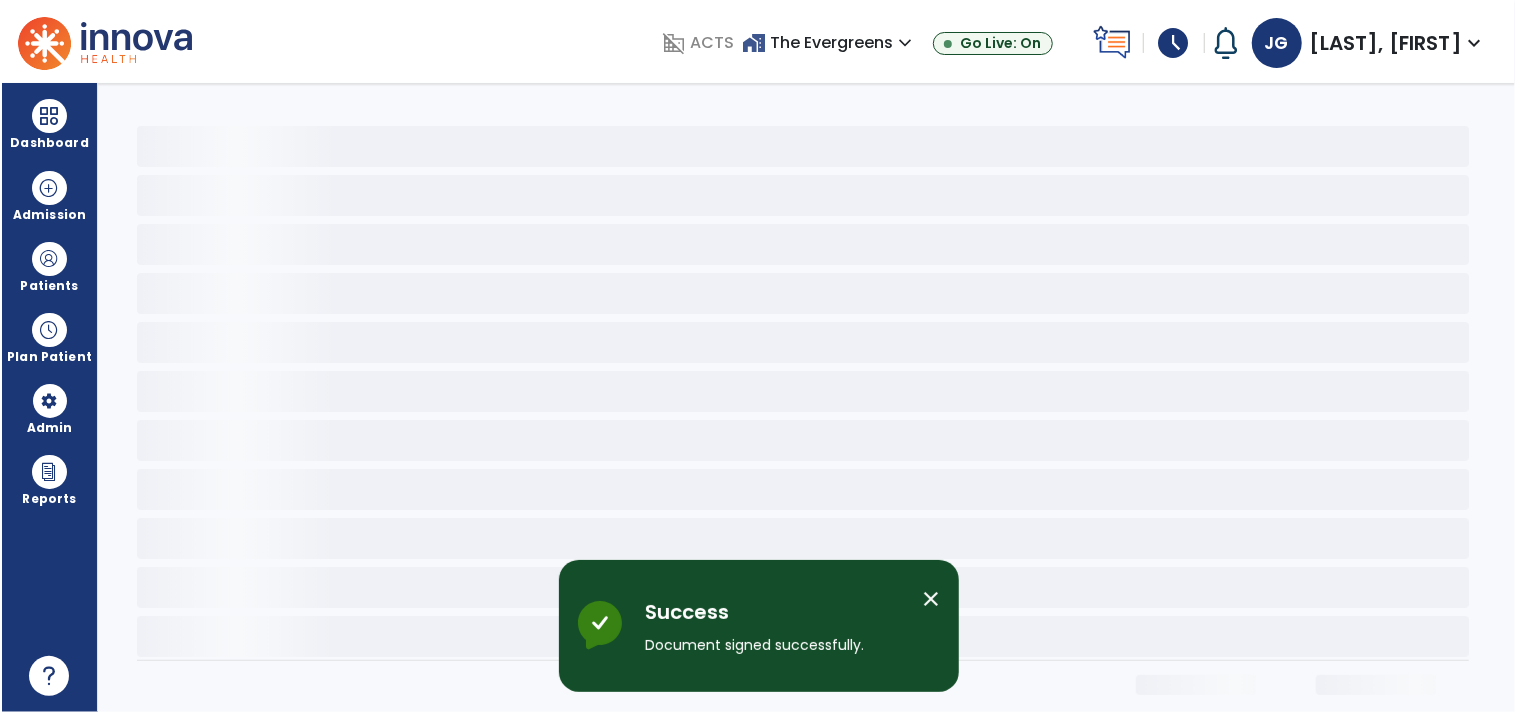 scroll, scrollTop: 0, scrollLeft: 0, axis: both 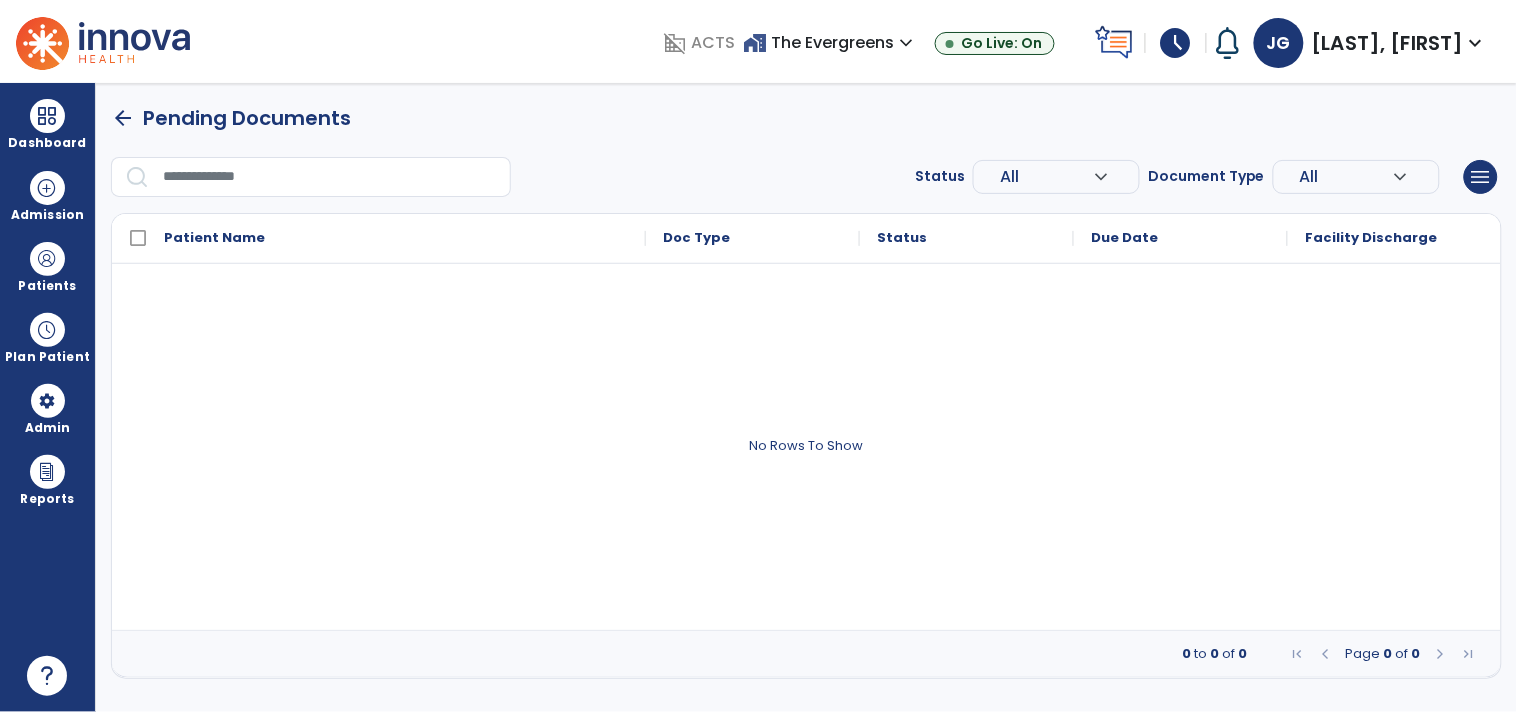 click on "schedule" at bounding box center [1176, 43] 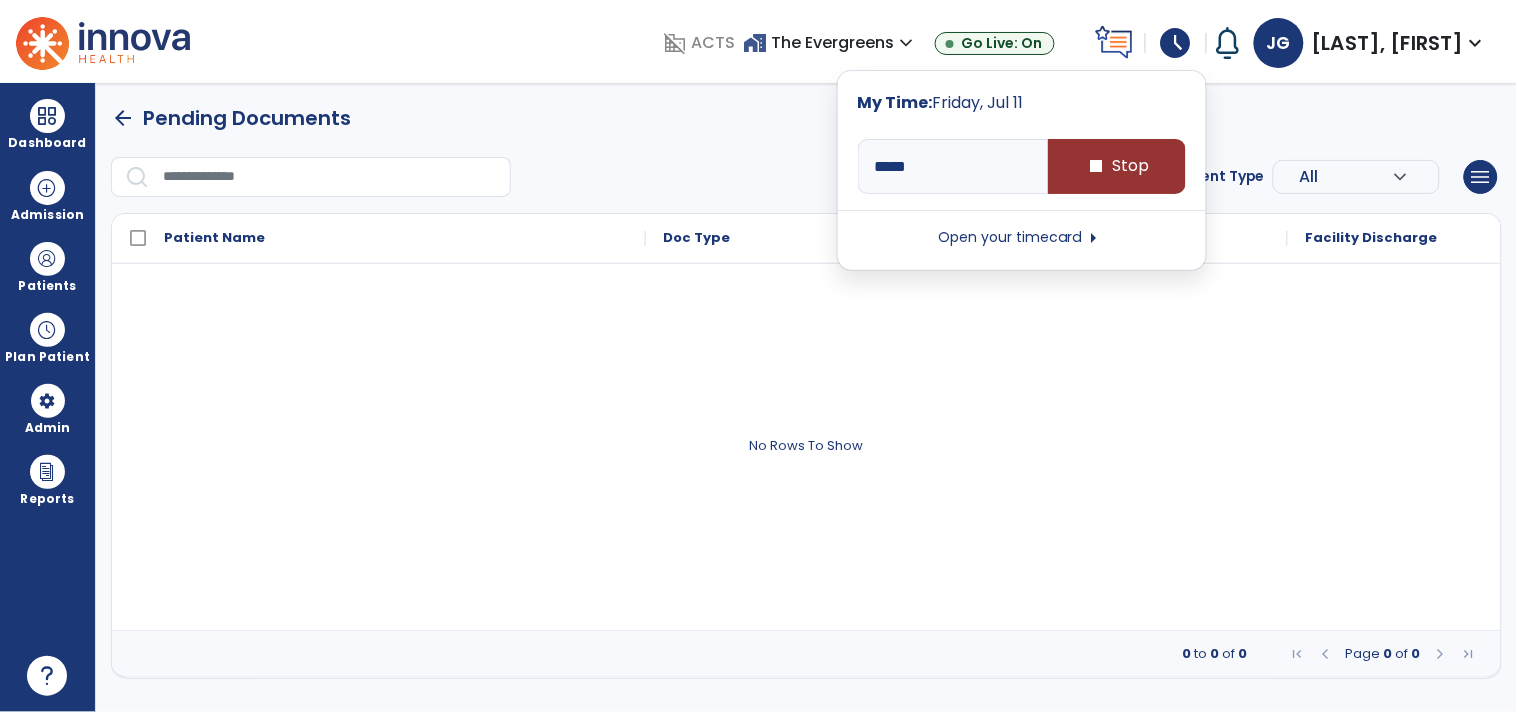 click on "stop  Stop" at bounding box center (1117, 166) 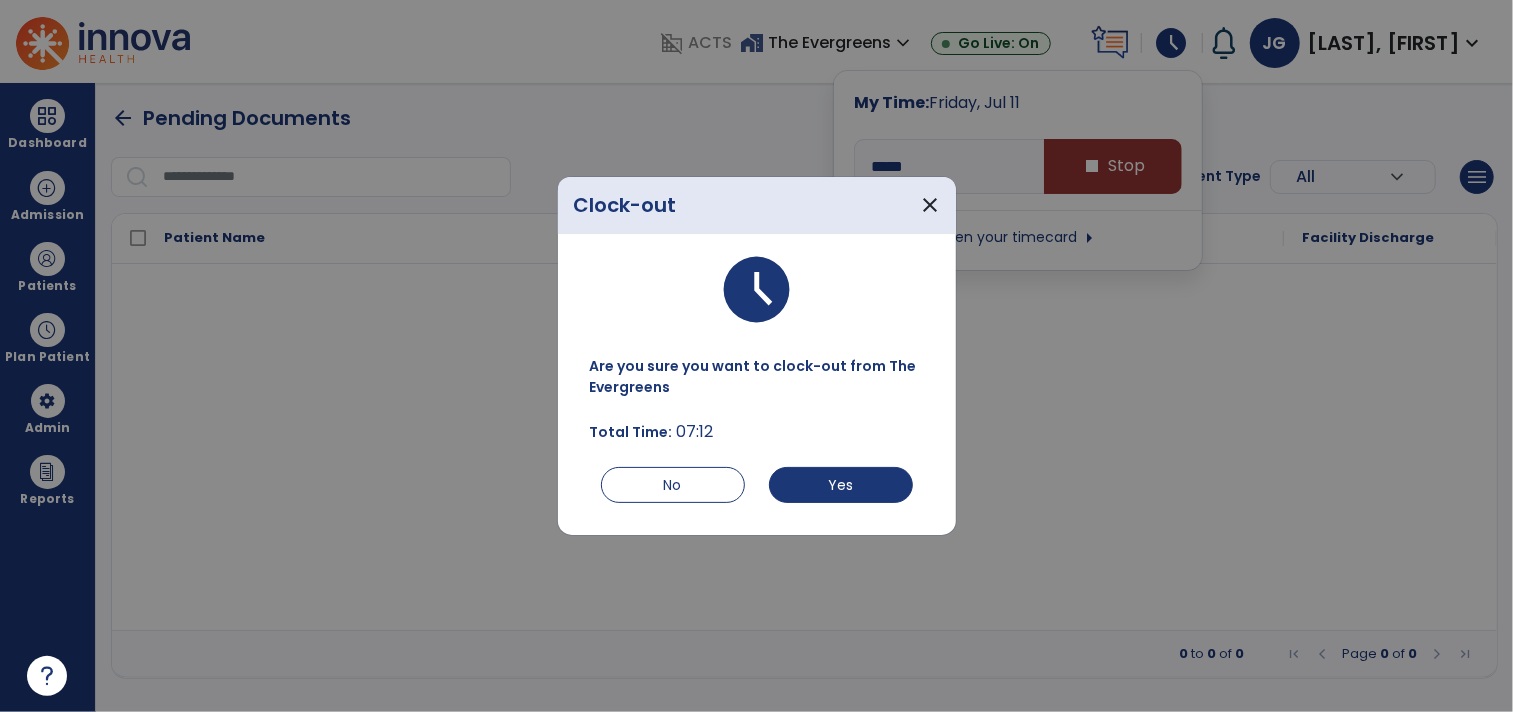 type on "*****" 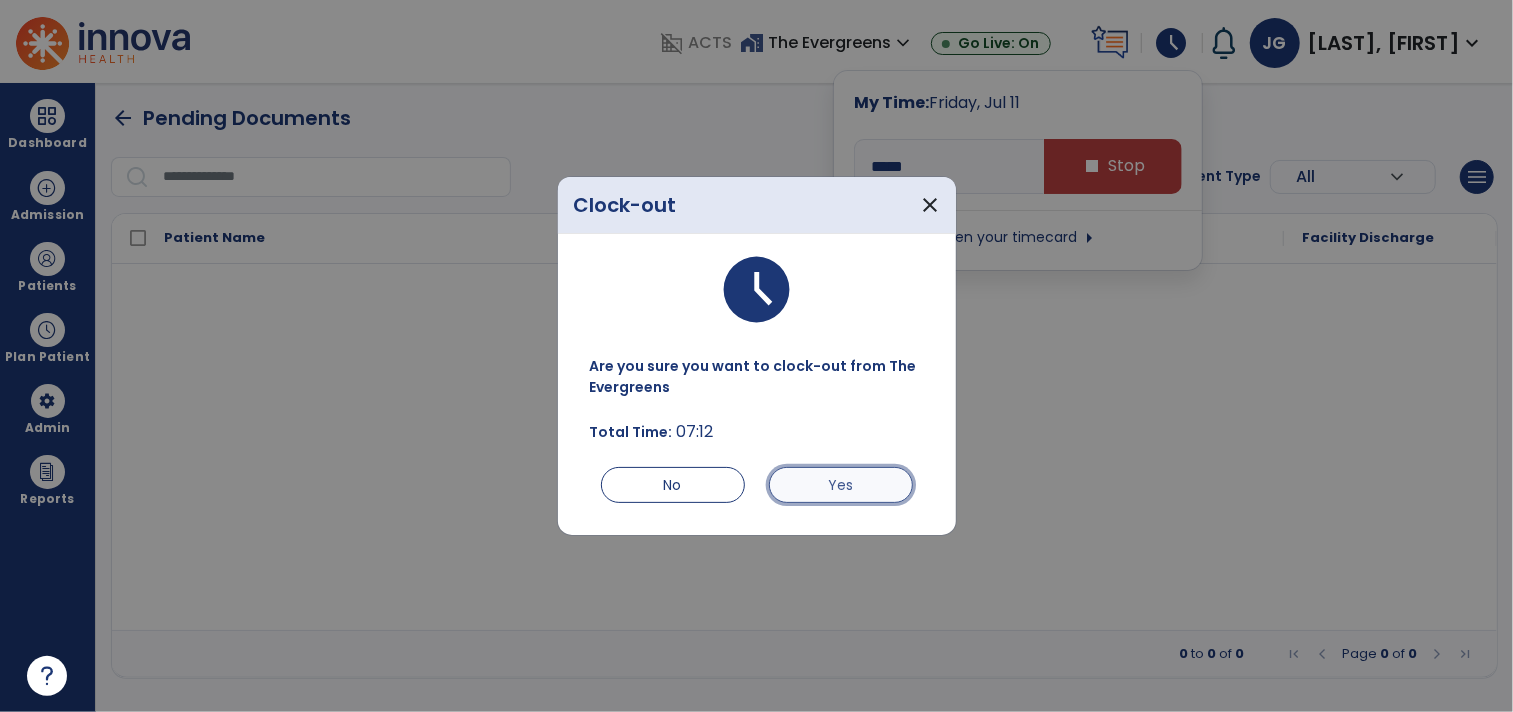 click on "Yes" at bounding box center [841, 485] 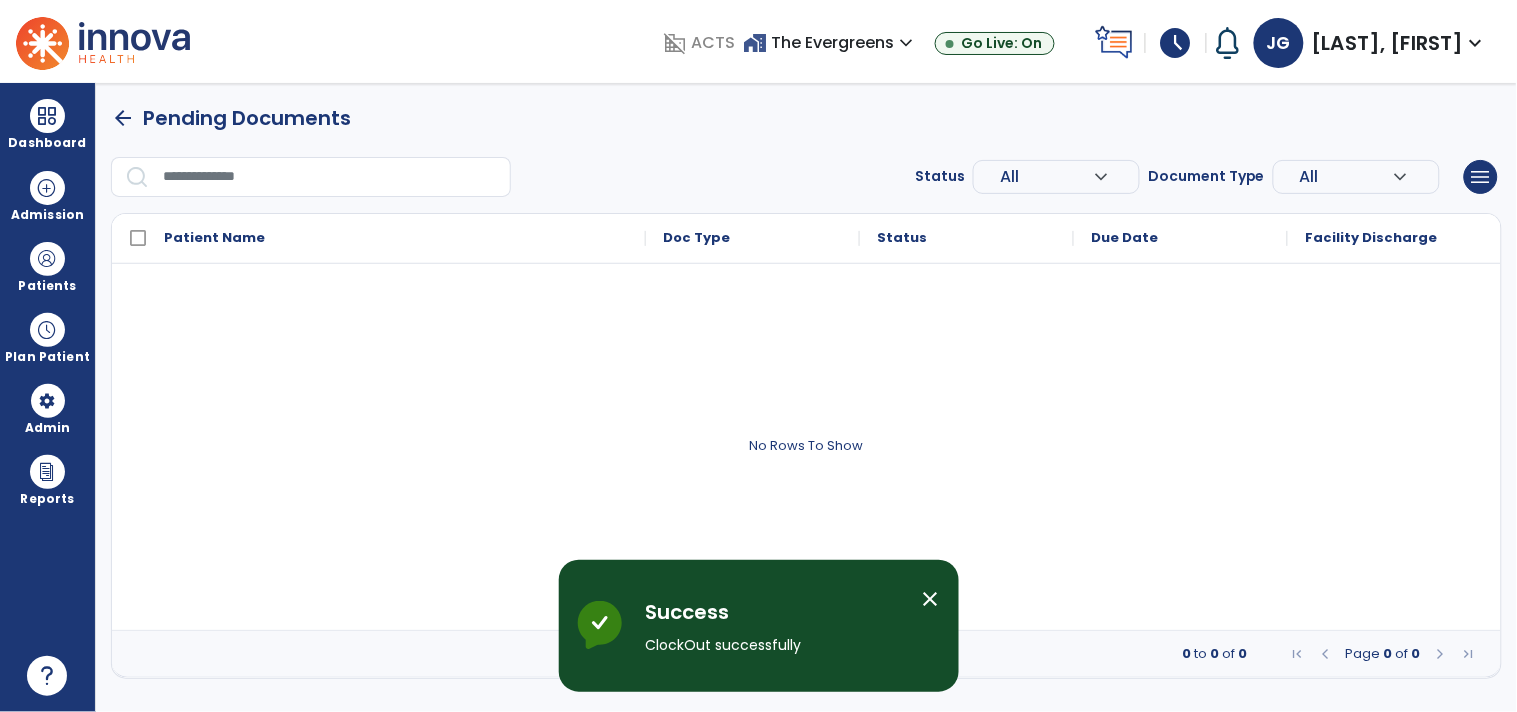 click on "schedule" at bounding box center (1176, 43) 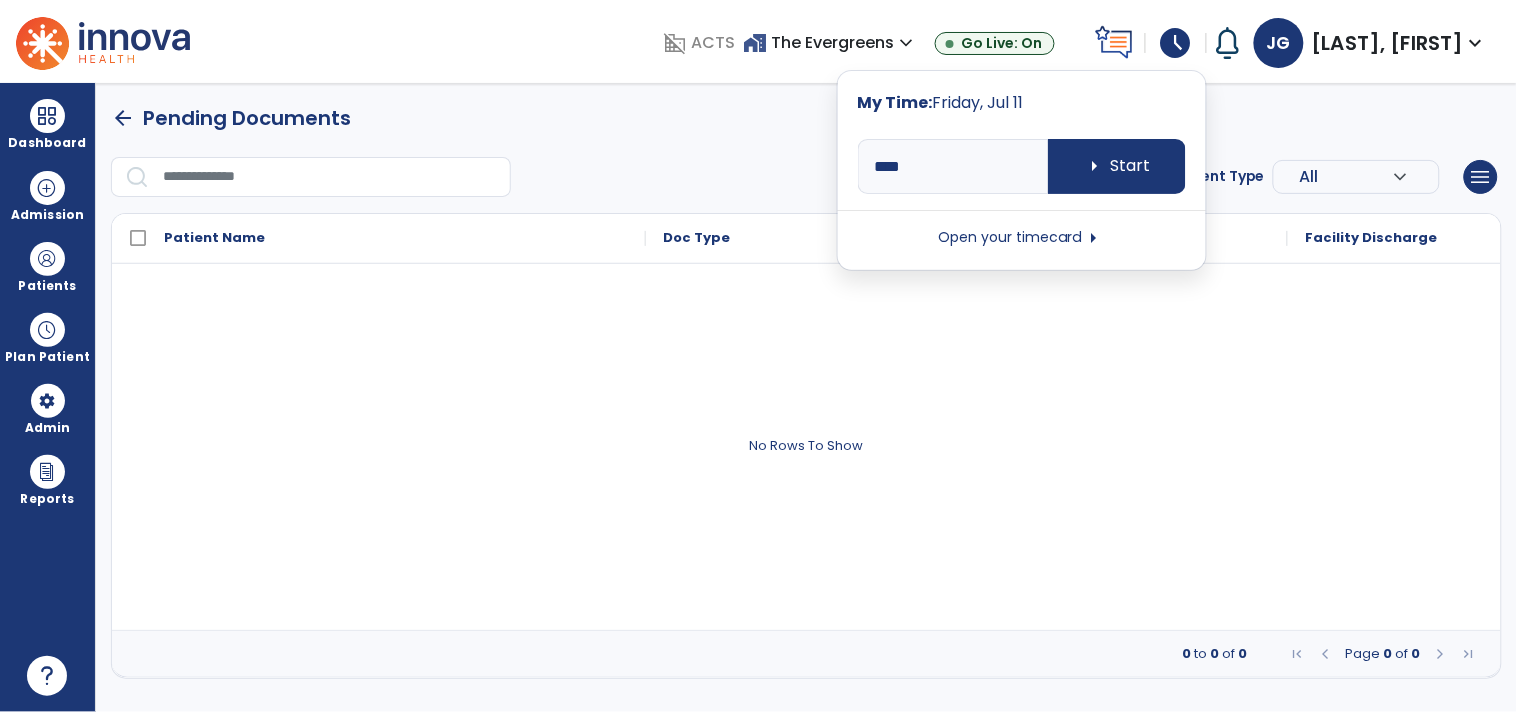 click on "My Time:   Friday, [DATE]    **** arrow_right  Start   Open your timecard  arrow_right" at bounding box center [1022, 170] 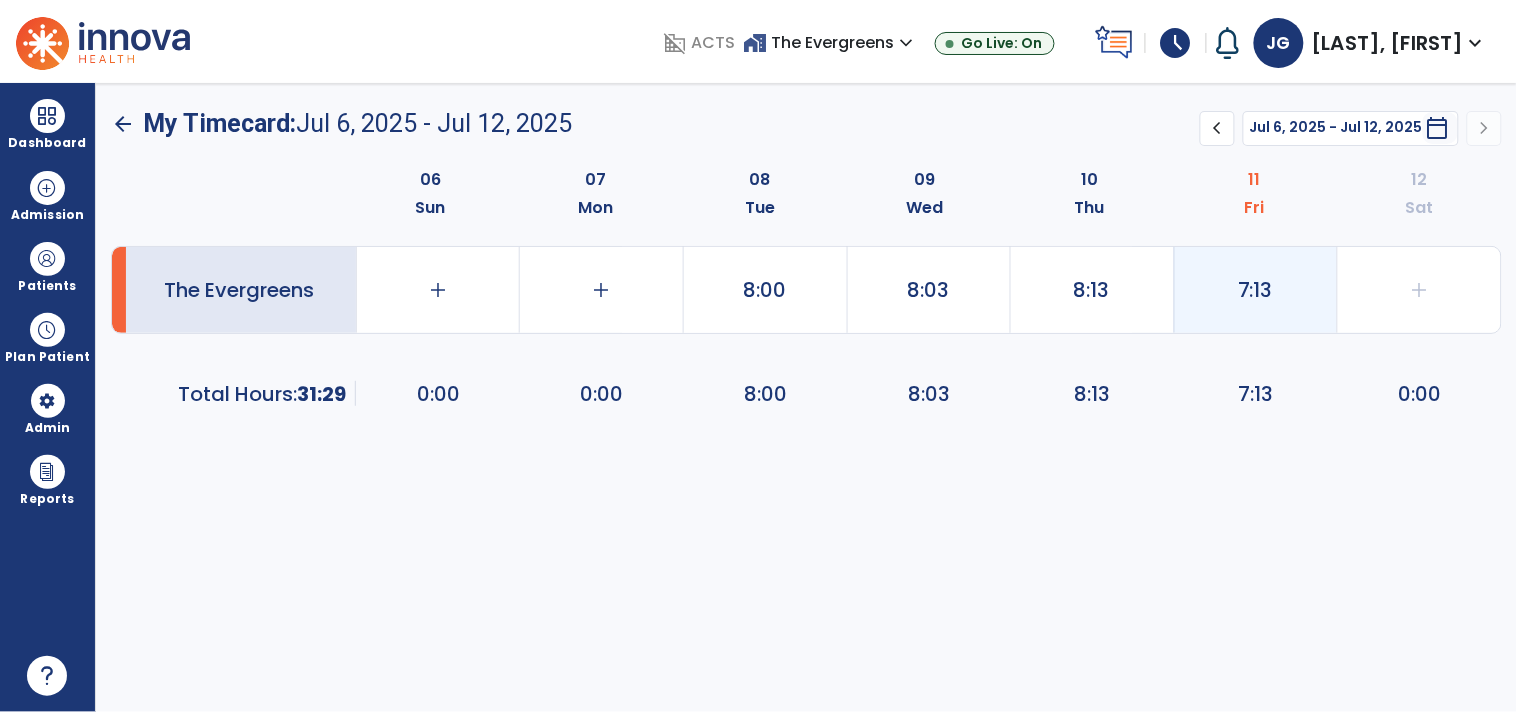 click on "7:13" 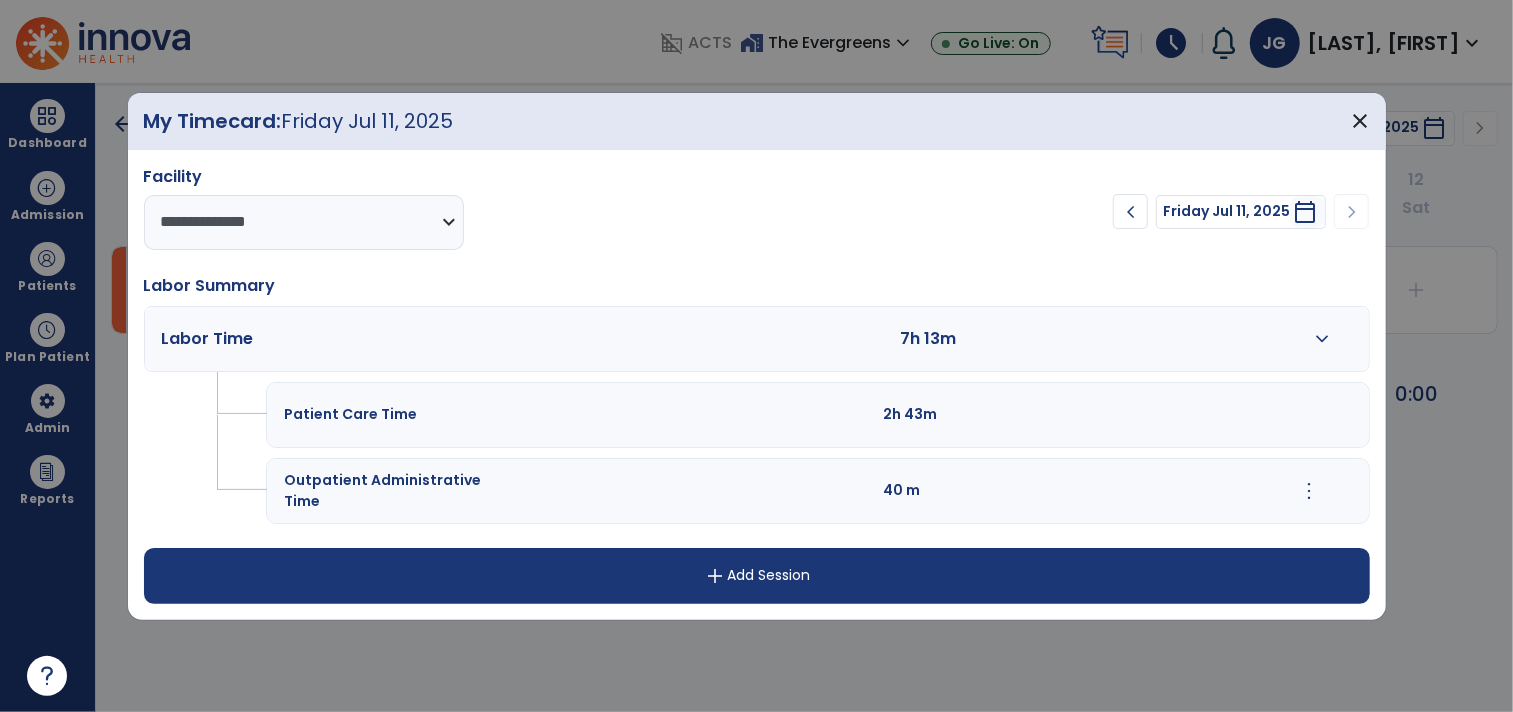 click on "expand_more" at bounding box center [1322, 339] 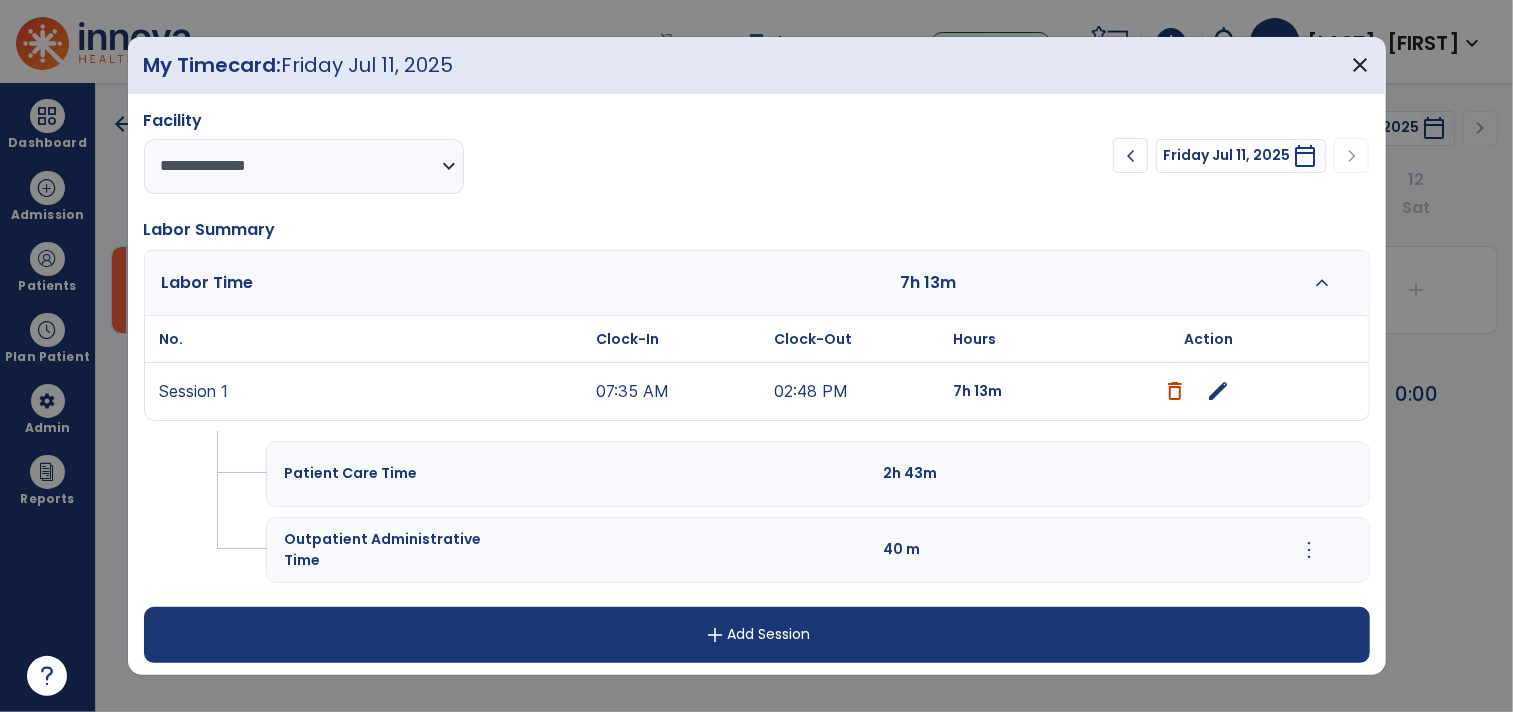 click on "edit" at bounding box center (1218, 391) 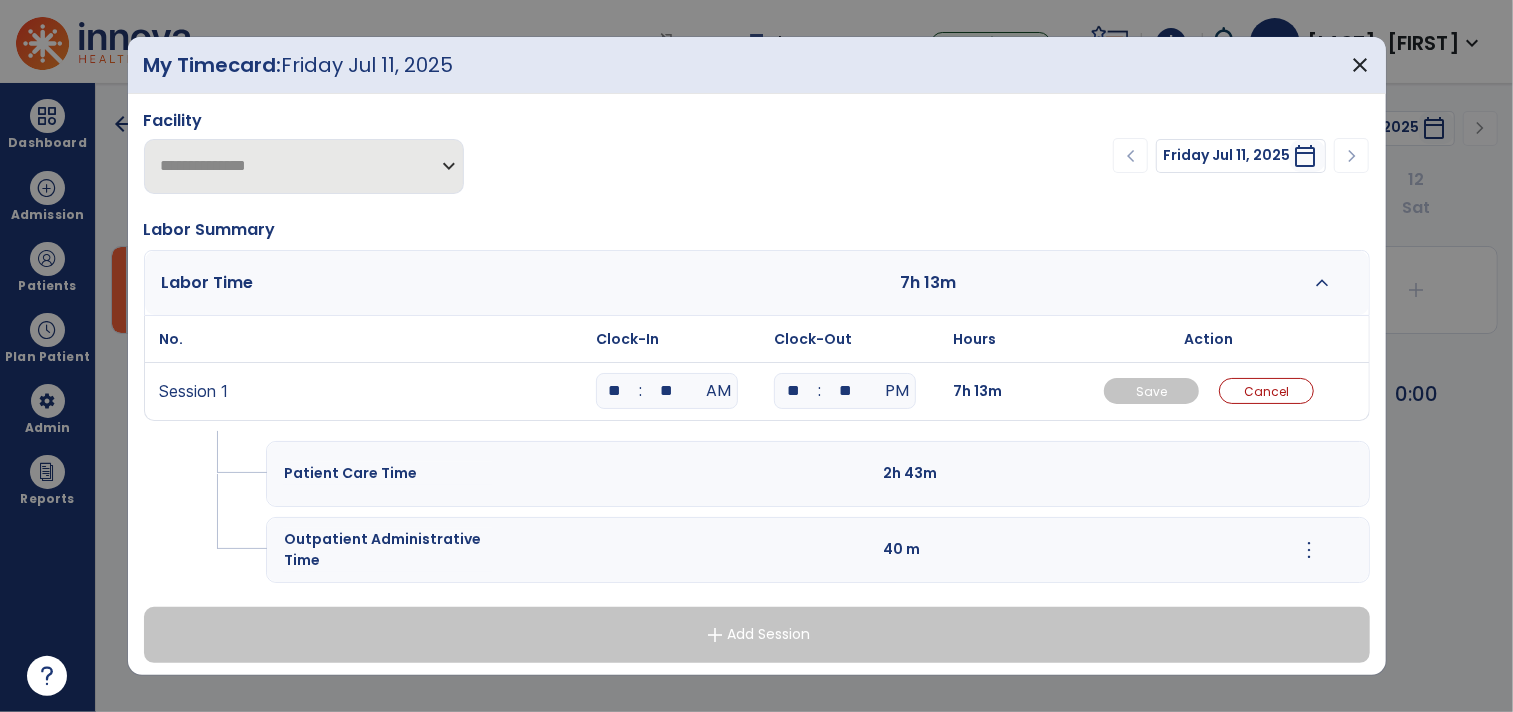 click on "**" at bounding box center [667, 391] 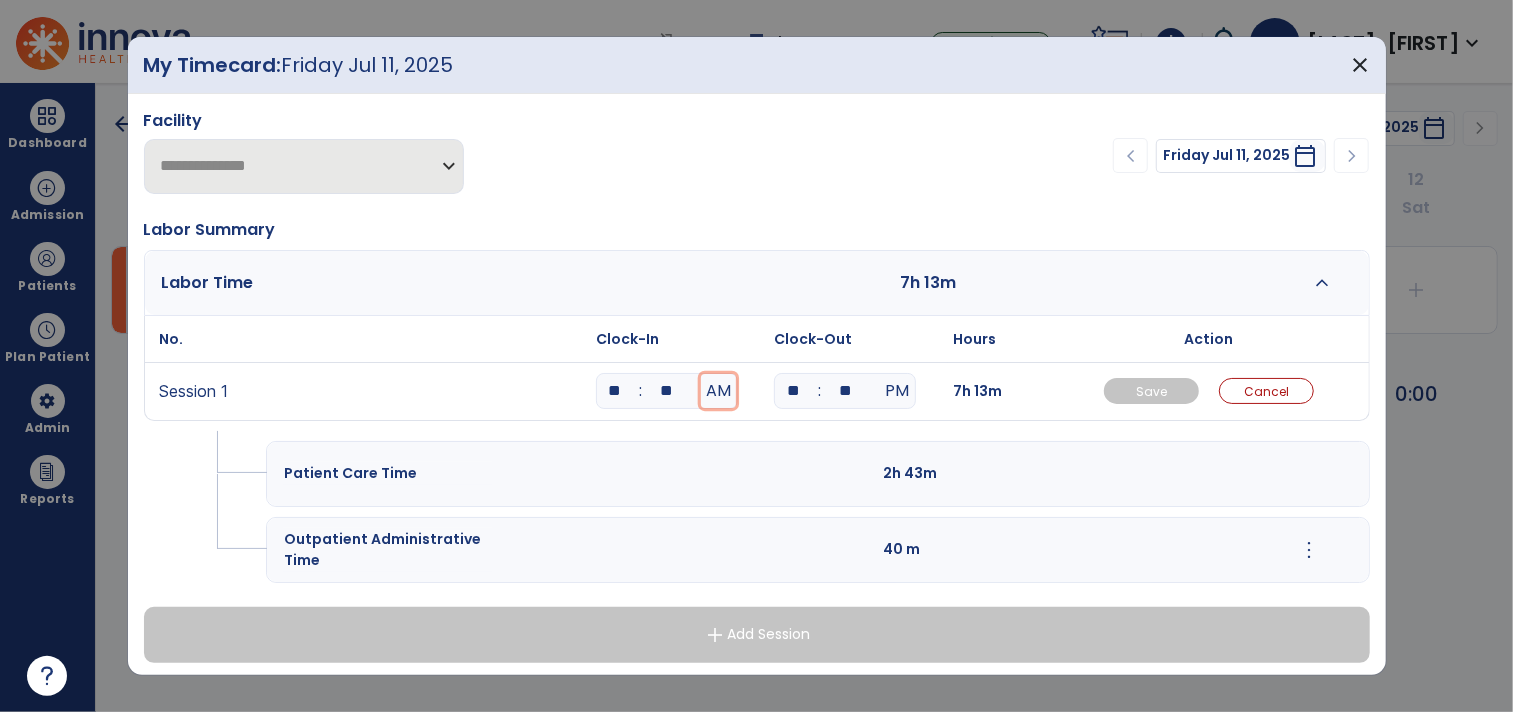 type 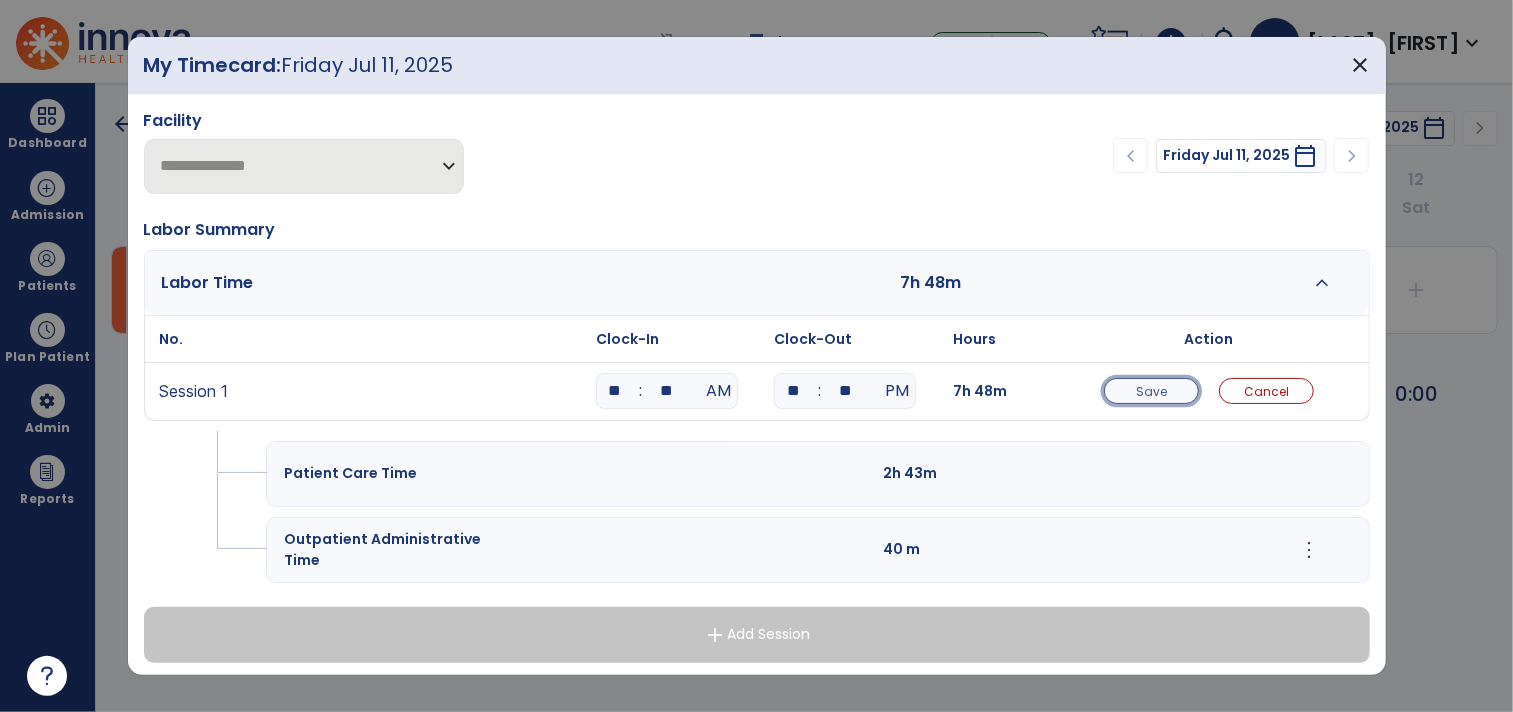click on "Save" at bounding box center [1151, 391] 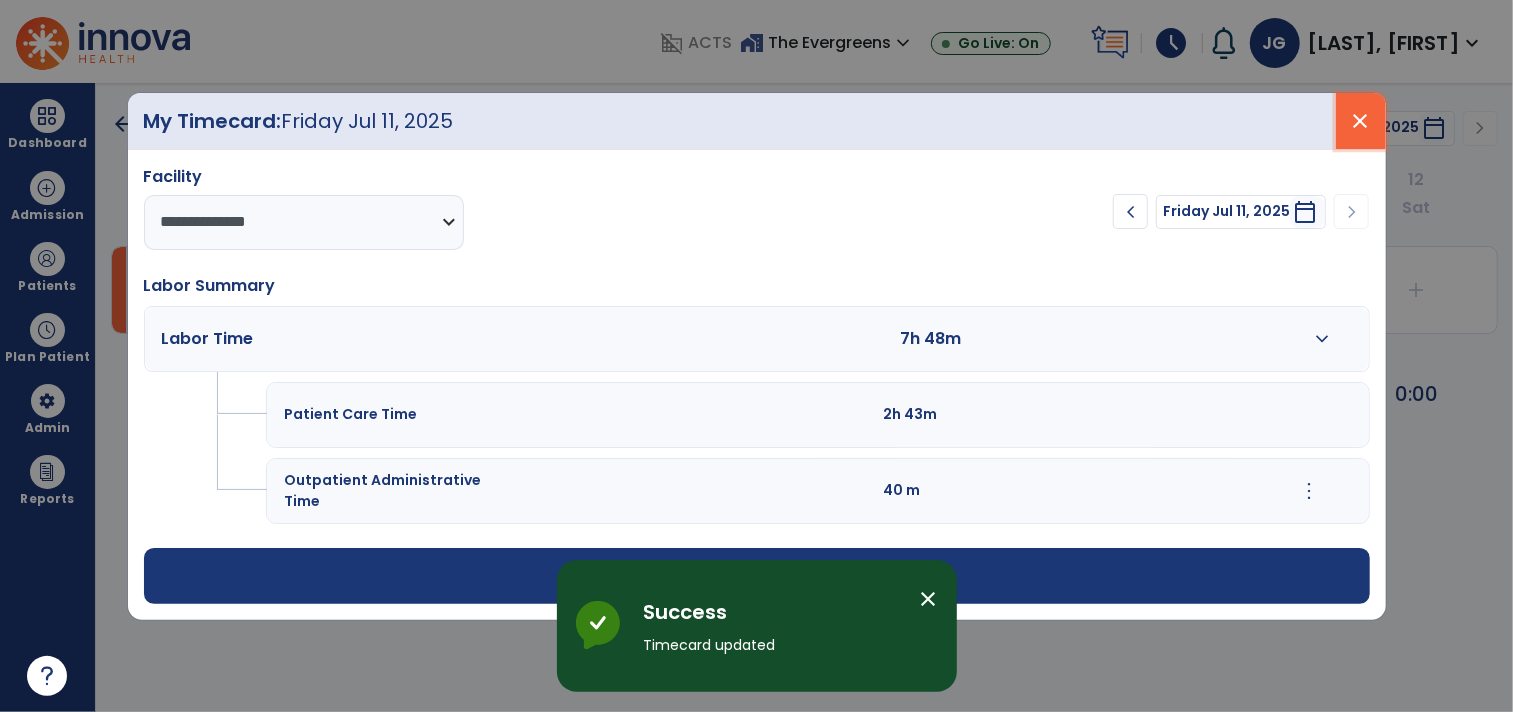 click on "close" at bounding box center (1361, 121) 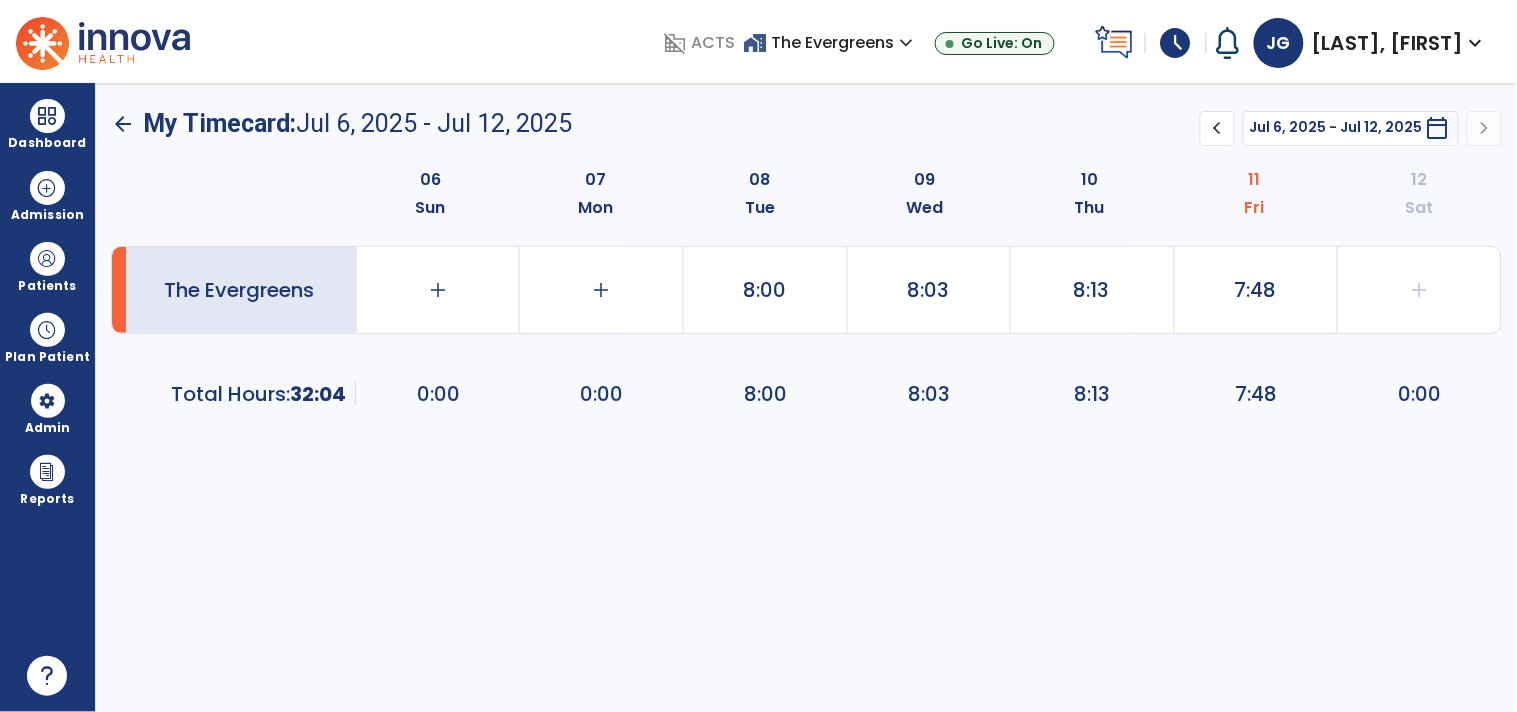 drag, startPoint x: 1256, startPoint y: 394, endPoint x: 1280, endPoint y: 395, distance: 24.020824 